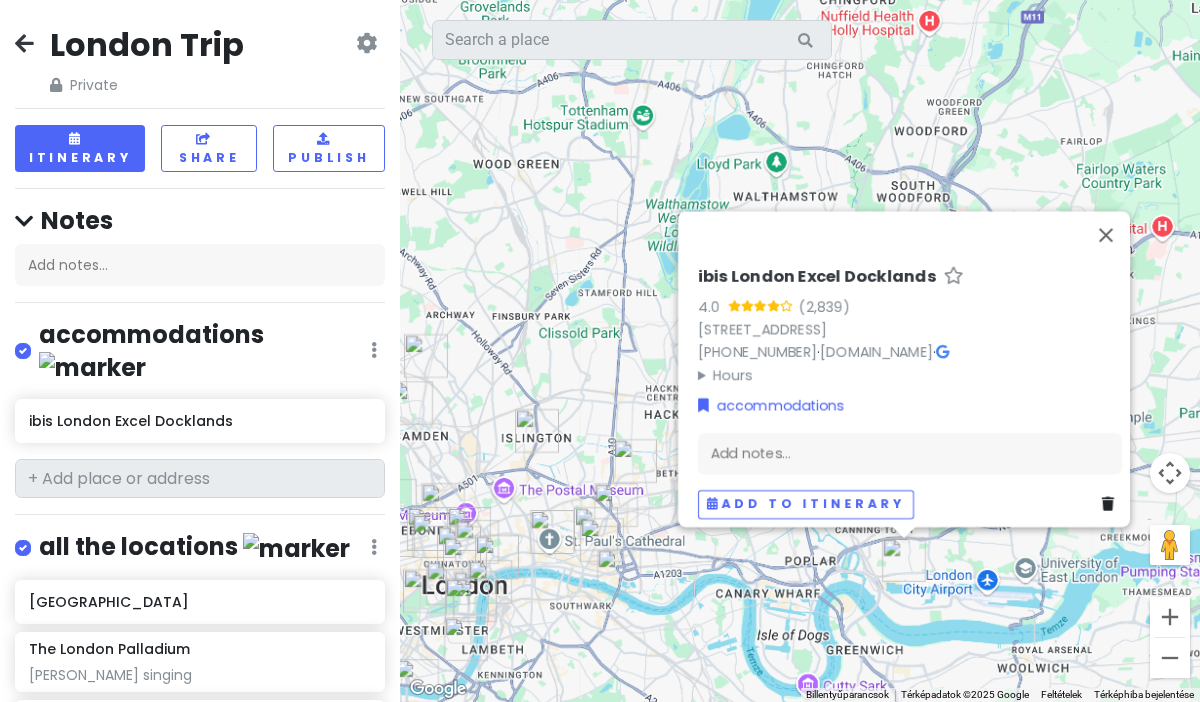 scroll, scrollTop: 0, scrollLeft: 0, axis: both 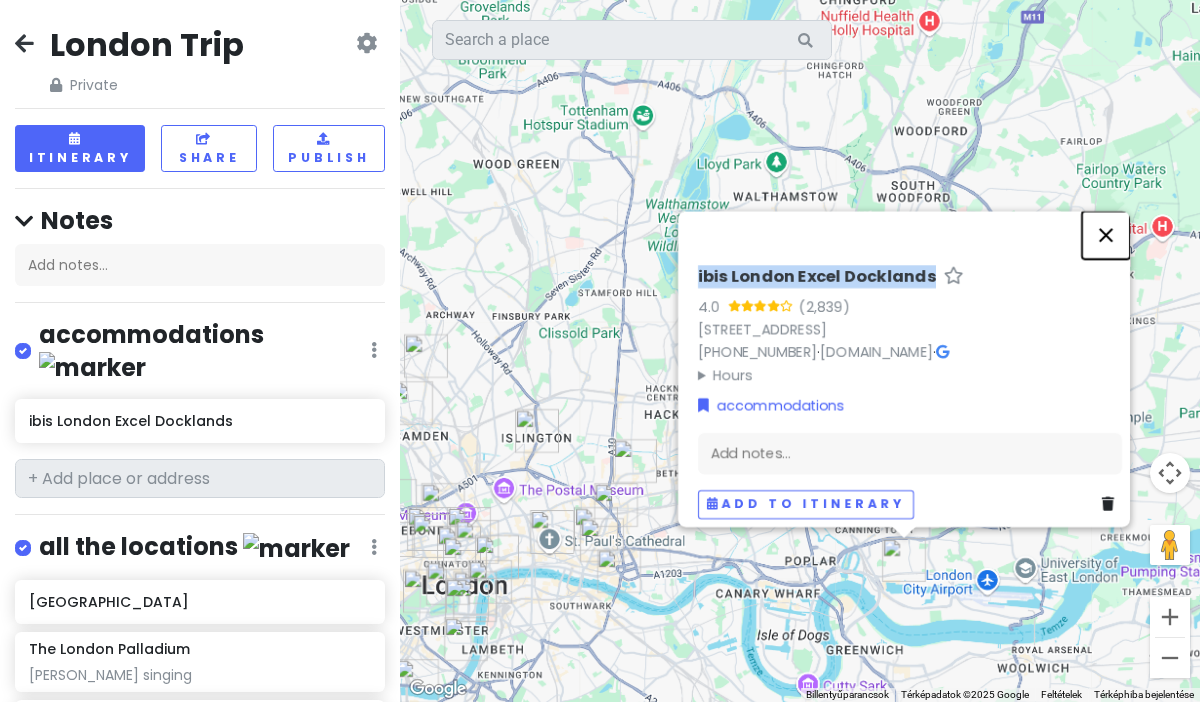 click at bounding box center (1106, 235) 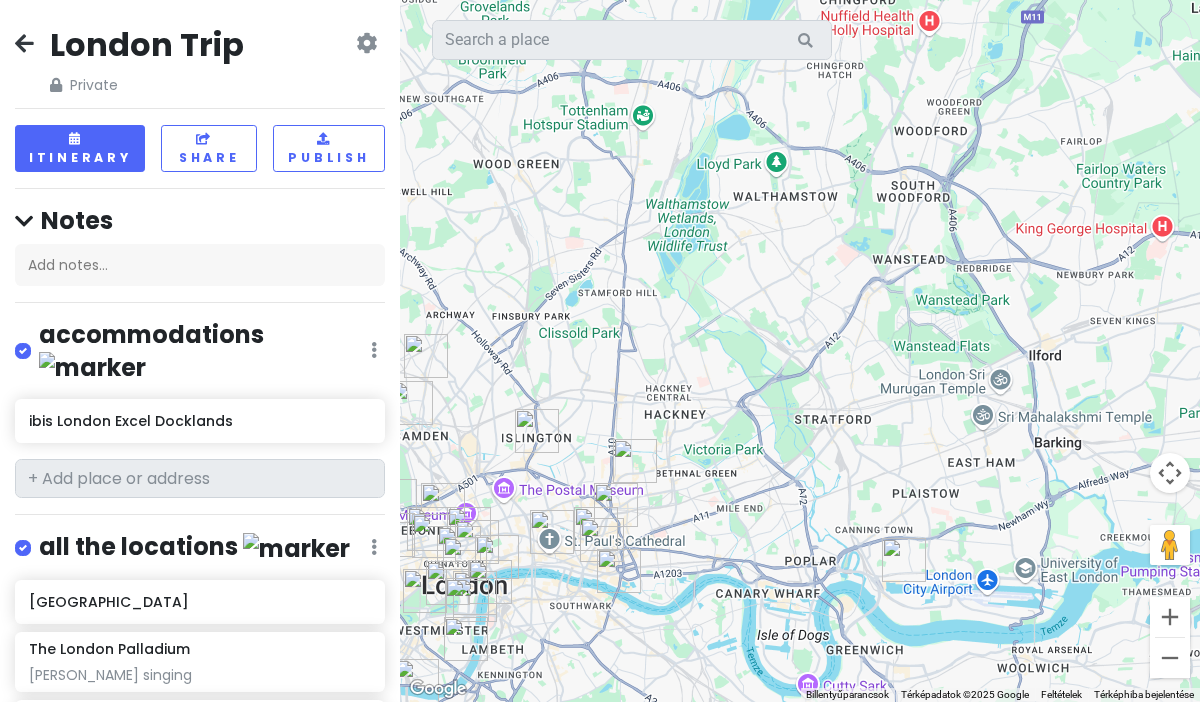 click on "London Trip" at bounding box center (147, 45) 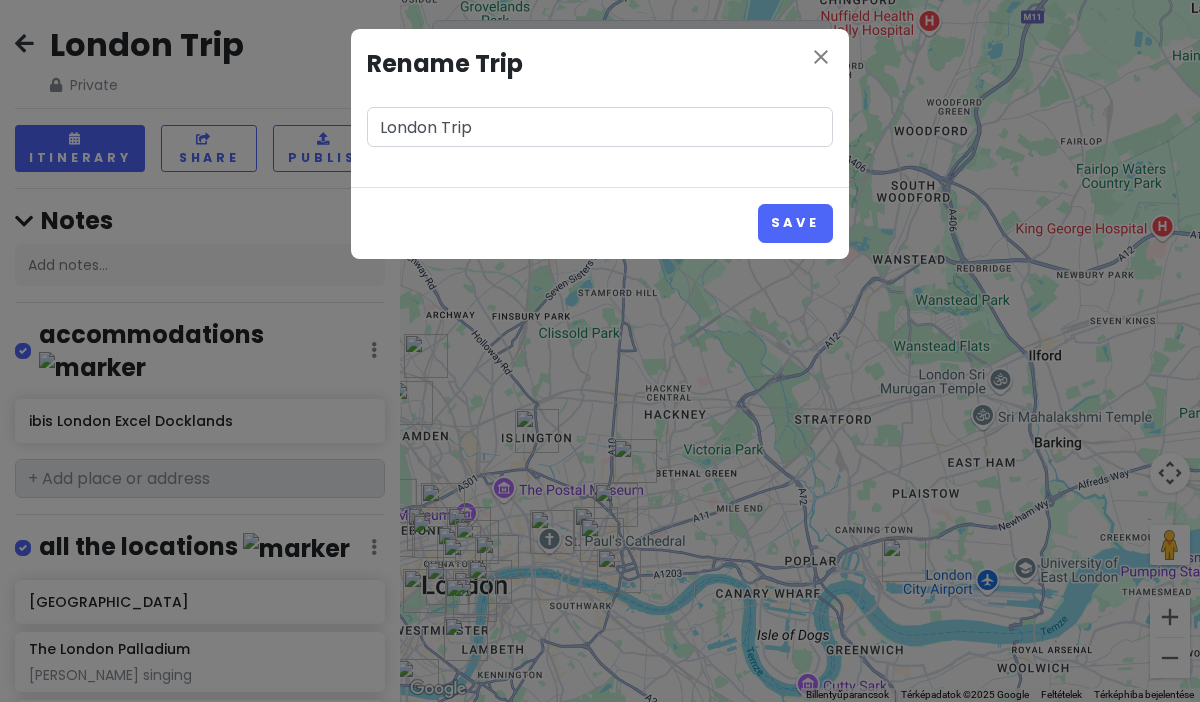 click on "London Trip" at bounding box center [600, 127] 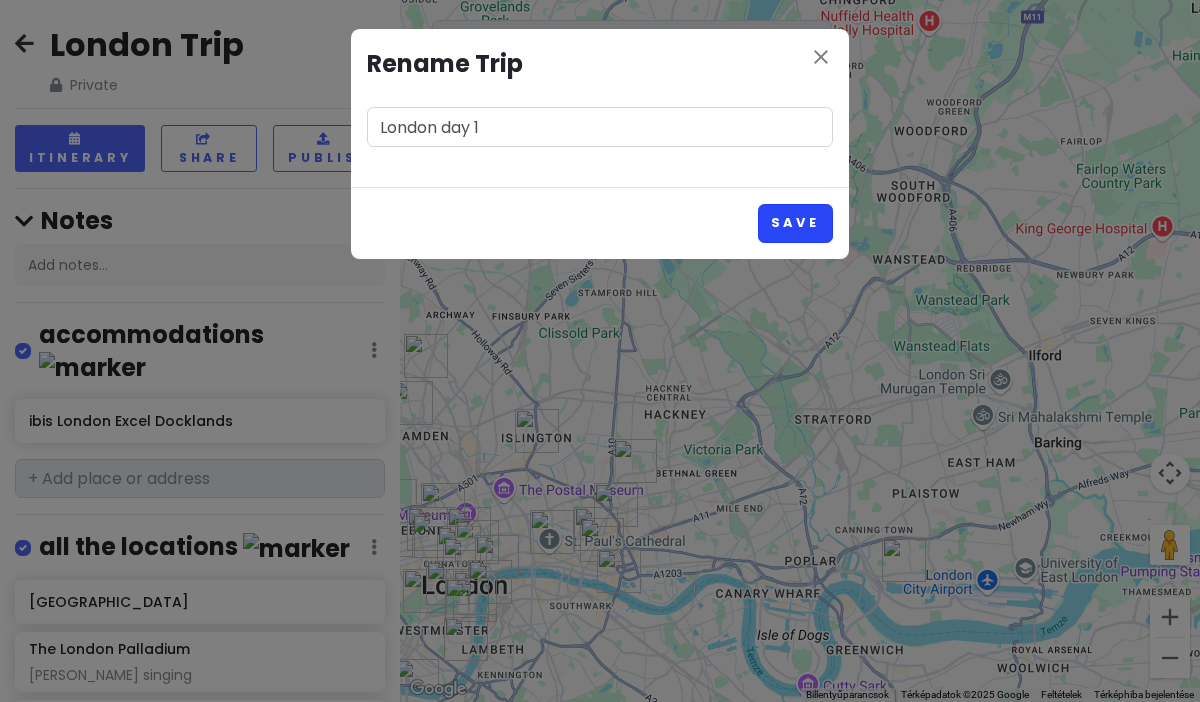 type on "London day 1" 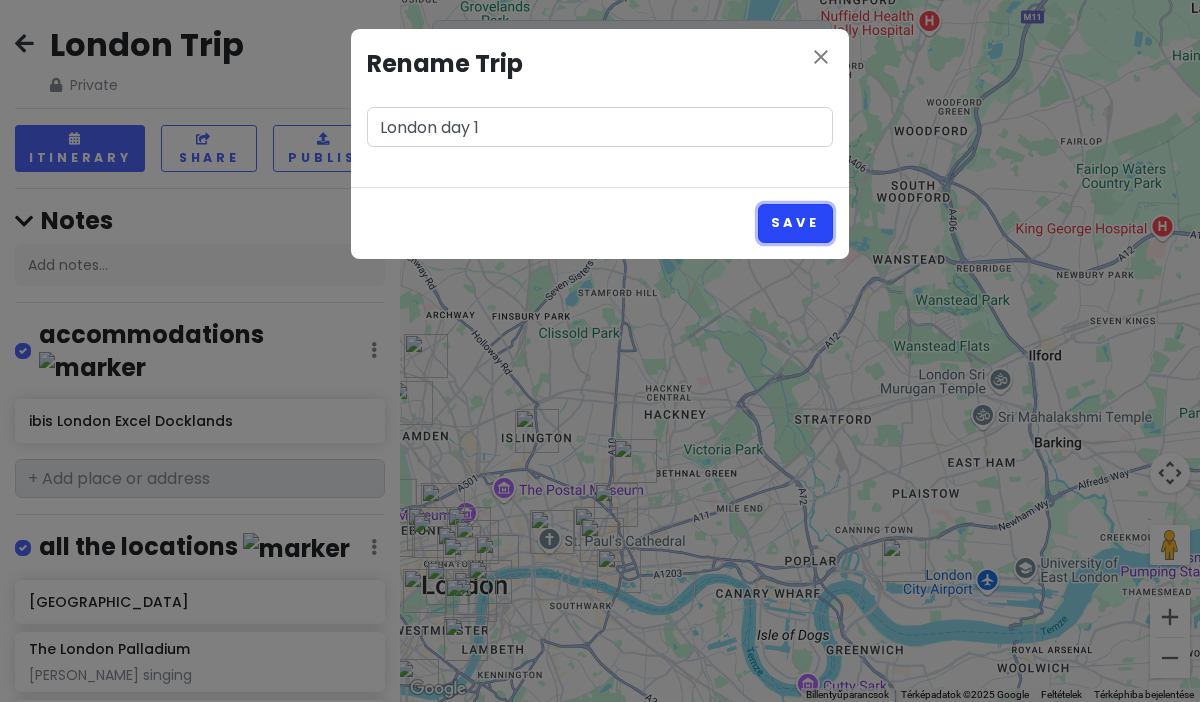 click on "Save" at bounding box center [795, 223] 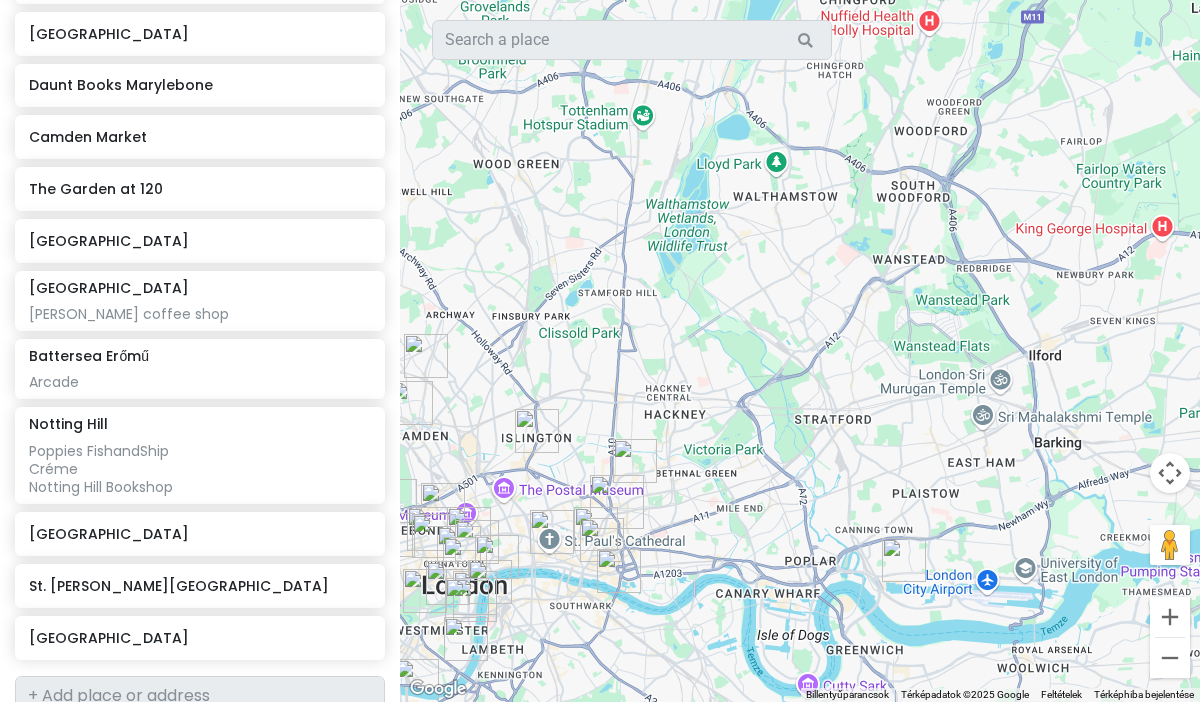 scroll, scrollTop: 2423, scrollLeft: 0, axis: vertical 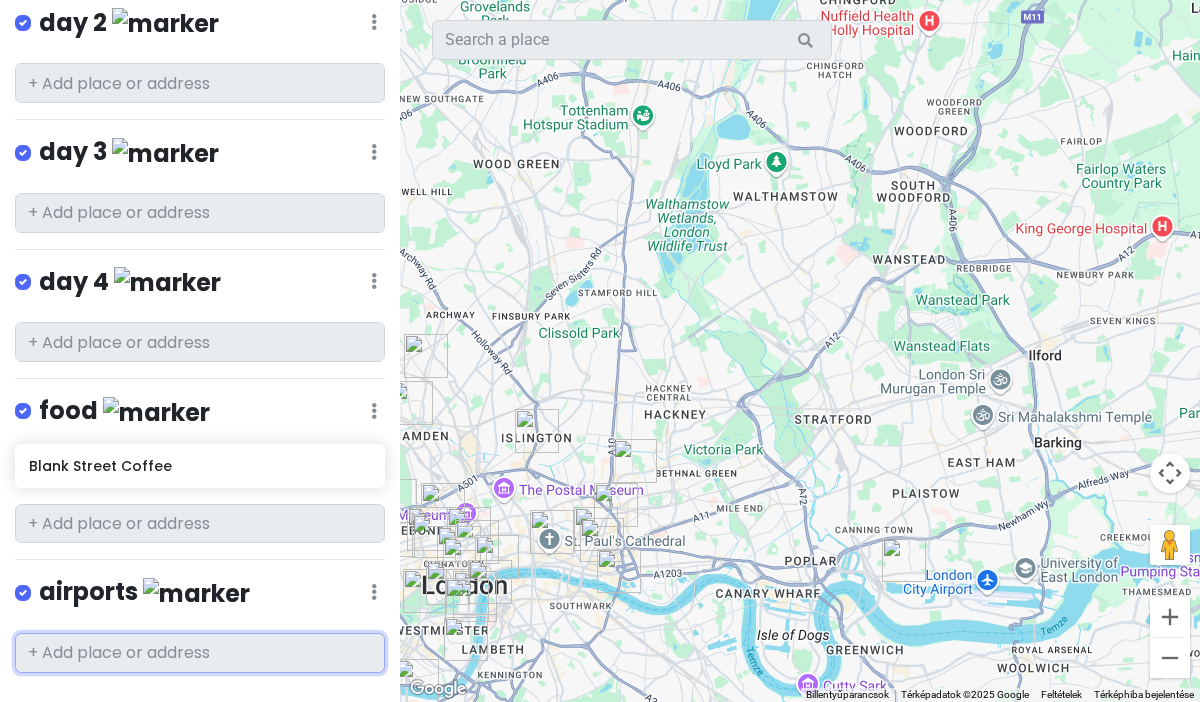 click at bounding box center (200, 653) 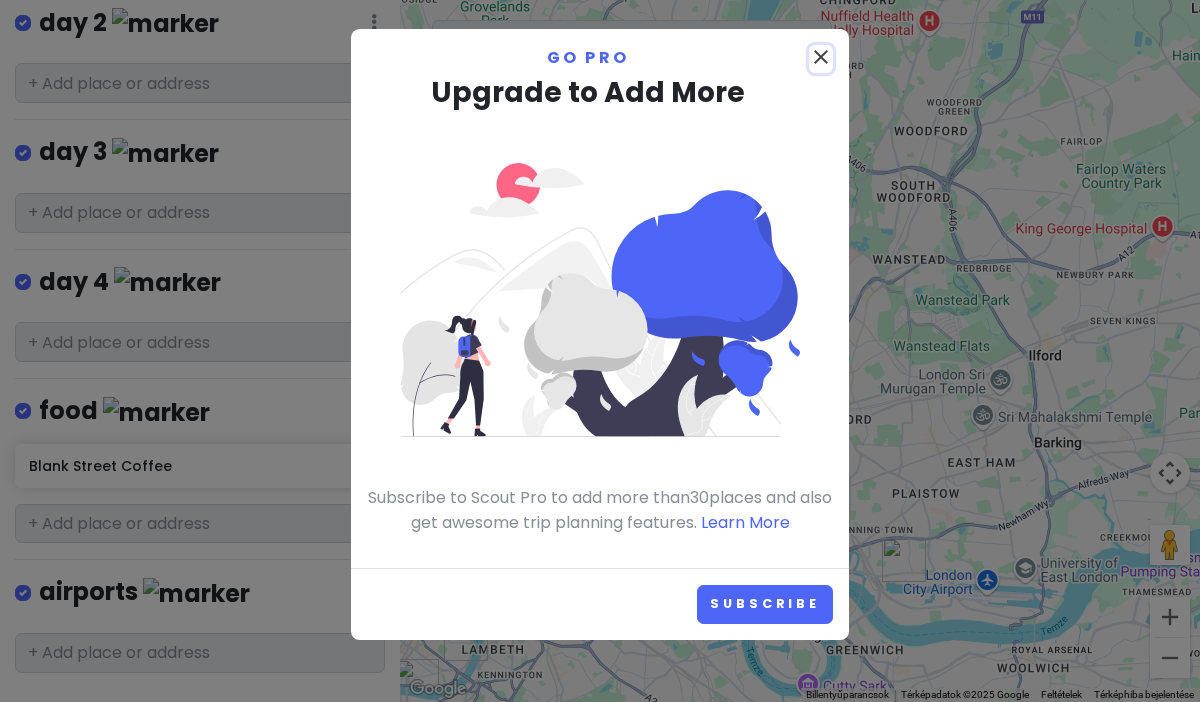 click on "close" at bounding box center [821, 57] 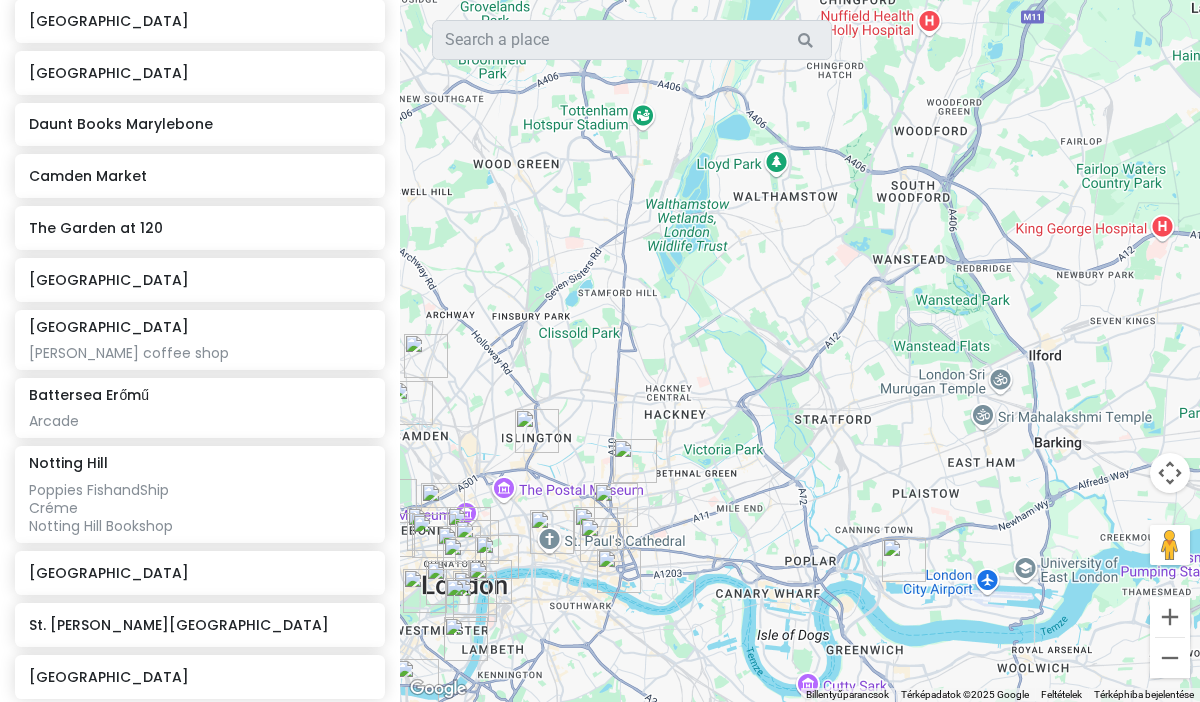 scroll, scrollTop: 1540, scrollLeft: 0, axis: vertical 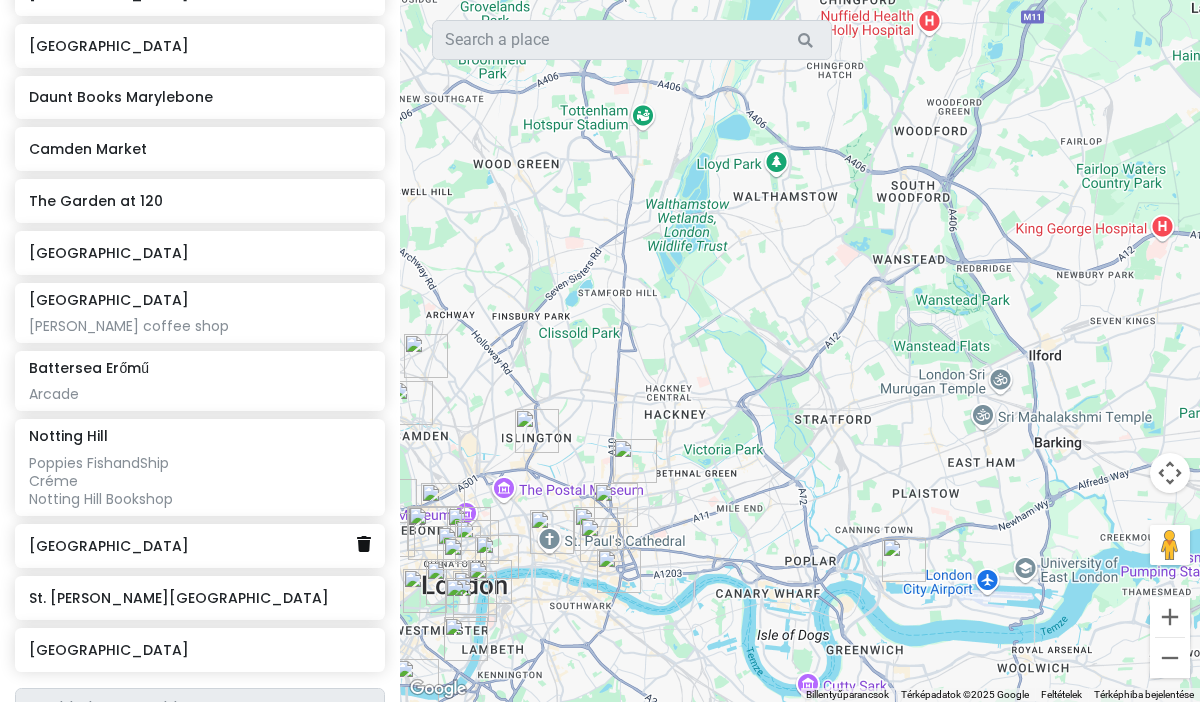click at bounding box center [364, 544] 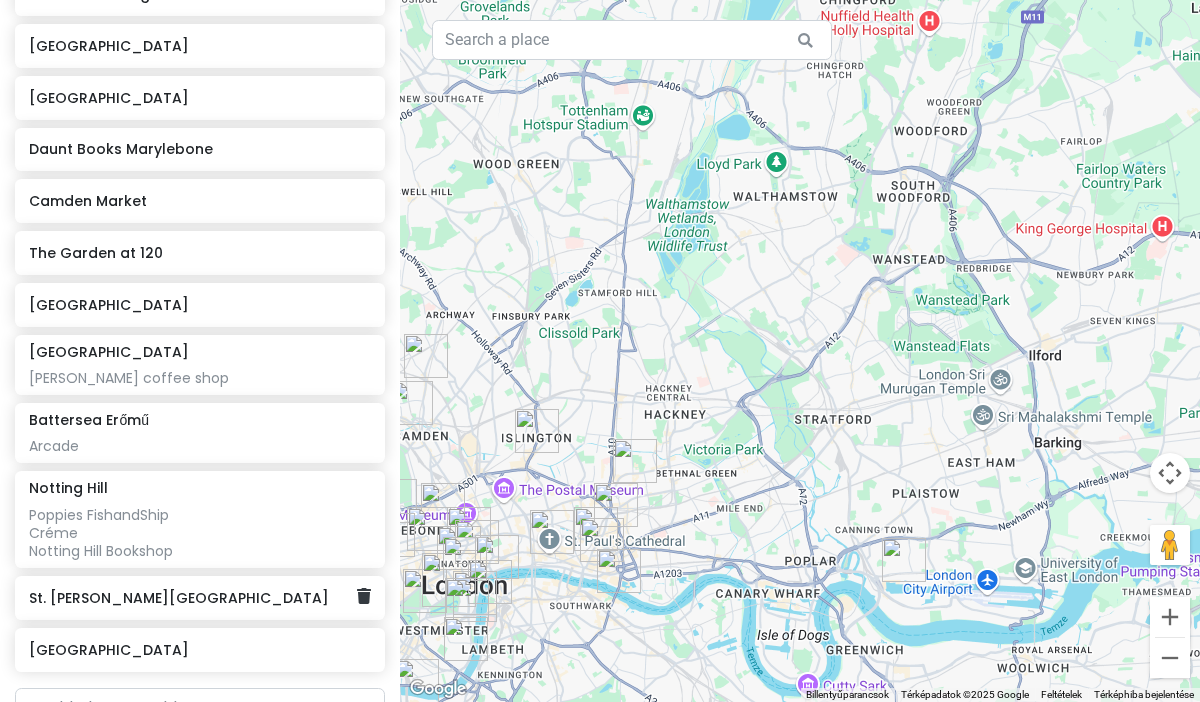 scroll, scrollTop: 2371, scrollLeft: 0, axis: vertical 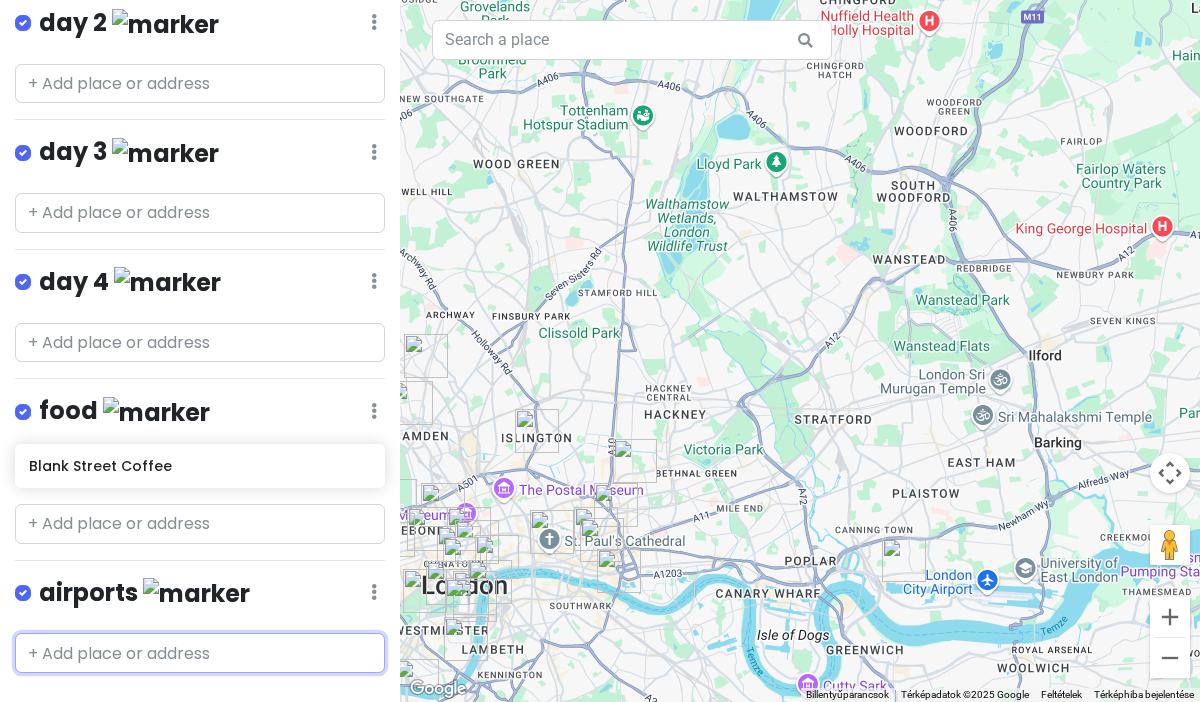 click at bounding box center (200, 653) 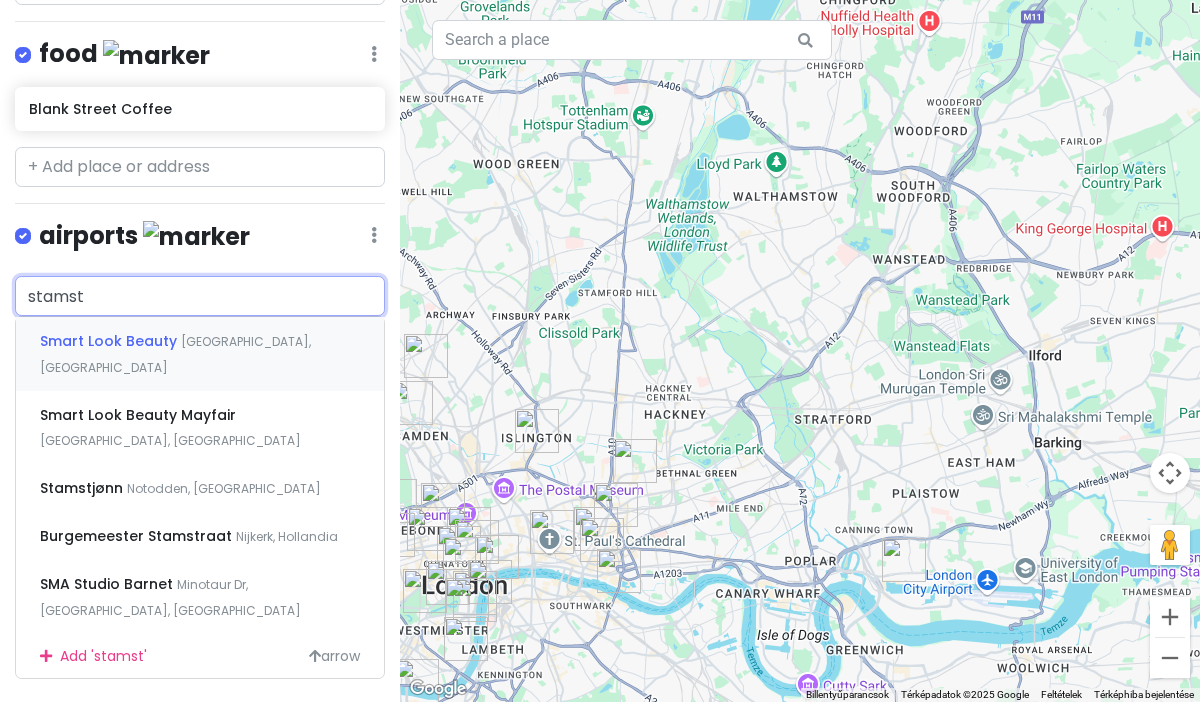 scroll, scrollTop: 2734, scrollLeft: 0, axis: vertical 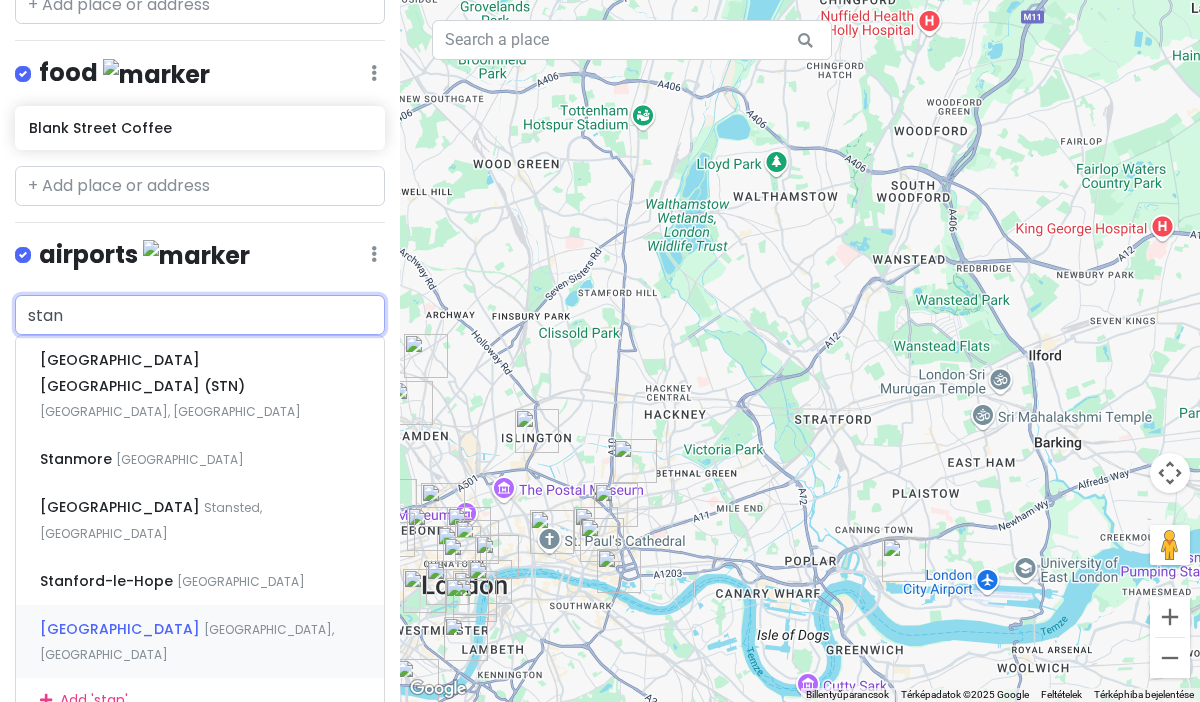 type on "stans" 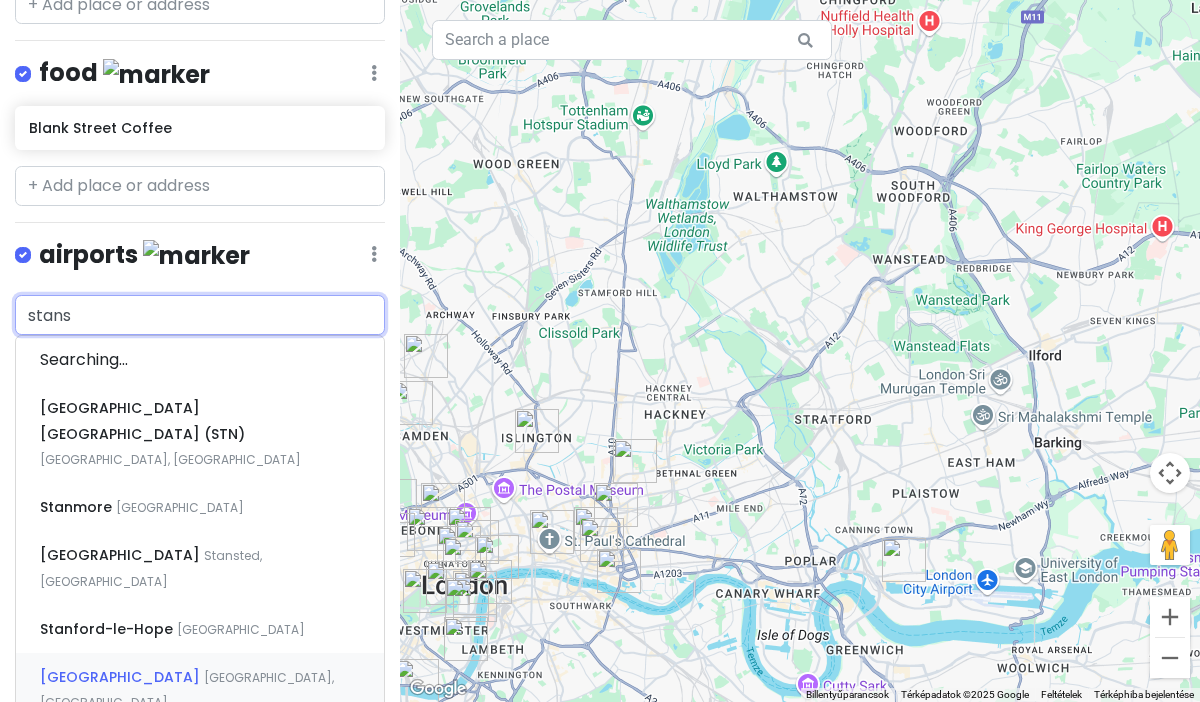 scroll, scrollTop: 2709, scrollLeft: 0, axis: vertical 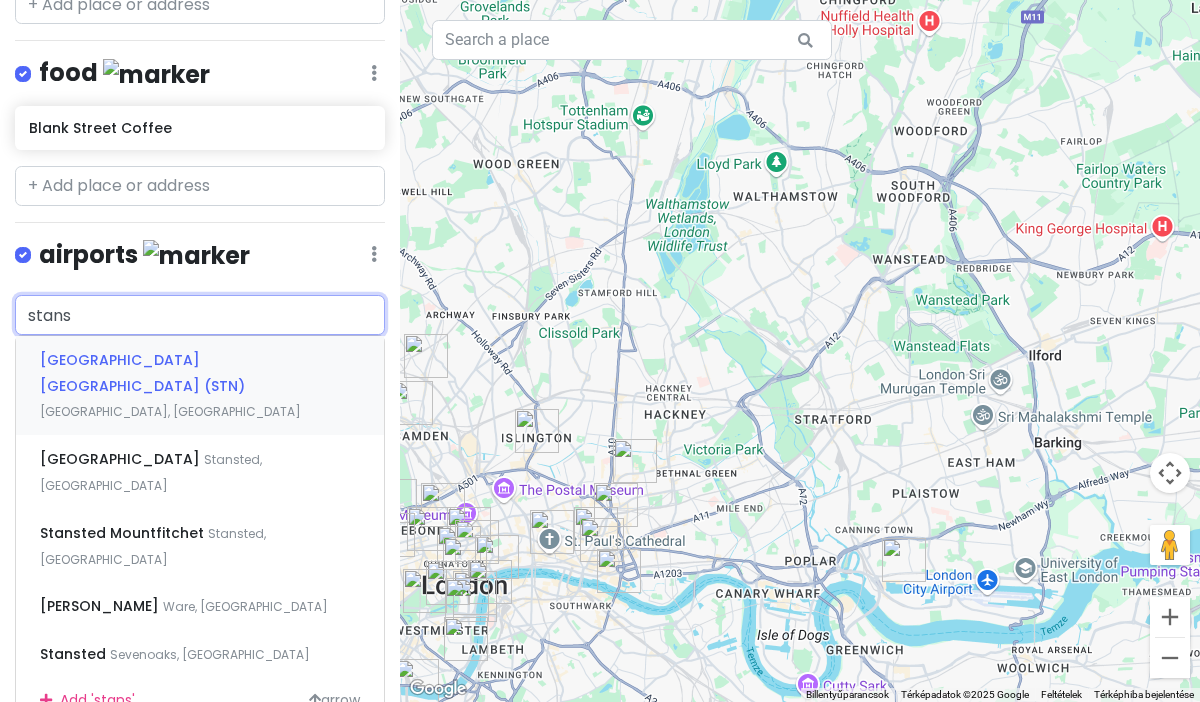 click on "[GEOGRAPHIC_DATA] [GEOGRAPHIC_DATA] (STN)" at bounding box center [142, 373] 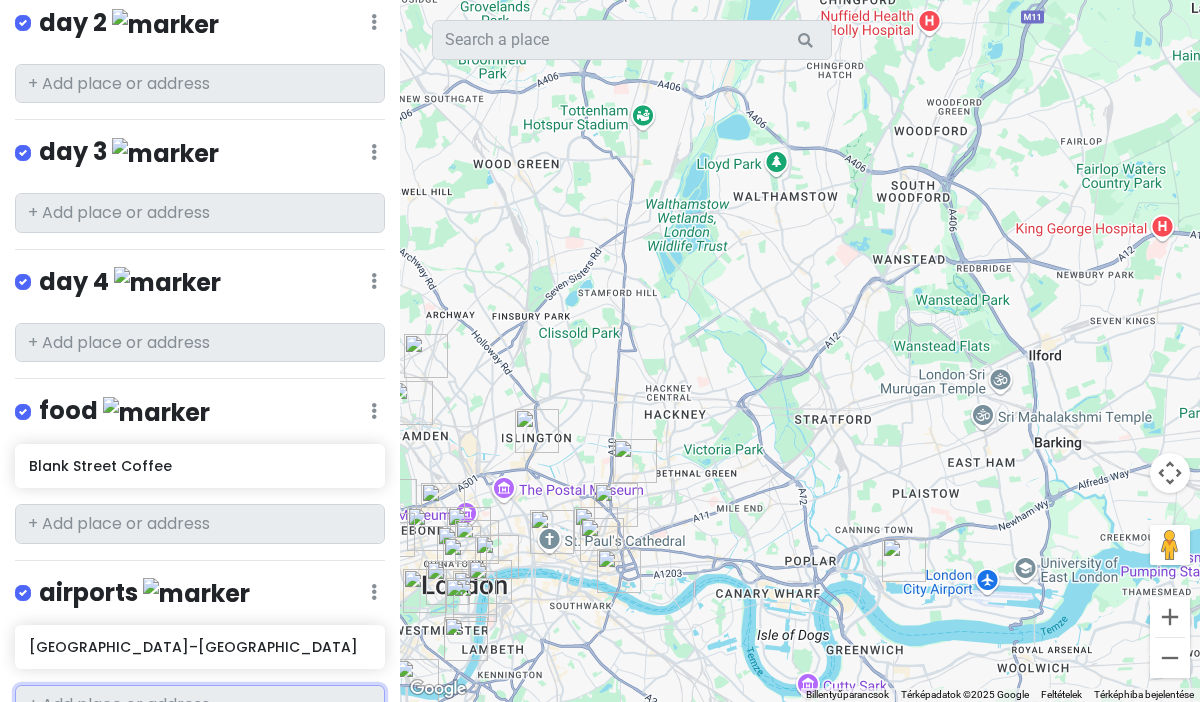 scroll, scrollTop: 2423, scrollLeft: 0, axis: vertical 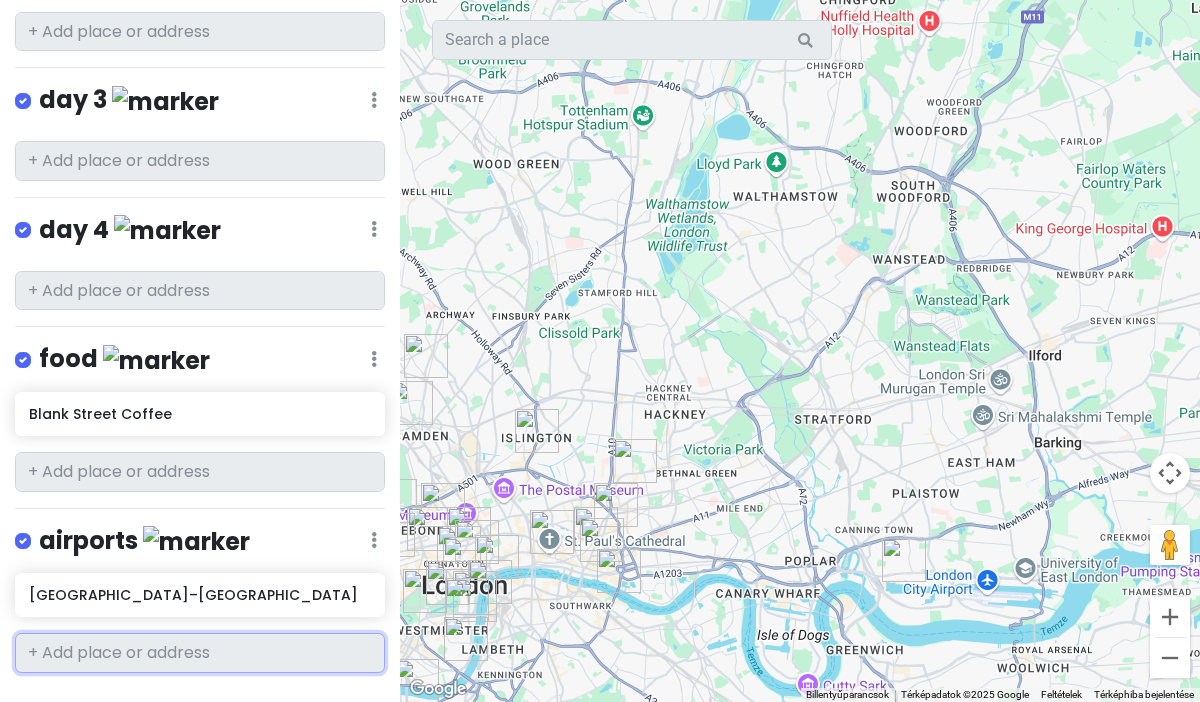 type 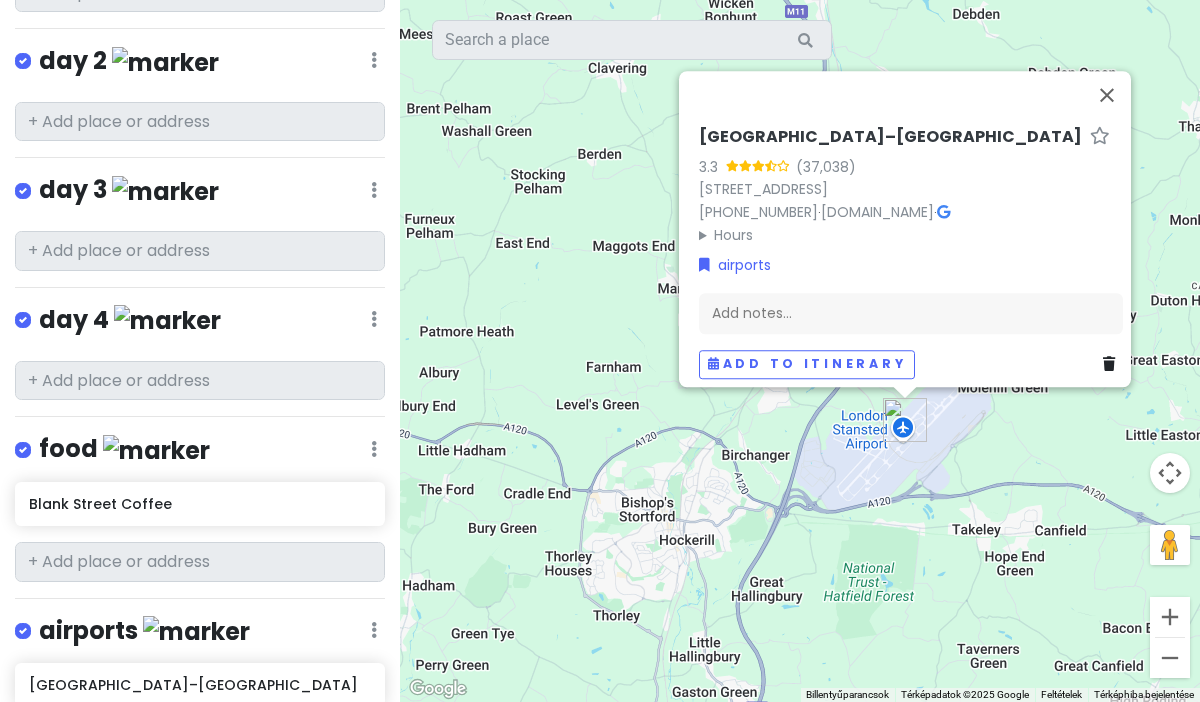 scroll, scrollTop: 2334, scrollLeft: 0, axis: vertical 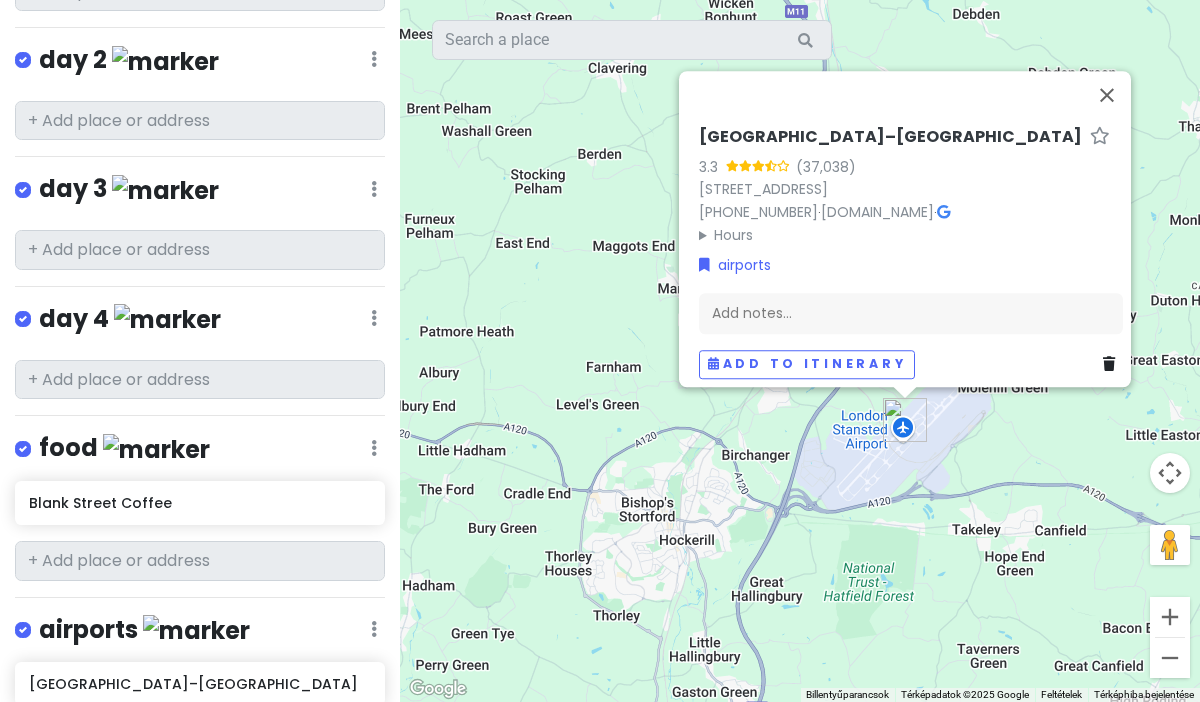 click on "day 4   Edit Reorder Delete List" at bounding box center [200, 323] 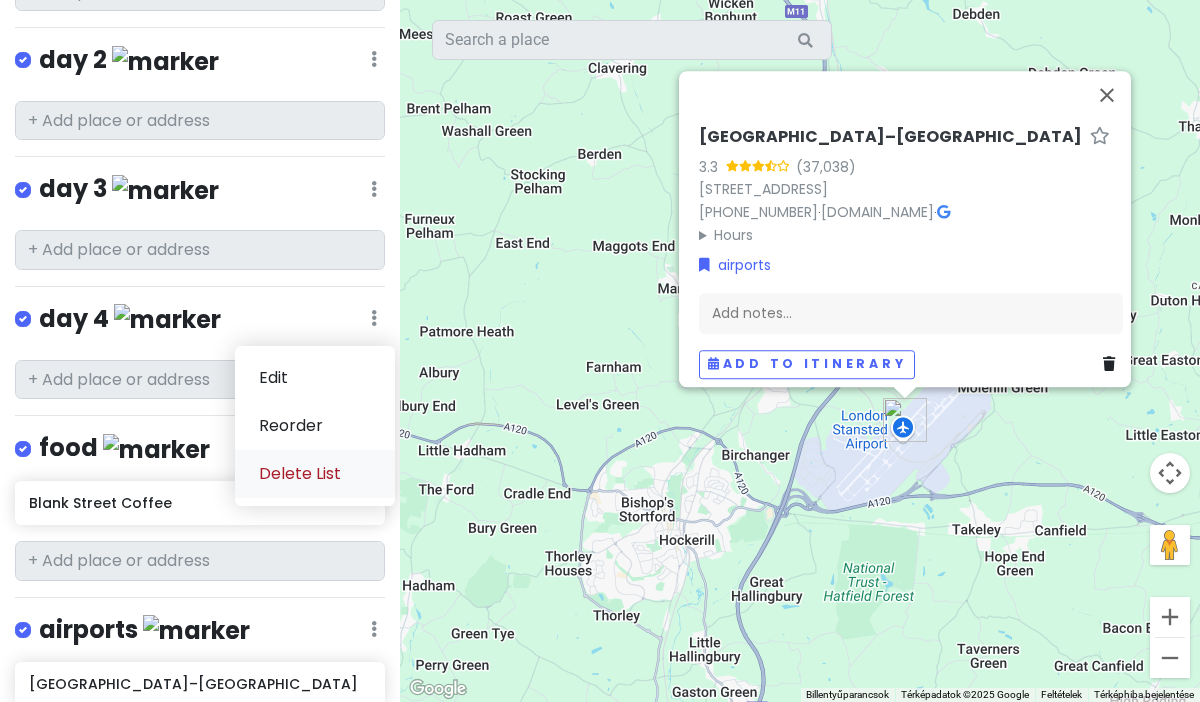click on "Delete List" at bounding box center (315, 474) 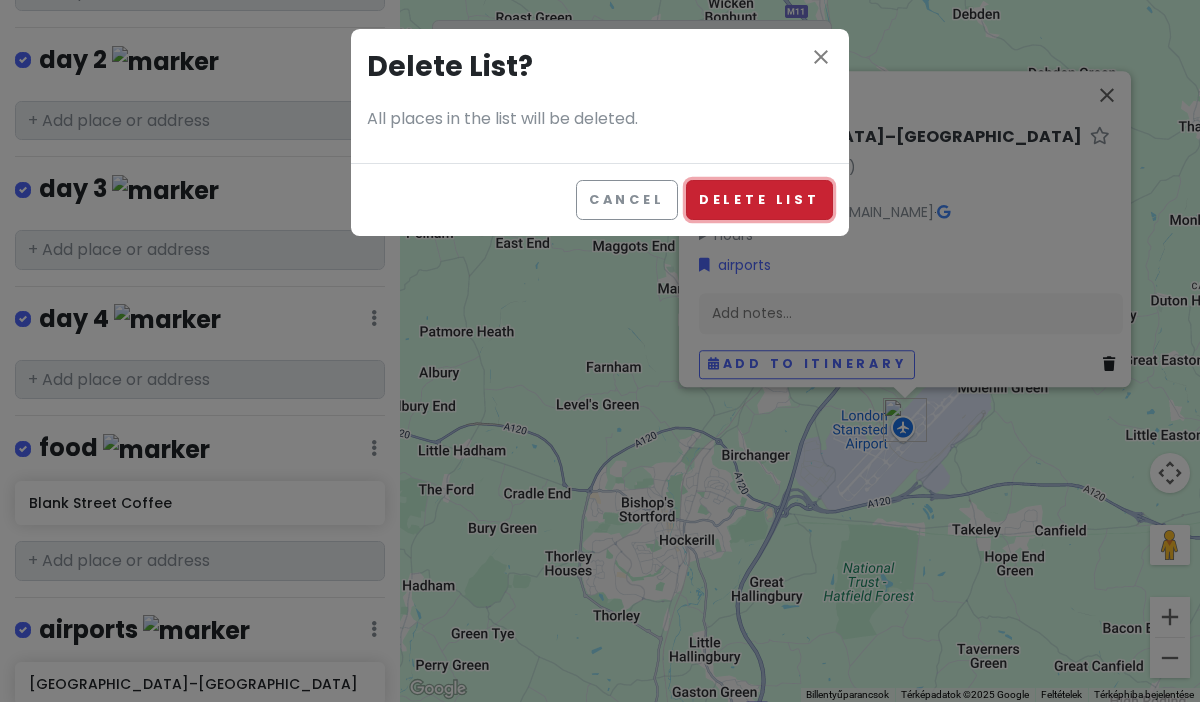 click on "Delete List" at bounding box center [759, 199] 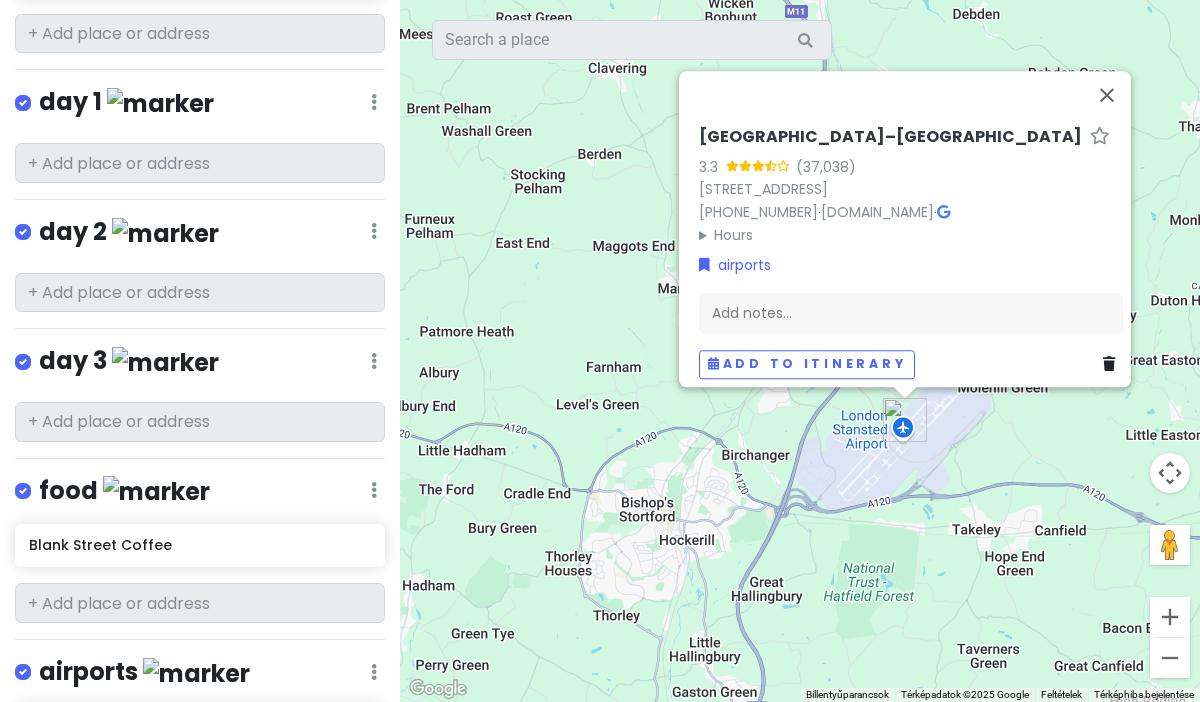 scroll, scrollTop: 2136, scrollLeft: 0, axis: vertical 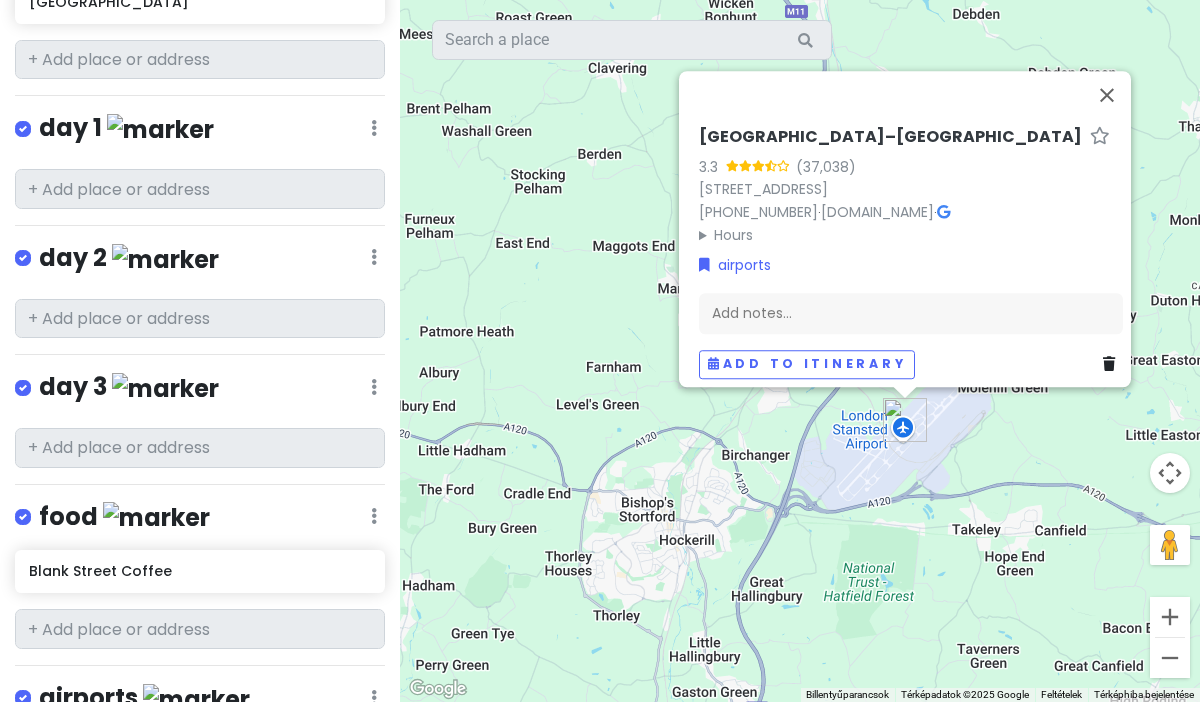 click on "day 3" at bounding box center (129, 387) 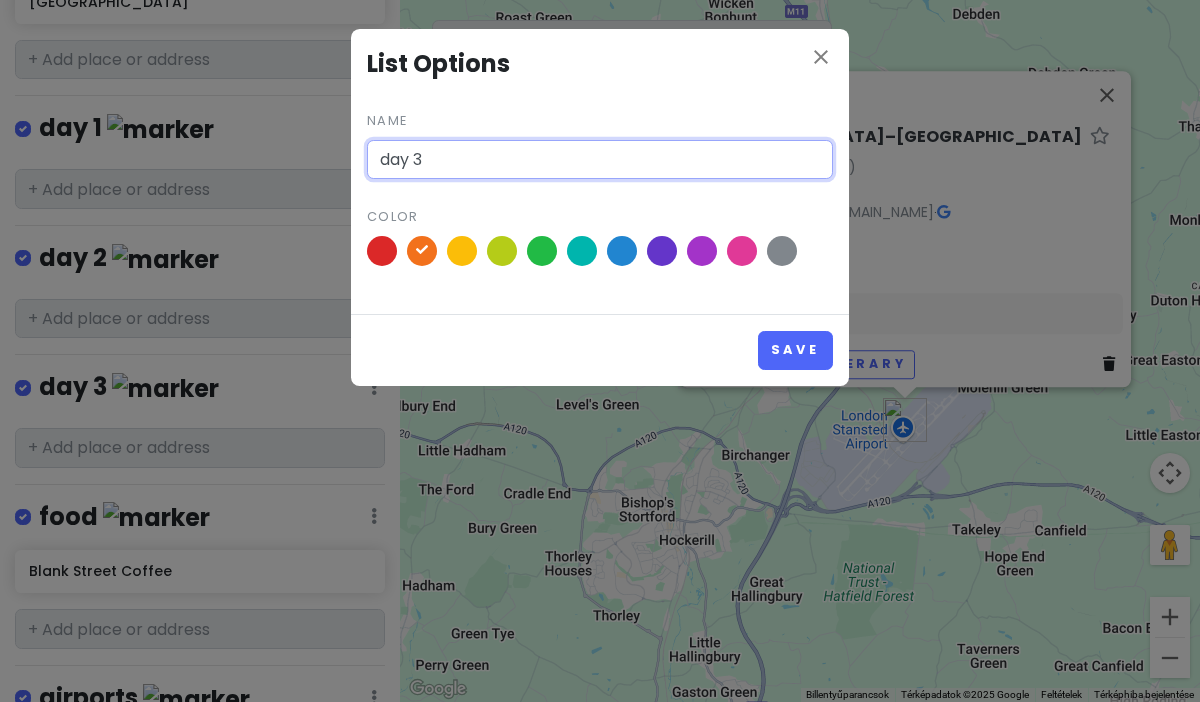 drag, startPoint x: 515, startPoint y: 147, endPoint x: 346, endPoint y: 154, distance: 169.14491 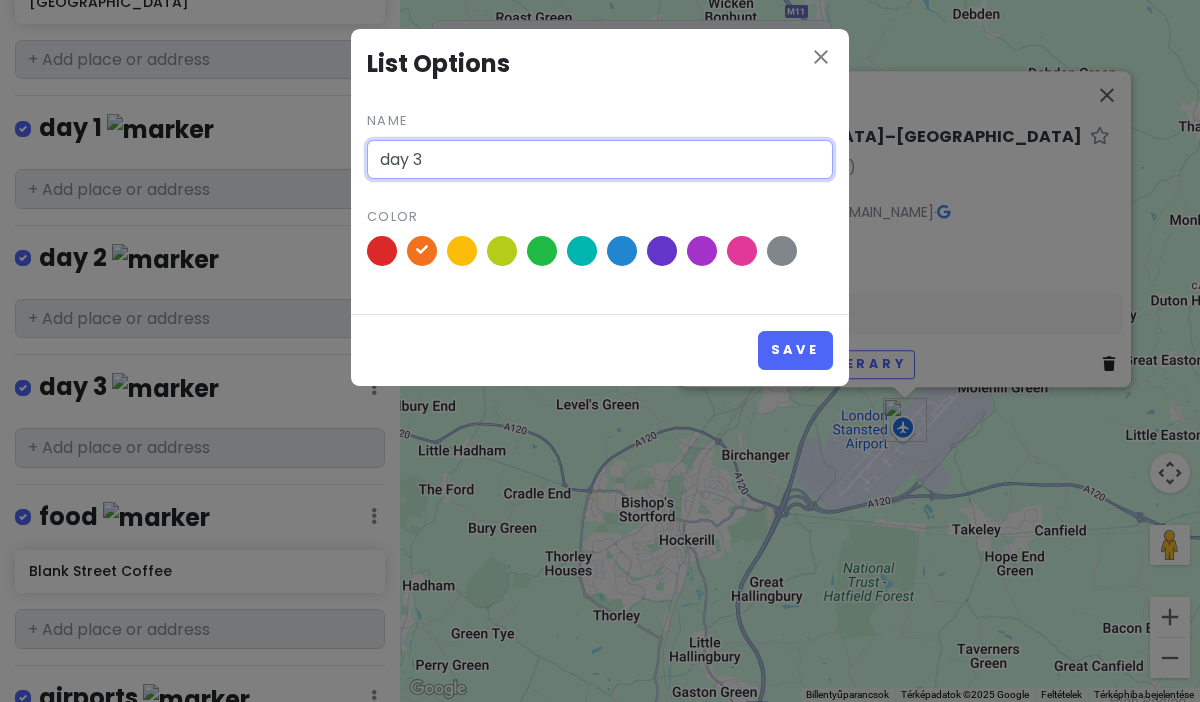 click on "close List Options Name day 3 Color Save" at bounding box center [600, 351] 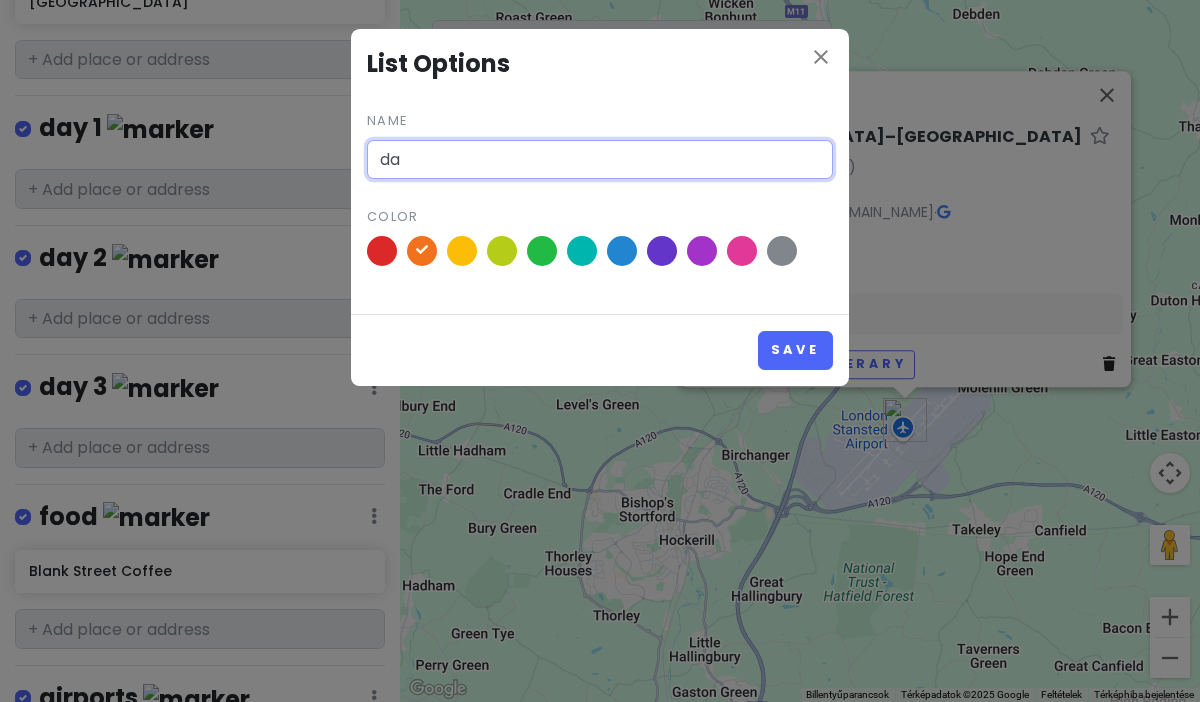 type on "d" 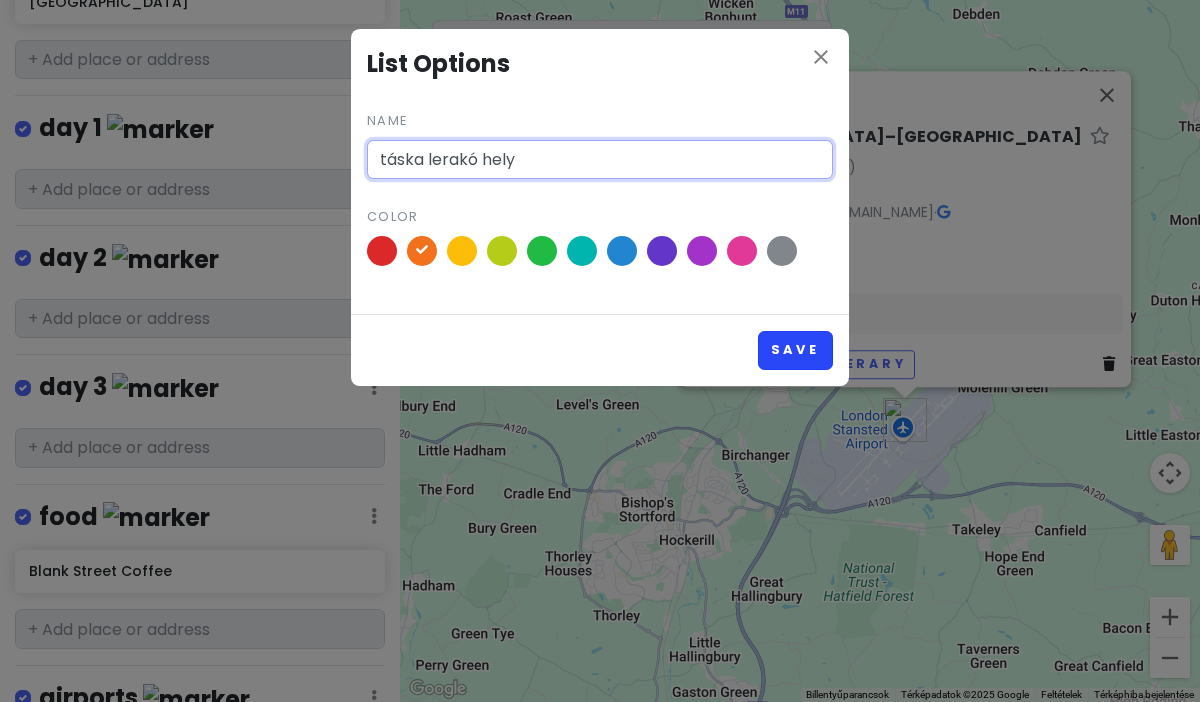 type on "táska lerakó hely" 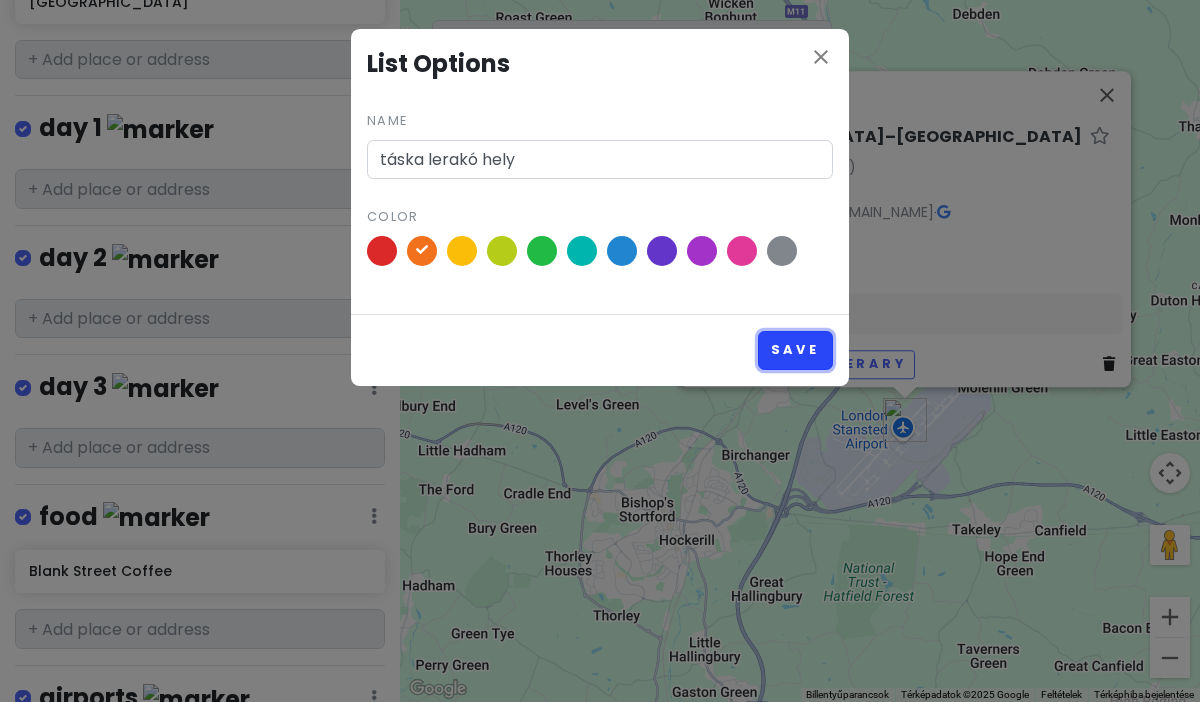 click on "Save" at bounding box center [795, 350] 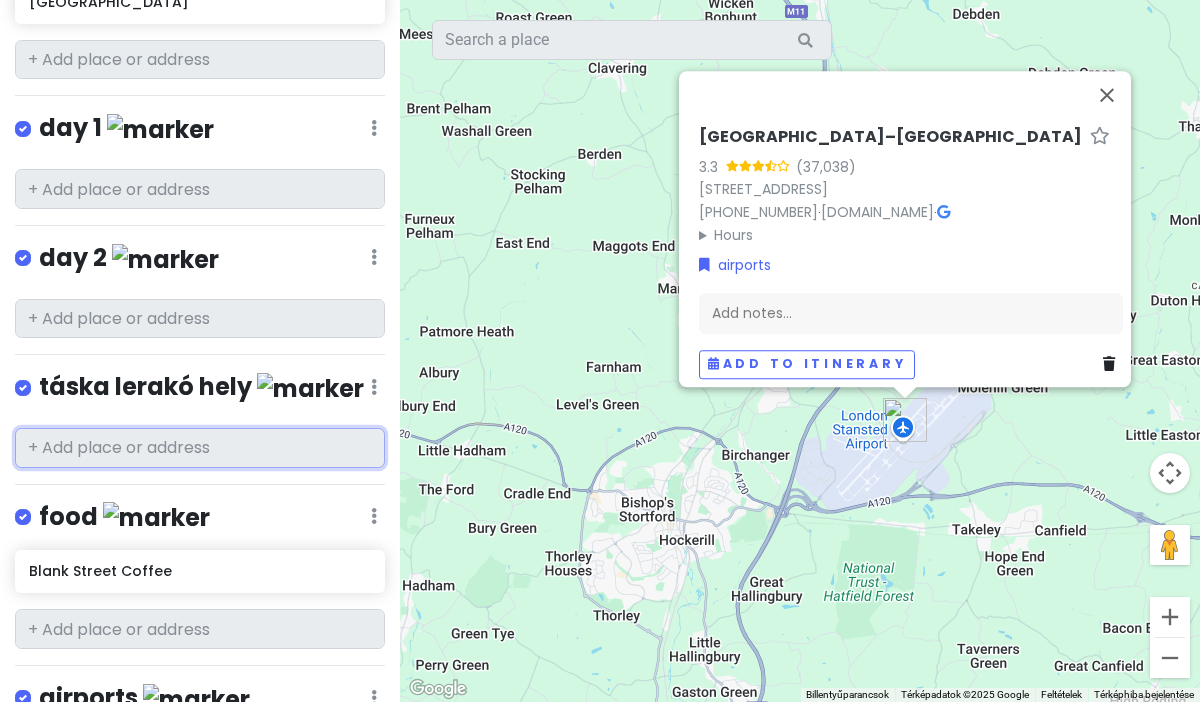 click at bounding box center (200, 448) 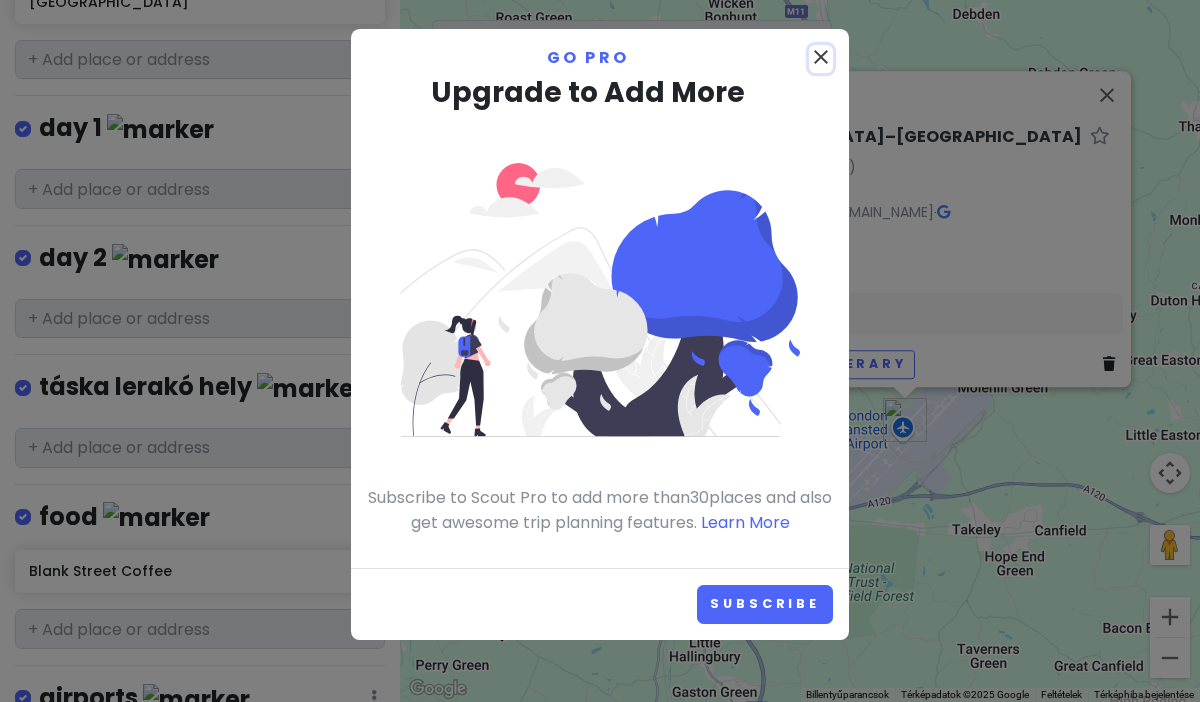 click on "close" at bounding box center [821, 57] 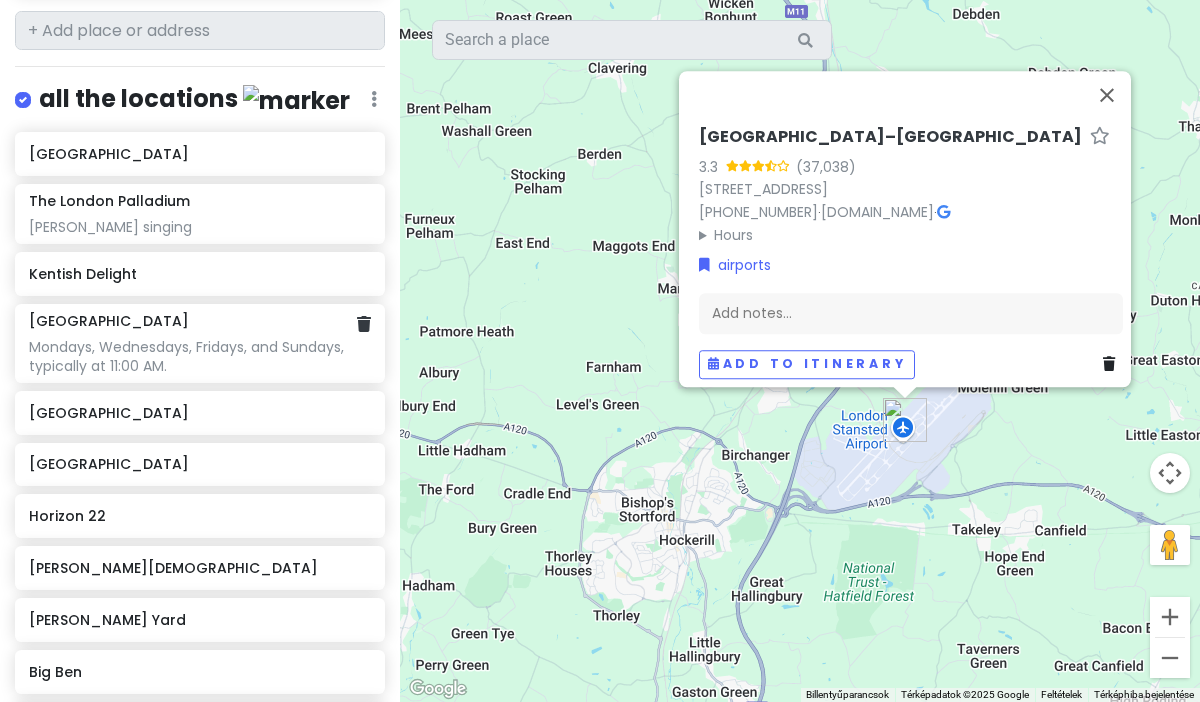 scroll, scrollTop: 465, scrollLeft: 0, axis: vertical 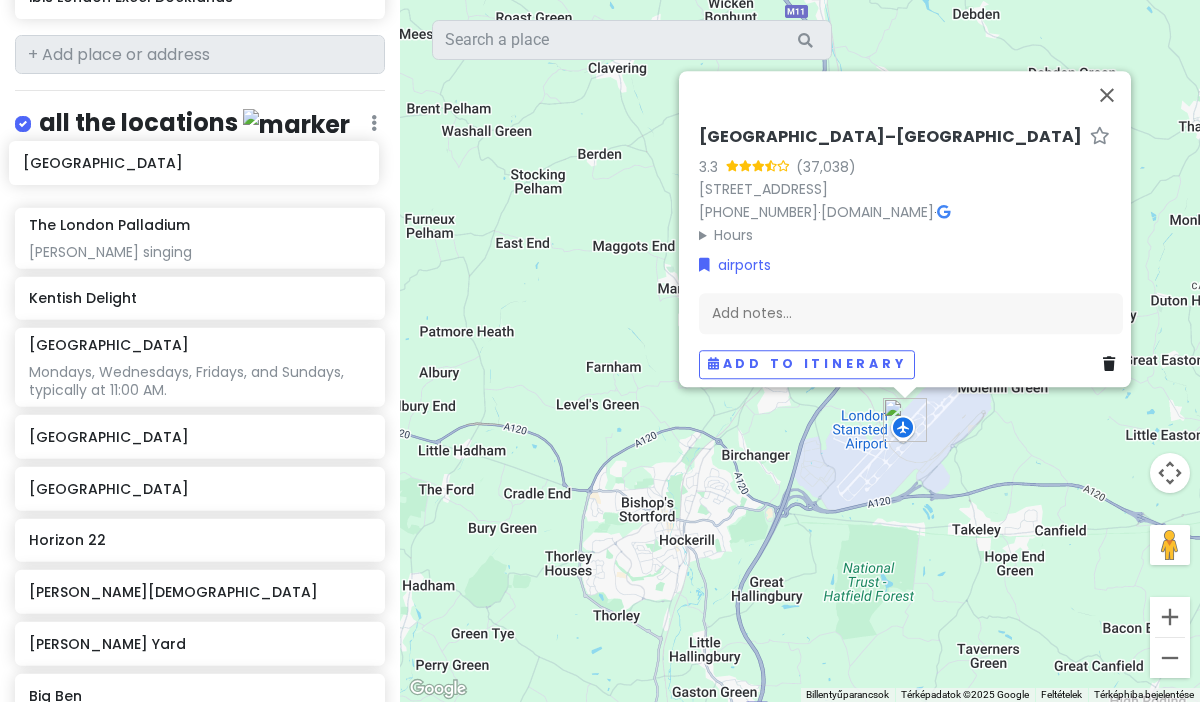 drag, startPoint x: 222, startPoint y: 115, endPoint x: 218, endPoint y: 180, distance: 65.12296 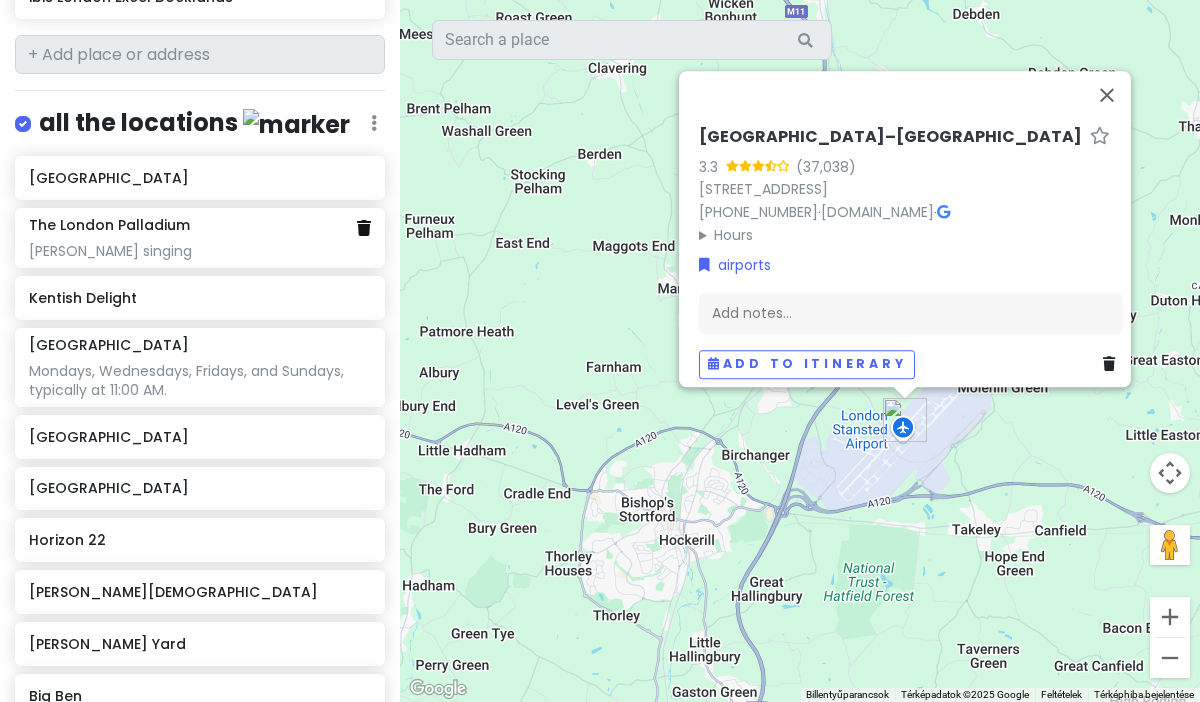 click at bounding box center (364, 228) 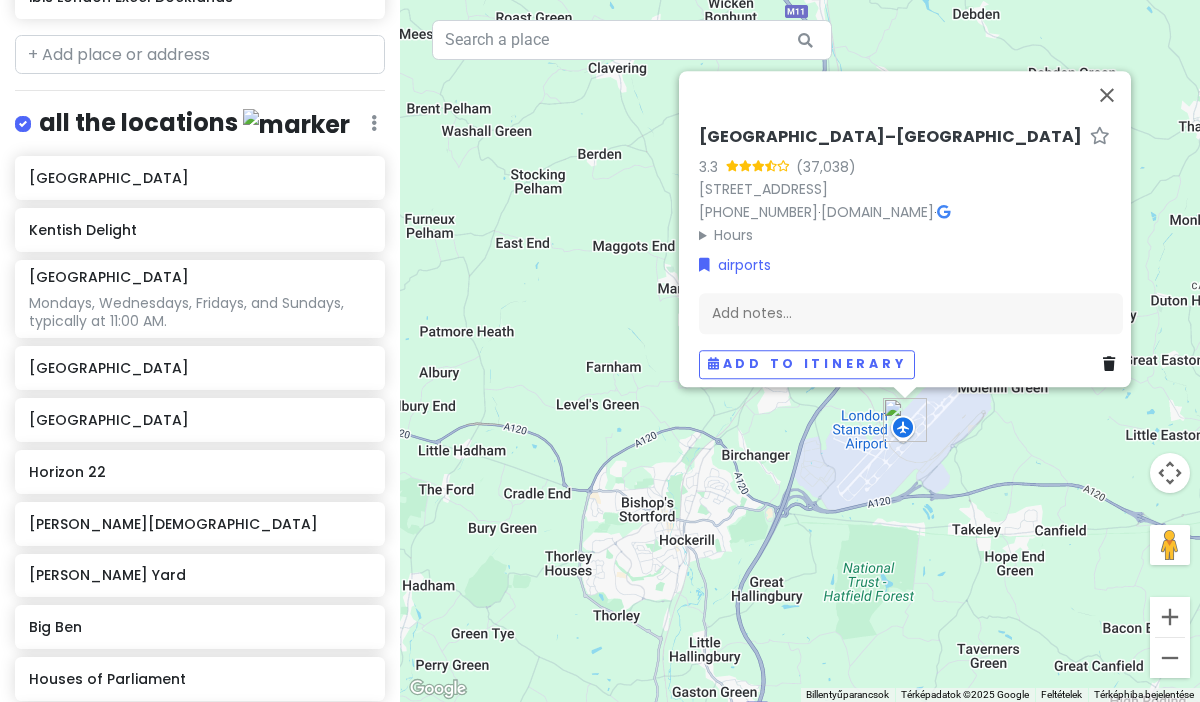click on "Kentish Delight" at bounding box center (199, 230) 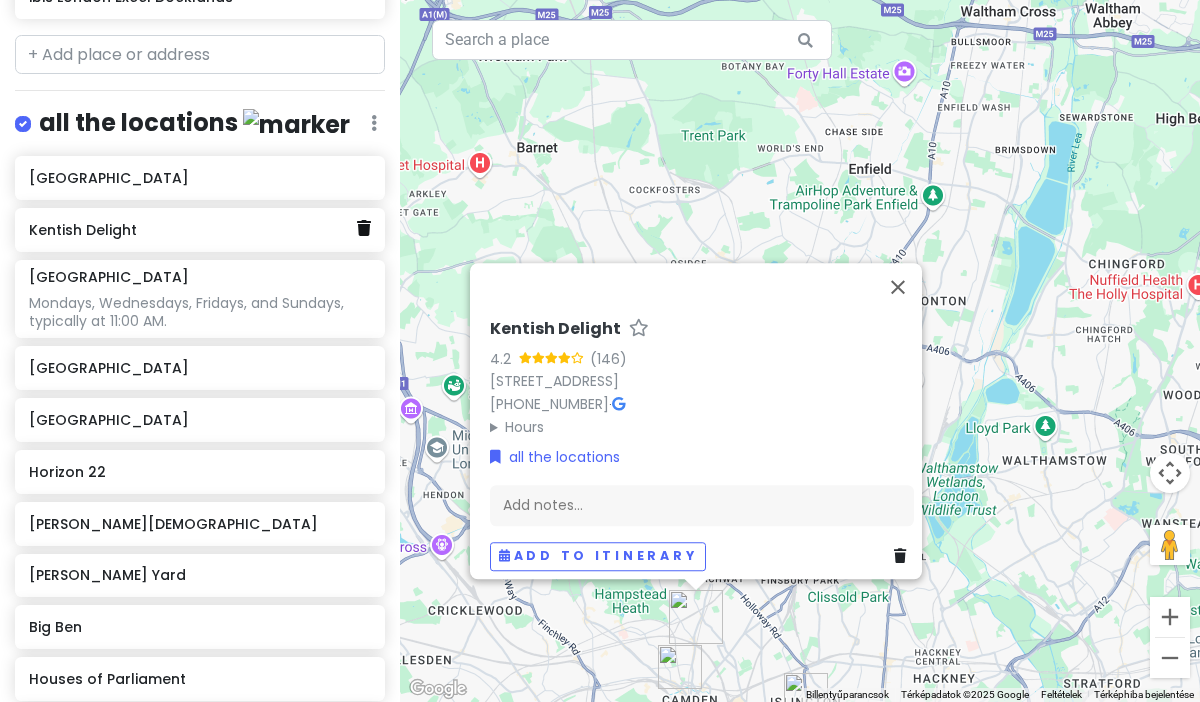 click at bounding box center [364, 228] 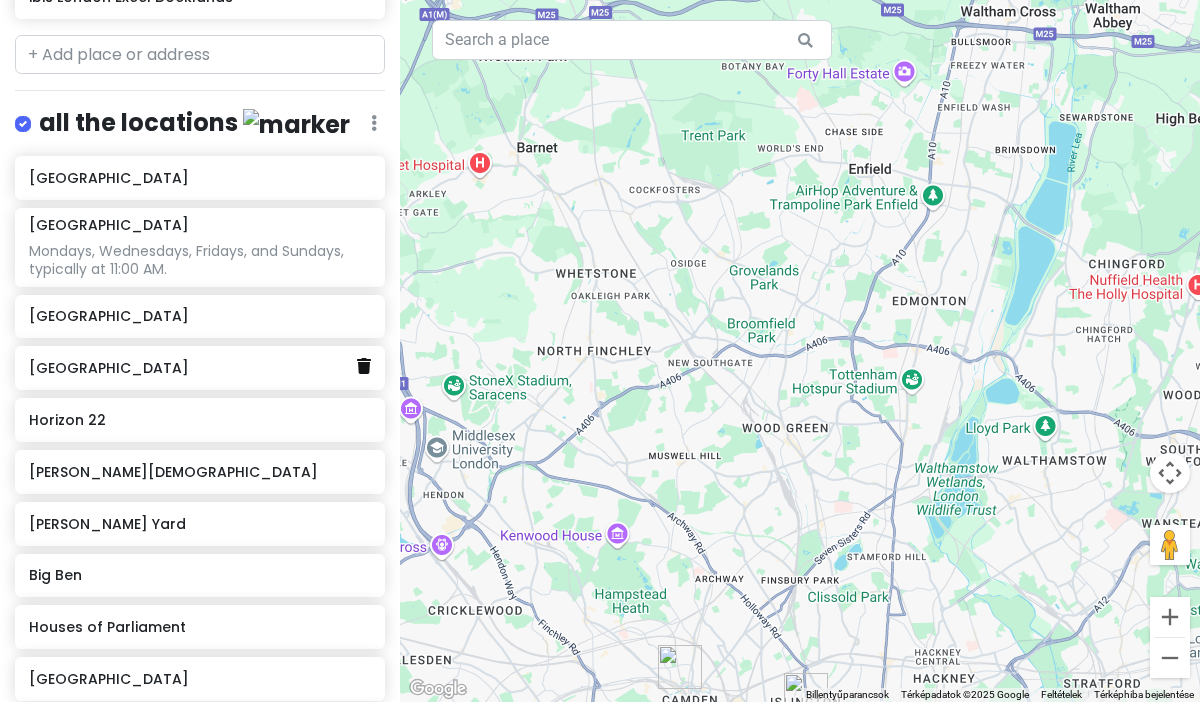 click at bounding box center [364, 366] 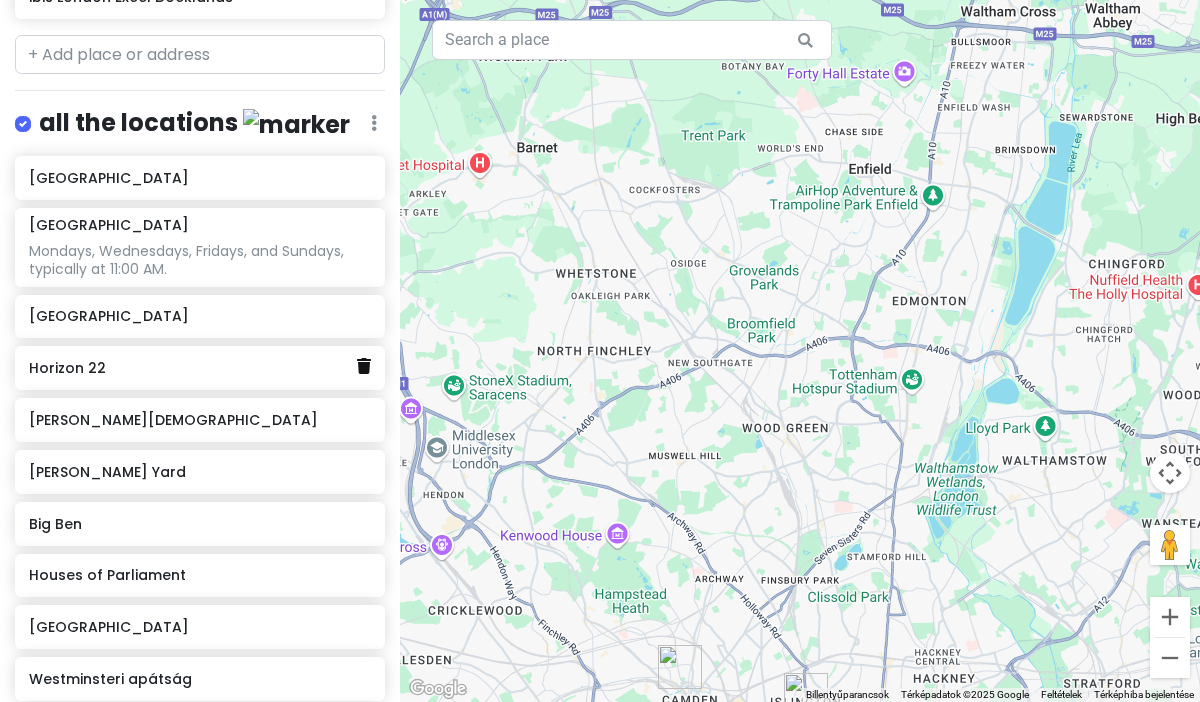 click at bounding box center (364, 366) 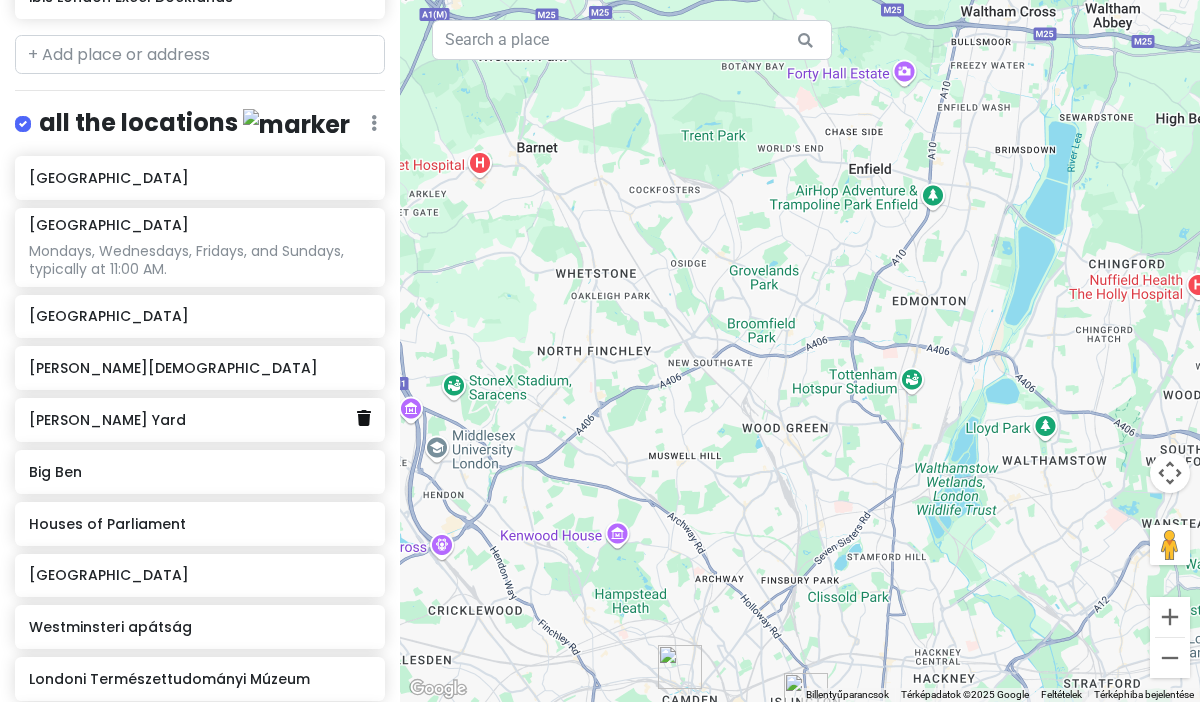 click at bounding box center [364, 418] 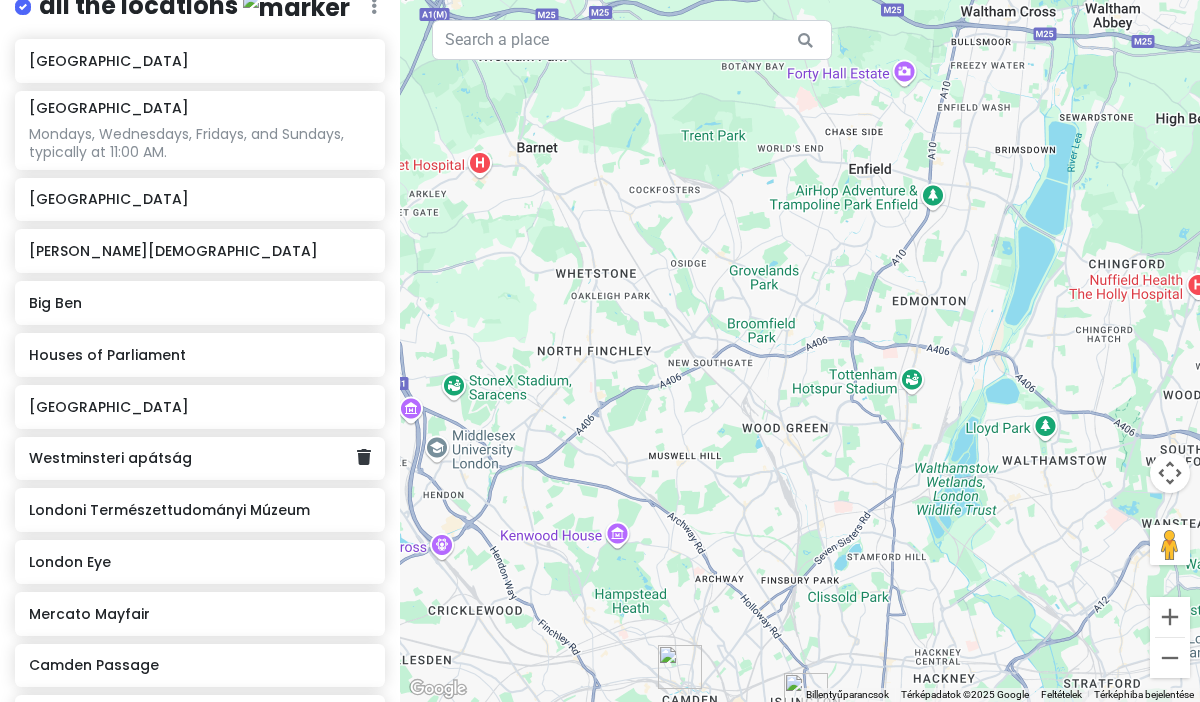scroll, scrollTop: 547, scrollLeft: 0, axis: vertical 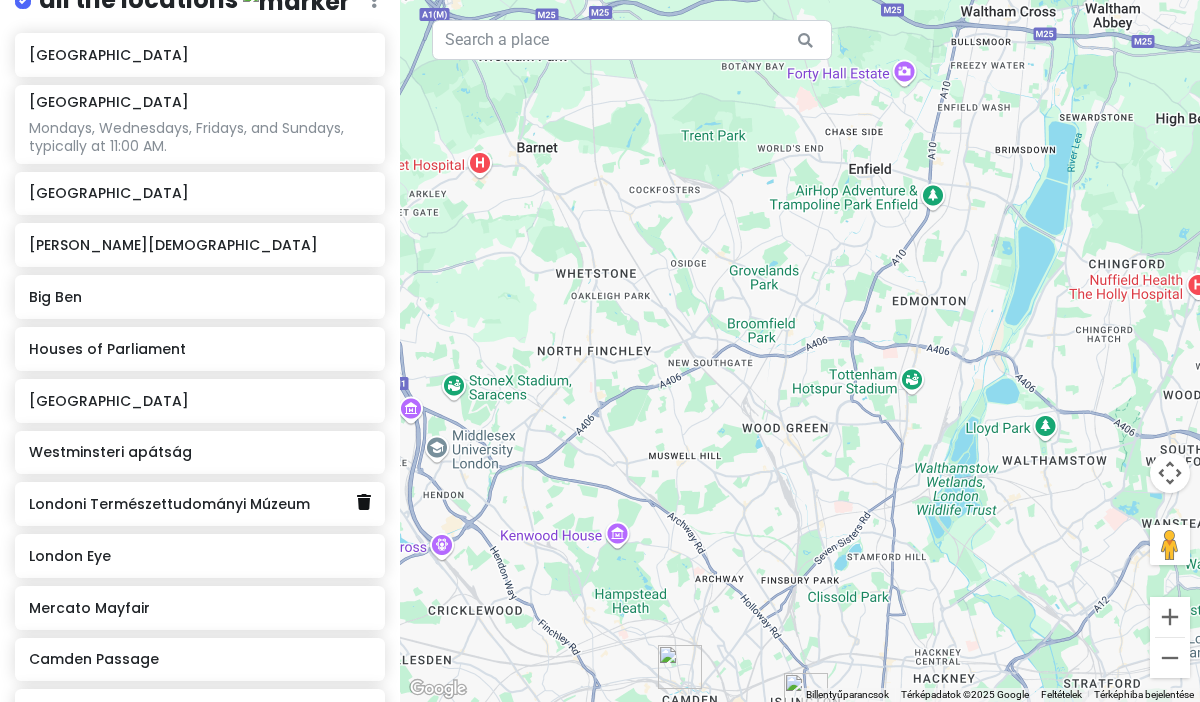 click at bounding box center (364, 502) 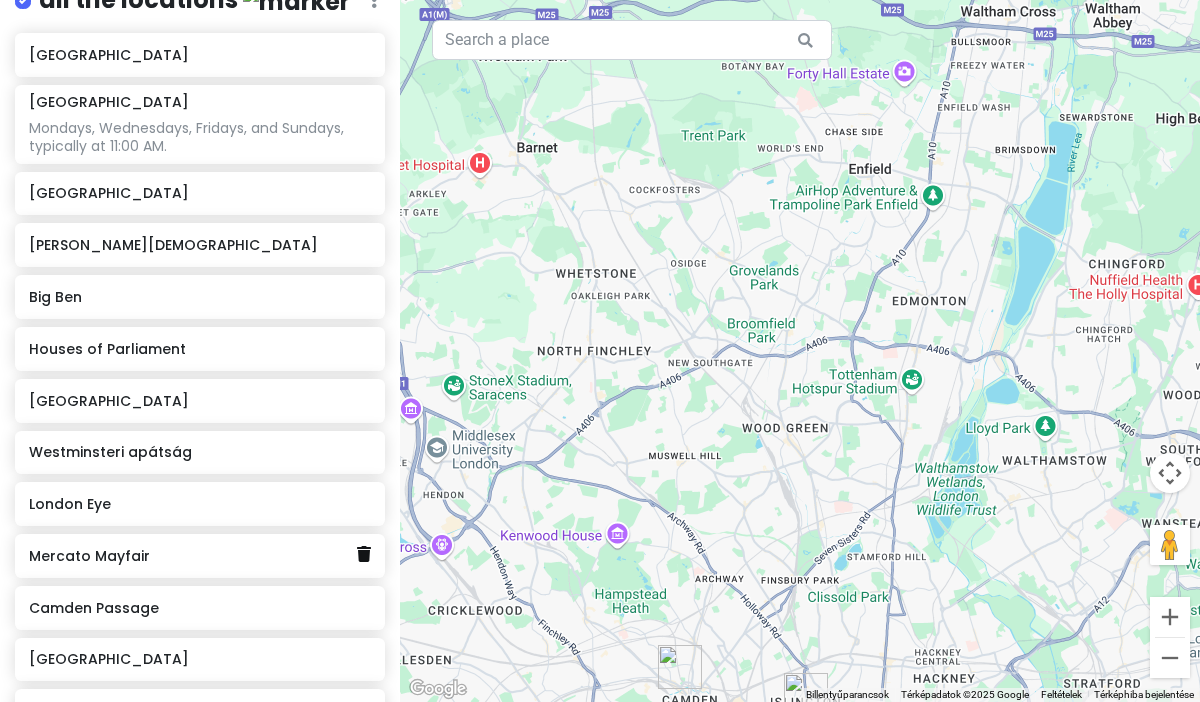click at bounding box center (364, 554) 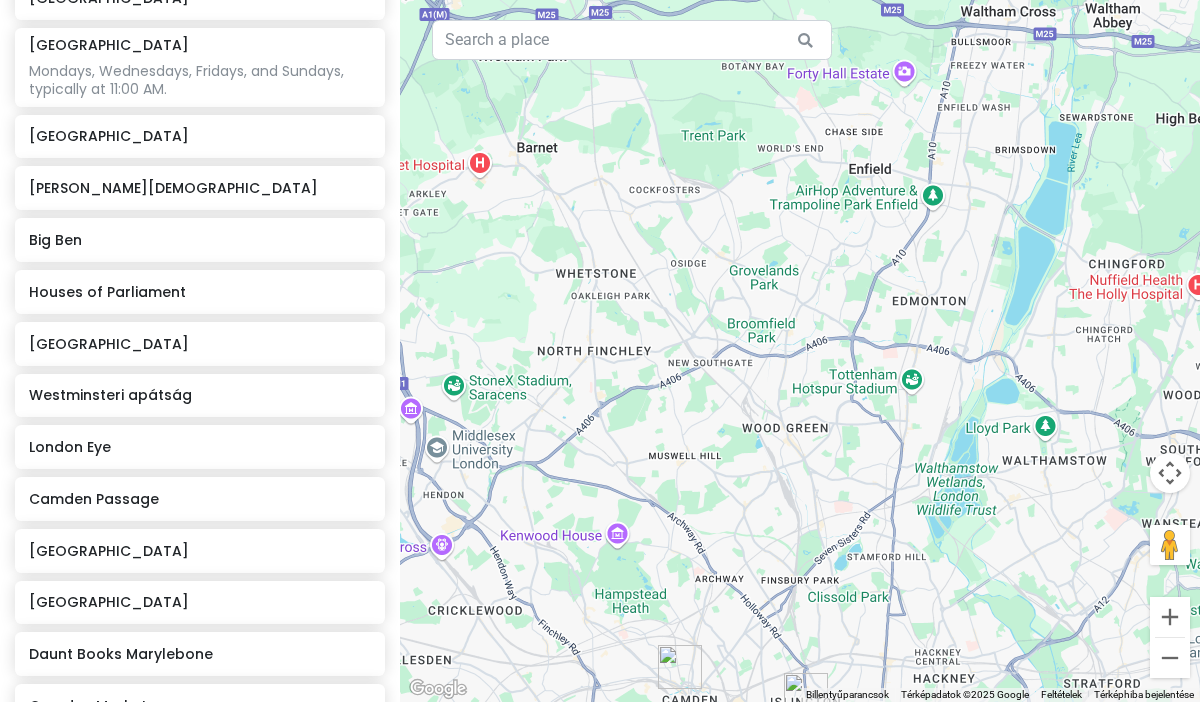 scroll, scrollTop: 640, scrollLeft: 0, axis: vertical 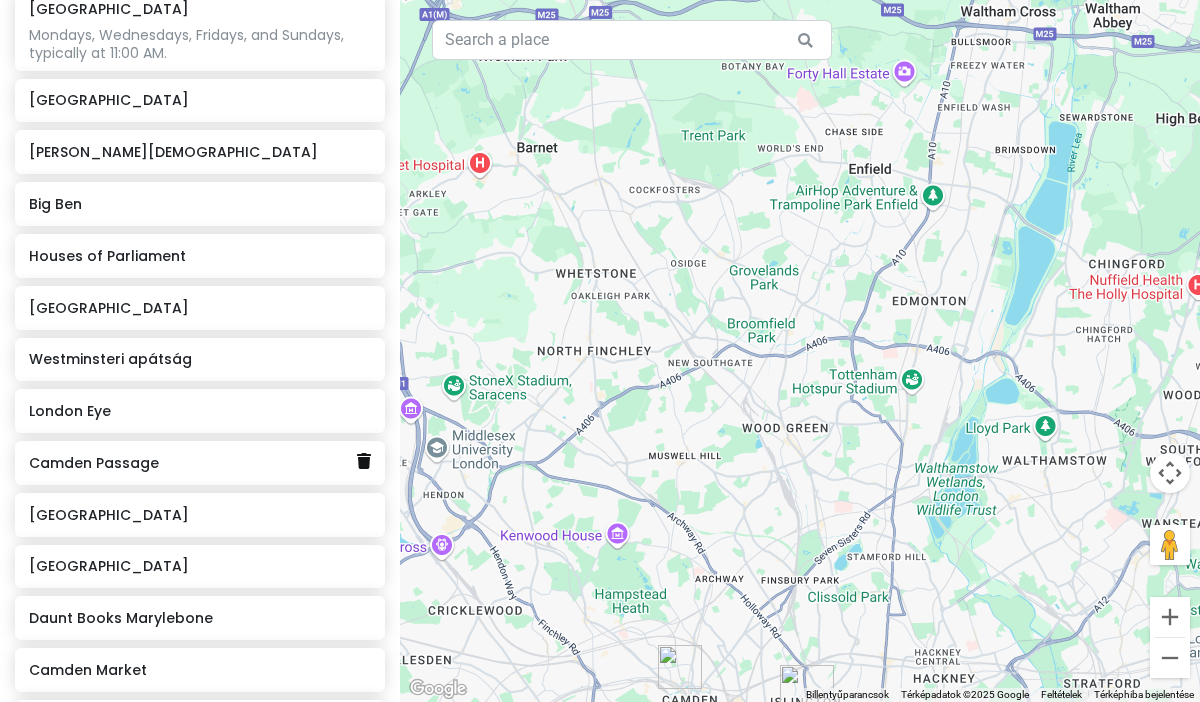 click at bounding box center [364, 461] 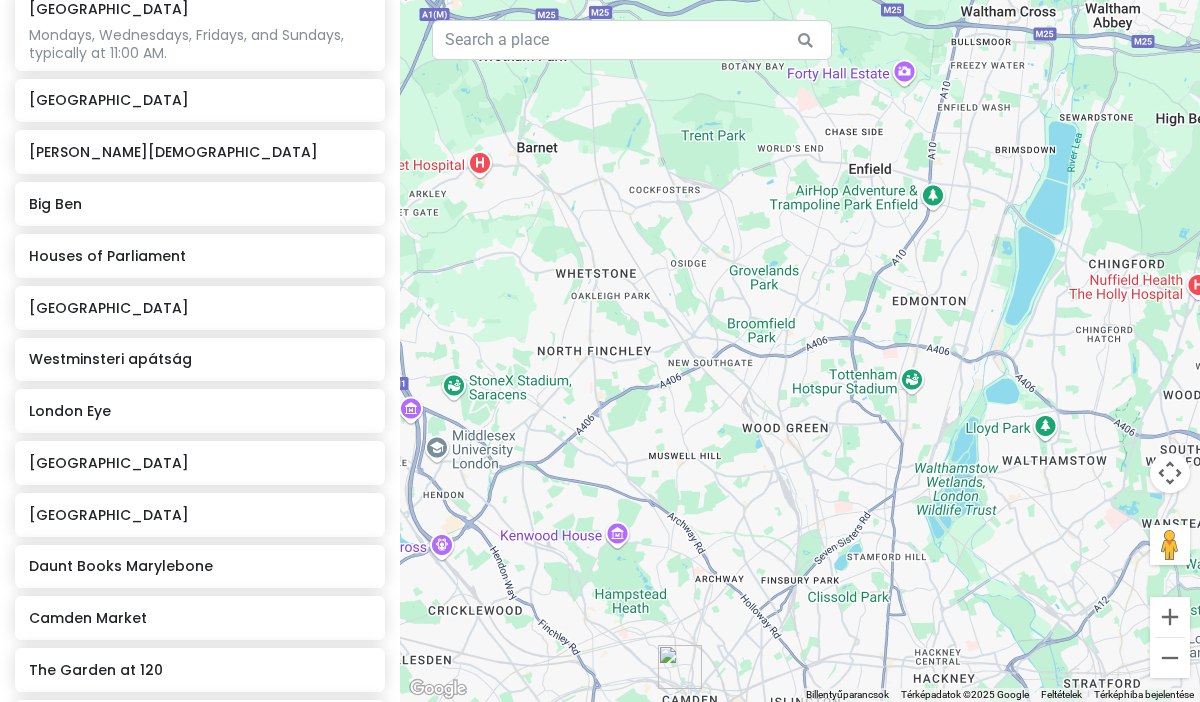 click on "[GEOGRAPHIC_DATA]" 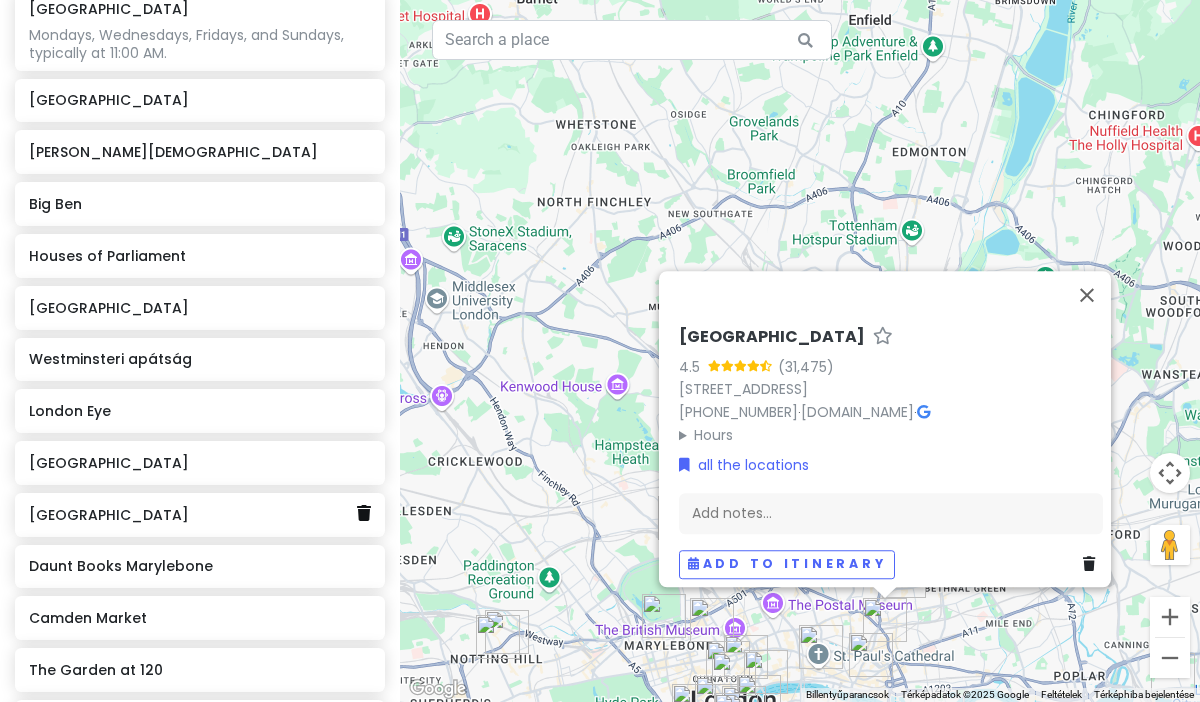click at bounding box center (364, 513) 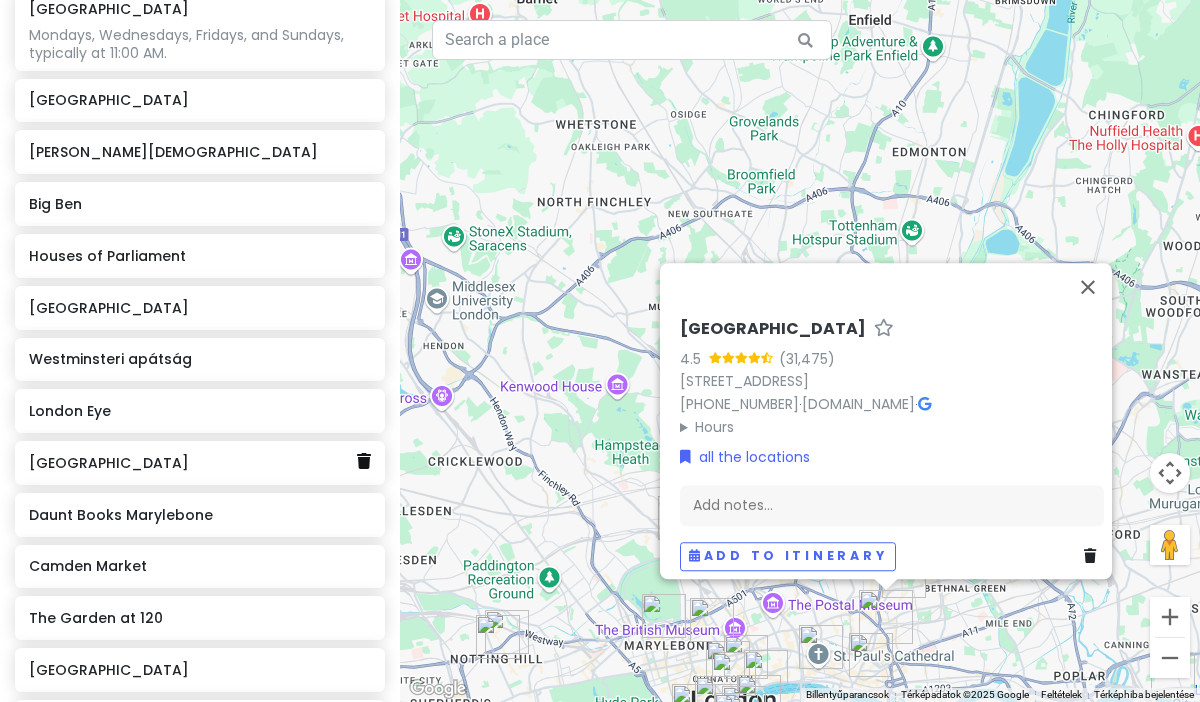 click at bounding box center [364, 461] 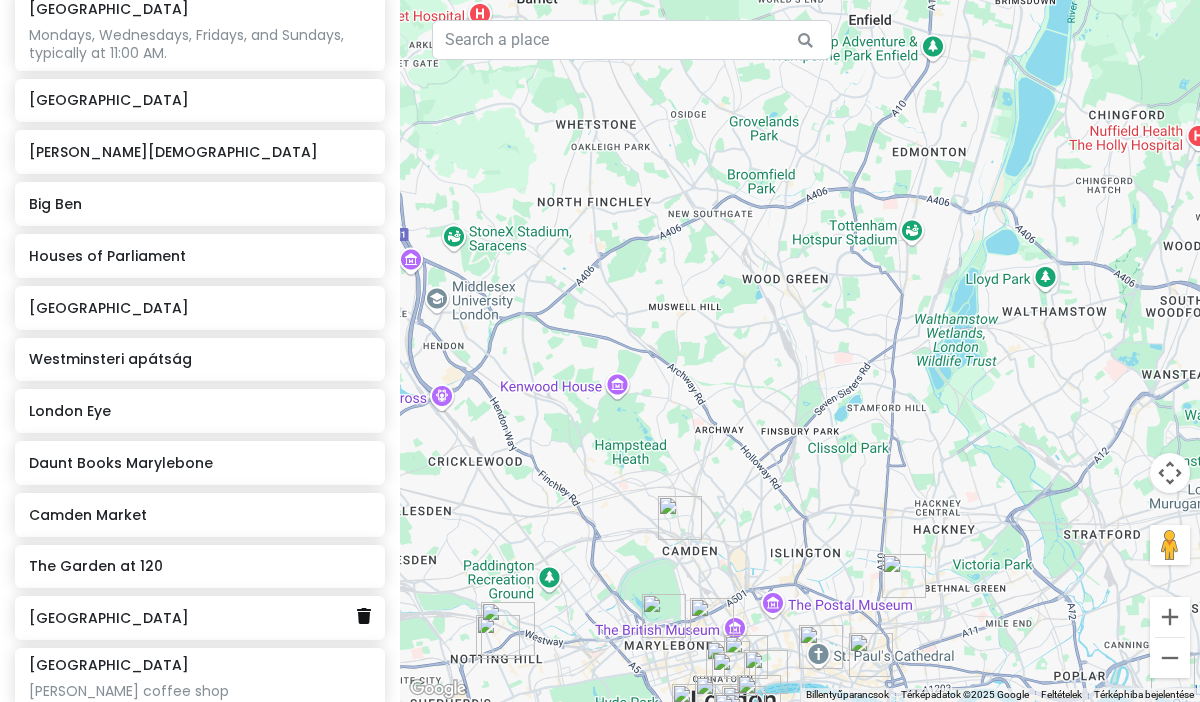 click at bounding box center [364, 616] 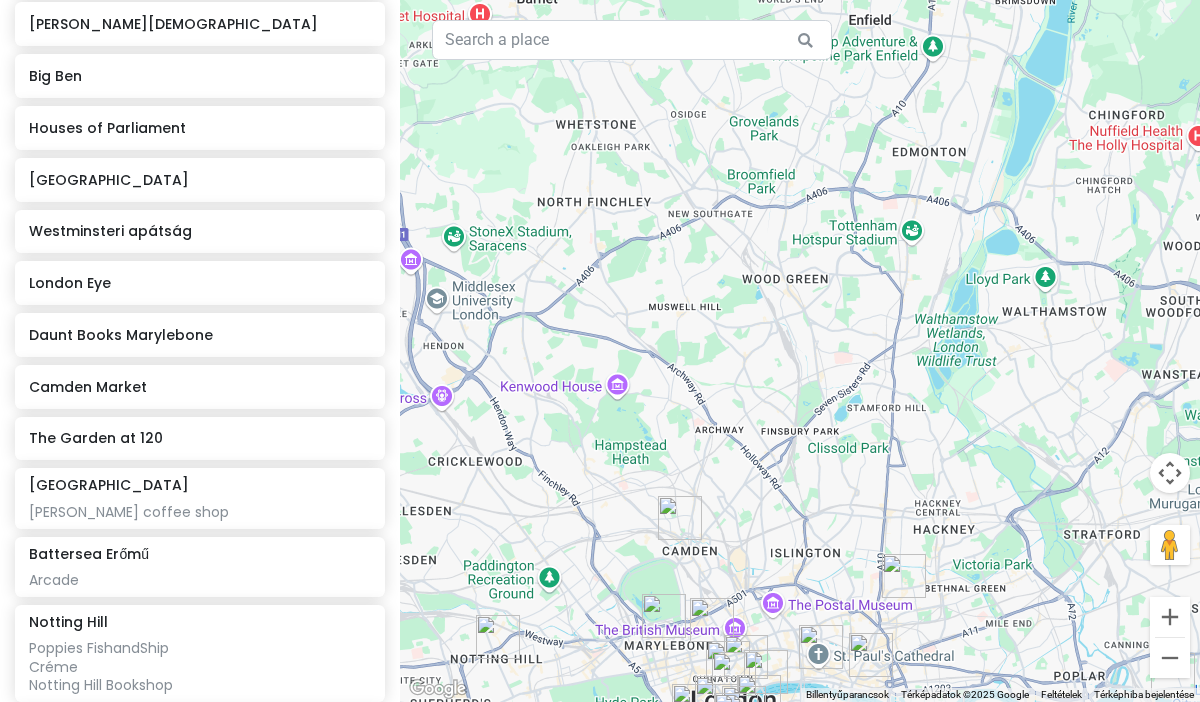 scroll, scrollTop: 778, scrollLeft: 0, axis: vertical 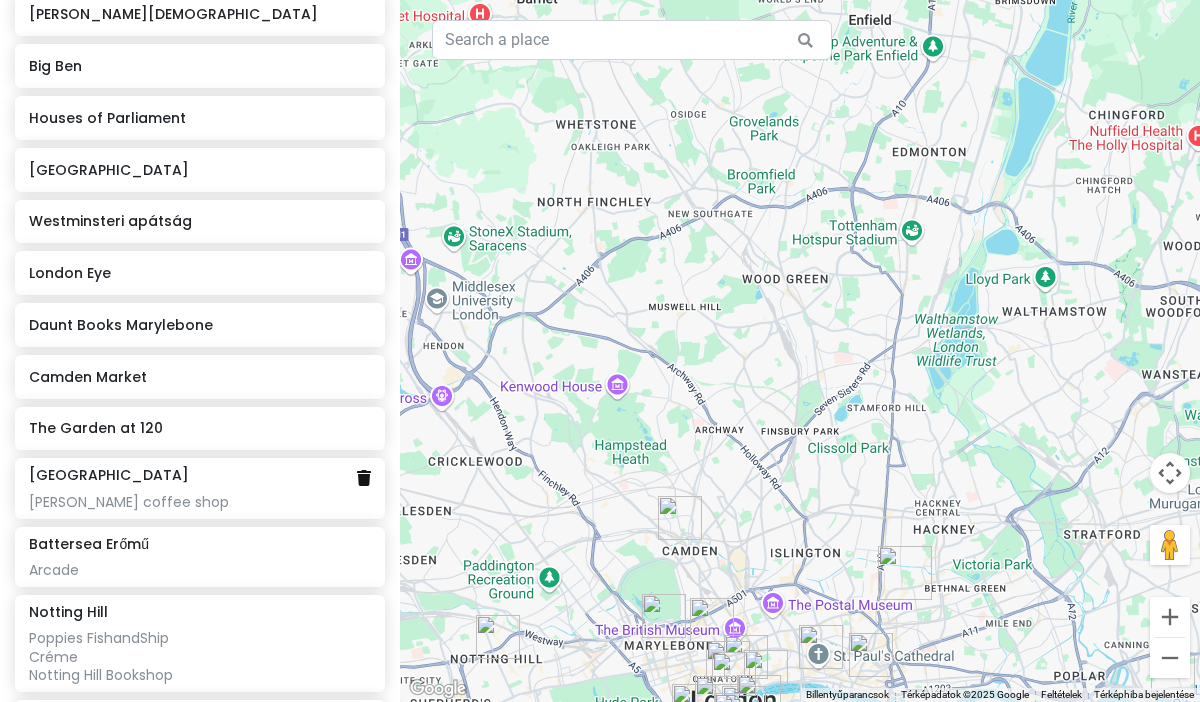 click at bounding box center [364, 478] 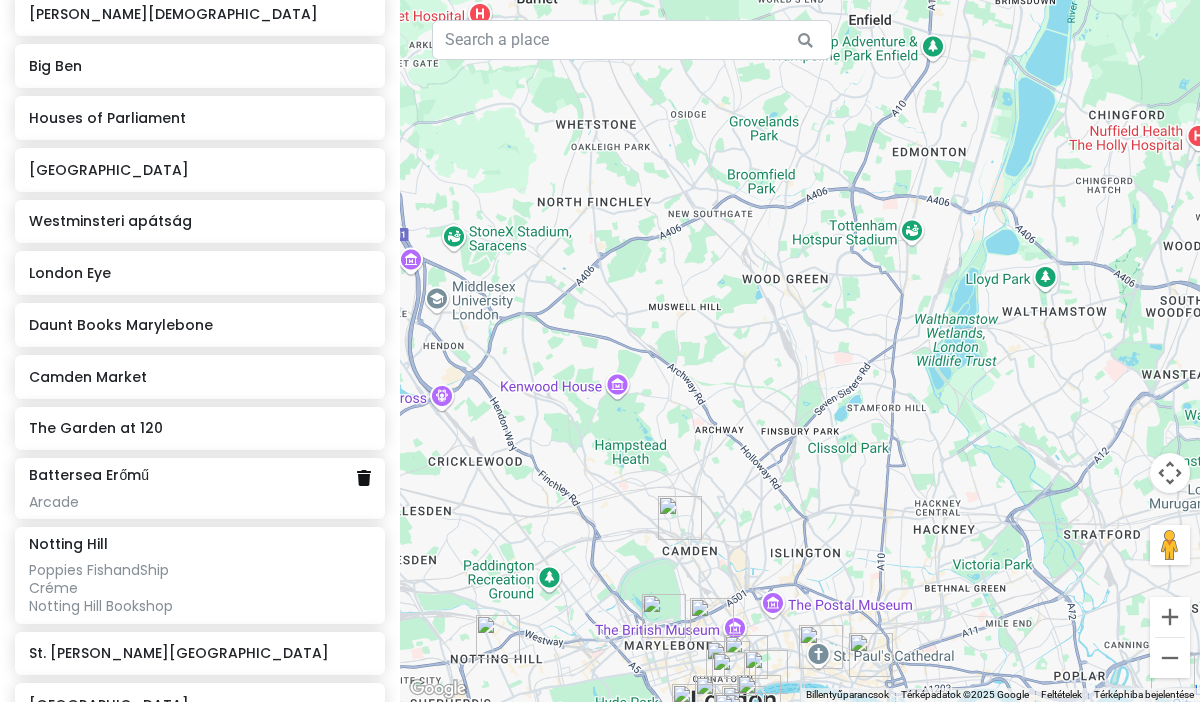 click at bounding box center (364, 478) 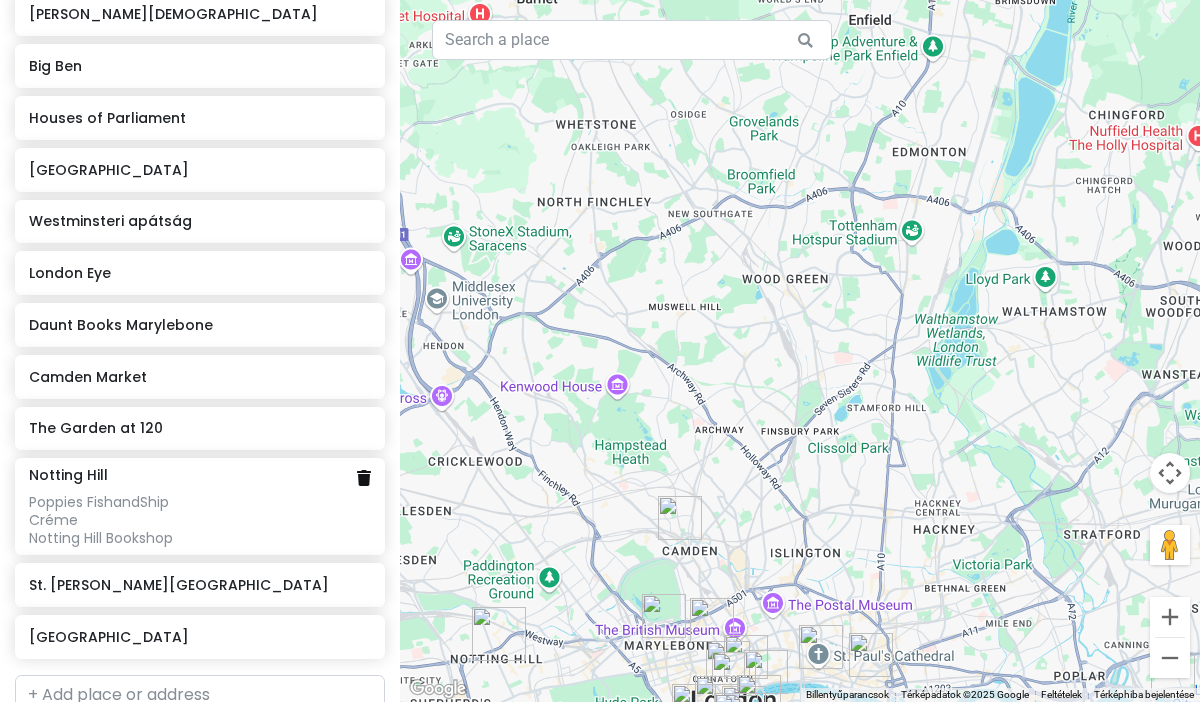 click at bounding box center (364, 478) 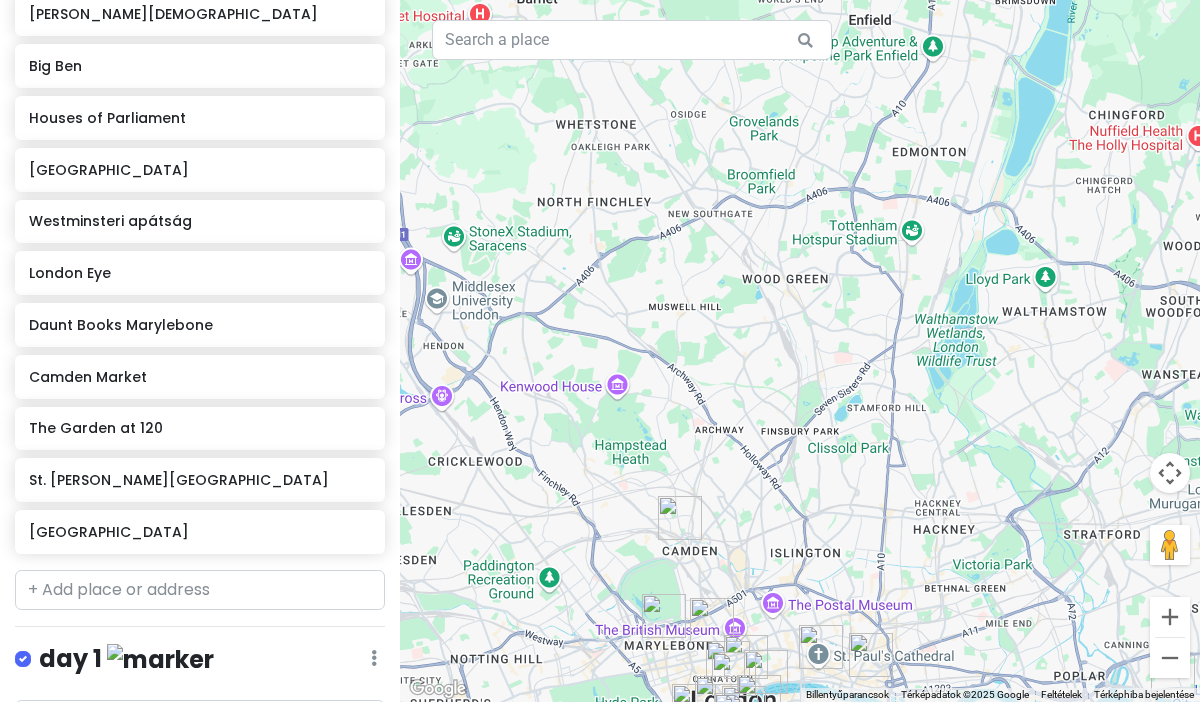scroll, scrollTop: 673, scrollLeft: 0, axis: vertical 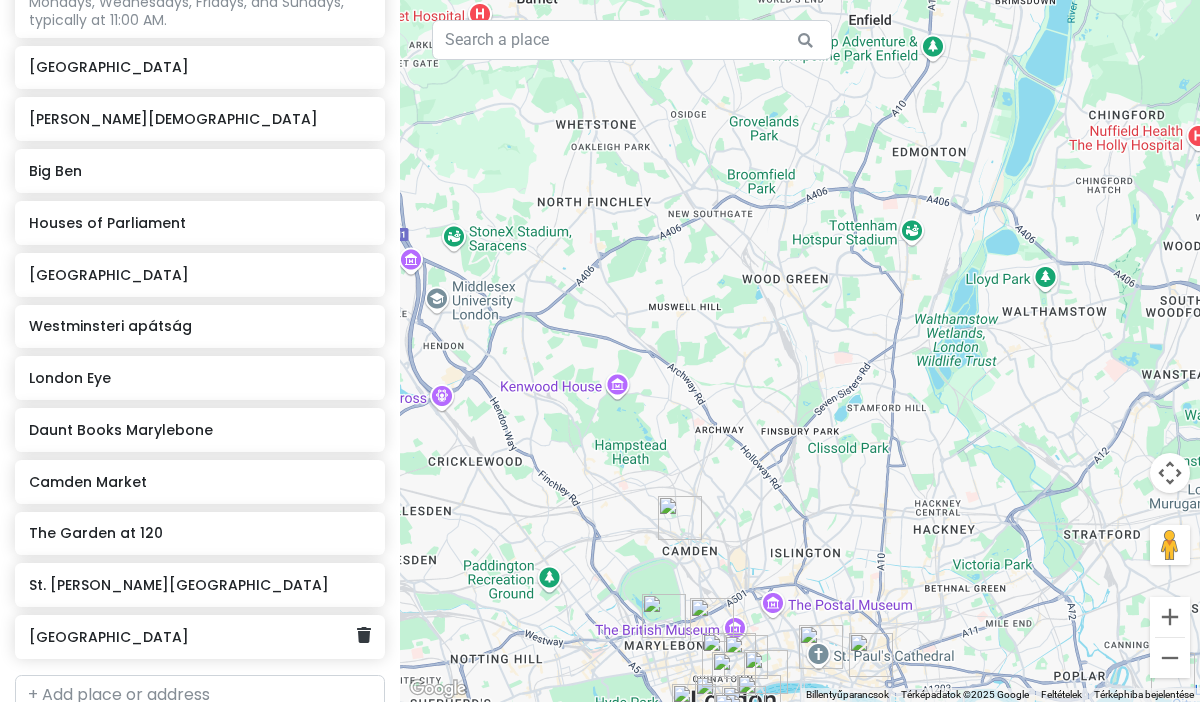 click on "[GEOGRAPHIC_DATA]" at bounding box center (192, 637) 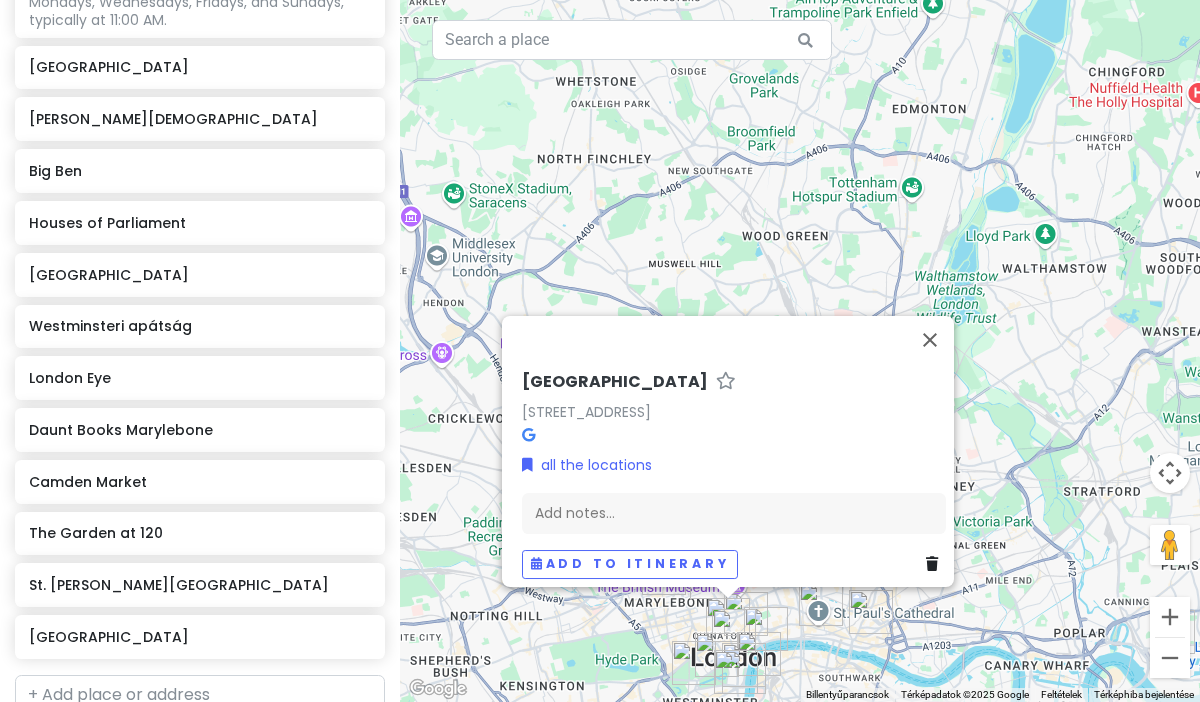 click on "Használja a nyílbillentyűket a navigáláshoz. [STREET_ADDRESS], [GEOGRAPHIC_DATA] all the locations Add notes...  Add to itinerary" at bounding box center (800, 351) 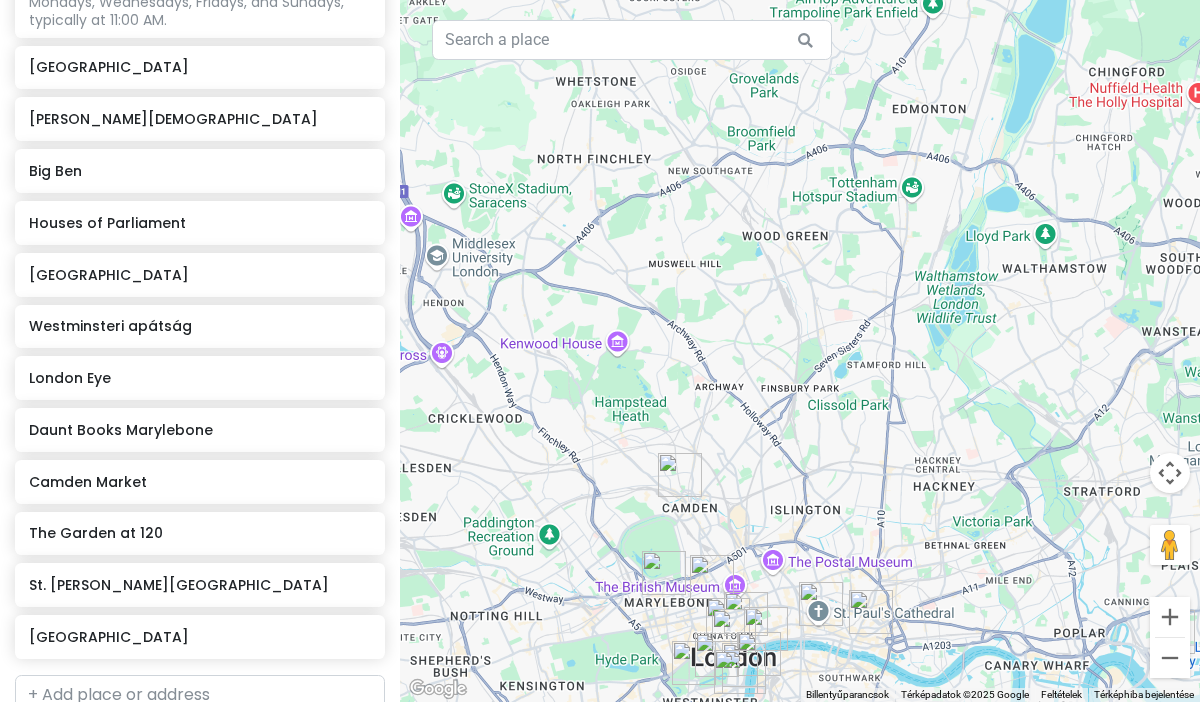 click at bounding box center [664, 573] 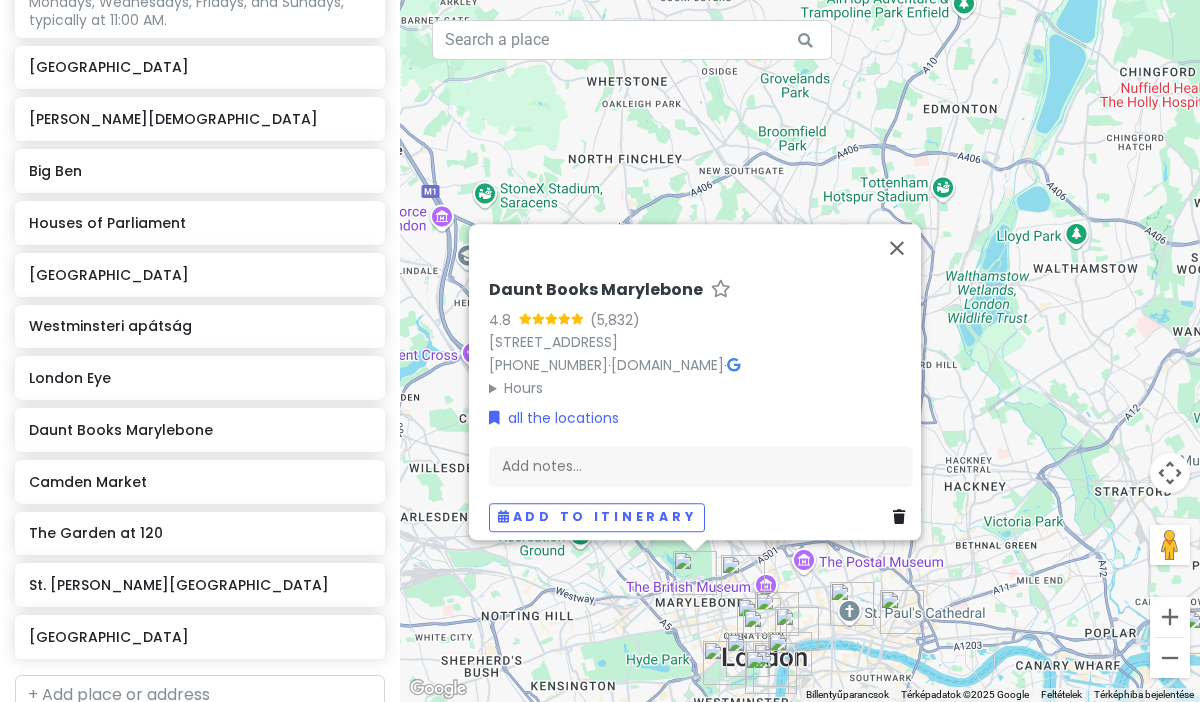click at bounding box center (899, 518) 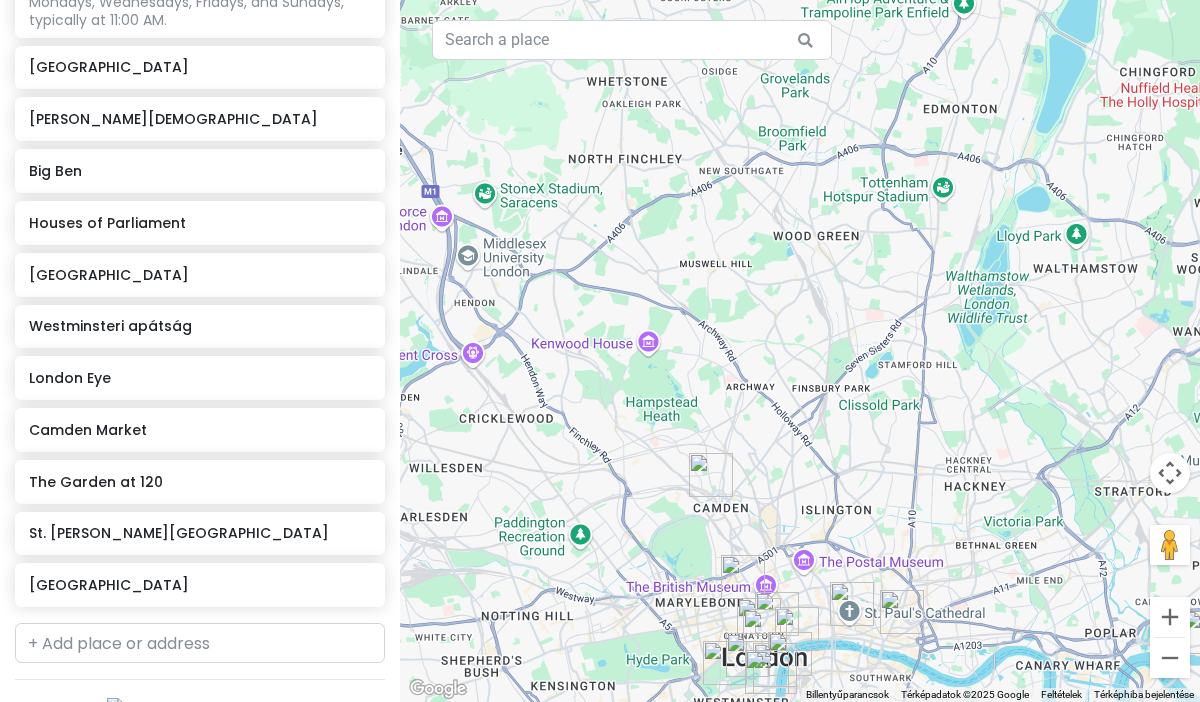 scroll, scrollTop: 621, scrollLeft: 0, axis: vertical 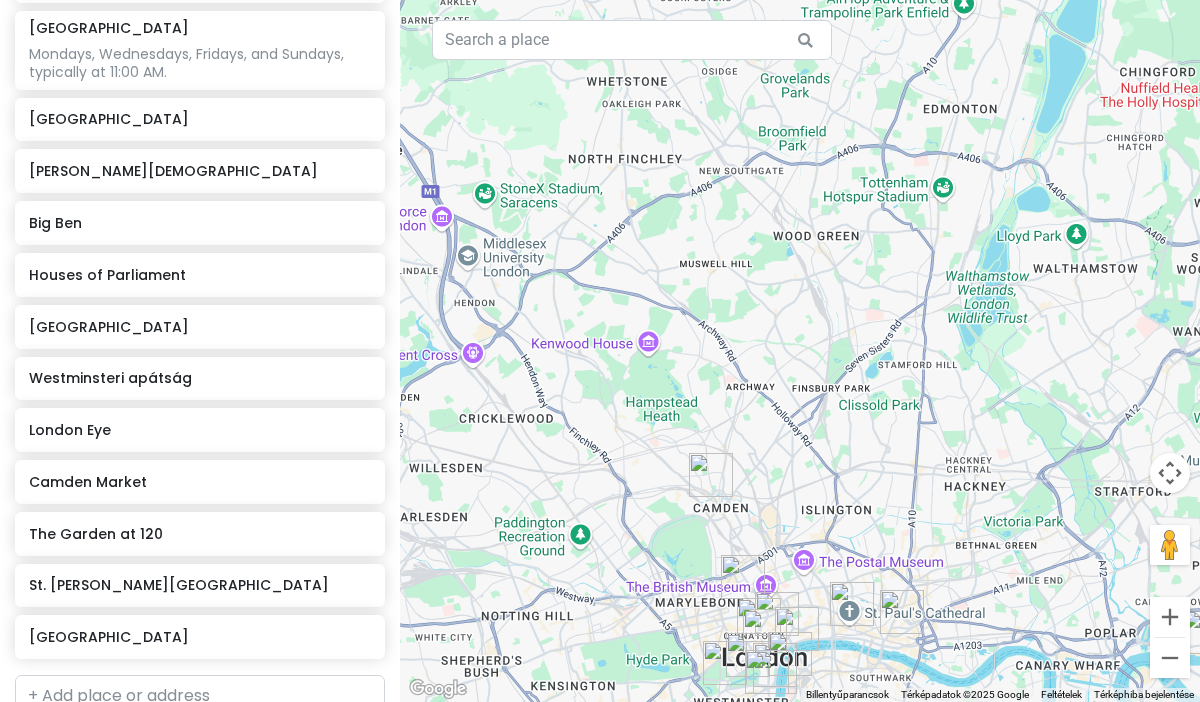 click at bounding box center [711, 475] 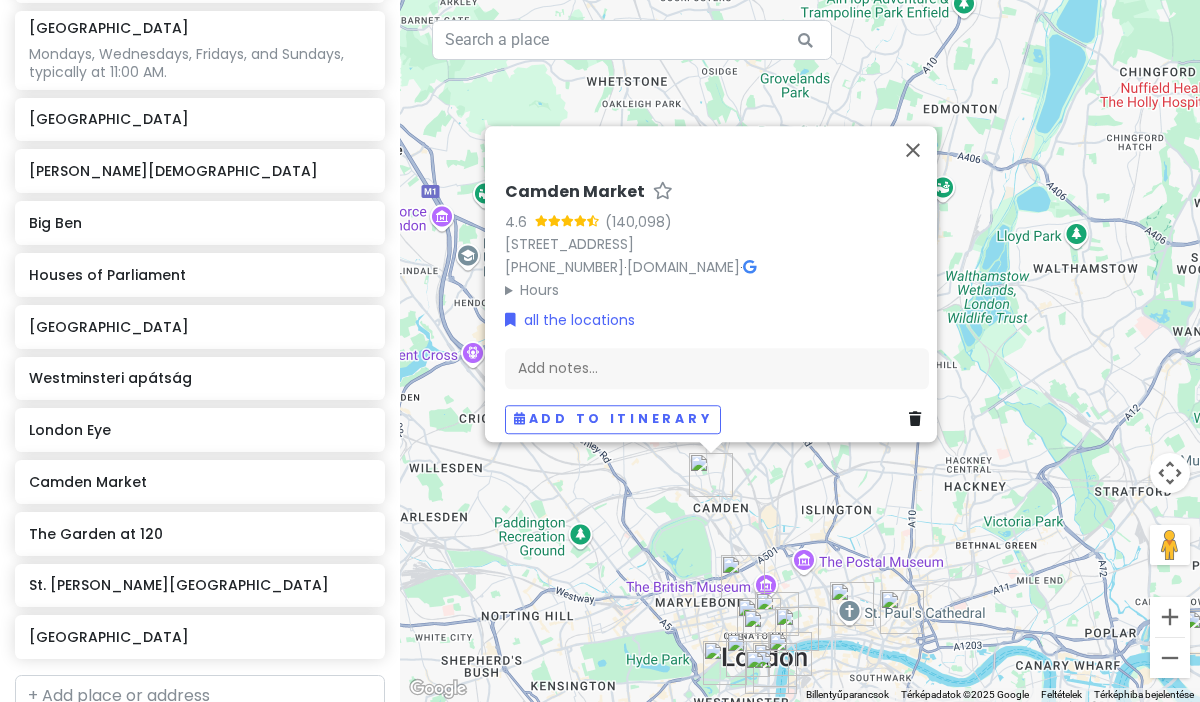 click at bounding box center (915, 420) 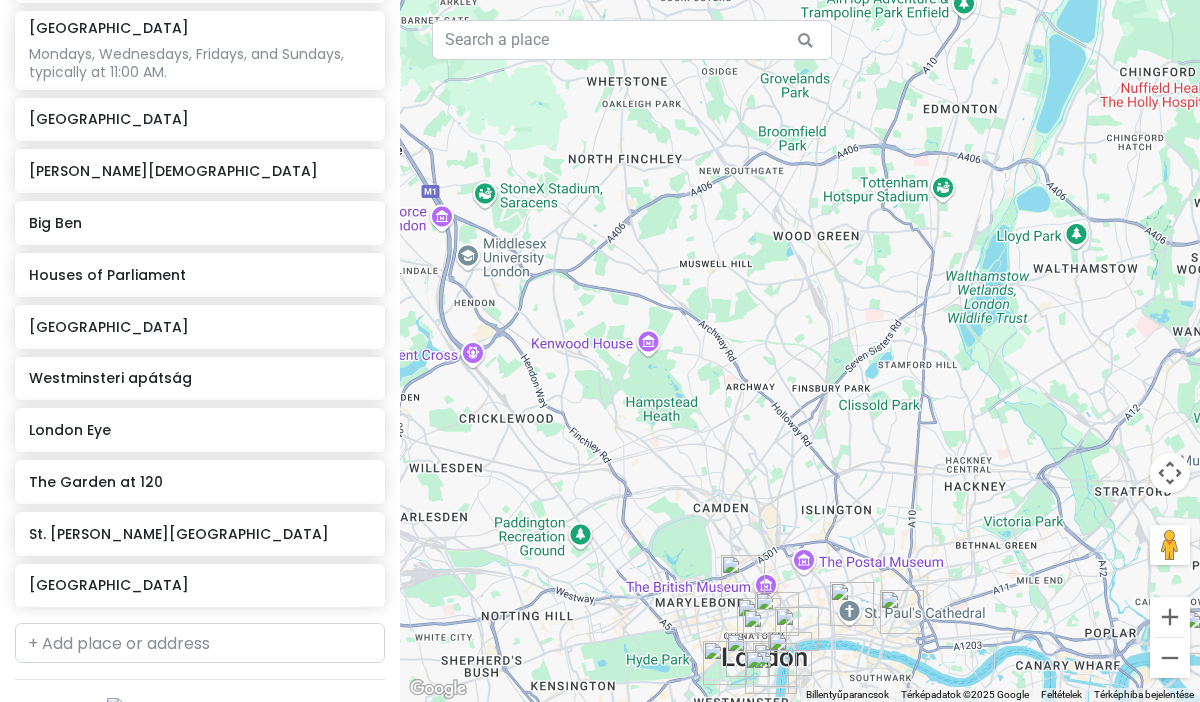 scroll, scrollTop: 569, scrollLeft: 0, axis: vertical 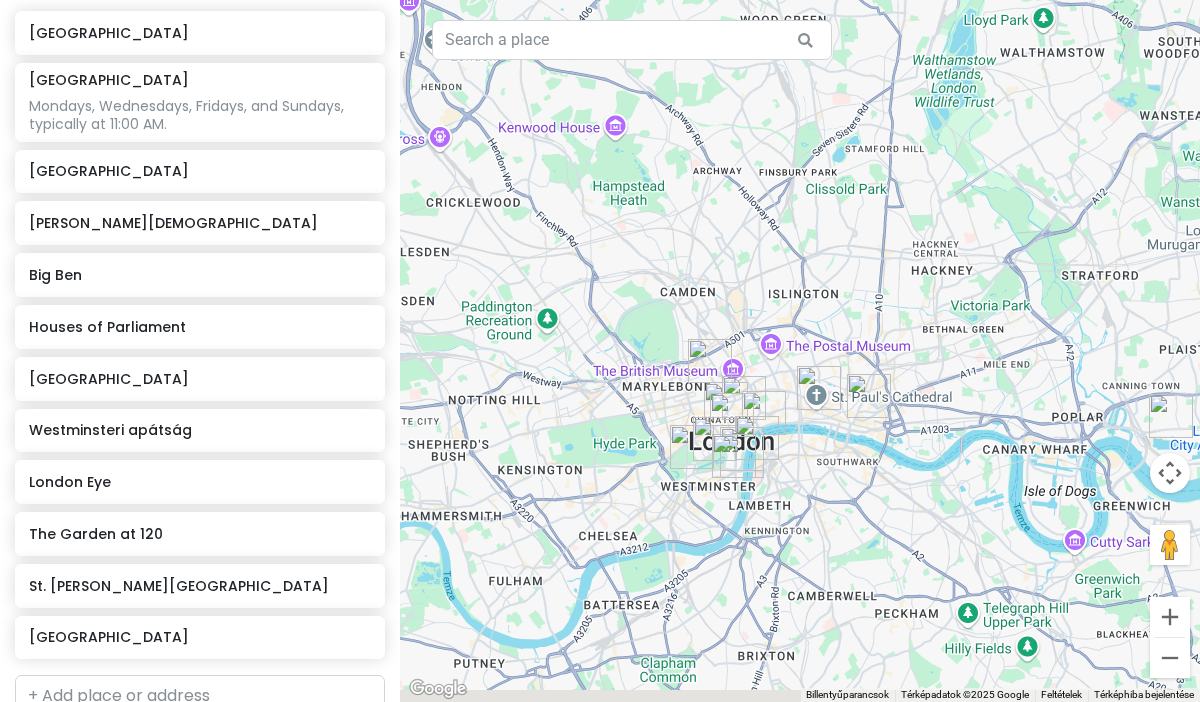 drag, startPoint x: 876, startPoint y: 591, endPoint x: 843, endPoint y: 365, distance: 228.39659 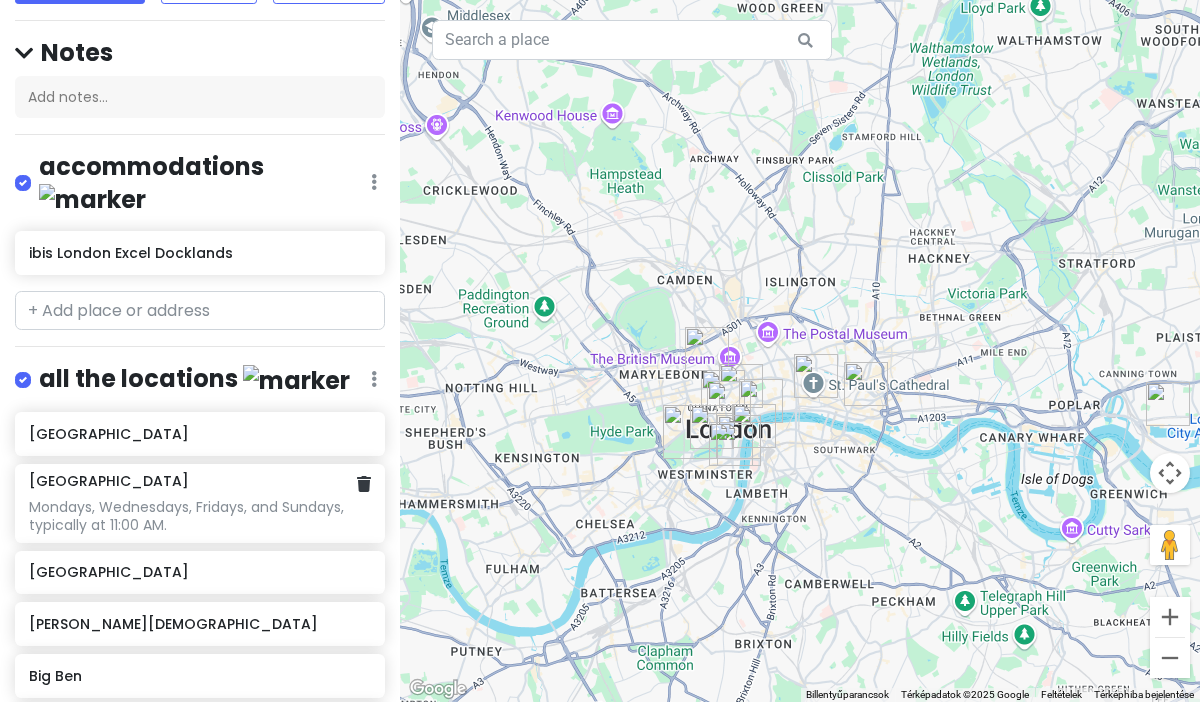 scroll, scrollTop: 169, scrollLeft: 0, axis: vertical 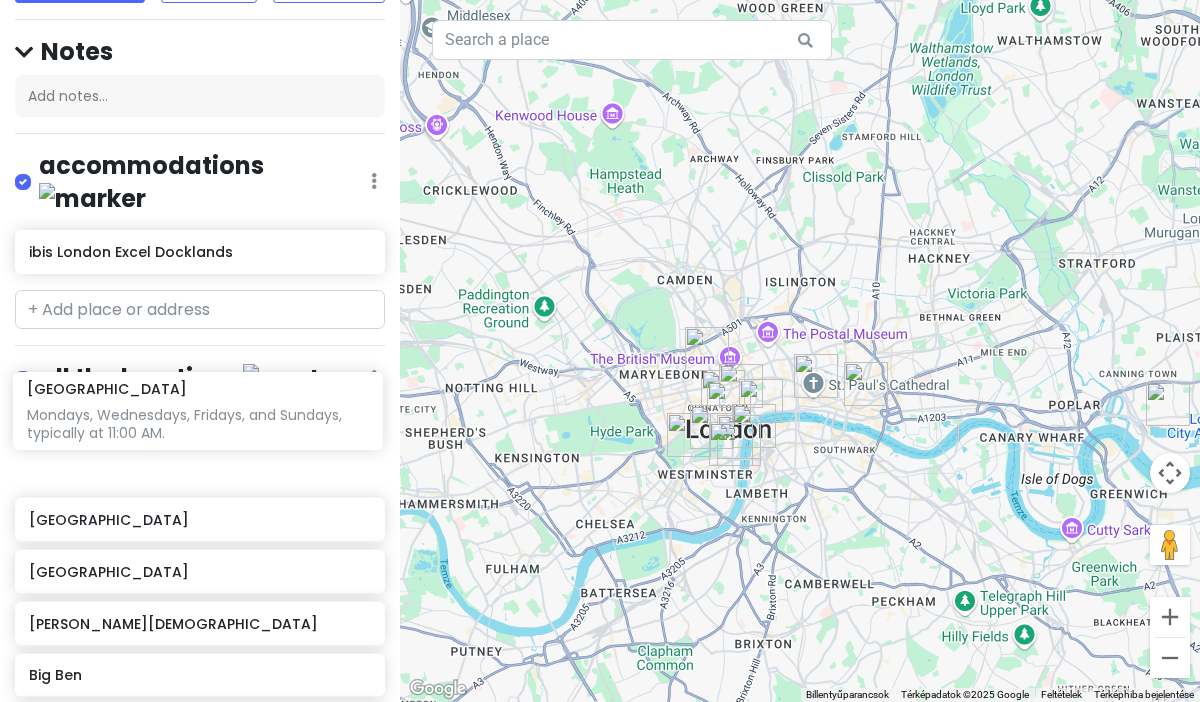 drag, startPoint x: 195, startPoint y: 463, endPoint x: 193, endPoint y: 406, distance: 57.035076 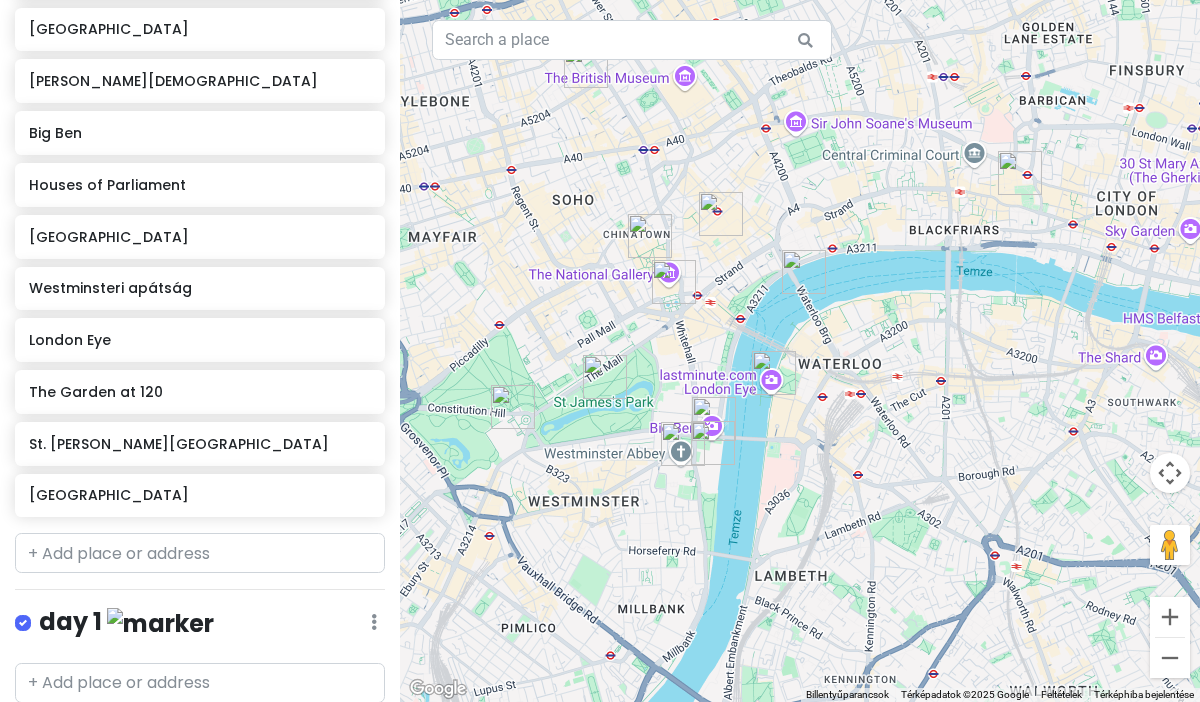 scroll, scrollTop: 696, scrollLeft: 0, axis: vertical 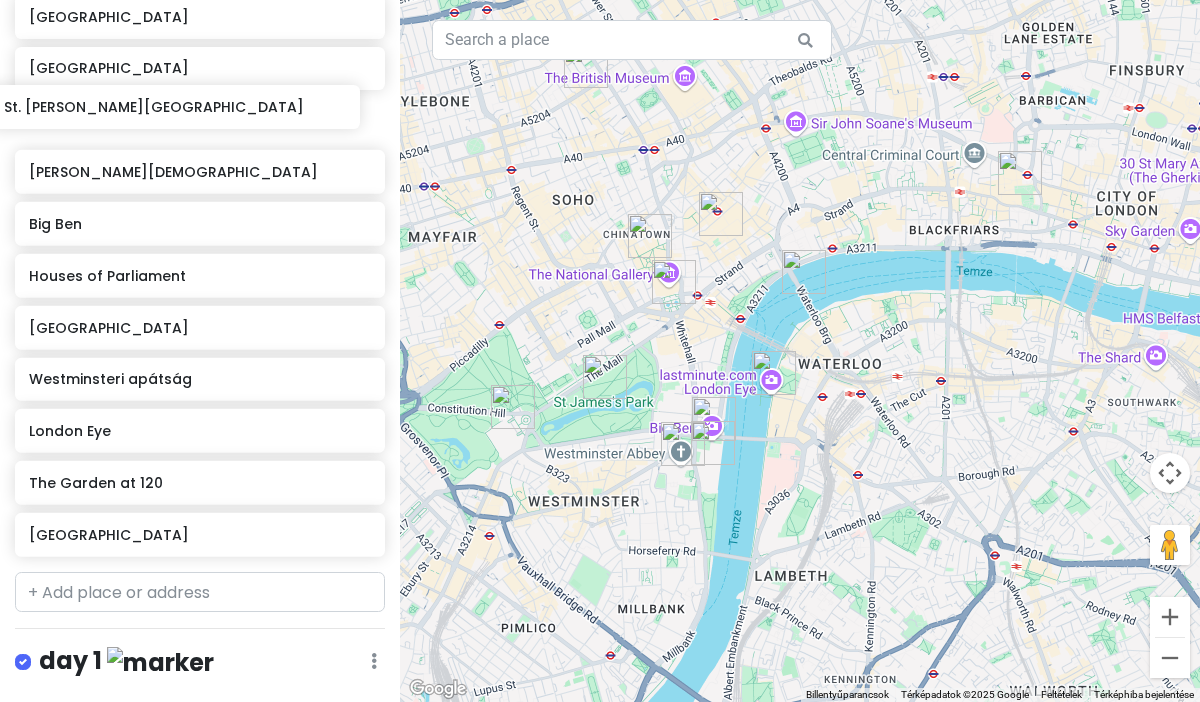 drag, startPoint x: 221, startPoint y: 431, endPoint x: 196, endPoint y: 113, distance: 318.9812 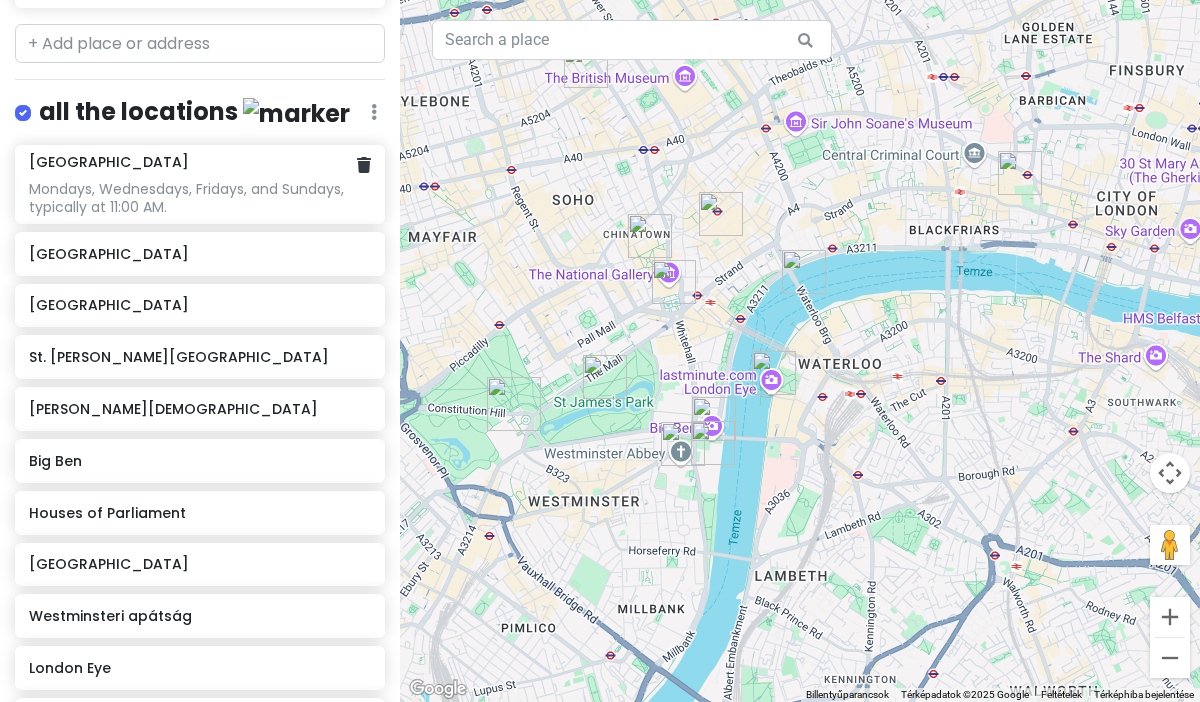 scroll, scrollTop: 412, scrollLeft: 0, axis: vertical 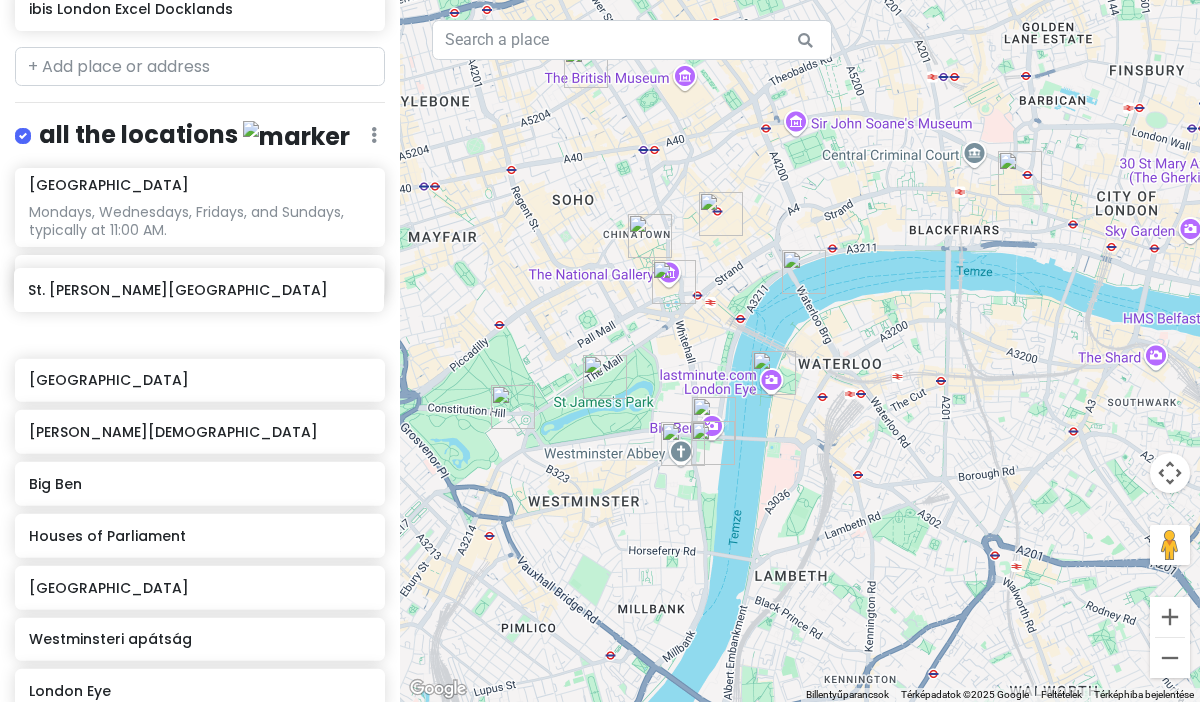 drag, startPoint x: 161, startPoint y: 353, endPoint x: 160, endPoint y: 297, distance: 56.008926 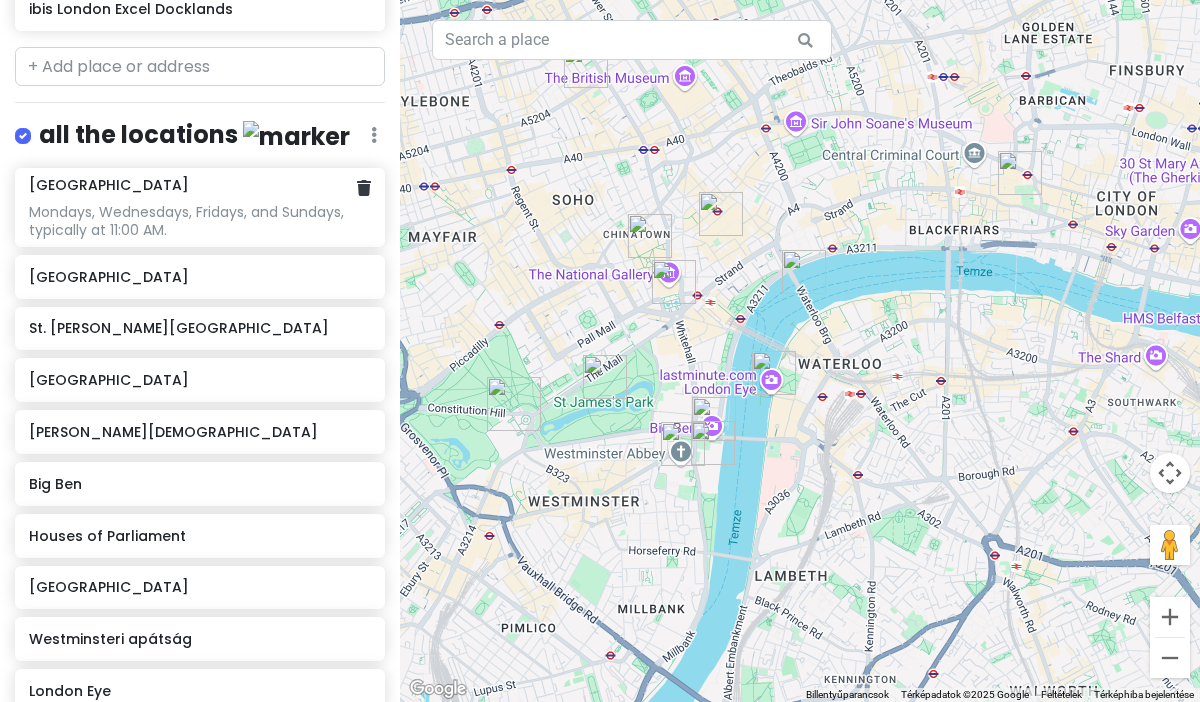 click on "[GEOGRAPHIC_DATA] Mondays, Wednesdays, Fridays, and Sundays, typically at 11:00 AM." 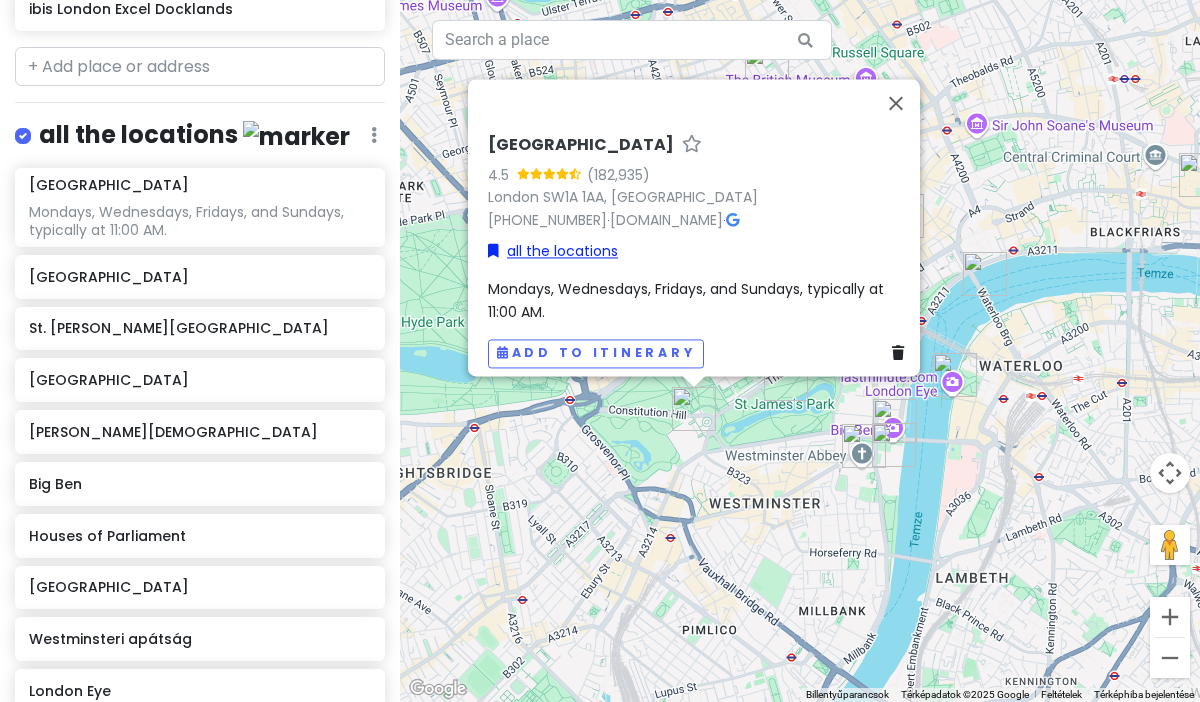 click on "all the locations" at bounding box center [553, 251] 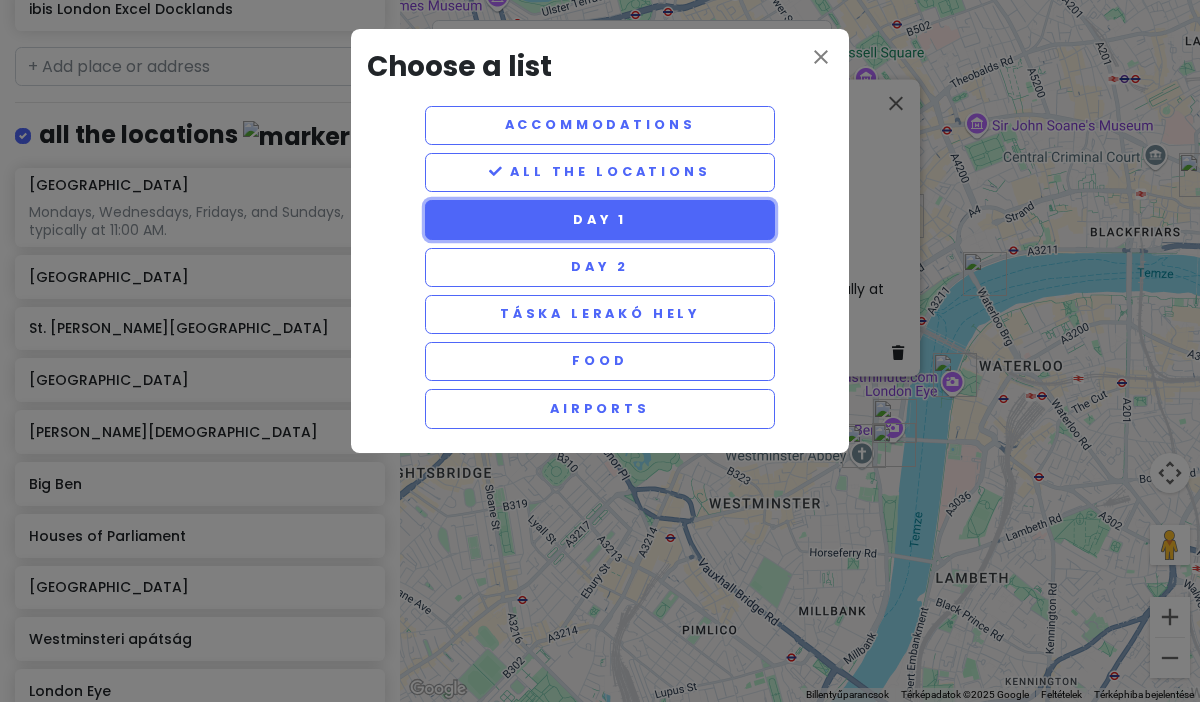 click on "day 1" at bounding box center (600, 219) 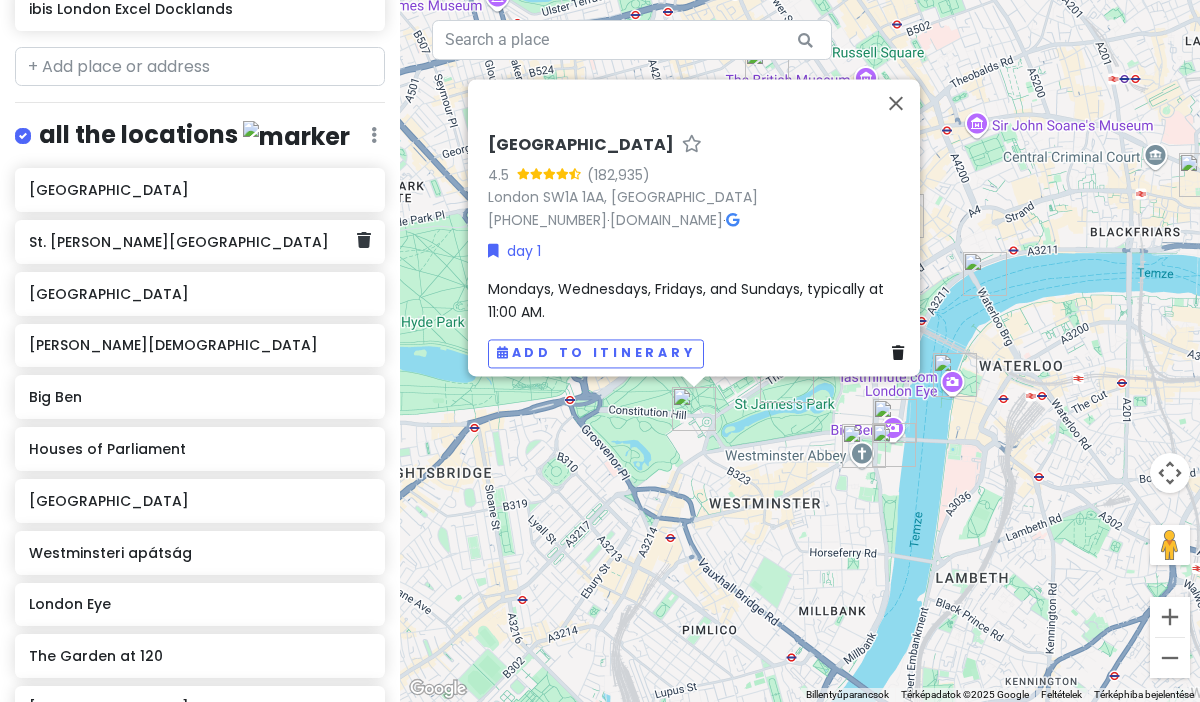 click on "St. [PERSON_NAME][GEOGRAPHIC_DATA]" at bounding box center (192, 242) 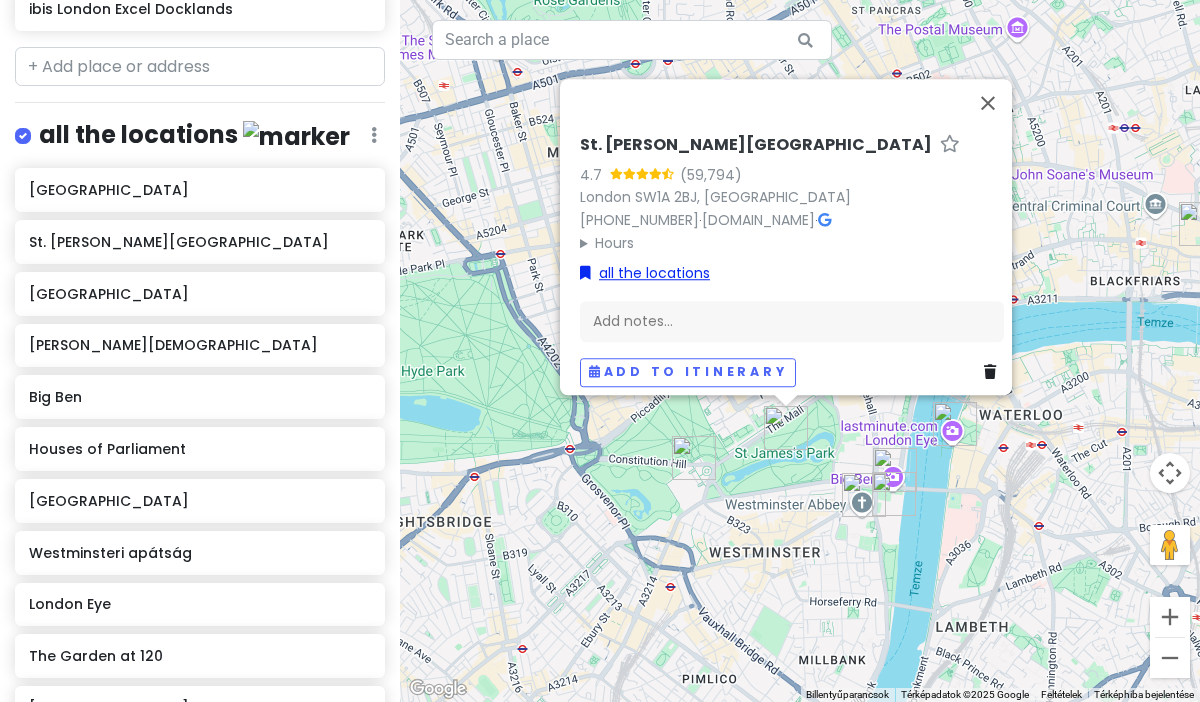 click on "all the locations" at bounding box center [645, 273] 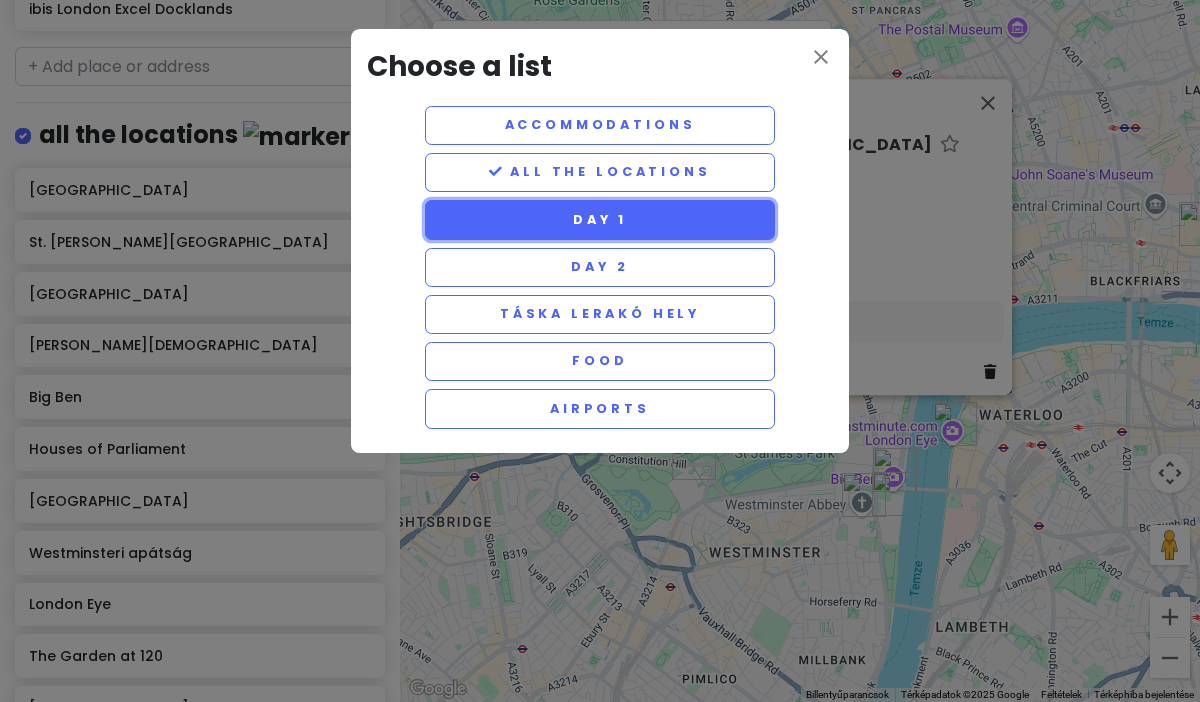 click on "day 1" at bounding box center (600, 219) 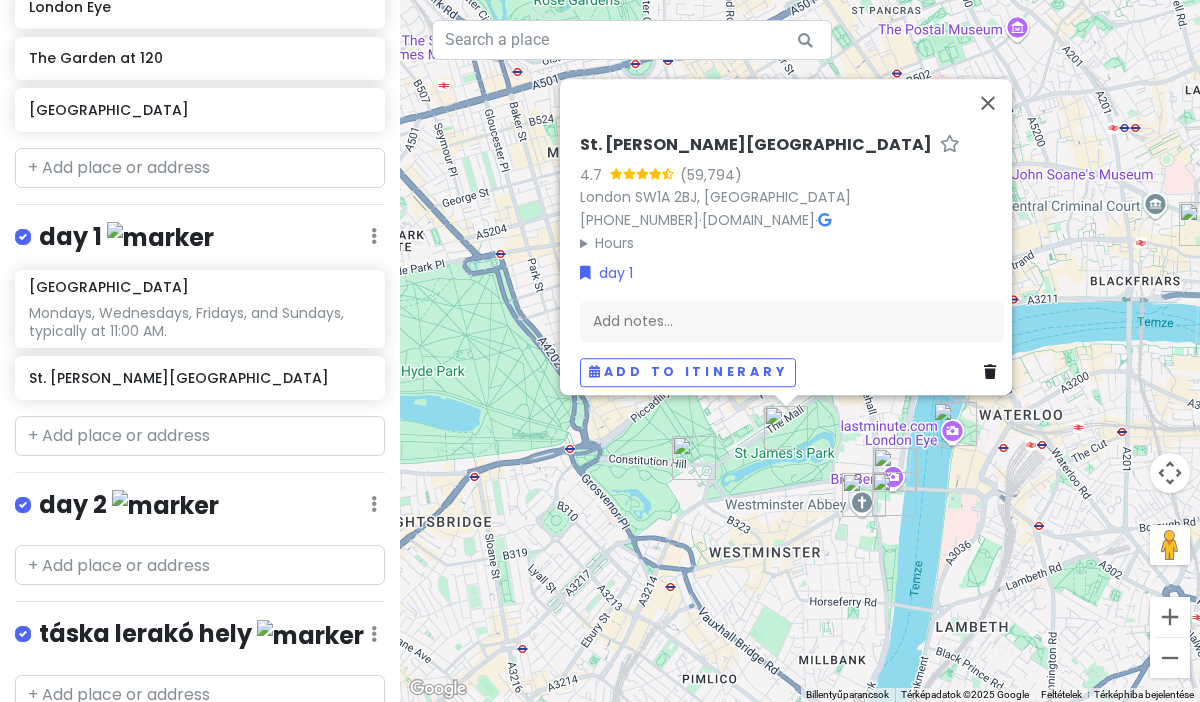 scroll, scrollTop: 954, scrollLeft: 0, axis: vertical 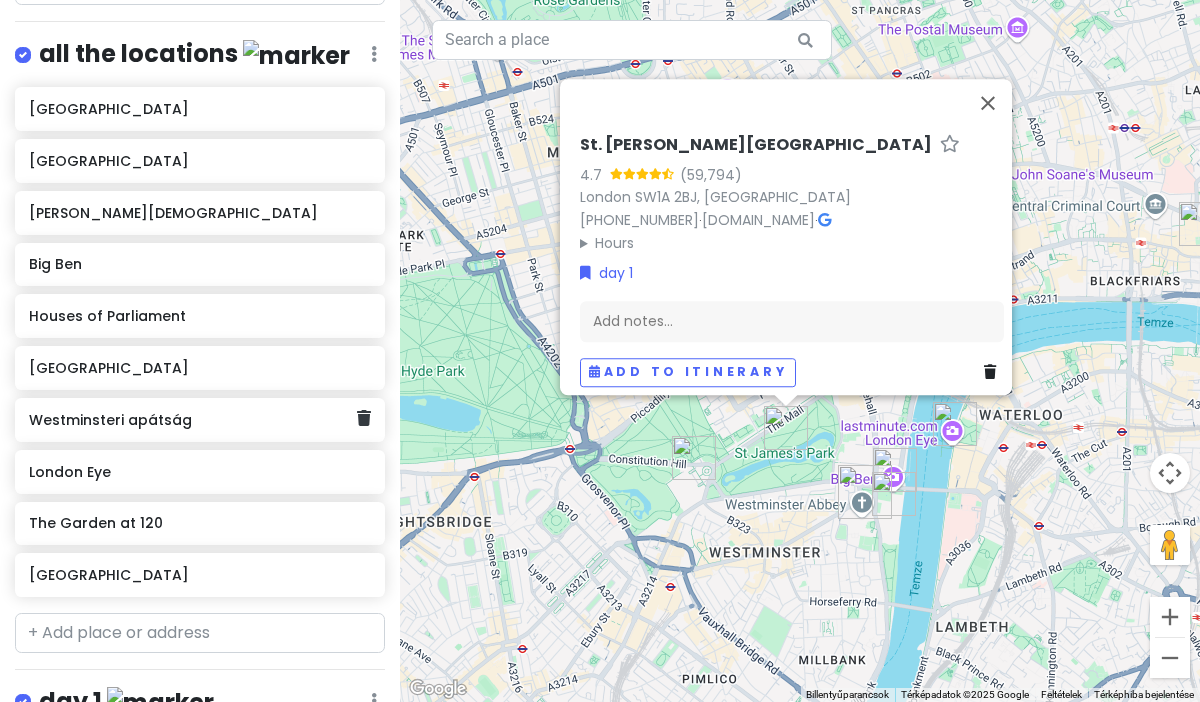 click on "Westminsteri apátság" at bounding box center (192, 420) 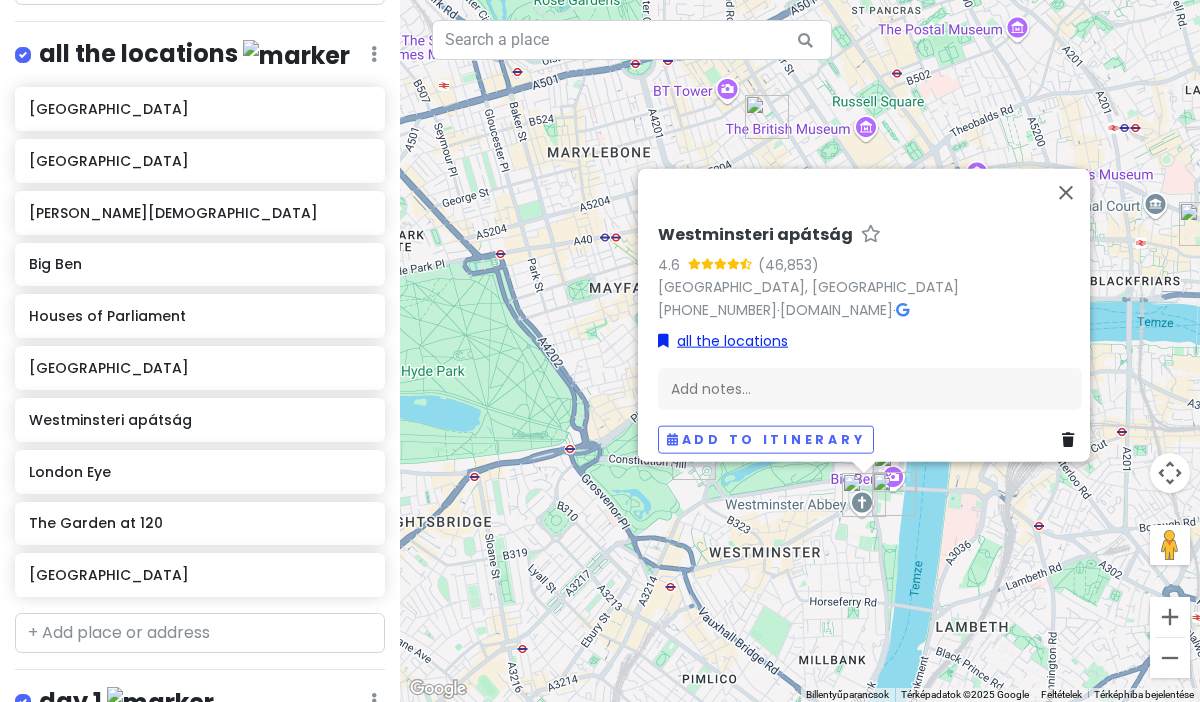 click on "all the locations" at bounding box center [723, 340] 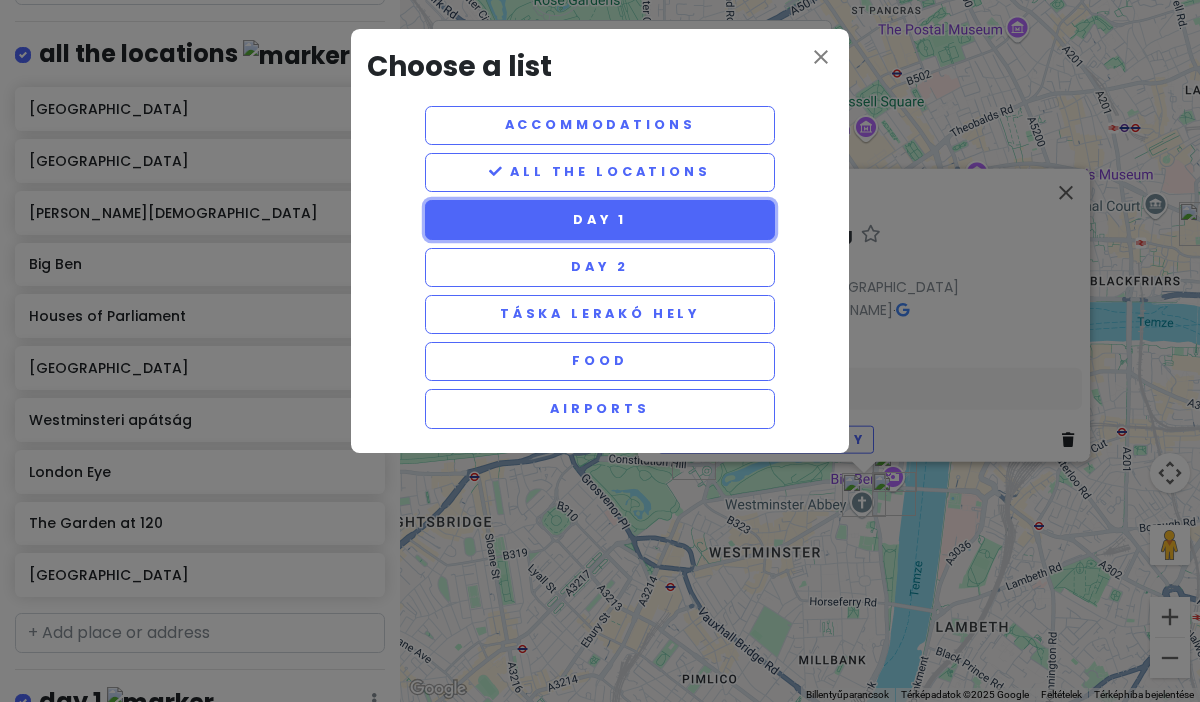 click on "day 1" at bounding box center (600, 219) 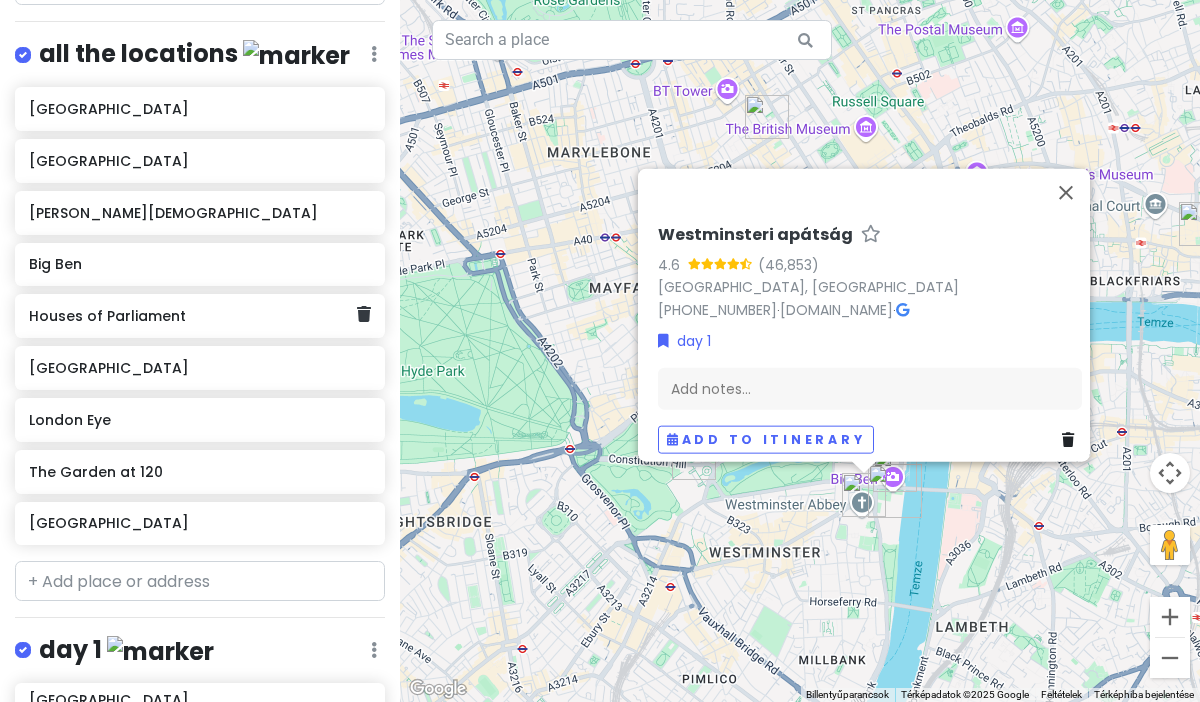 click on "Houses of Parliament" at bounding box center (192, 316) 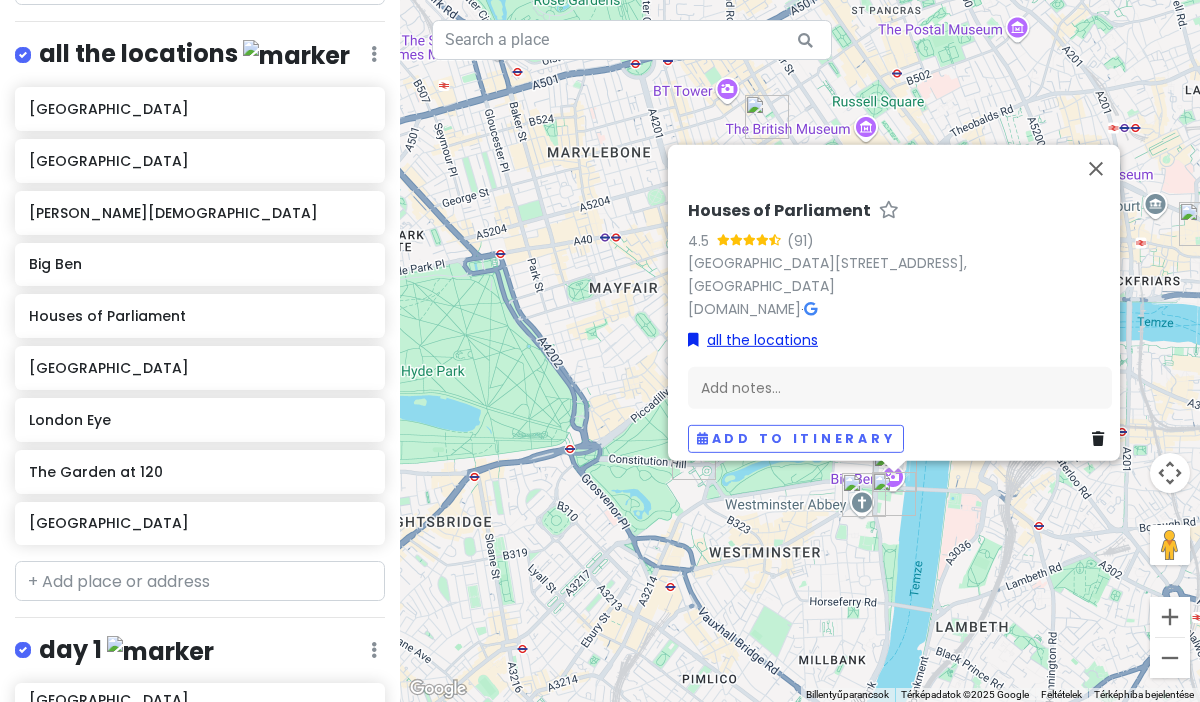 click on "all the locations" at bounding box center [753, 339] 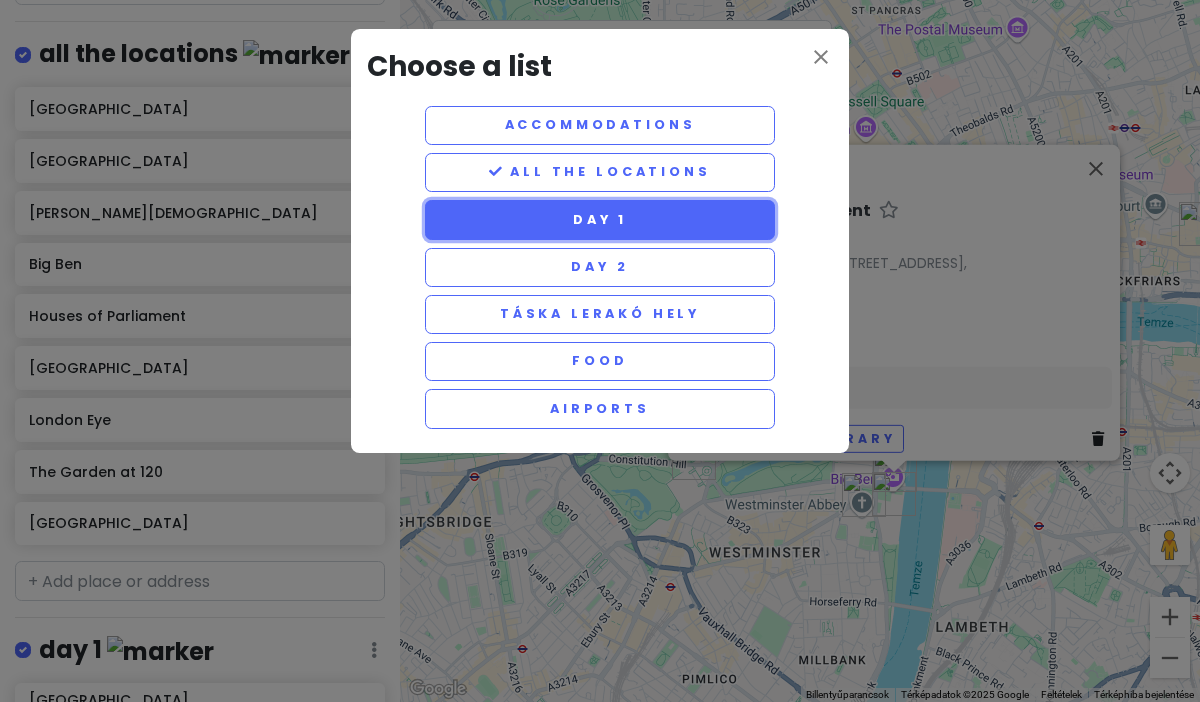 click on "day 1" at bounding box center (600, 219) 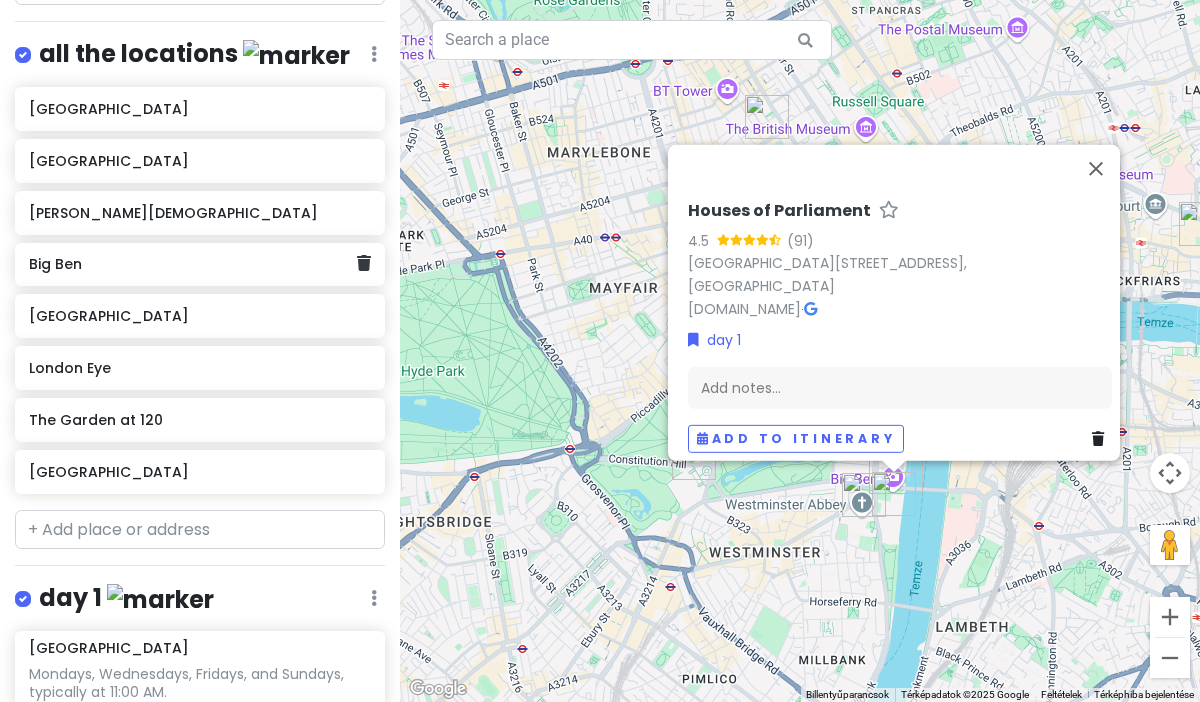 click on "Big Ben" at bounding box center [192, 264] 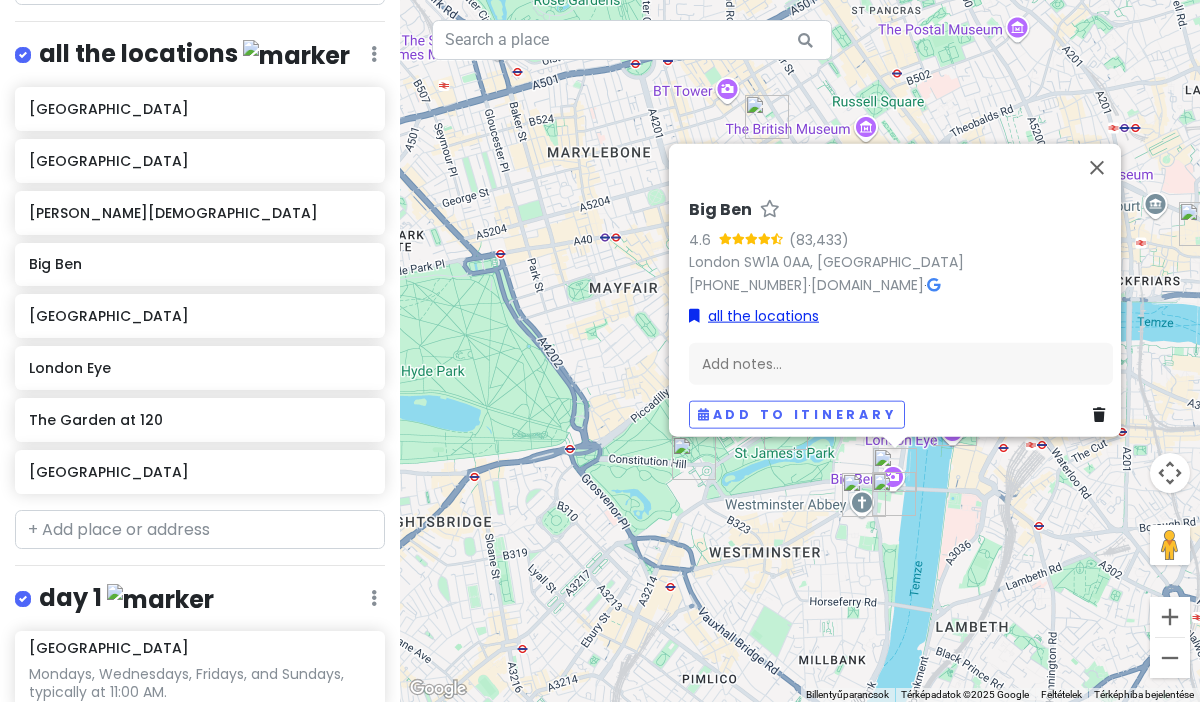 click on "all the locations" at bounding box center (754, 315) 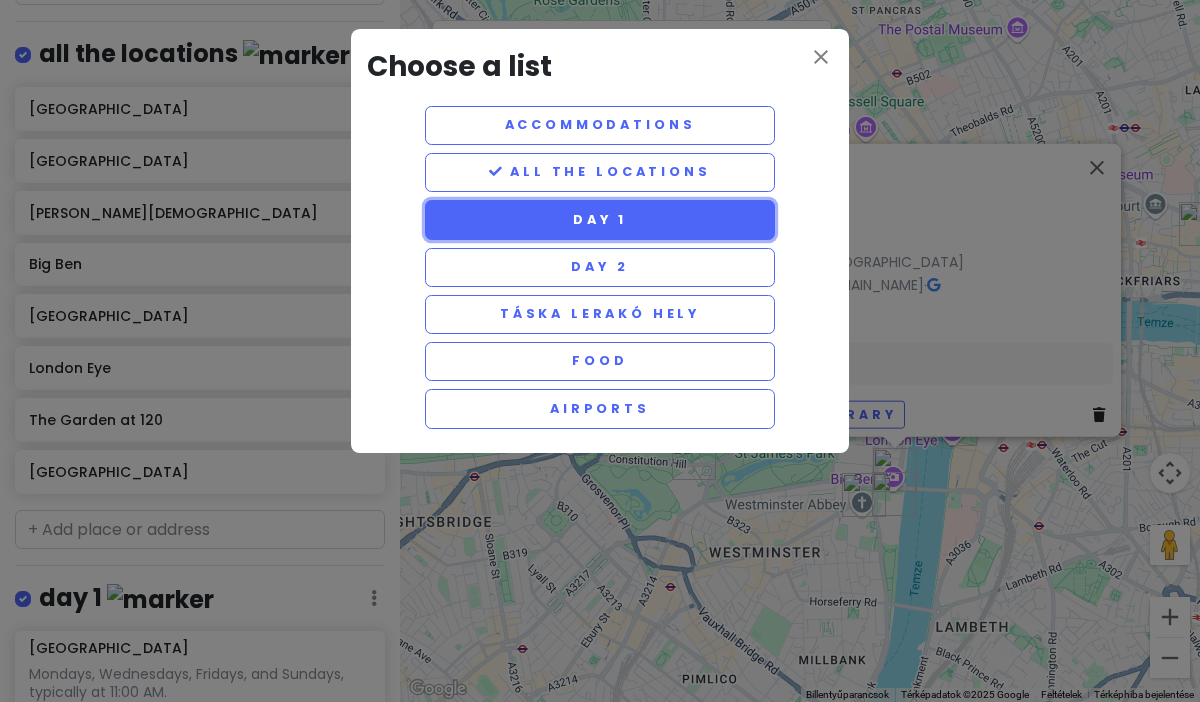 click on "day 1" at bounding box center (600, 219) 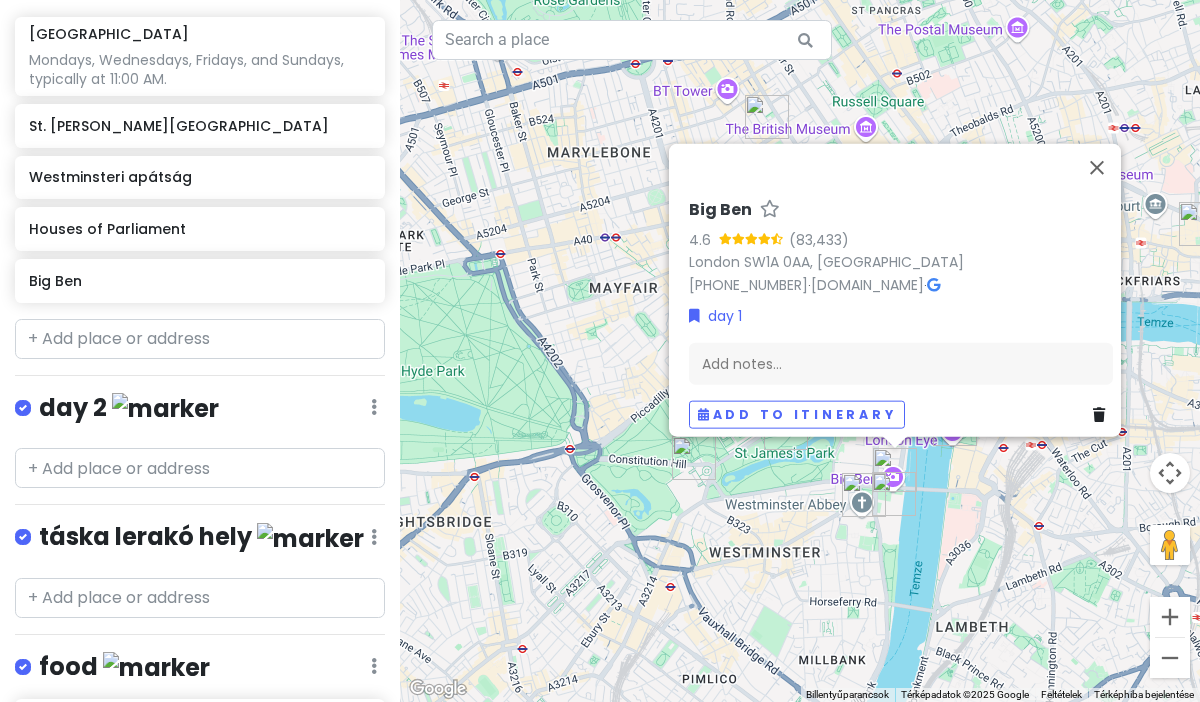 scroll, scrollTop: 1059, scrollLeft: 0, axis: vertical 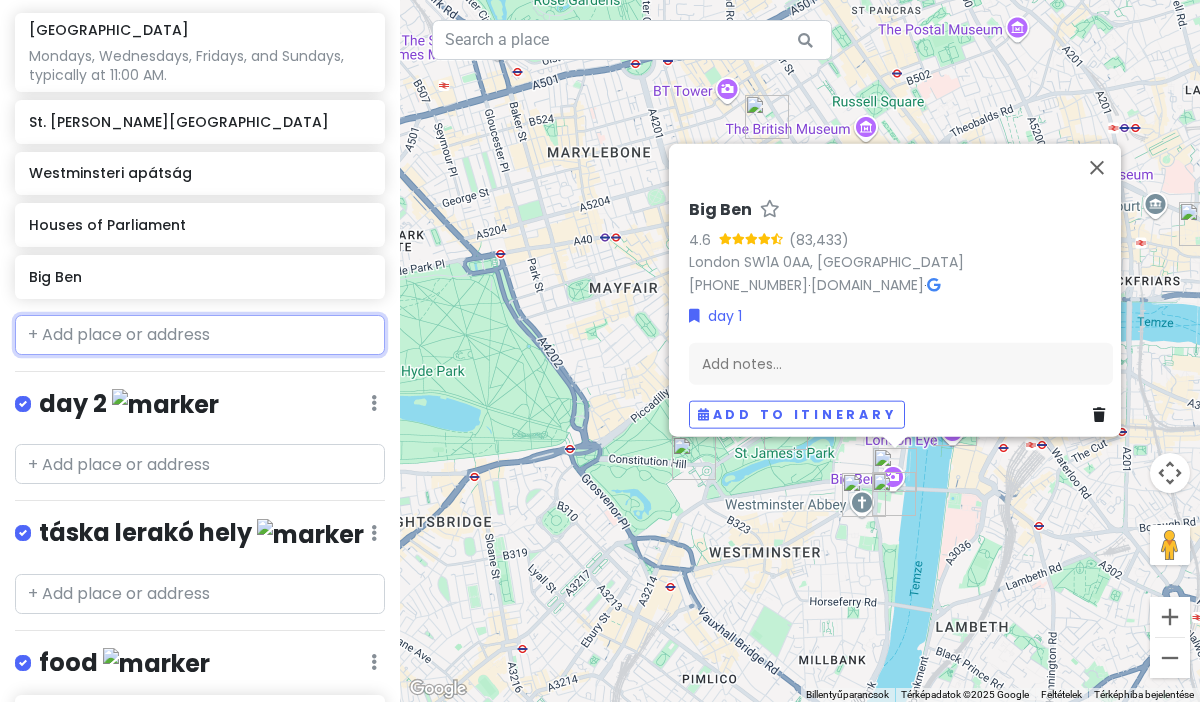 click at bounding box center (200, 335) 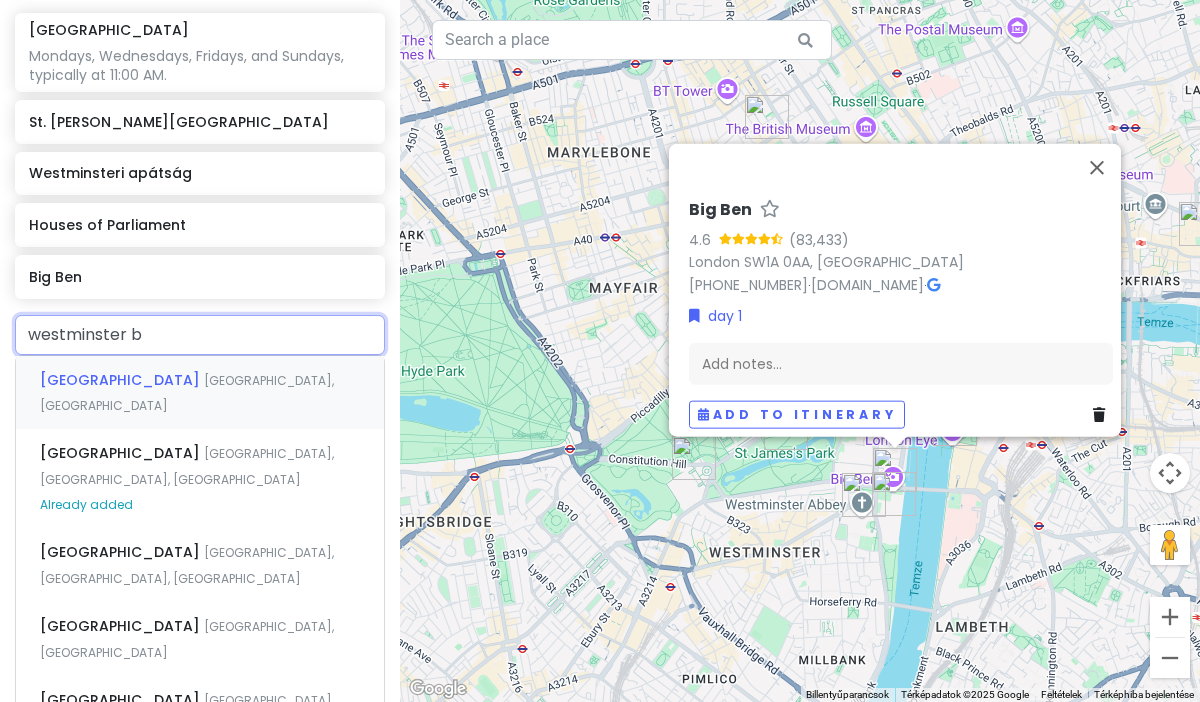 type on "westminster br" 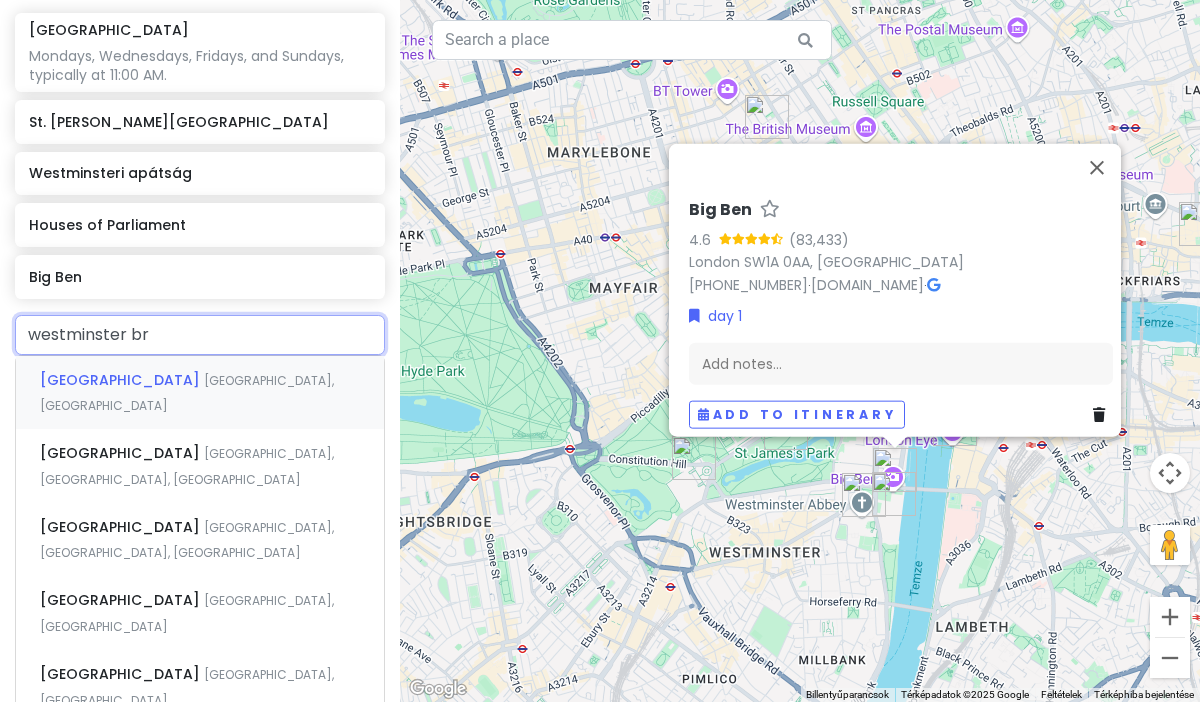 click on "[GEOGRAPHIC_DATA]" at bounding box center [122, 380] 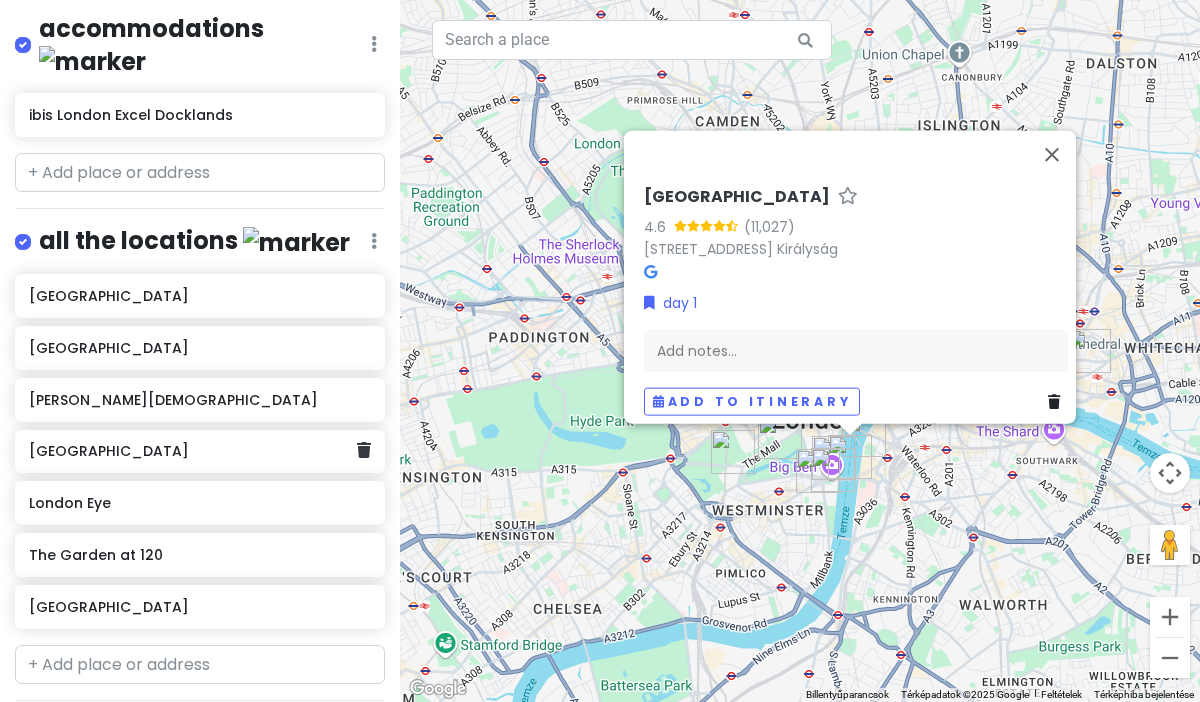 scroll, scrollTop: 389, scrollLeft: 0, axis: vertical 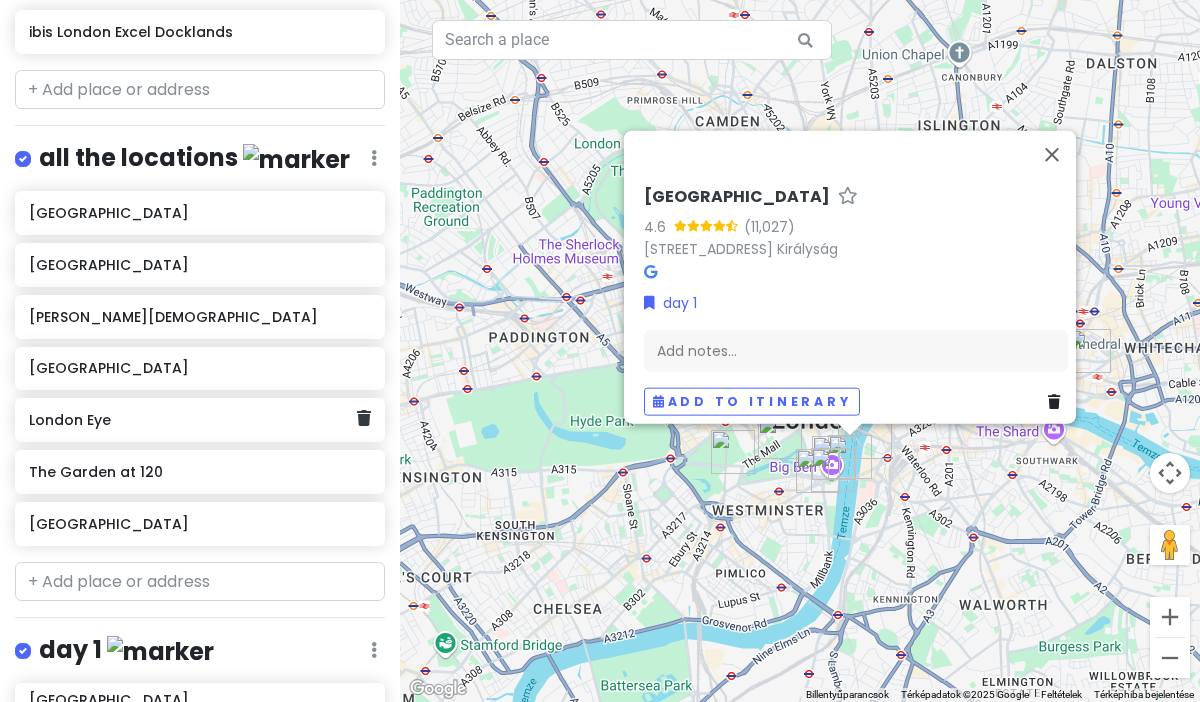 click on "London Eye" at bounding box center [192, 420] 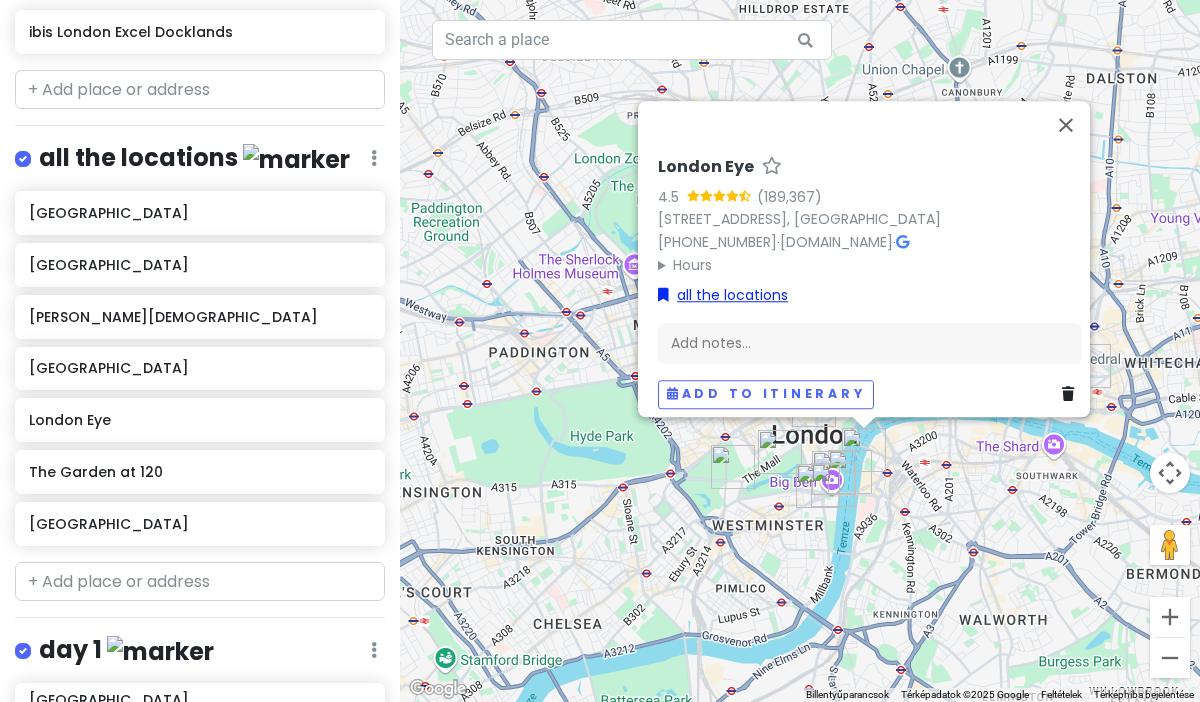 click on "all the locations" at bounding box center [723, 295] 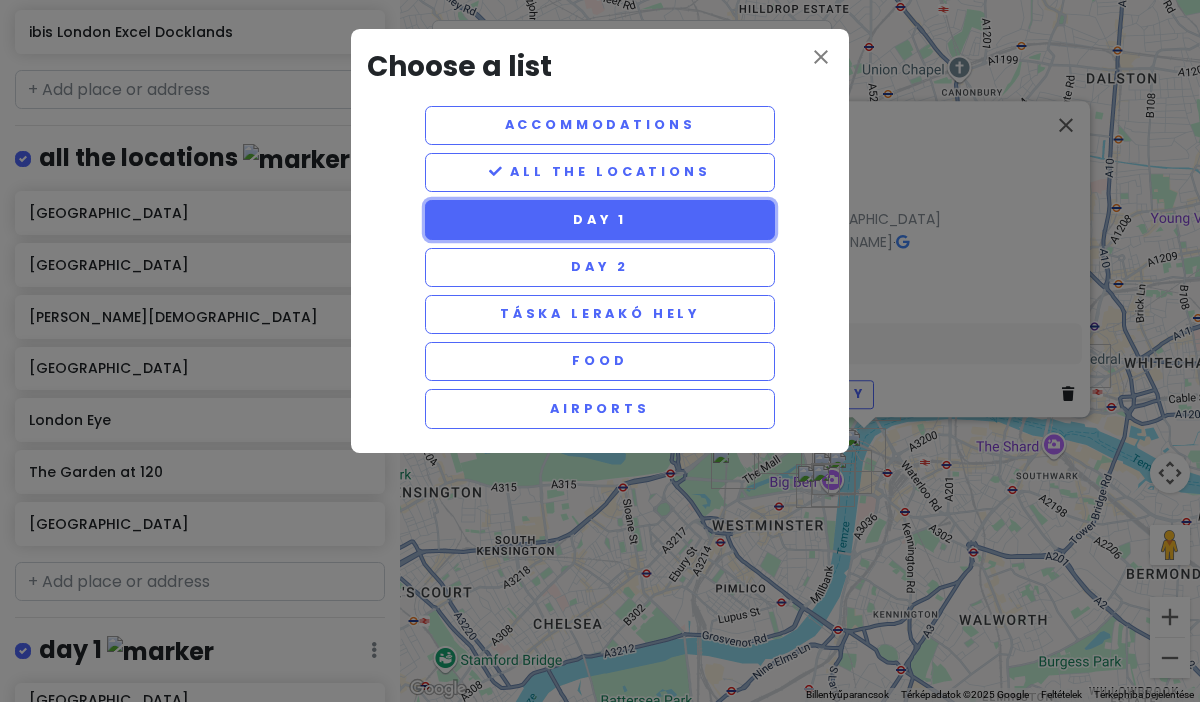 click on "day 1" at bounding box center (600, 219) 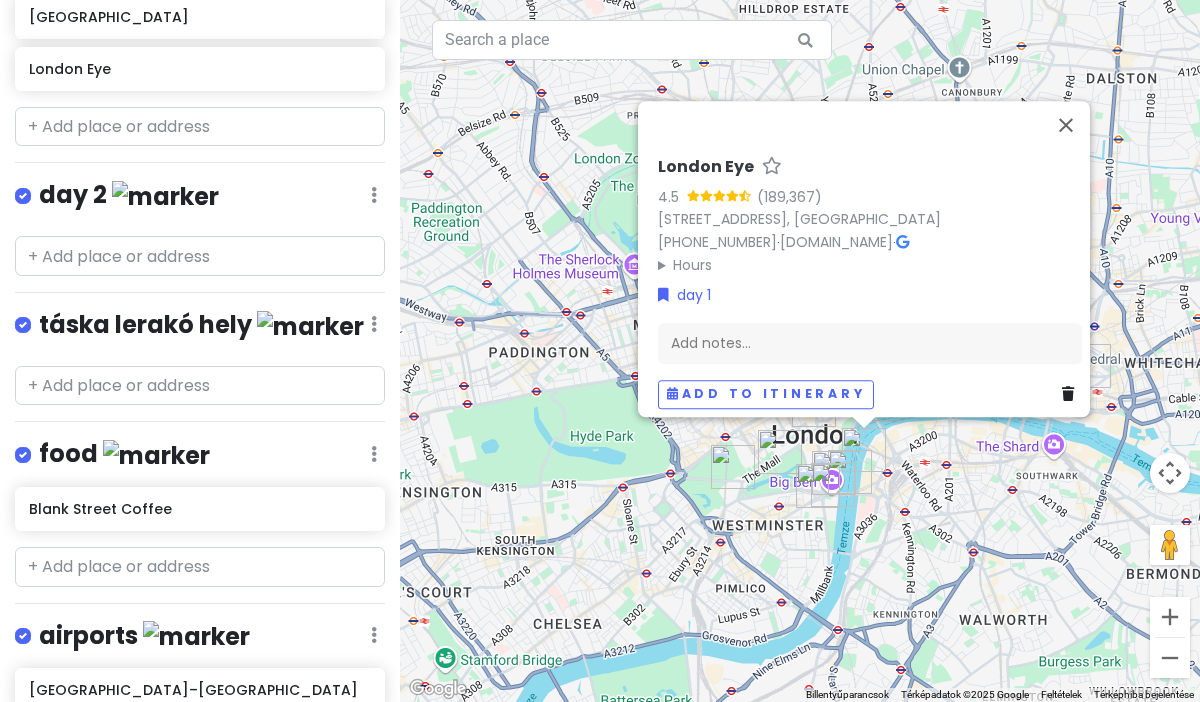 scroll, scrollTop: 1267, scrollLeft: 0, axis: vertical 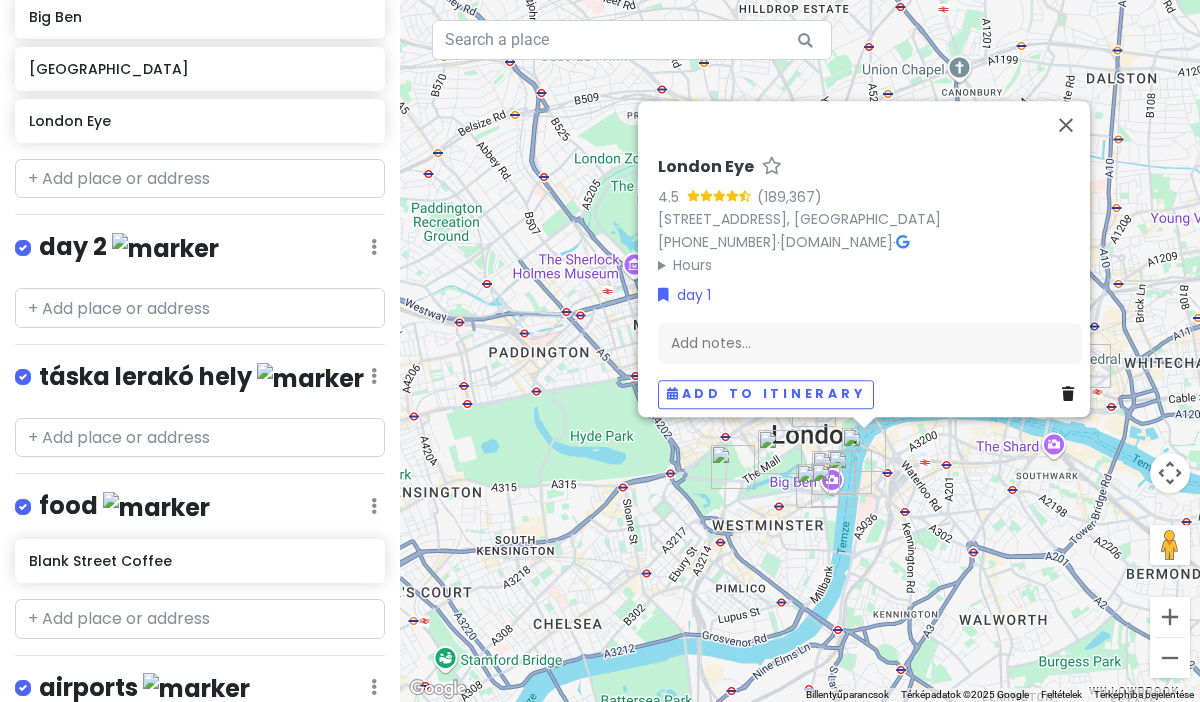 click at bounding box center (374, -917) 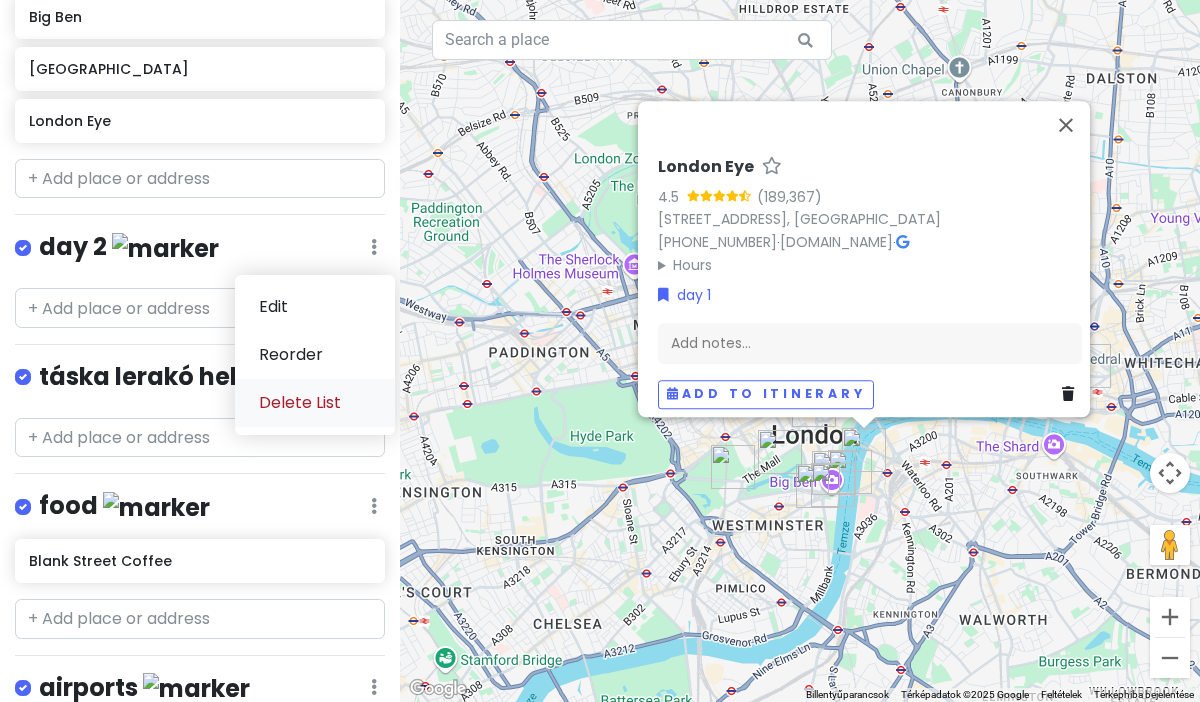 click on "Delete List" at bounding box center [315, 403] 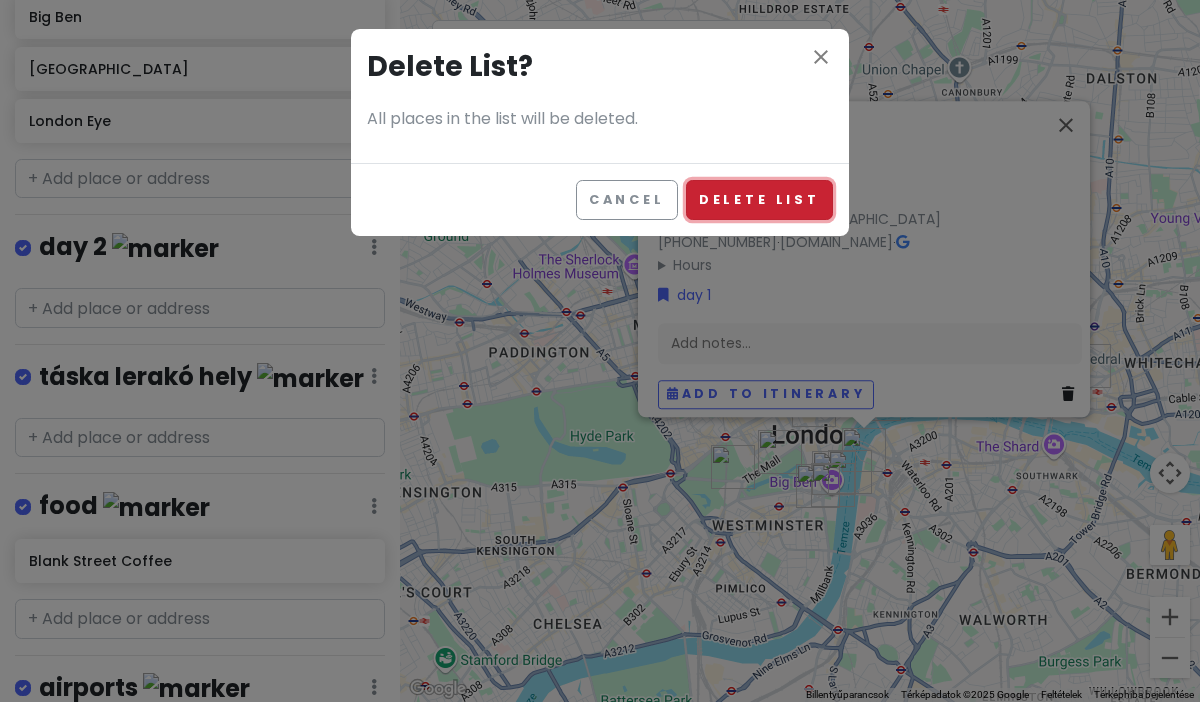 click on "Delete List" at bounding box center (759, 199) 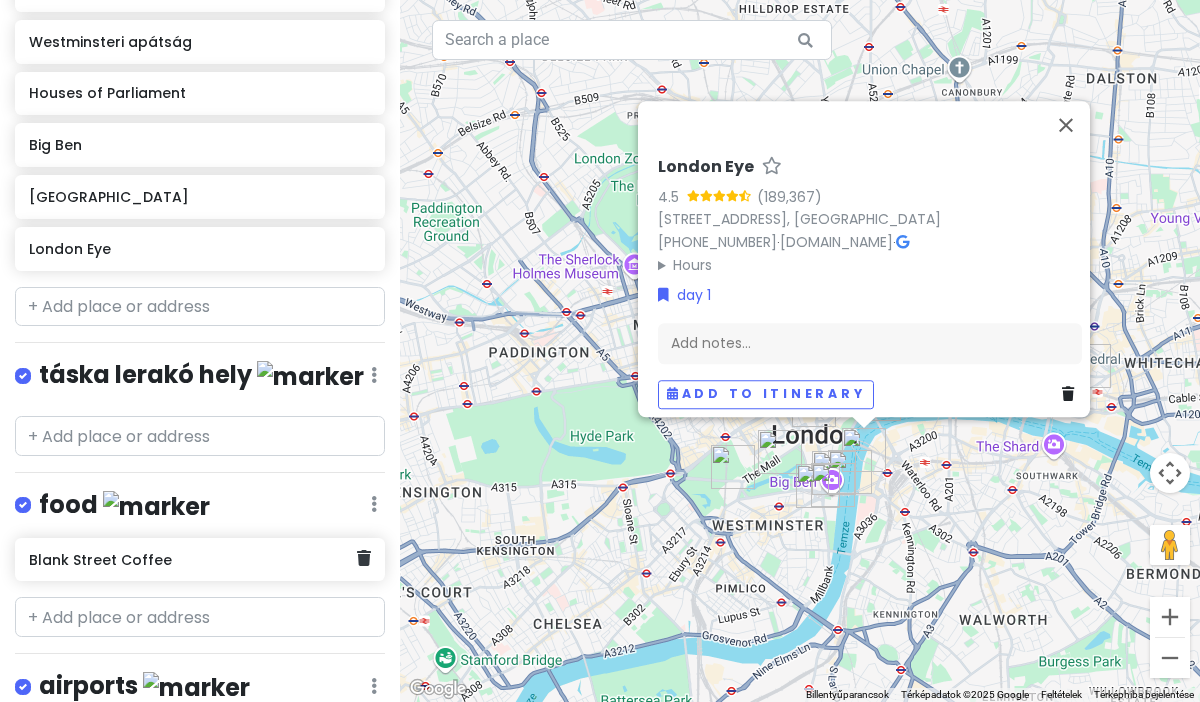scroll, scrollTop: 1135, scrollLeft: 0, axis: vertical 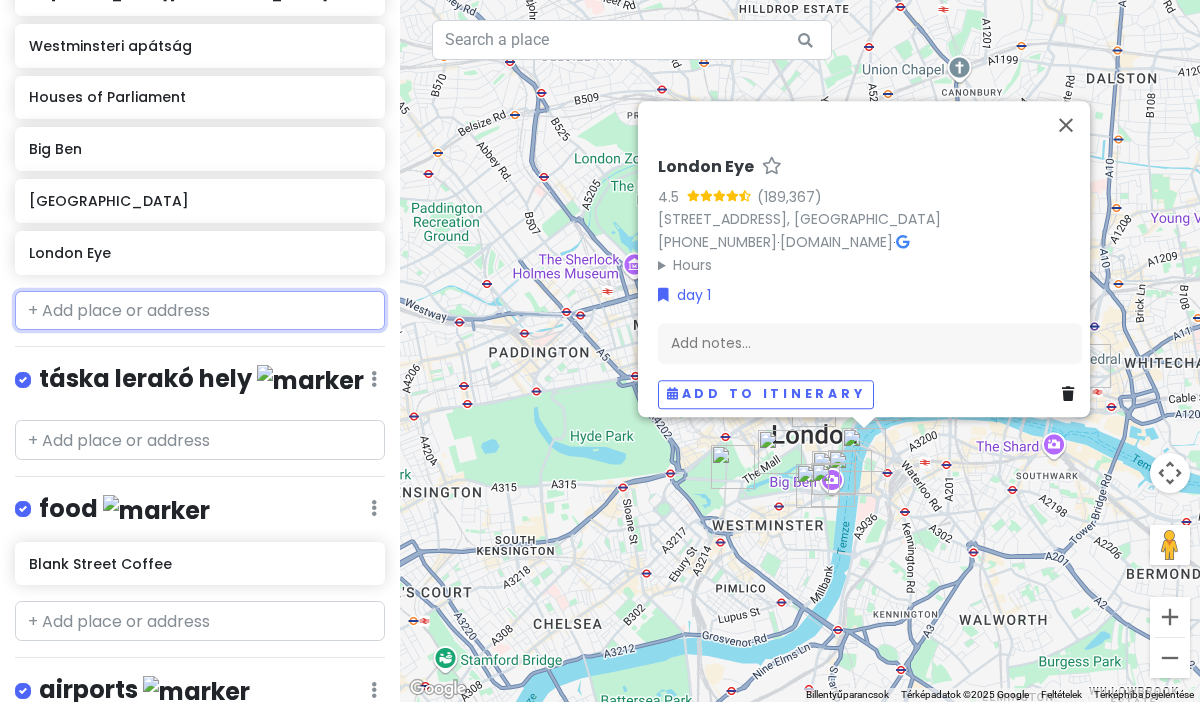 click at bounding box center [200, 311] 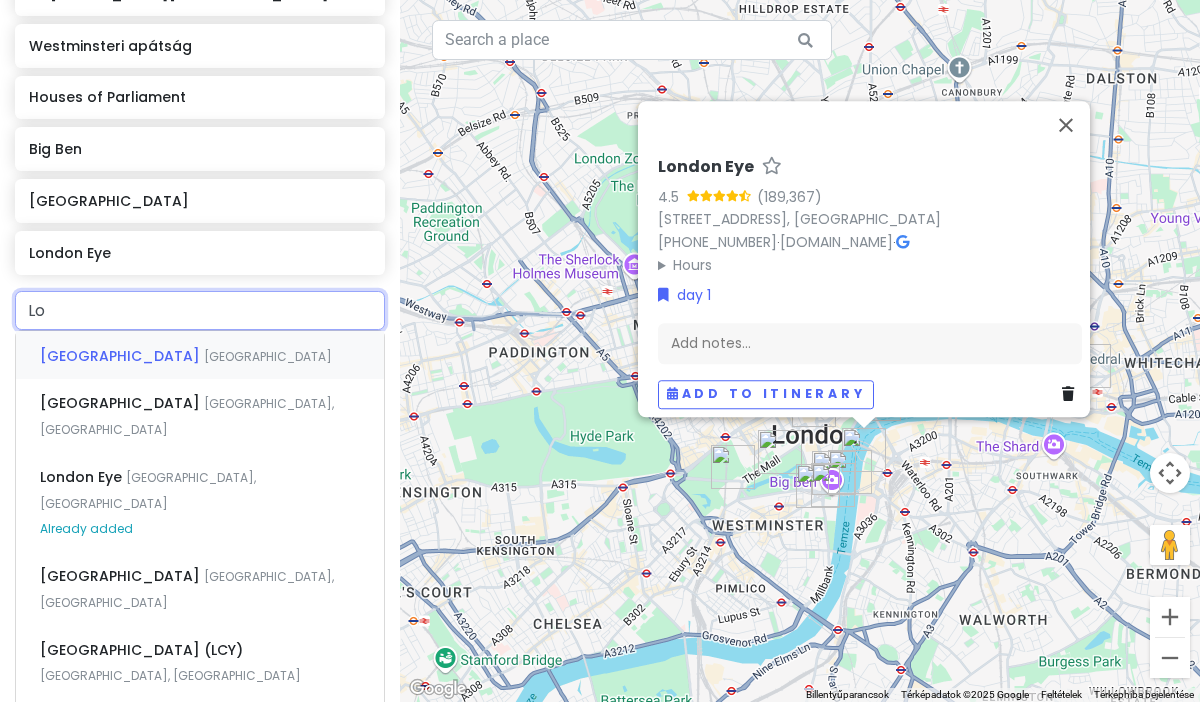 type on "L" 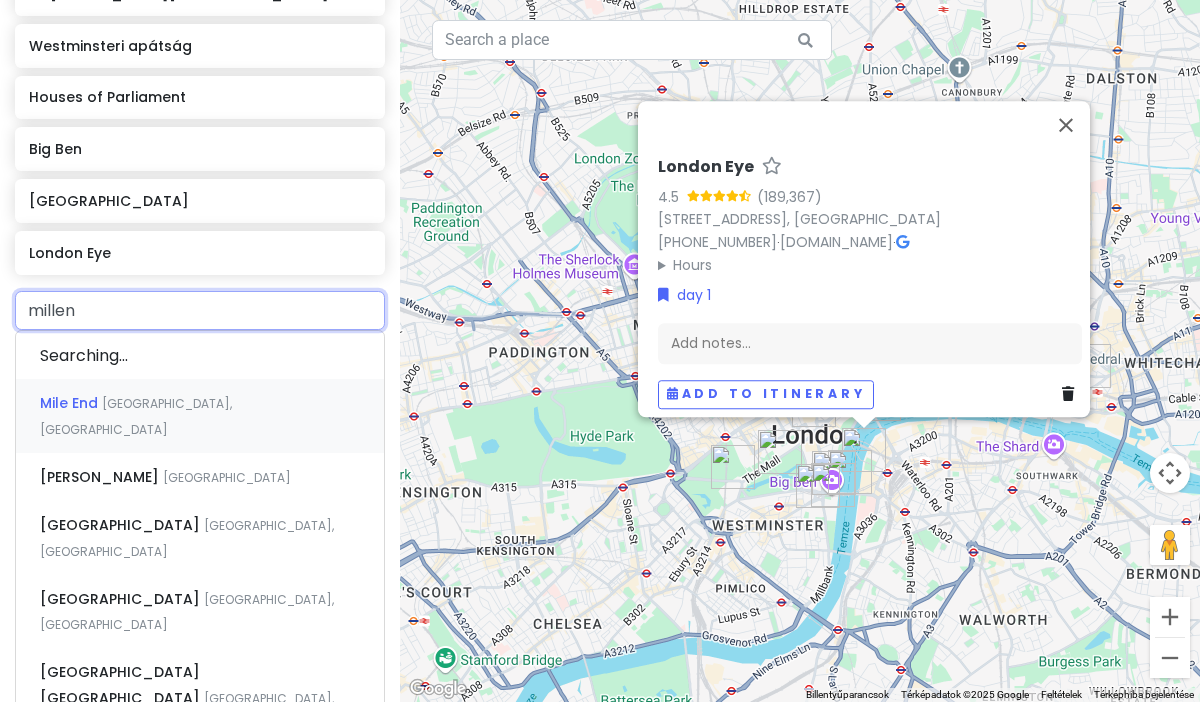 type on "millene" 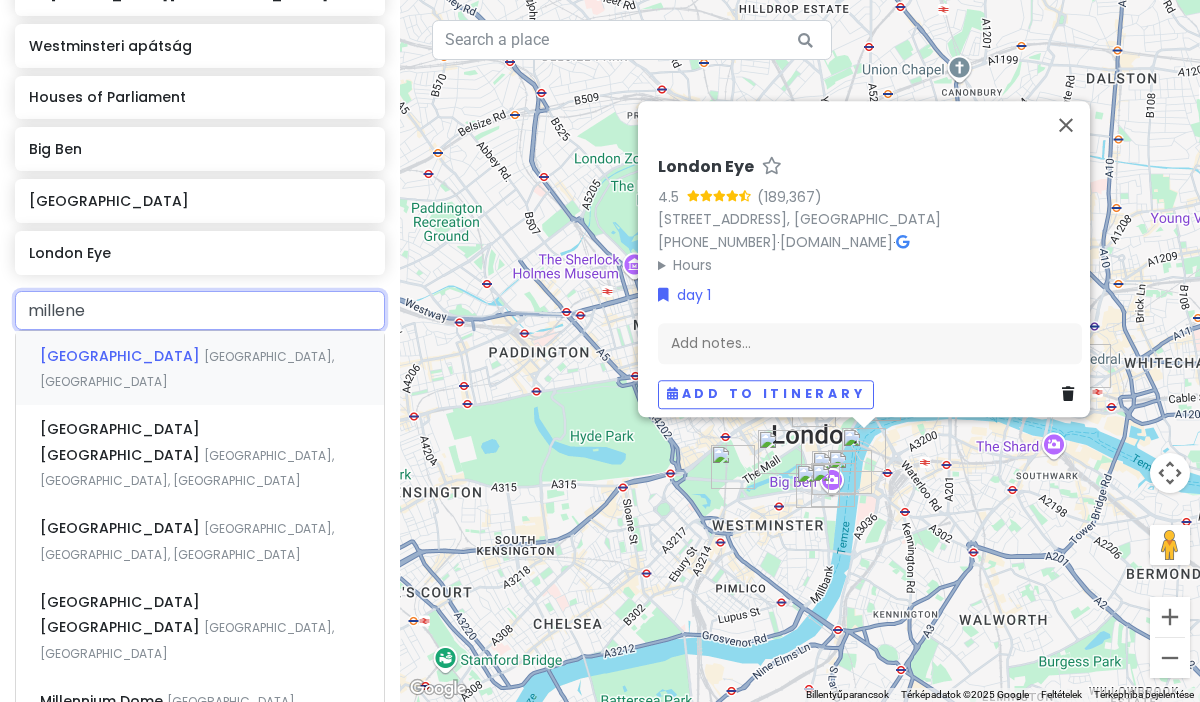 click on "[GEOGRAPHIC_DATA]" at bounding box center [122, 356] 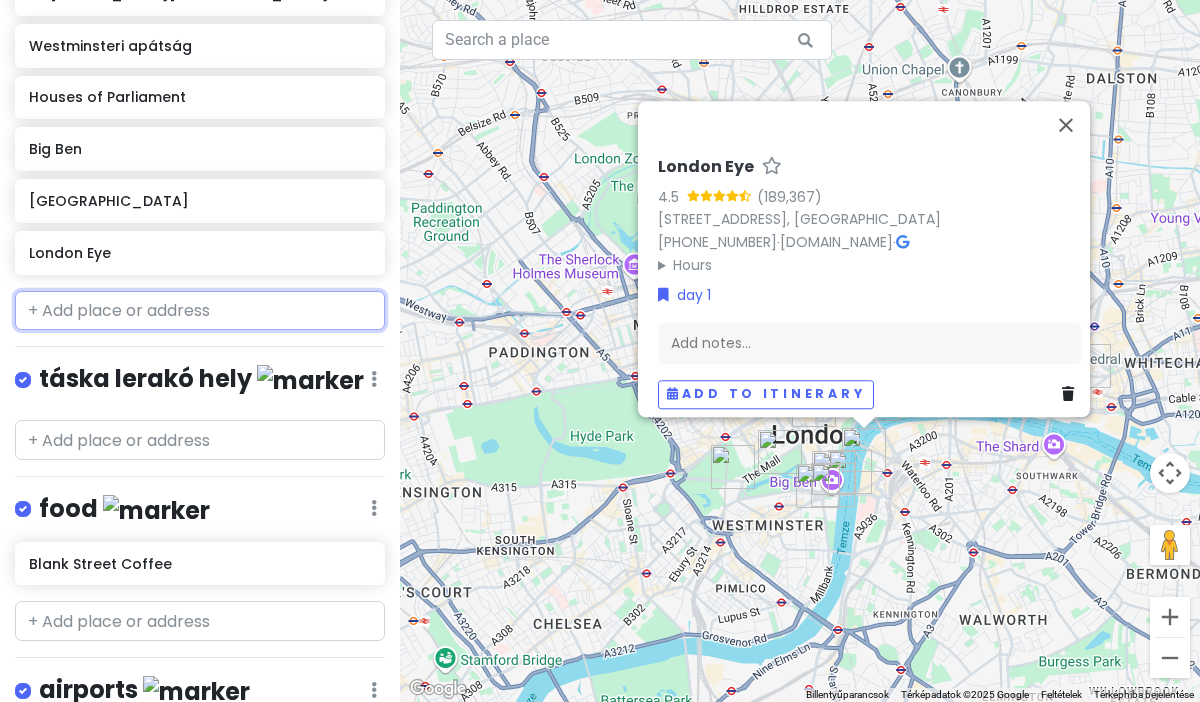 scroll, scrollTop: 1187, scrollLeft: 0, axis: vertical 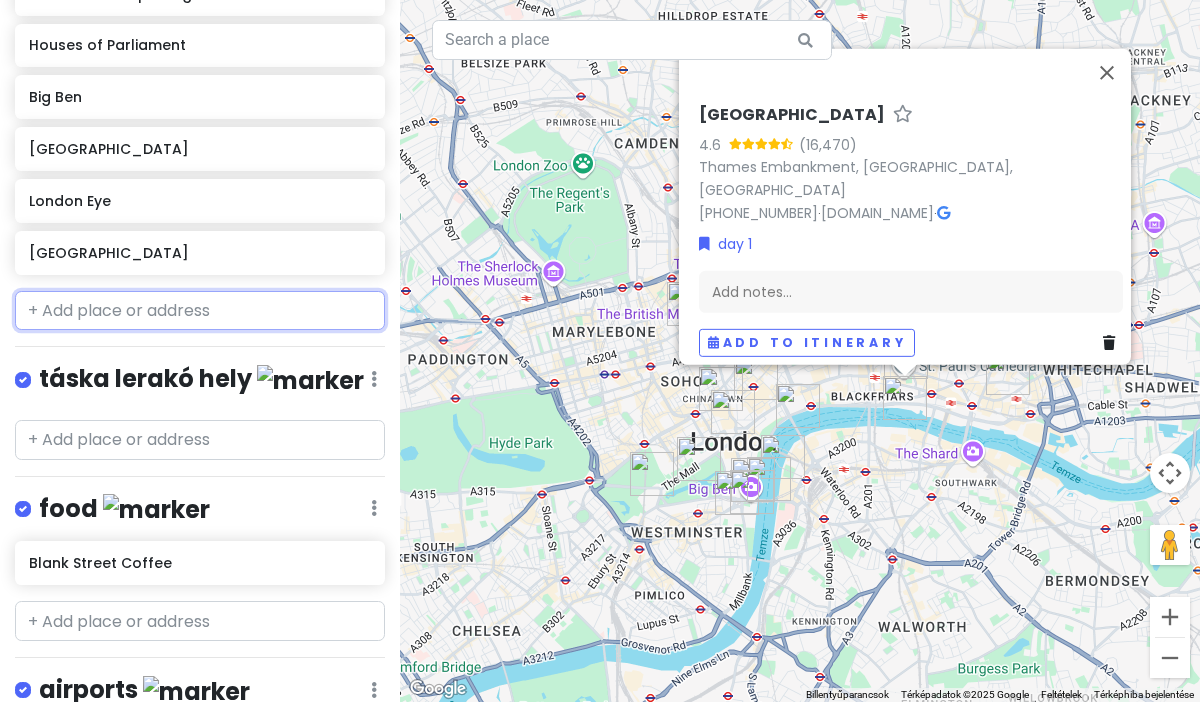click at bounding box center [200, 311] 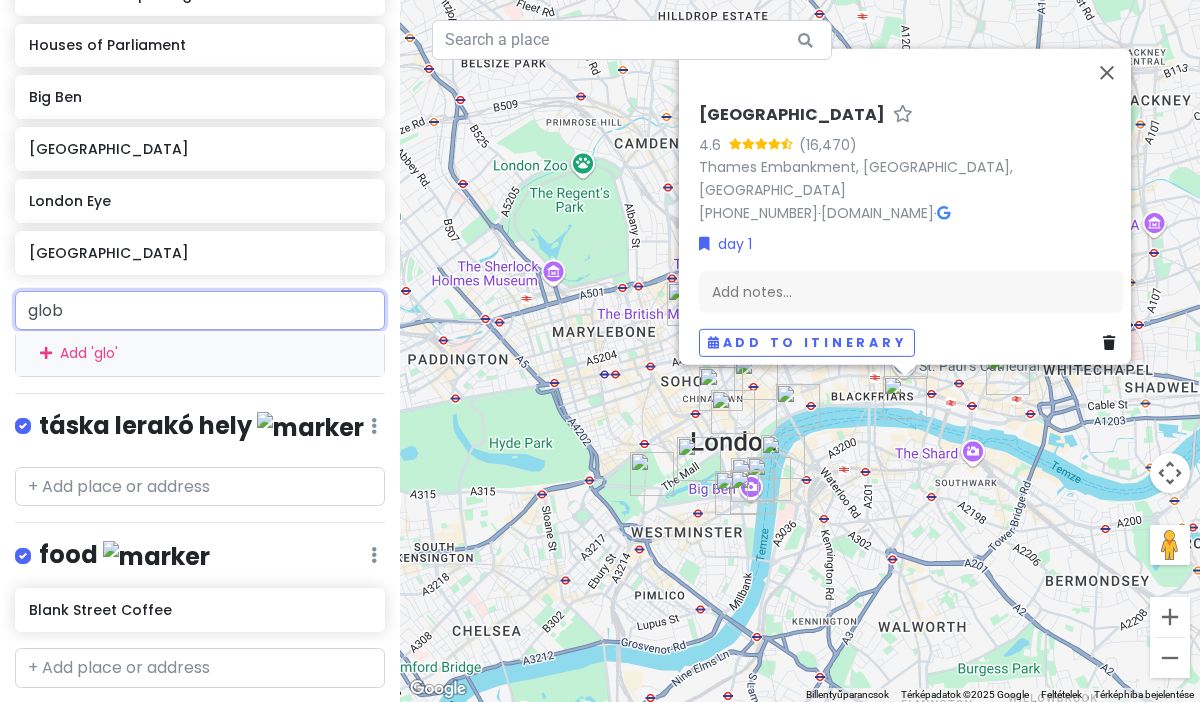 type on "globe" 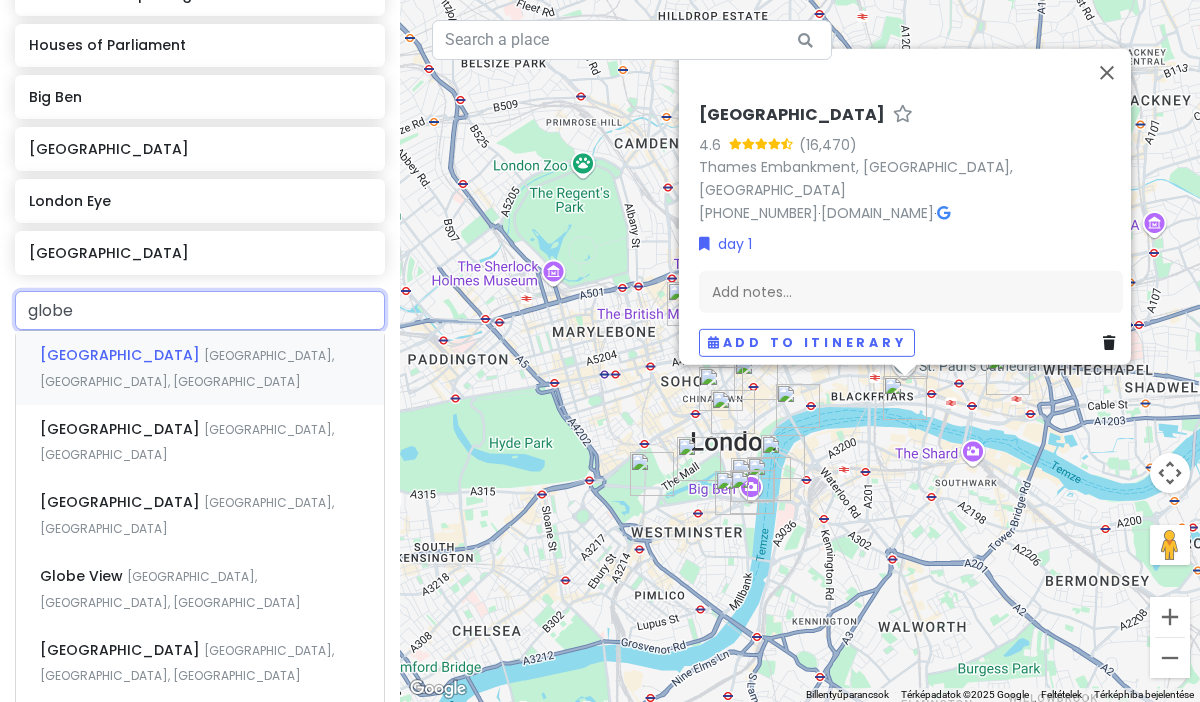 click on "[GEOGRAPHIC_DATA], [GEOGRAPHIC_DATA], [GEOGRAPHIC_DATA]" at bounding box center [187, 368] 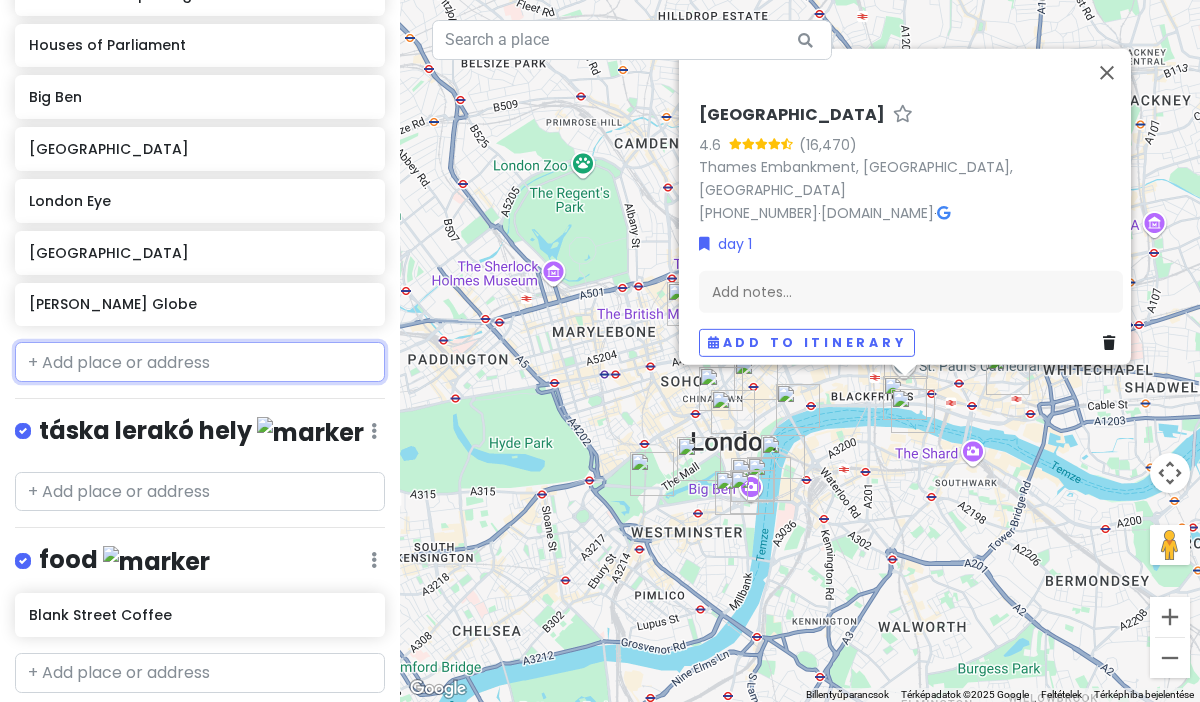 scroll, scrollTop: 1239, scrollLeft: 0, axis: vertical 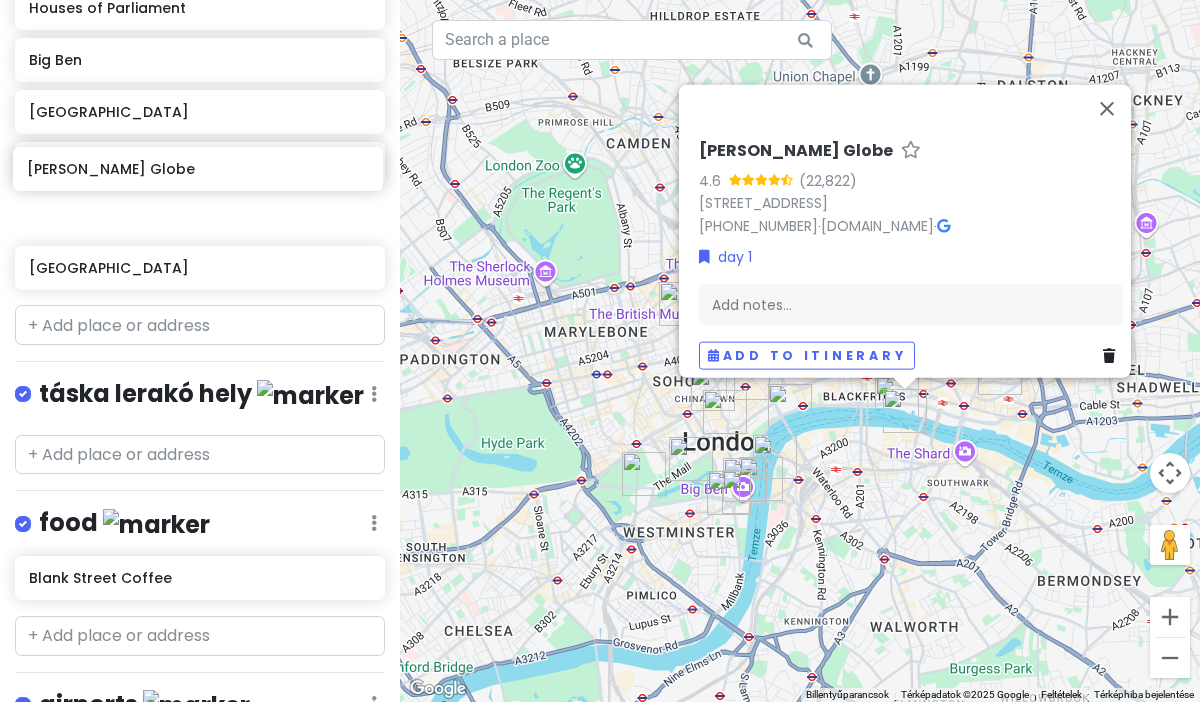 drag, startPoint x: 199, startPoint y: 224, endPoint x: 196, endPoint y: 175, distance: 49.09175 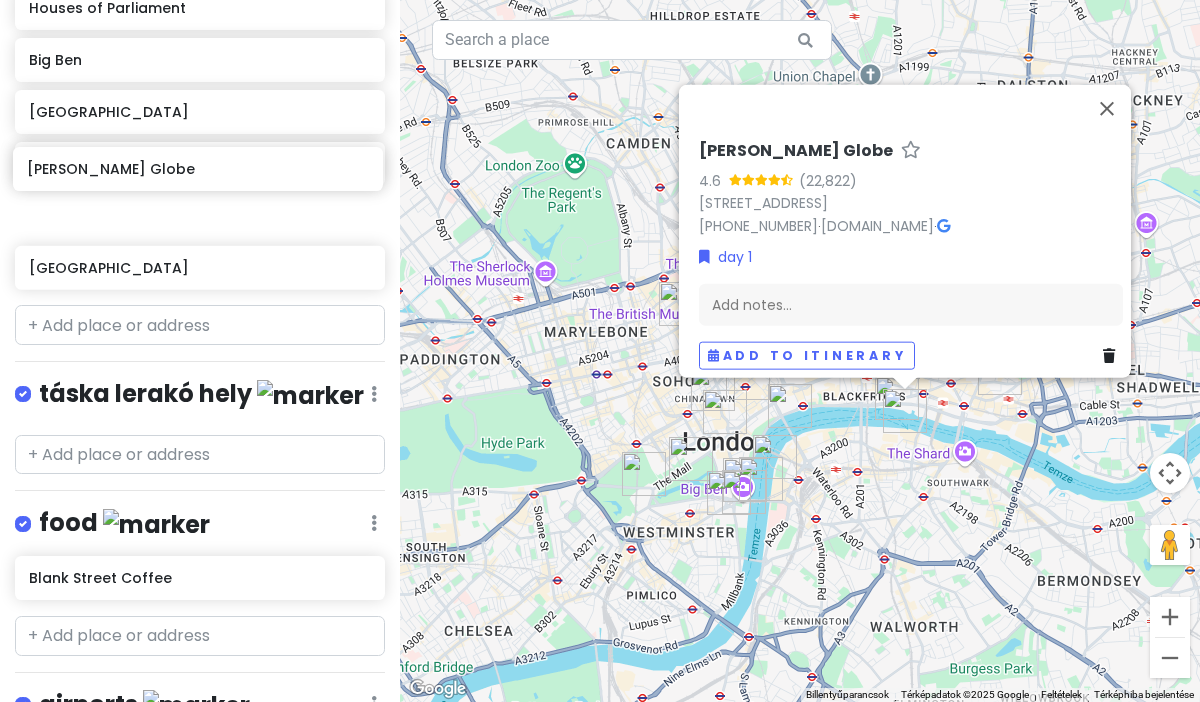 click on "[GEOGRAPHIC_DATA] Mondays, Wednesdays, Fridays, and Sundays, typically at 11:00 AM. St. [GEOGRAPHIC_DATA] of Parliament [GEOGRAPHIC_DATA] [GEOGRAPHIC_DATA]" at bounding box center (200, 46) 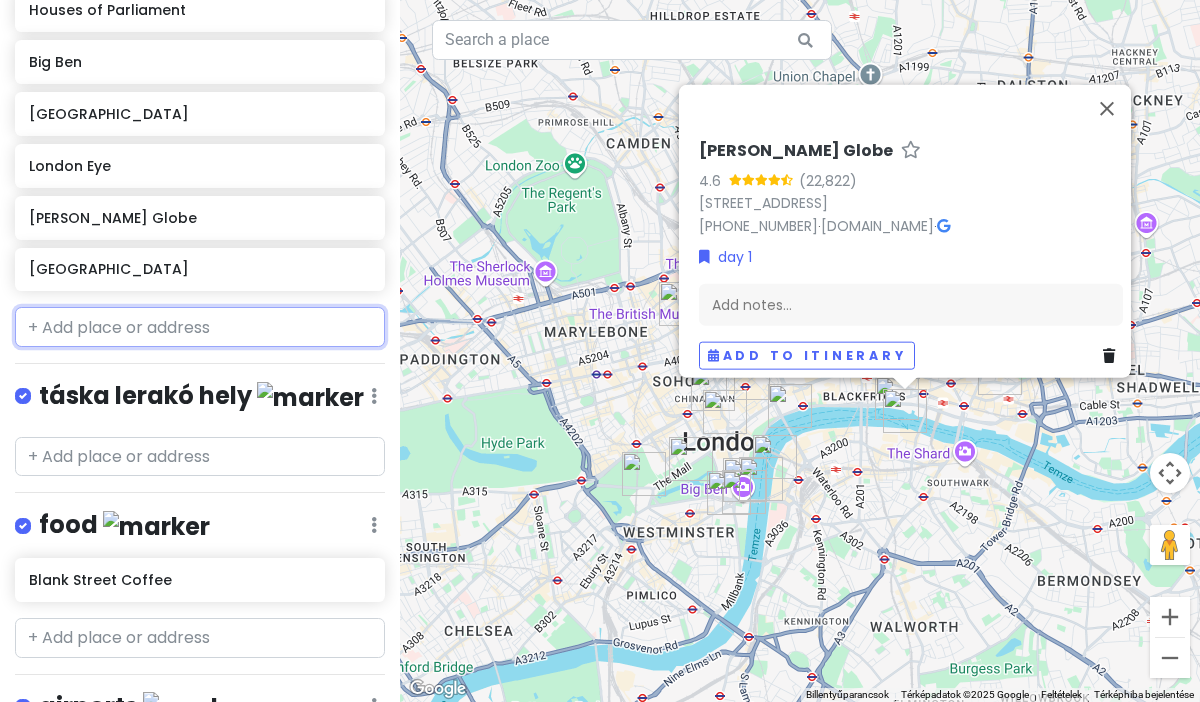 click at bounding box center (200, 327) 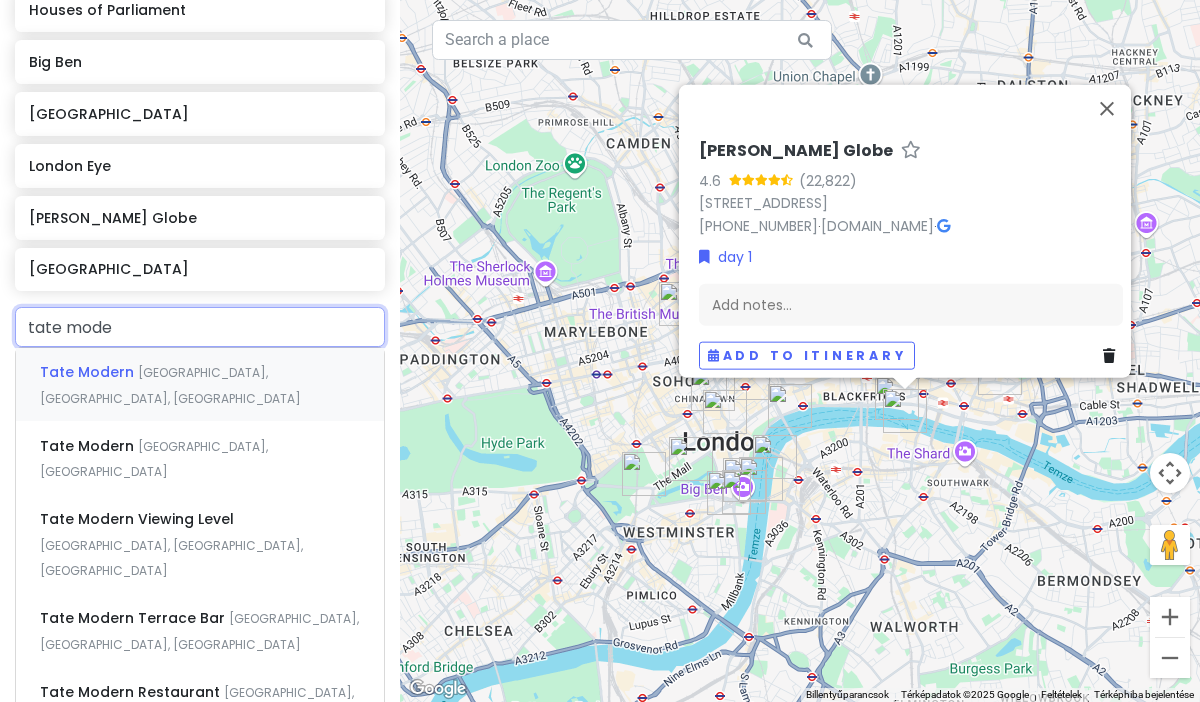 type on "tate moder" 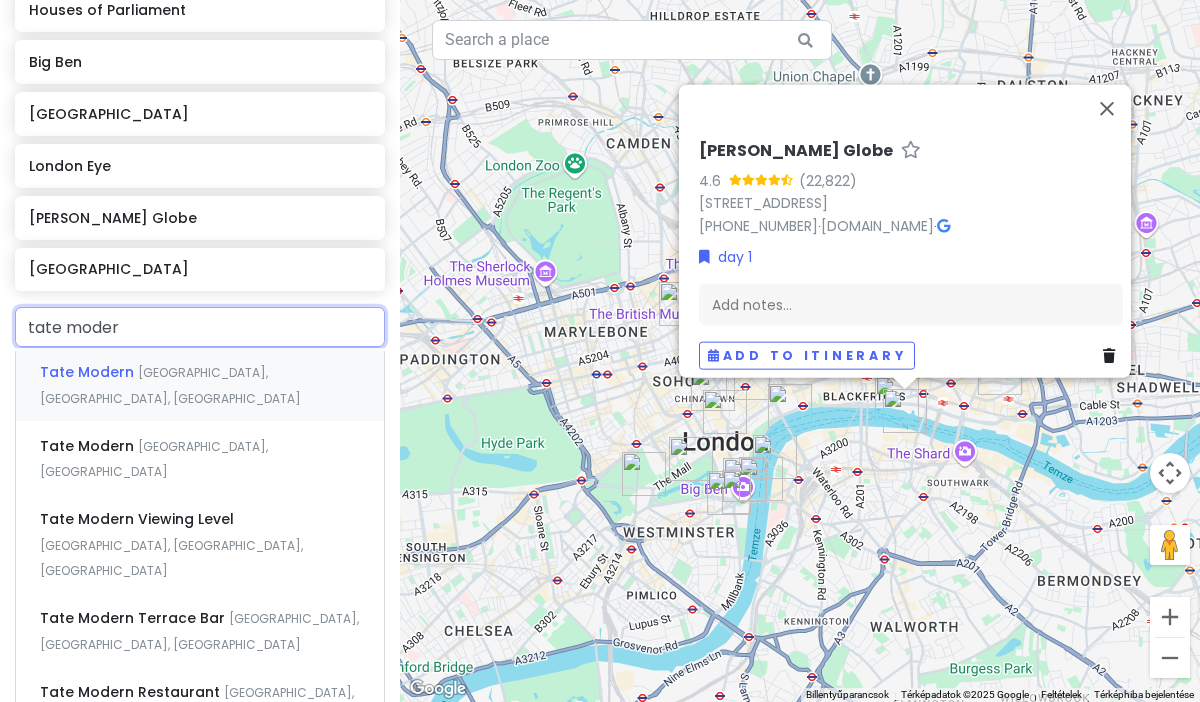 click on "[GEOGRAPHIC_DATA], [GEOGRAPHIC_DATA], [GEOGRAPHIC_DATA]" at bounding box center [170, 385] 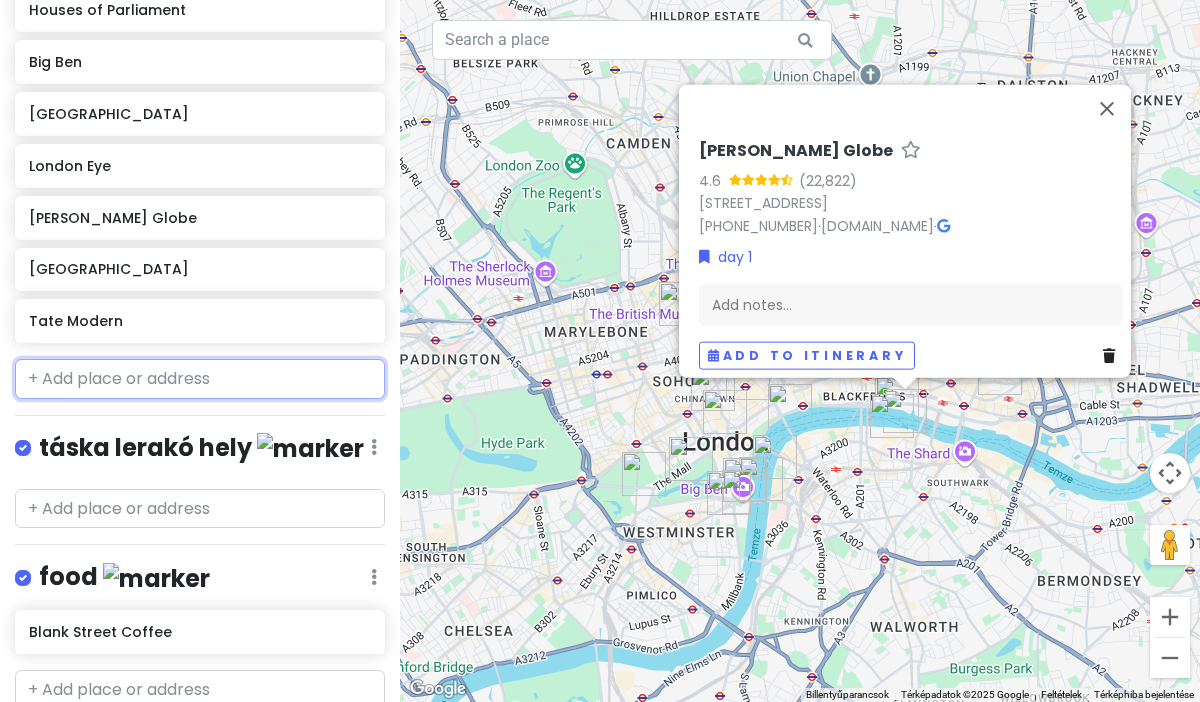 scroll, scrollTop: 1274, scrollLeft: 0, axis: vertical 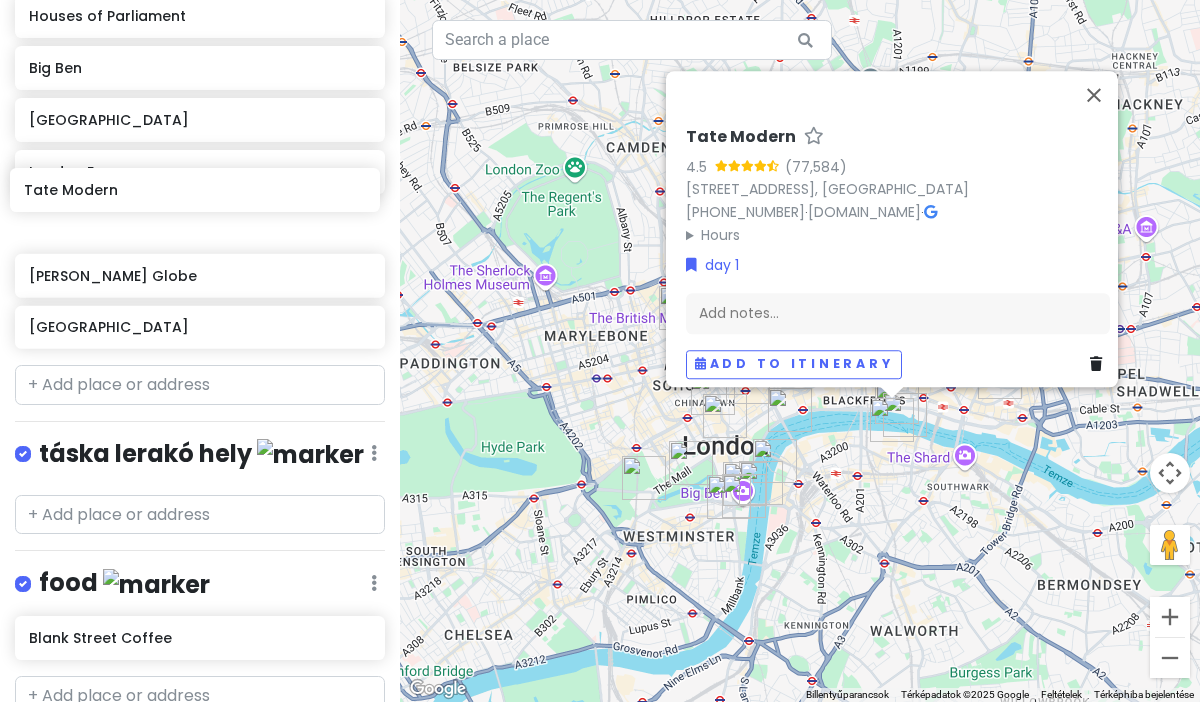 drag, startPoint x: 127, startPoint y: 233, endPoint x: 123, endPoint y: 193, distance: 40.1995 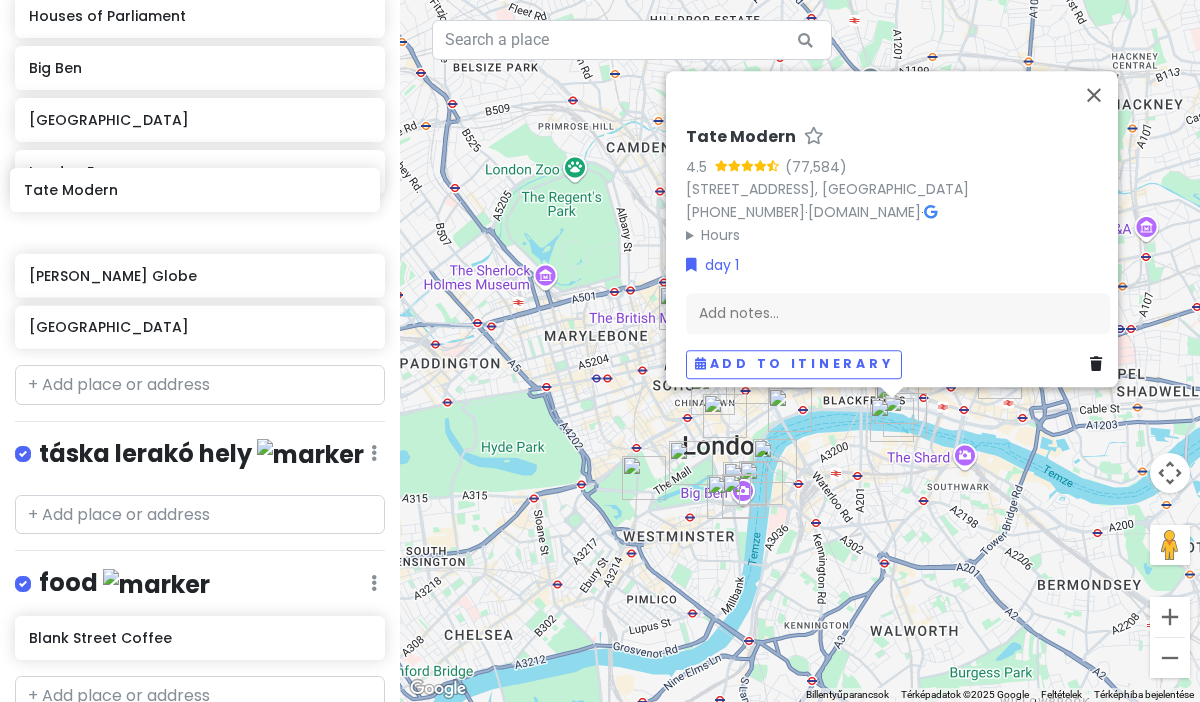 click on "[GEOGRAPHIC_DATA] Mondays, Wednesdays, Fridays, and Sundays, typically at 11:00 AM. St. [GEOGRAPHIC_DATA] of Parliament [GEOGRAPHIC_DATA] [GEOGRAPHIC_DATA] [GEOGRAPHIC_DATA]" at bounding box center [200, 80] 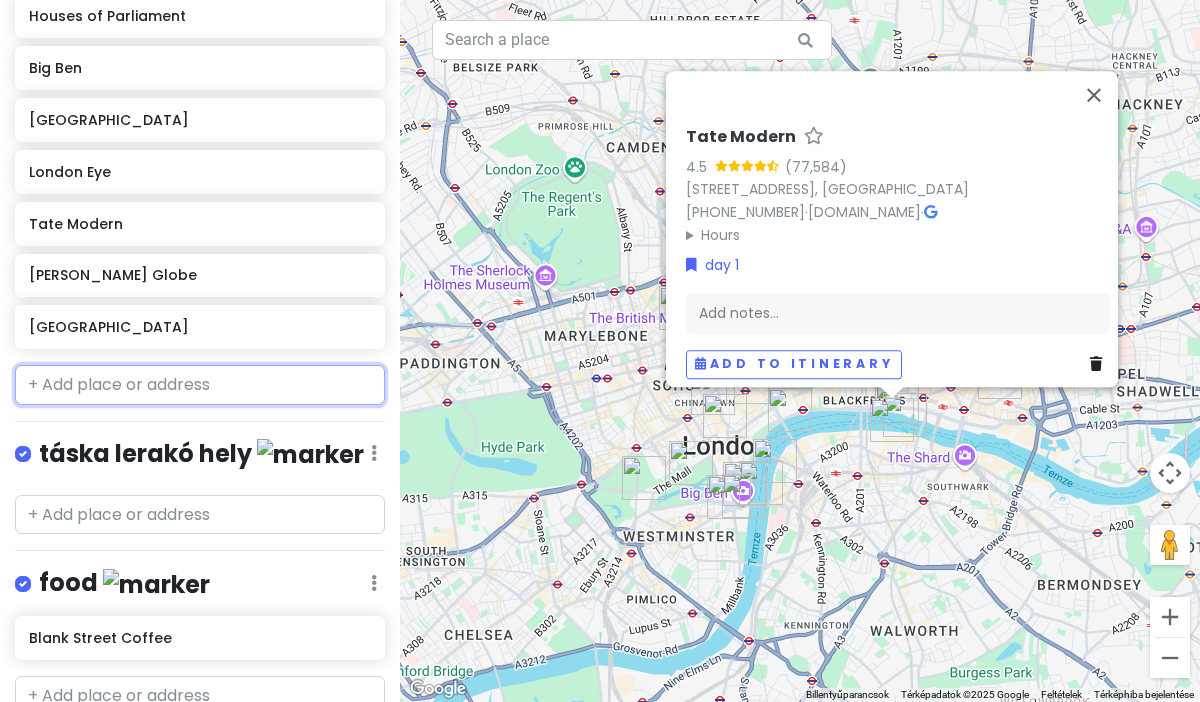 click at bounding box center [200, 385] 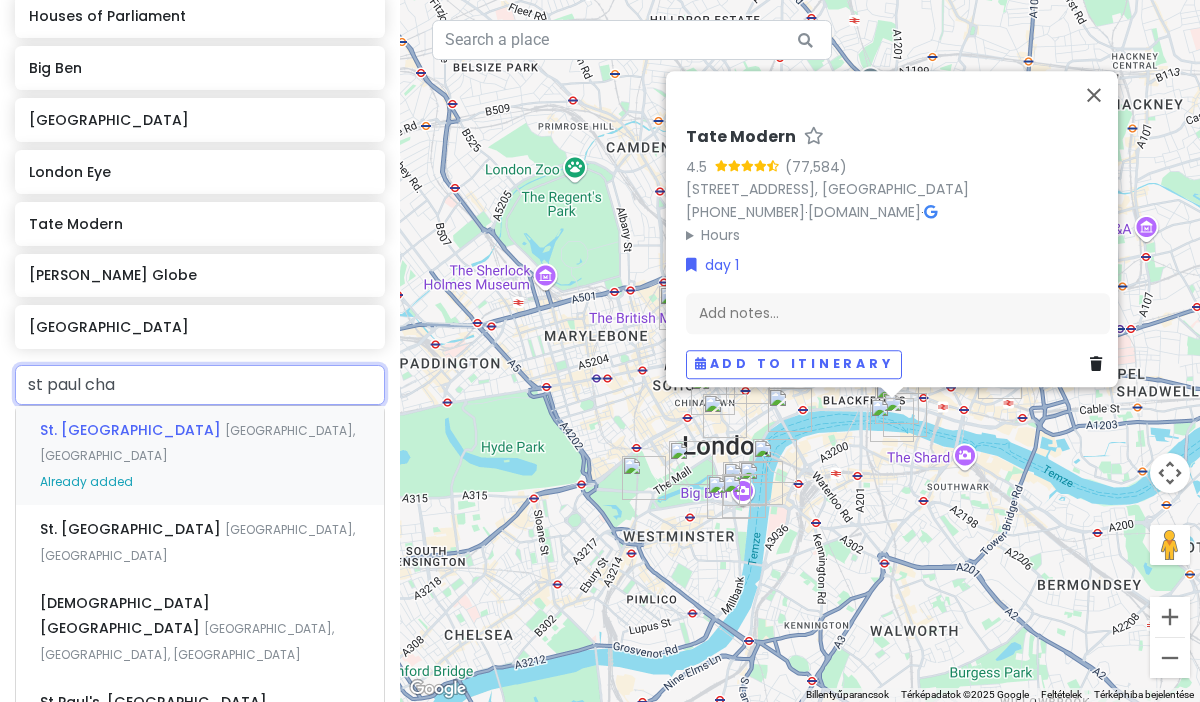 type on "st paul chat" 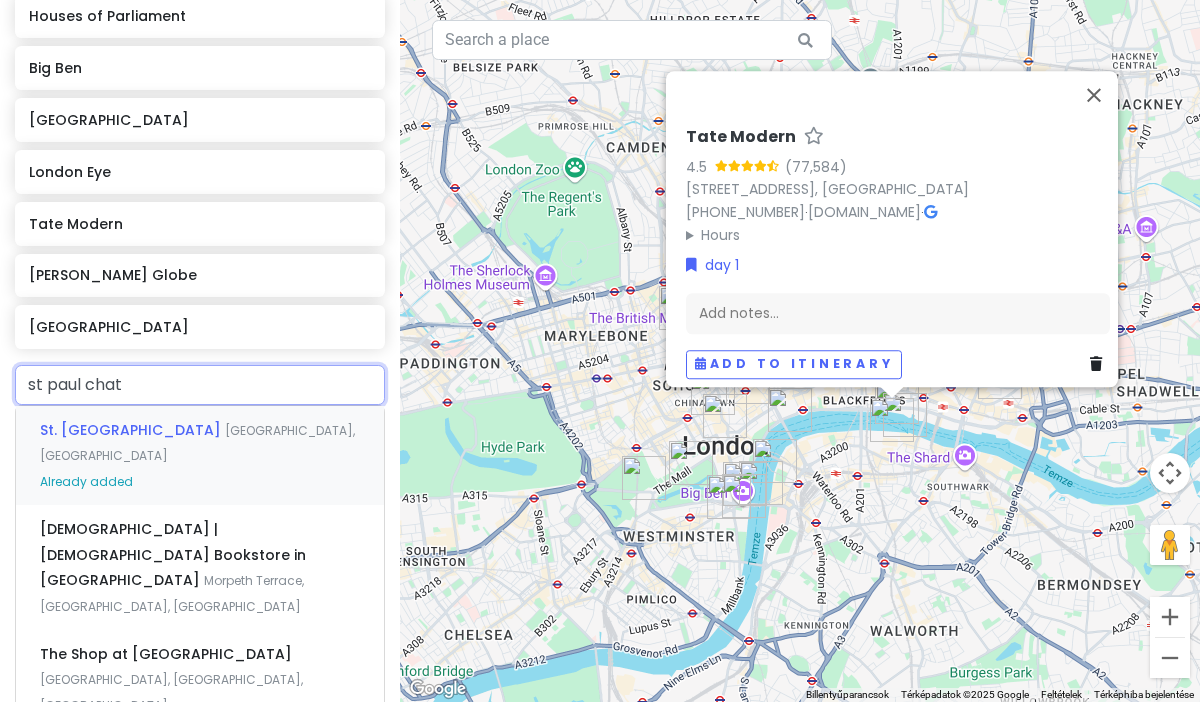 click on "St. [GEOGRAPHIC_DATA]" at bounding box center [132, 430] 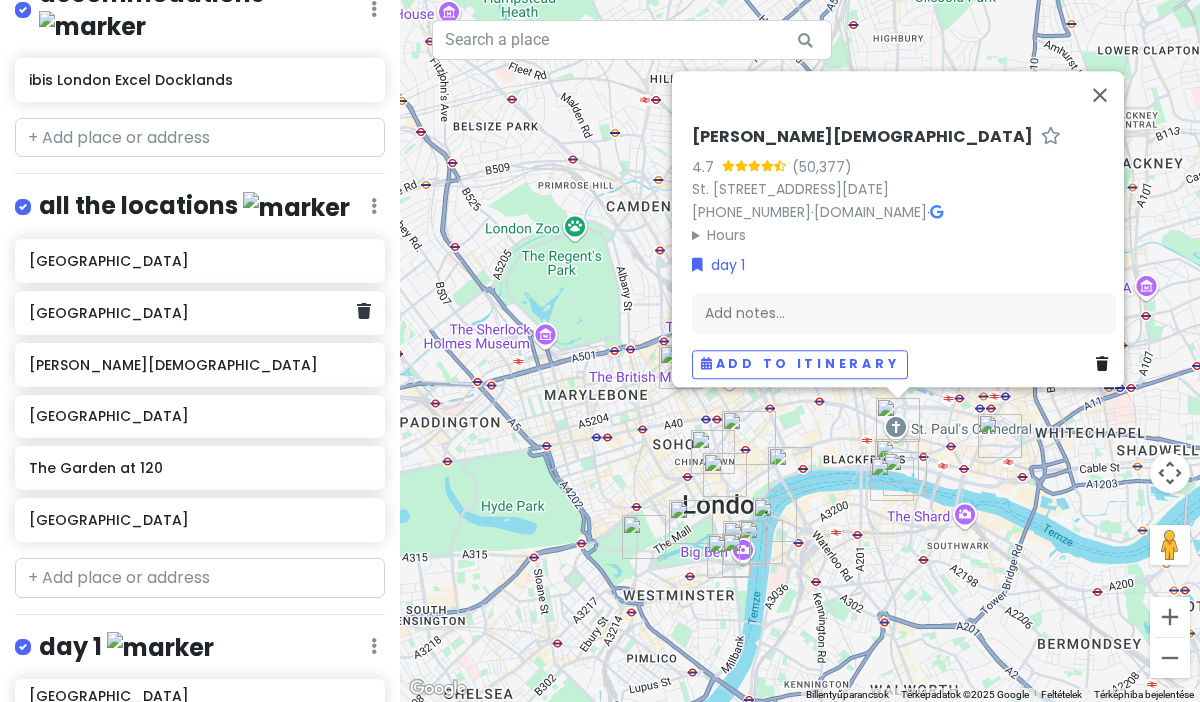 scroll, scrollTop: 349, scrollLeft: 0, axis: vertical 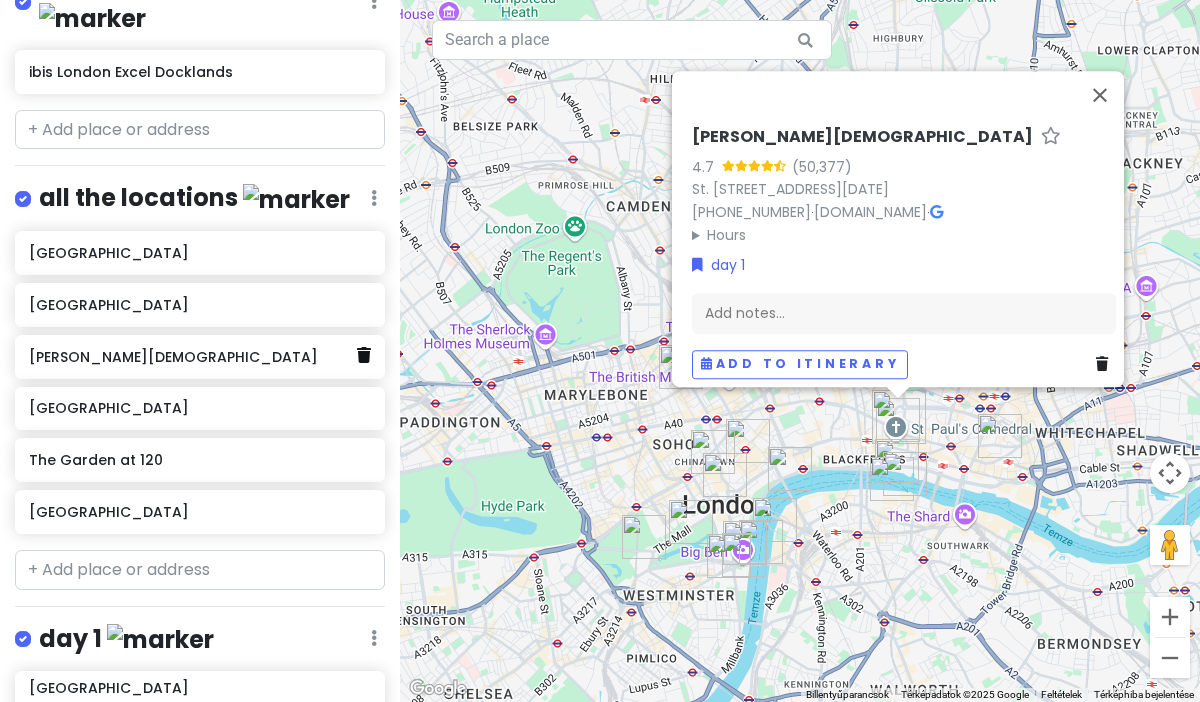 click at bounding box center (364, 355) 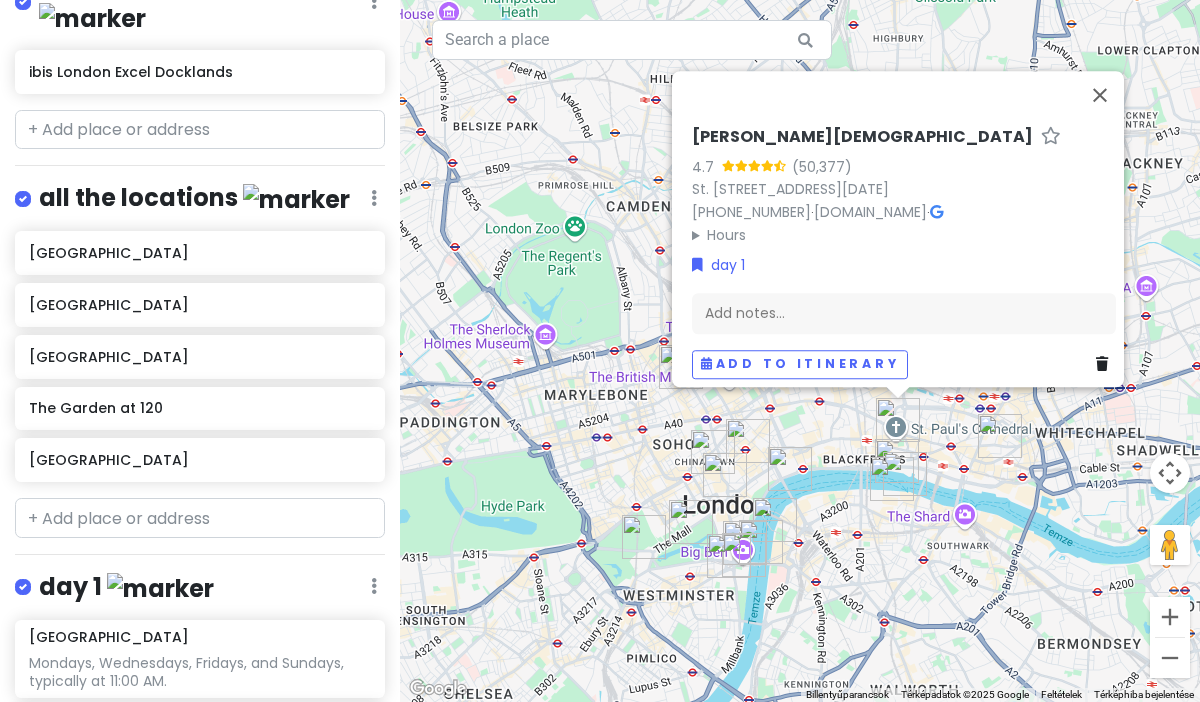 click on "[GEOGRAPHIC_DATA]" at bounding box center (199, 357) 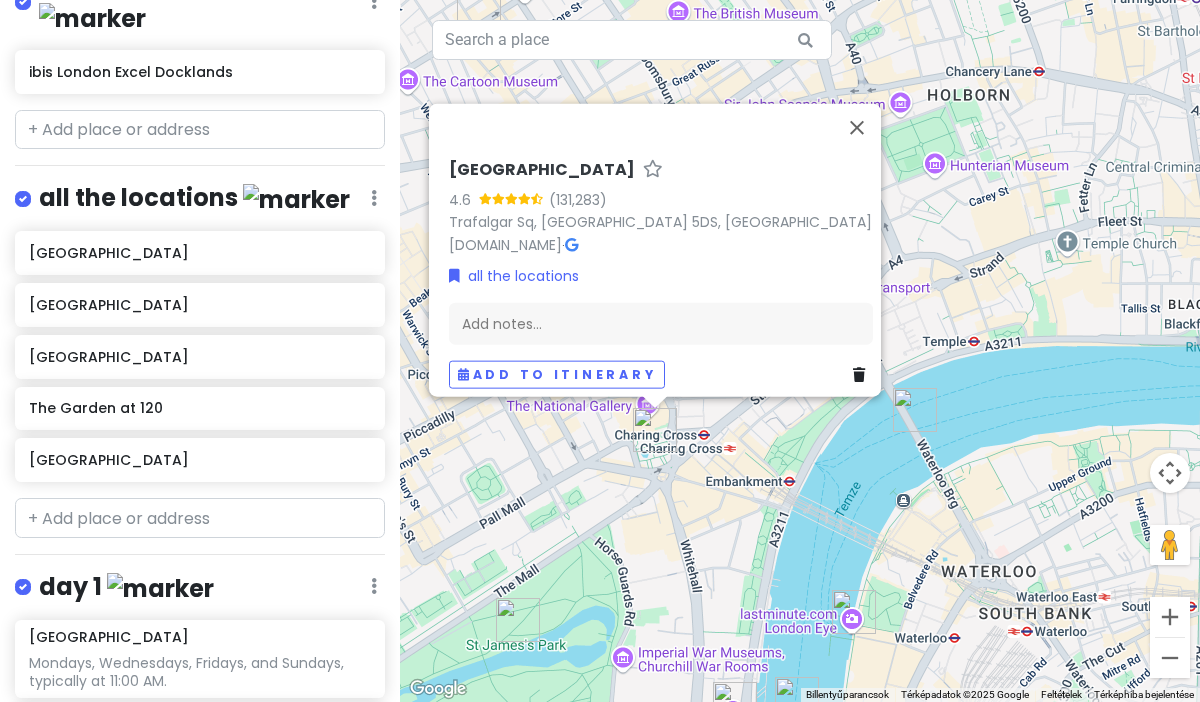 drag, startPoint x: 628, startPoint y: 616, endPoint x: 665, endPoint y: 519, distance: 103.81715 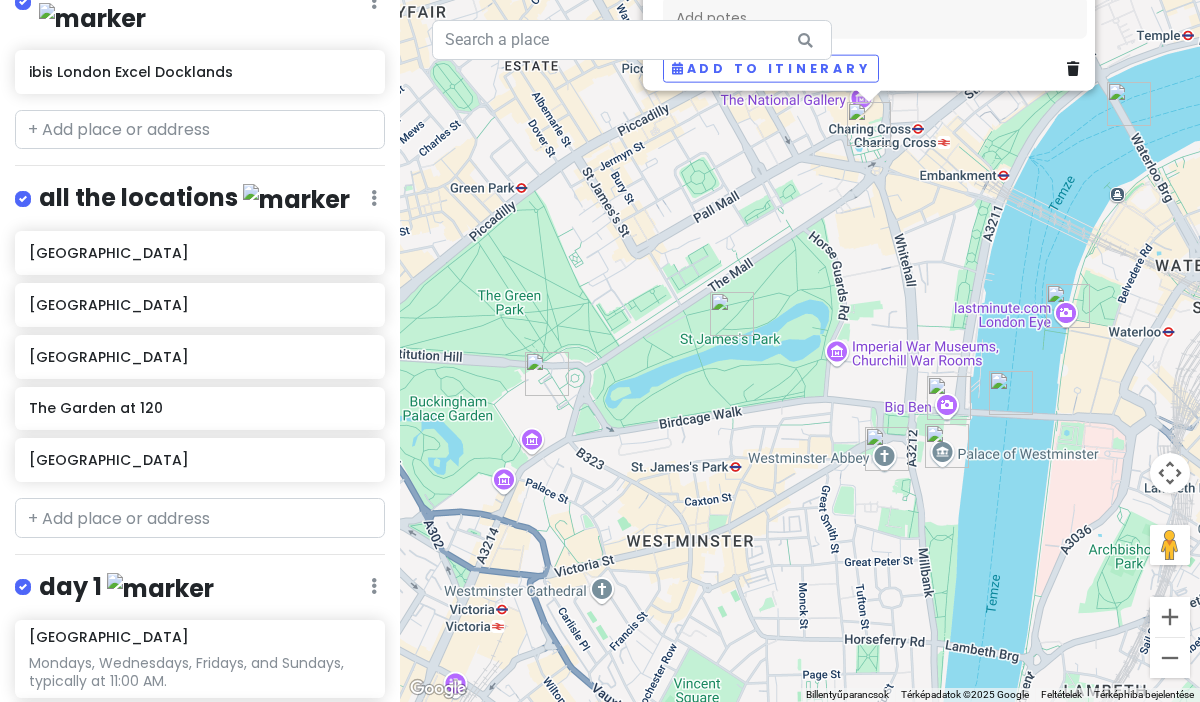 drag, startPoint x: 665, startPoint y: 519, endPoint x: 881, endPoint y: 211, distance: 376.19144 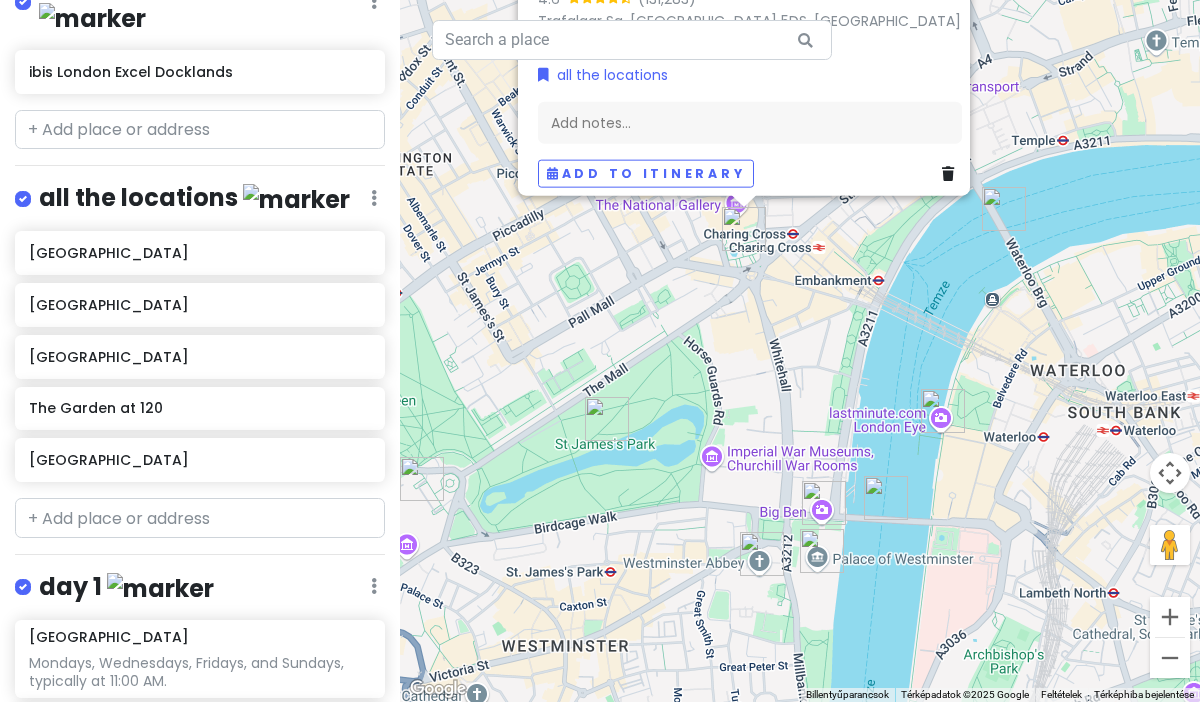 drag, startPoint x: 1111, startPoint y: 200, endPoint x: 969, endPoint y: 314, distance: 182.09888 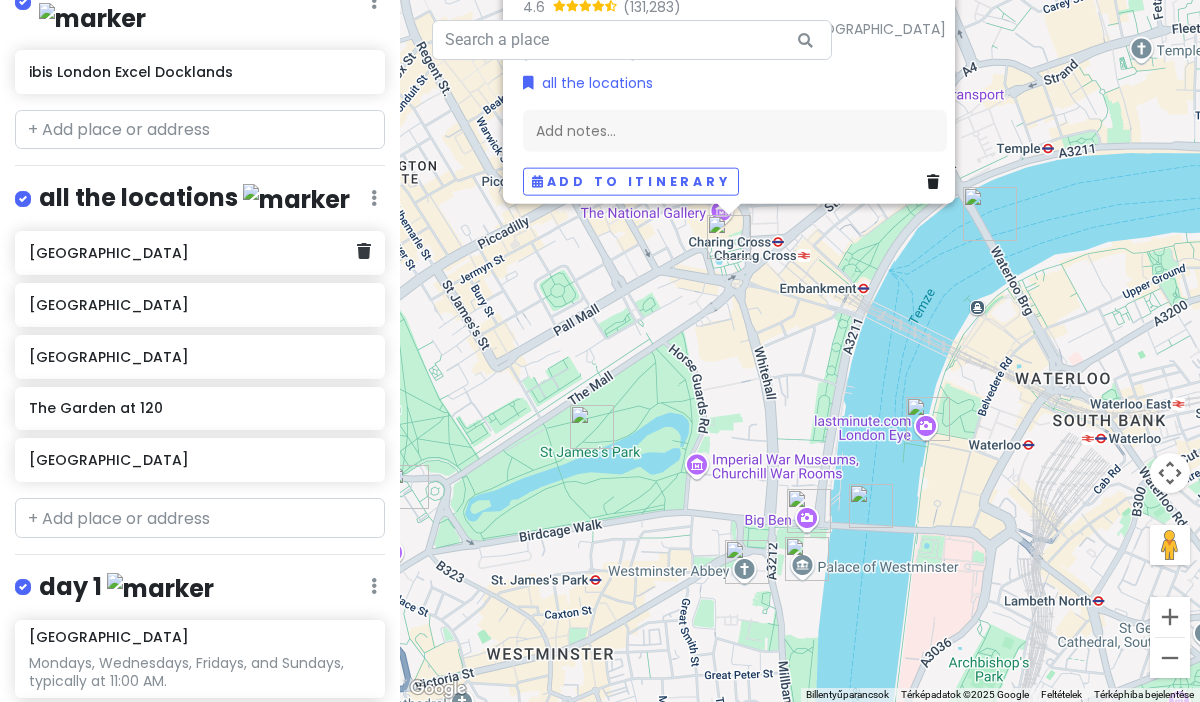 click on "[GEOGRAPHIC_DATA]" 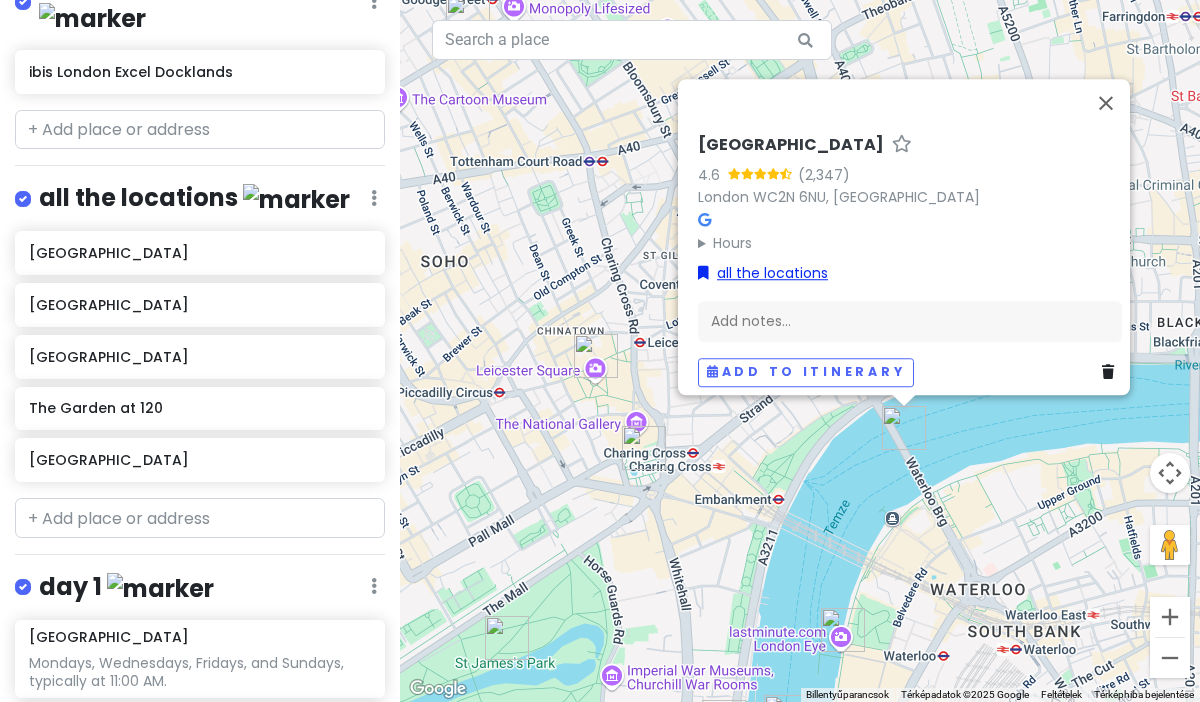 click on "all the locations" at bounding box center [763, 273] 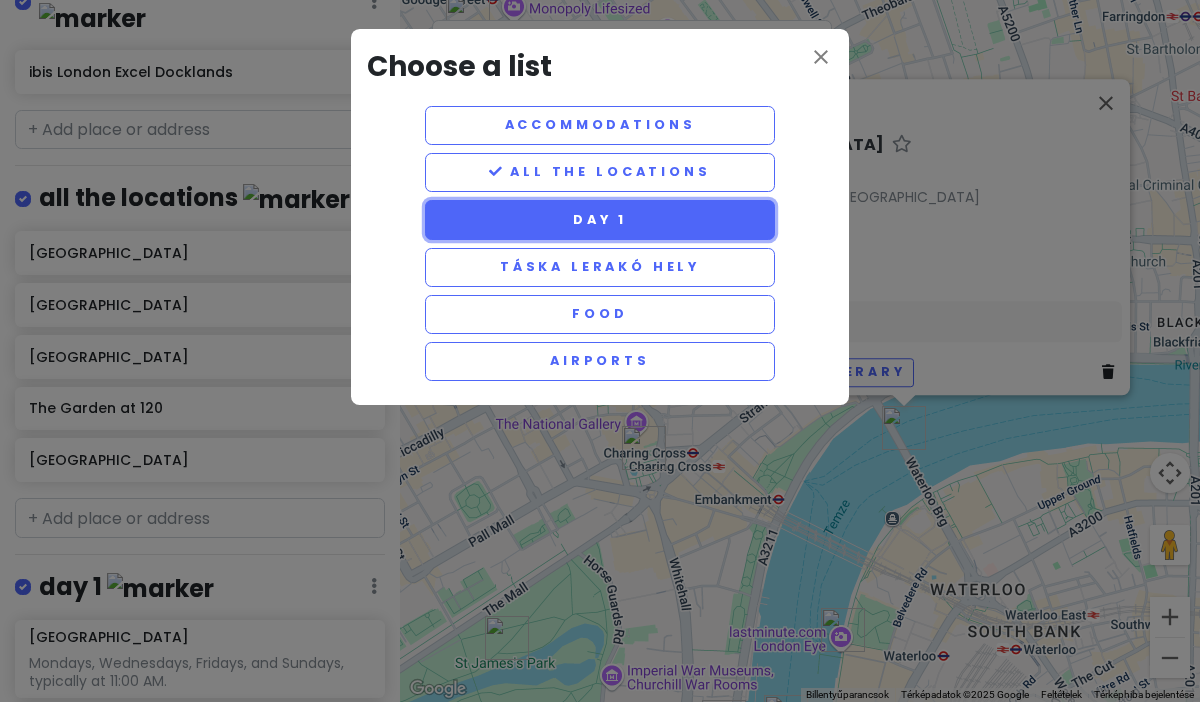 click on "day 1" at bounding box center (600, 219) 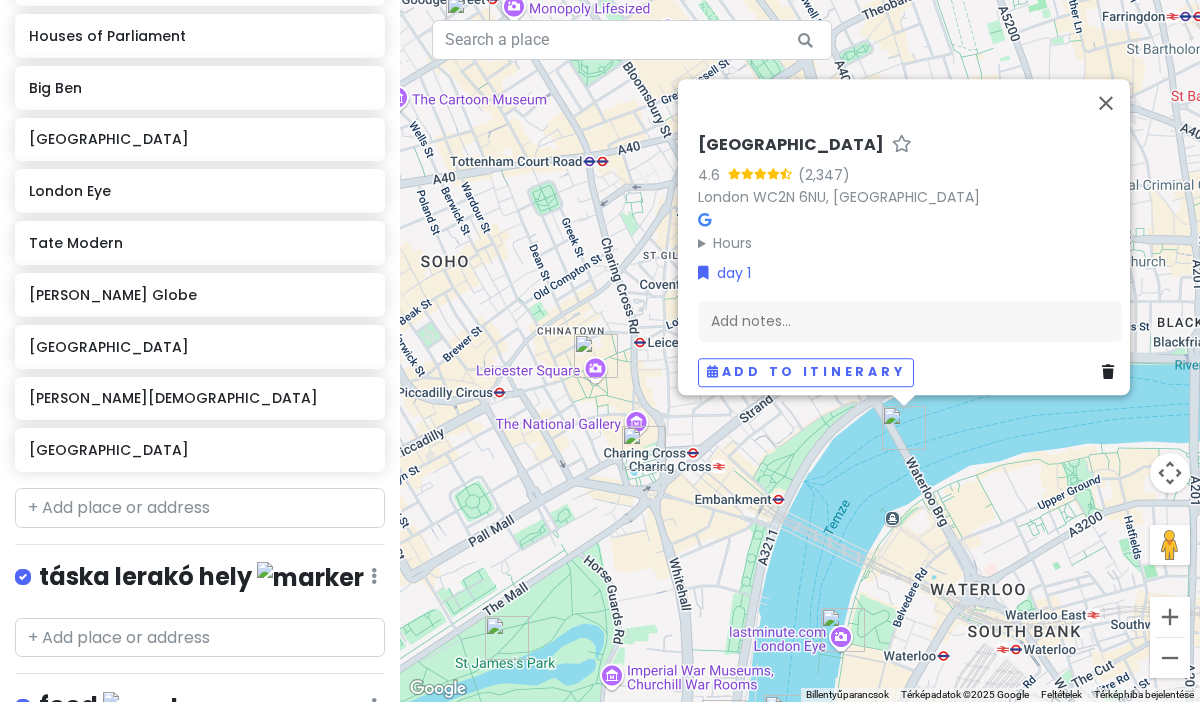 scroll, scrollTop: 1072, scrollLeft: 0, axis: vertical 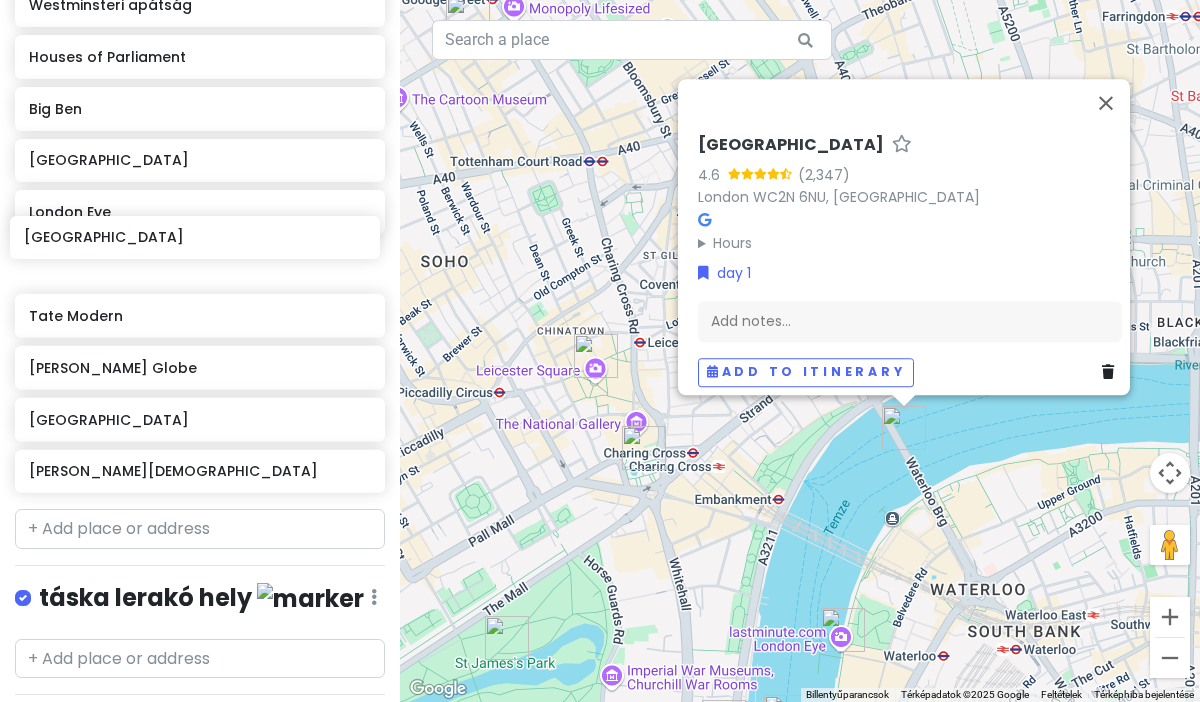 drag, startPoint x: 202, startPoint y: 426, endPoint x: 197, endPoint y: 229, distance: 197.06345 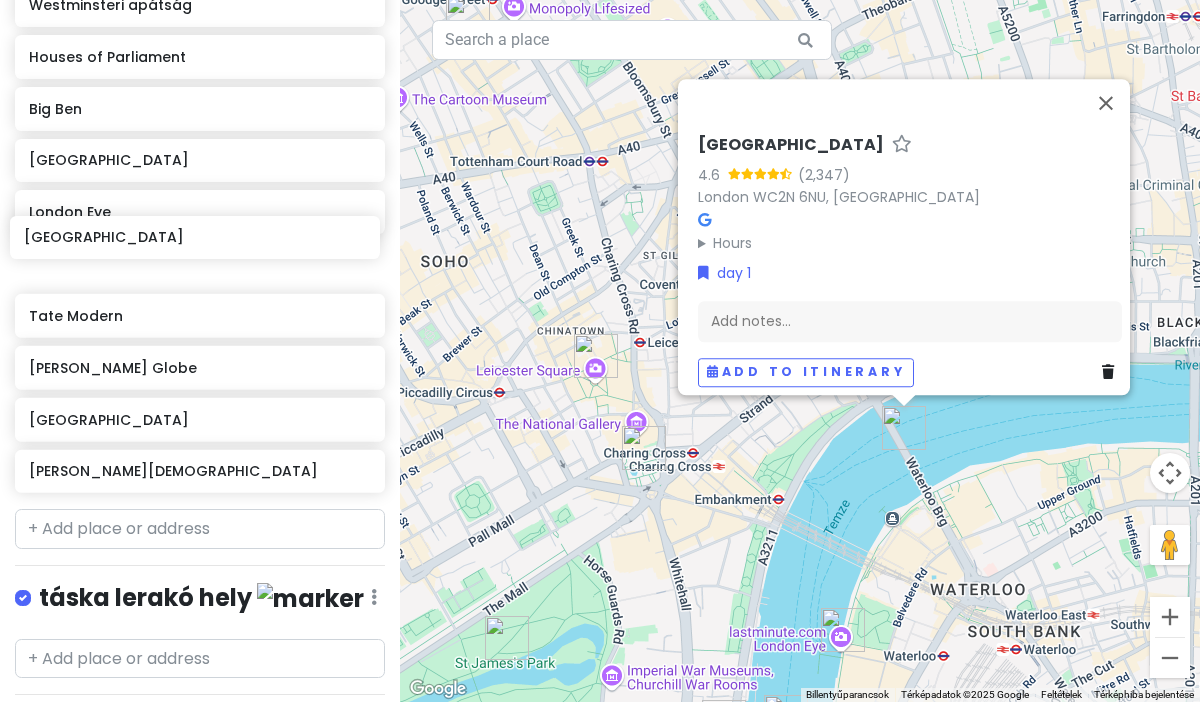 click on "[GEOGRAPHIC_DATA] Mondays, Wednesdays, Fridays, and Sundays, typically at 11:00 AM. St. [GEOGRAPHIC_DATA] of Parliament [GEOGRAPHIC_DATA] [GEOGRAPHIC_DATA] [GEOGRAPHIC_DATA] [PERSON_NAME][GEOGRAPHIC_DATA]" at bounding box center [200, 173] 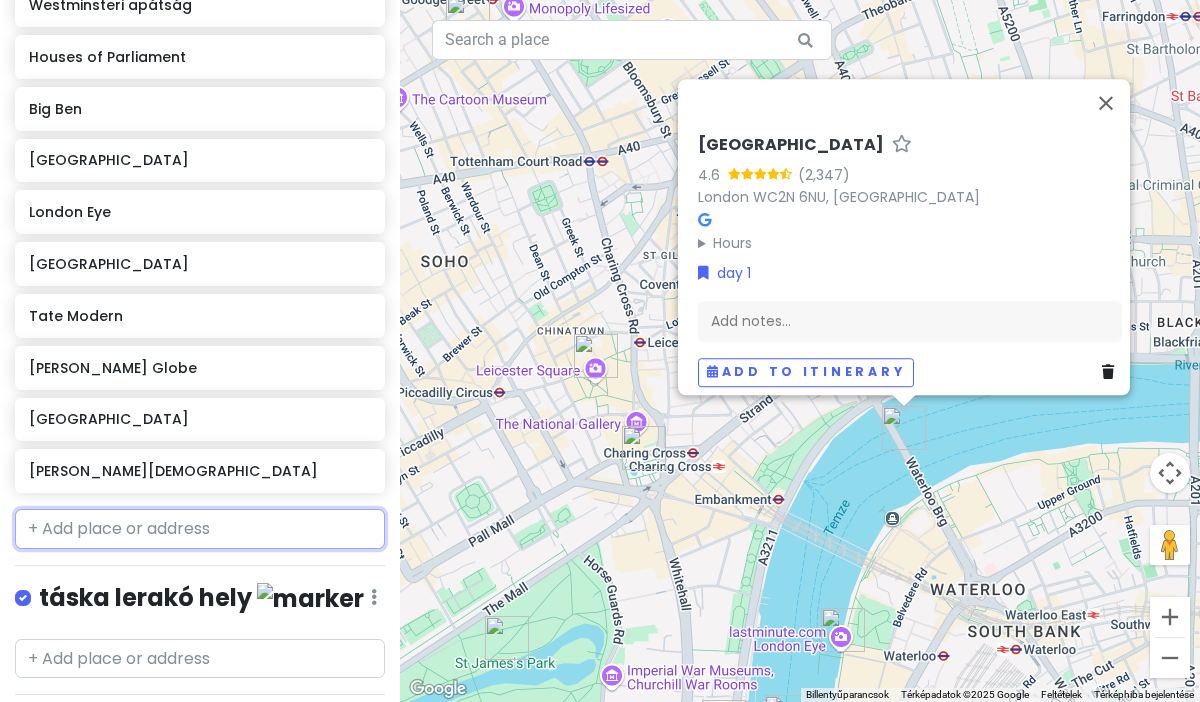 click at bounding box center [200, 529] 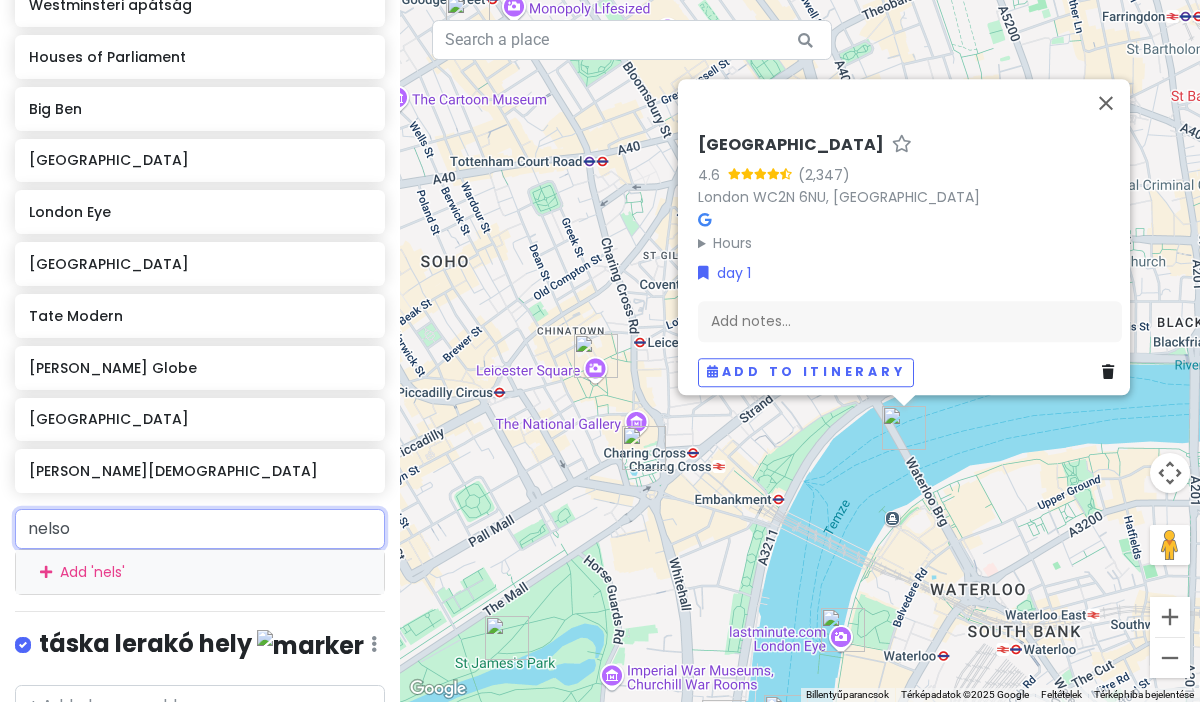 type on "[PERSON_NAME]" 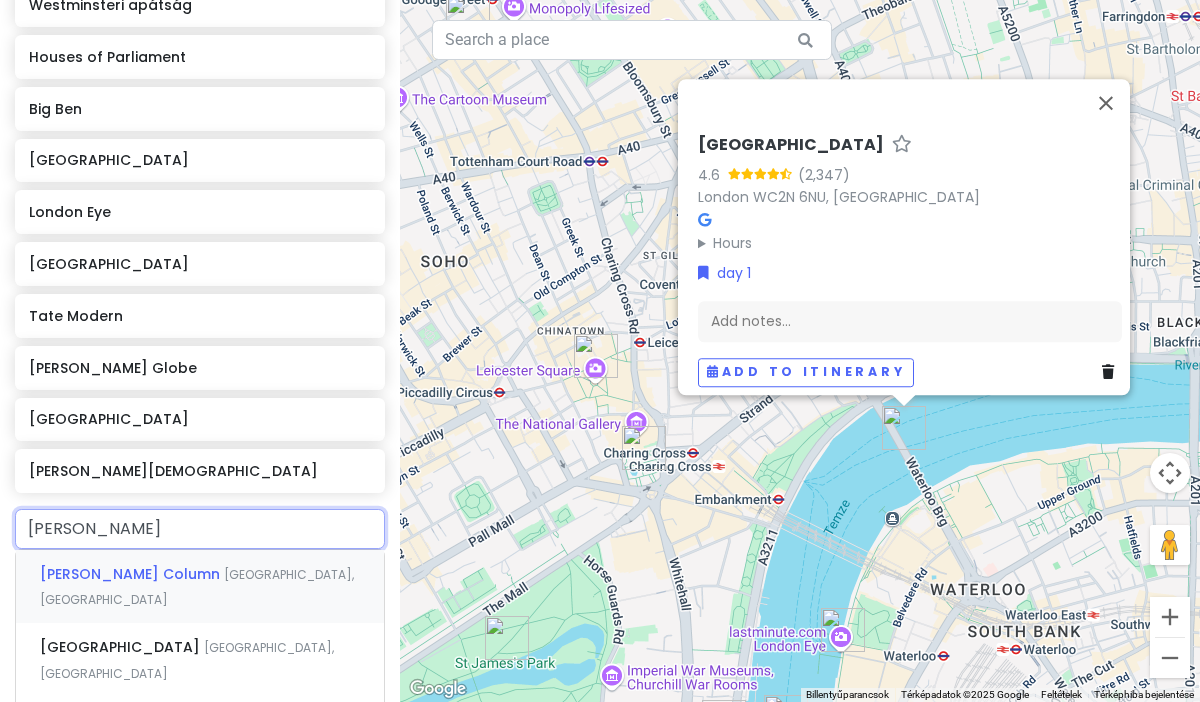click on "[PERSON_NAME] Column   [GEOGRAPHIC_DATA], [GEOGRAPHIC_DATA]" at bounding box center (200, 587) 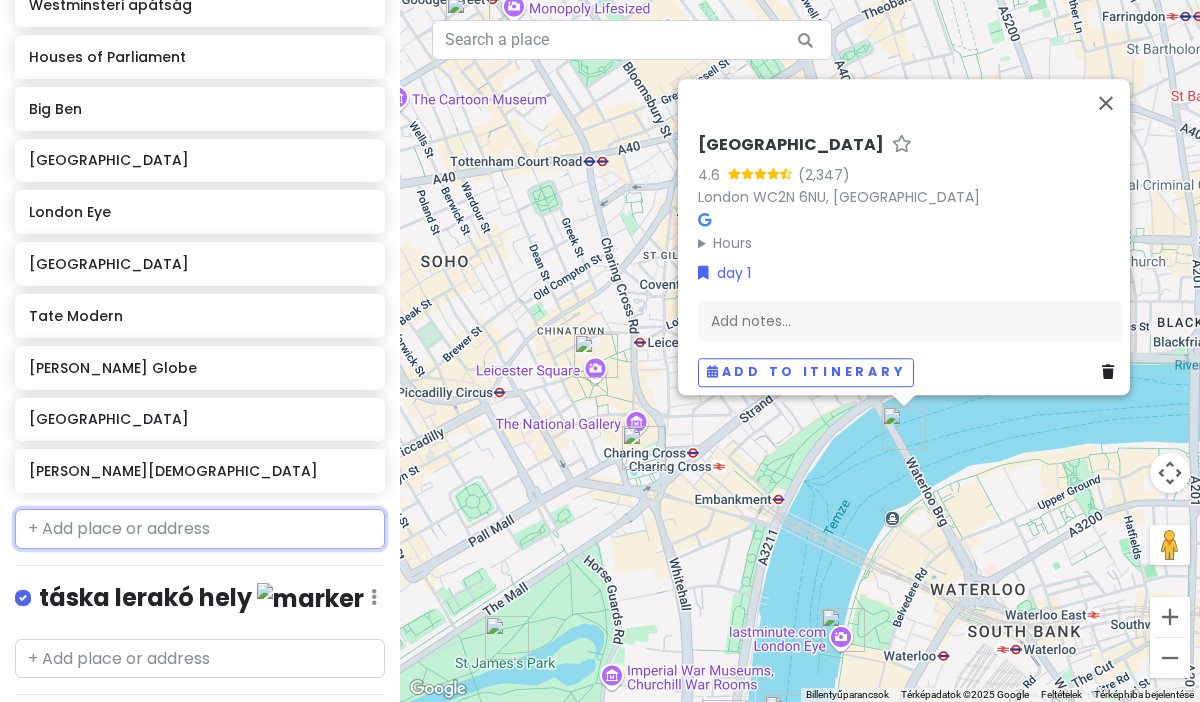 scroll, scrollTop: 1124, scrollLeft: 0, axis: vertical 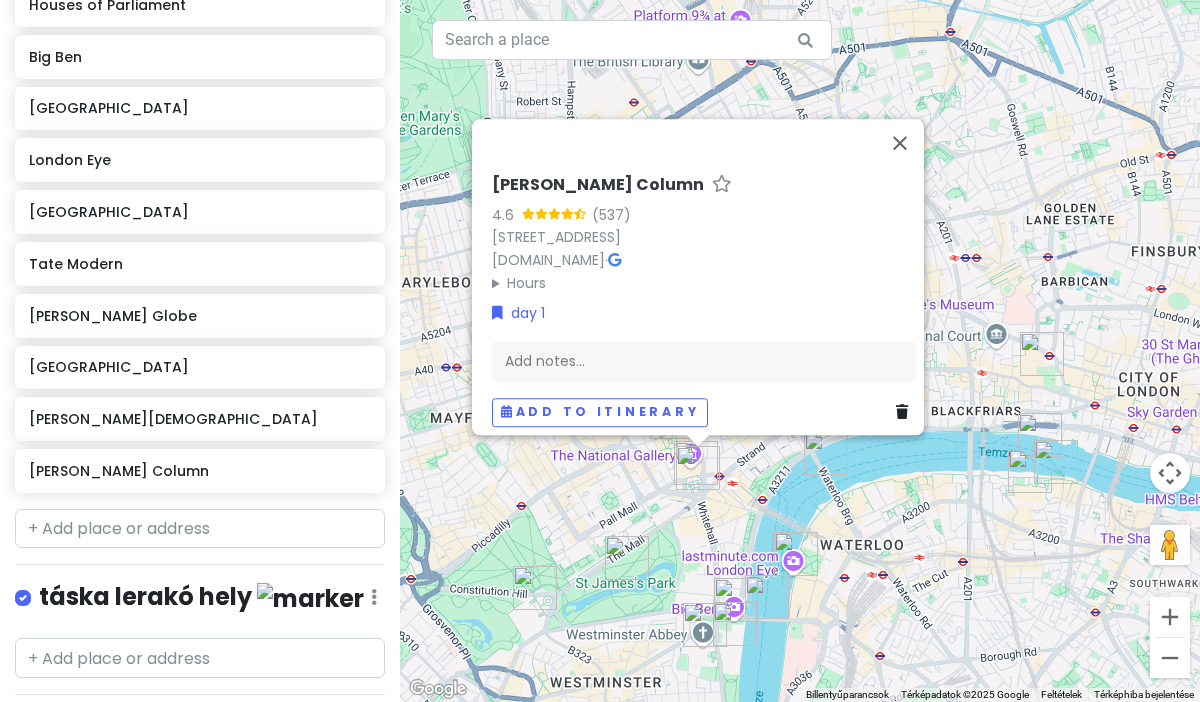 click on "Használja a nyílbillentyűket a navigáláshoz. [PERSON_NAME] Column 4.6        (537) [STREET_ADDRESS][GEOGRAPHIC_DATA] [DOMAIN_NAME]   ·   Hours [DATE]  0:00-24:00 [DATE]  0:00-24:00 [DATE]  0:00-24:00 [DATE]  0:00-24:00 [DATE]  0:00-24:00 [DATE]  0:00-24:00 [DATE]  0:00-24:00 day 1 Add notes...  Add to itinerary" at bounding box center (800, 351) 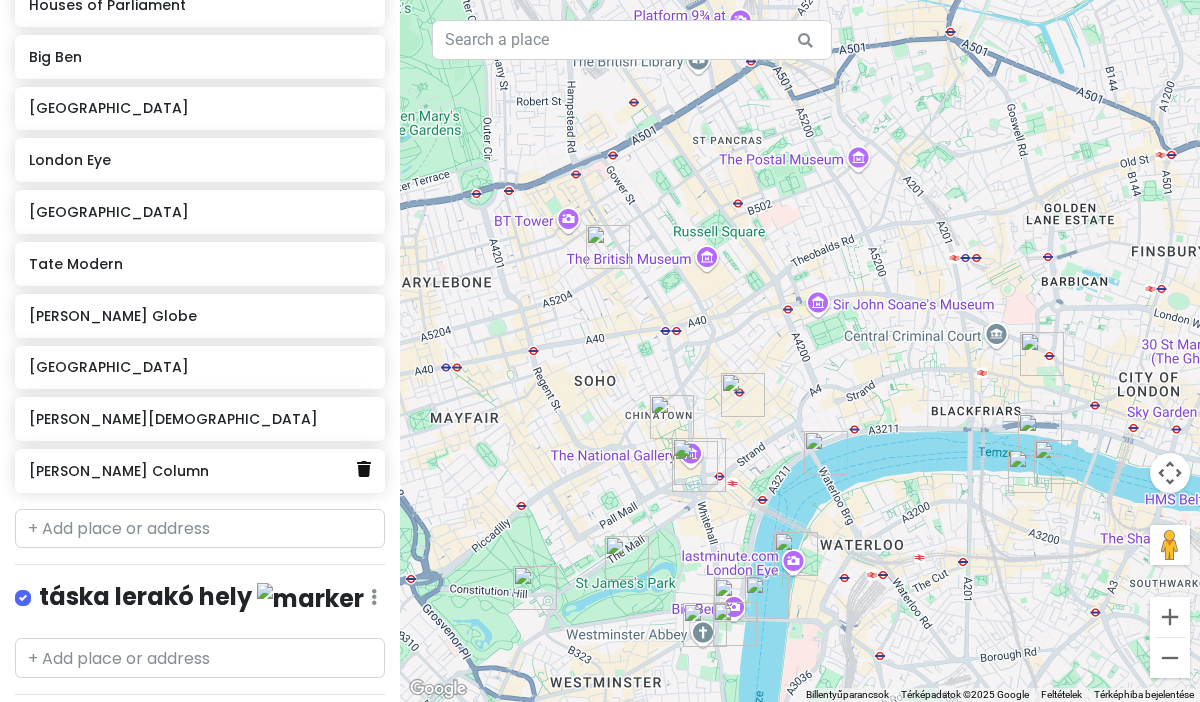 click at bounding box center (364, 469) 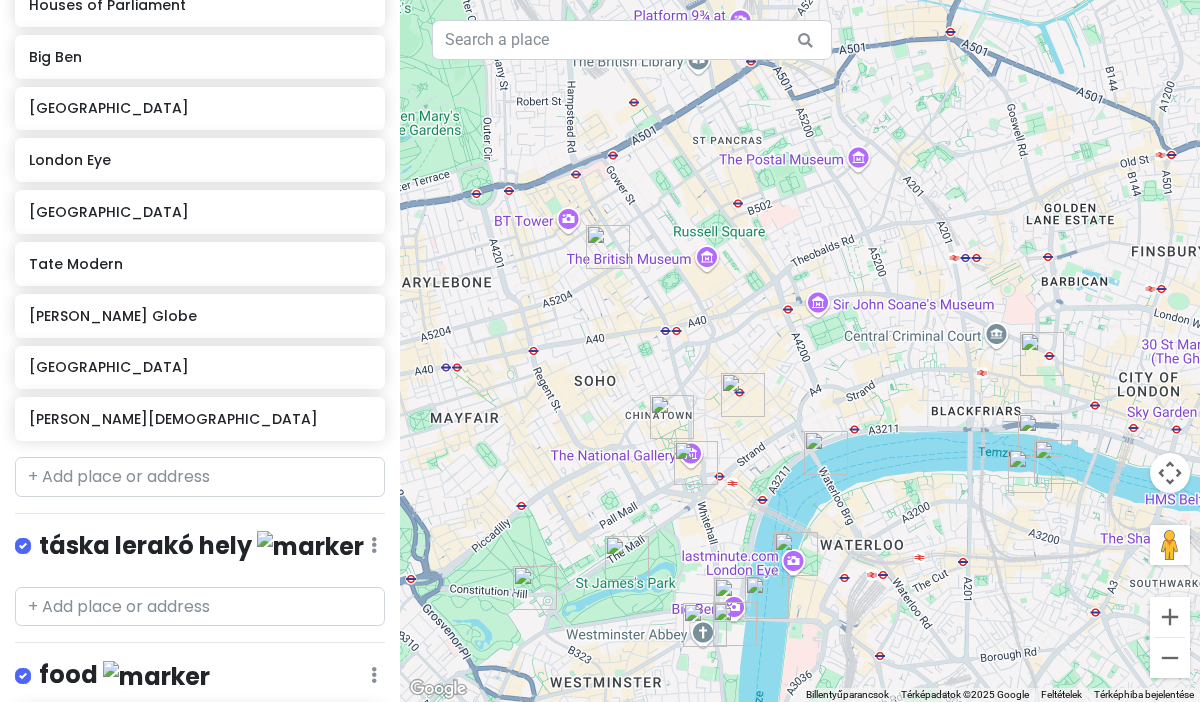 scroll, scrollTop: 1072, scrollLeft: 0, axis: vertical 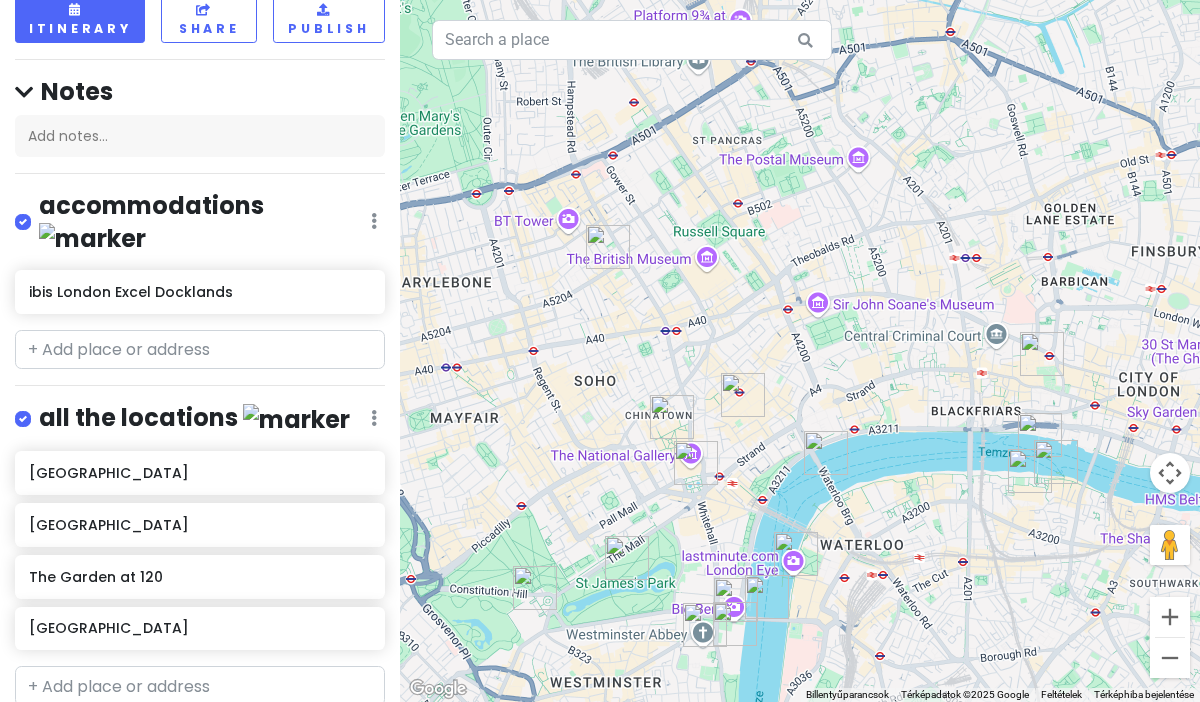 click at bounding box center [374, 221] 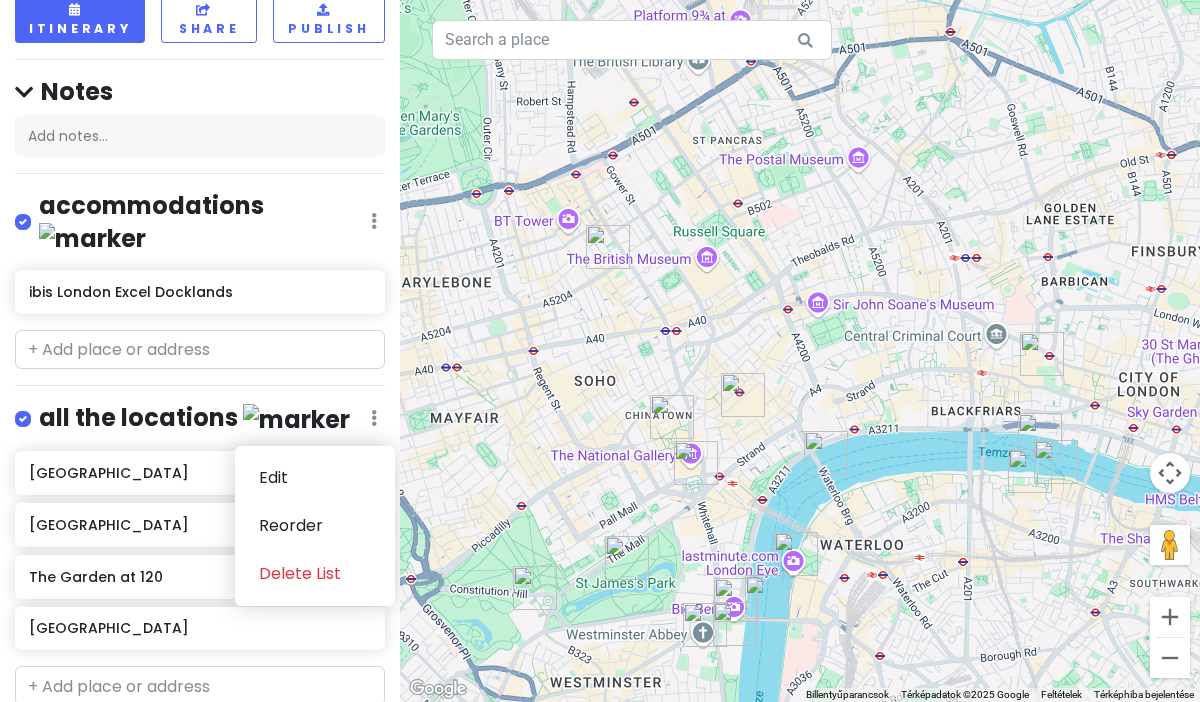 scroll, scrollTop: 1443, scrollLeft: 0, axis: vertical 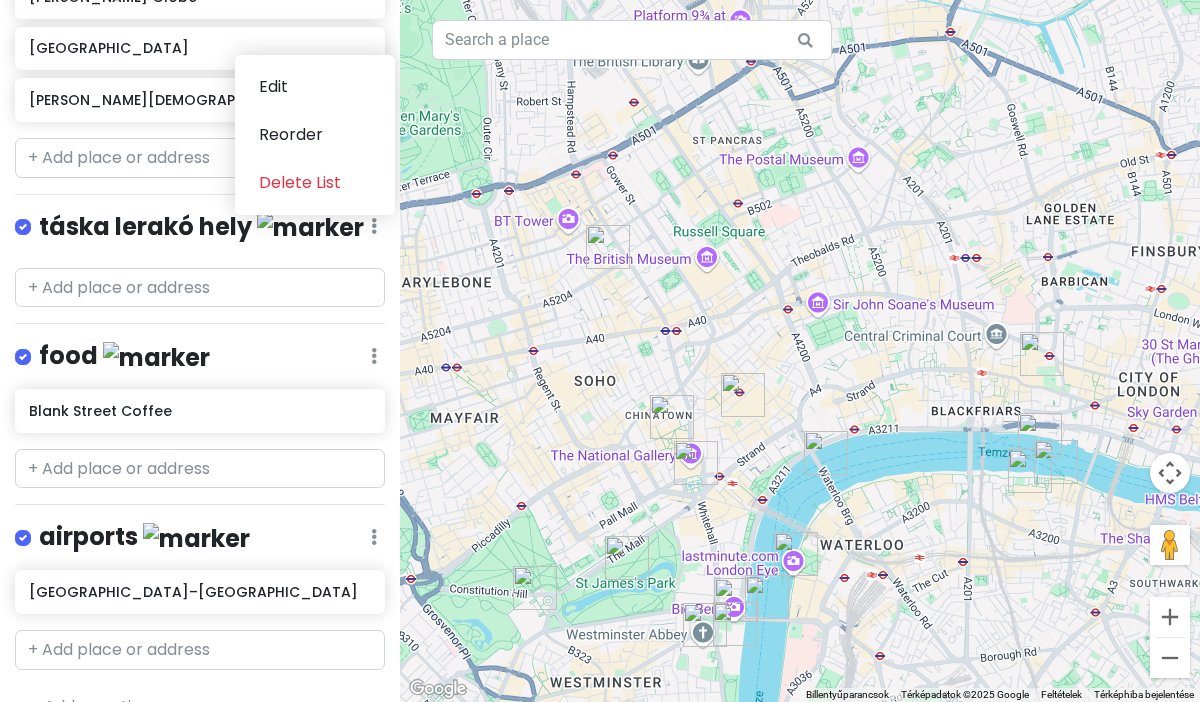 click on "+ Add a section" at bounding box center [90, 706] 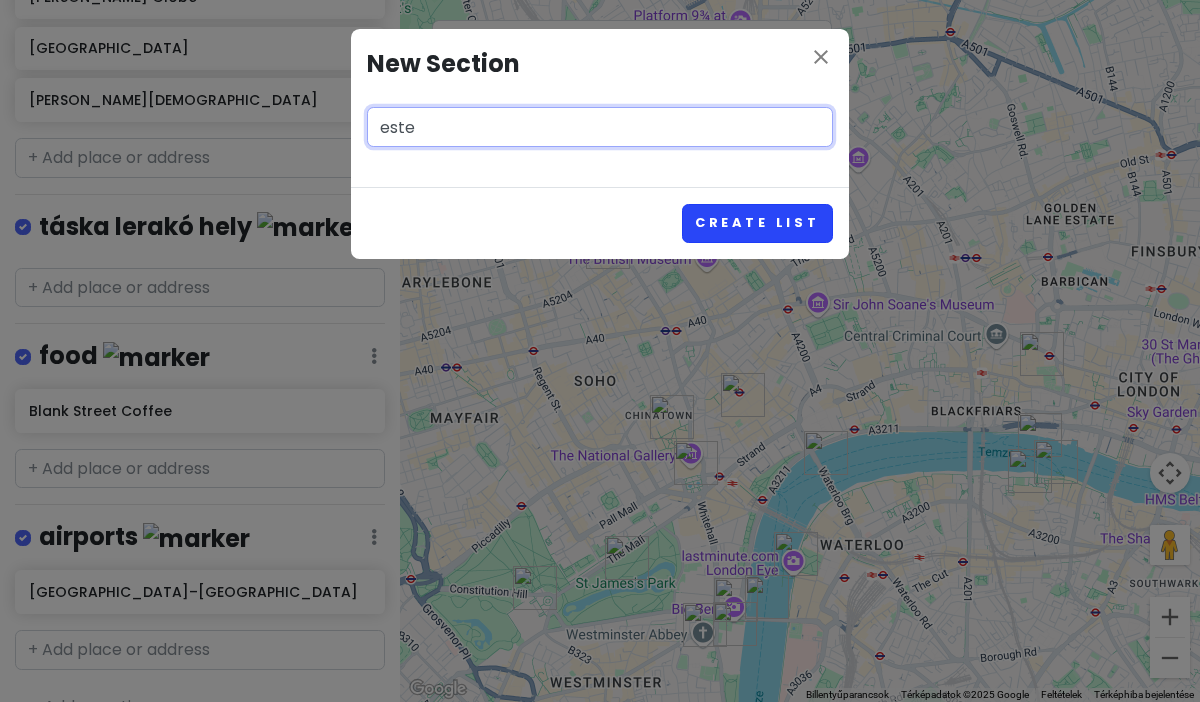 type on "este" 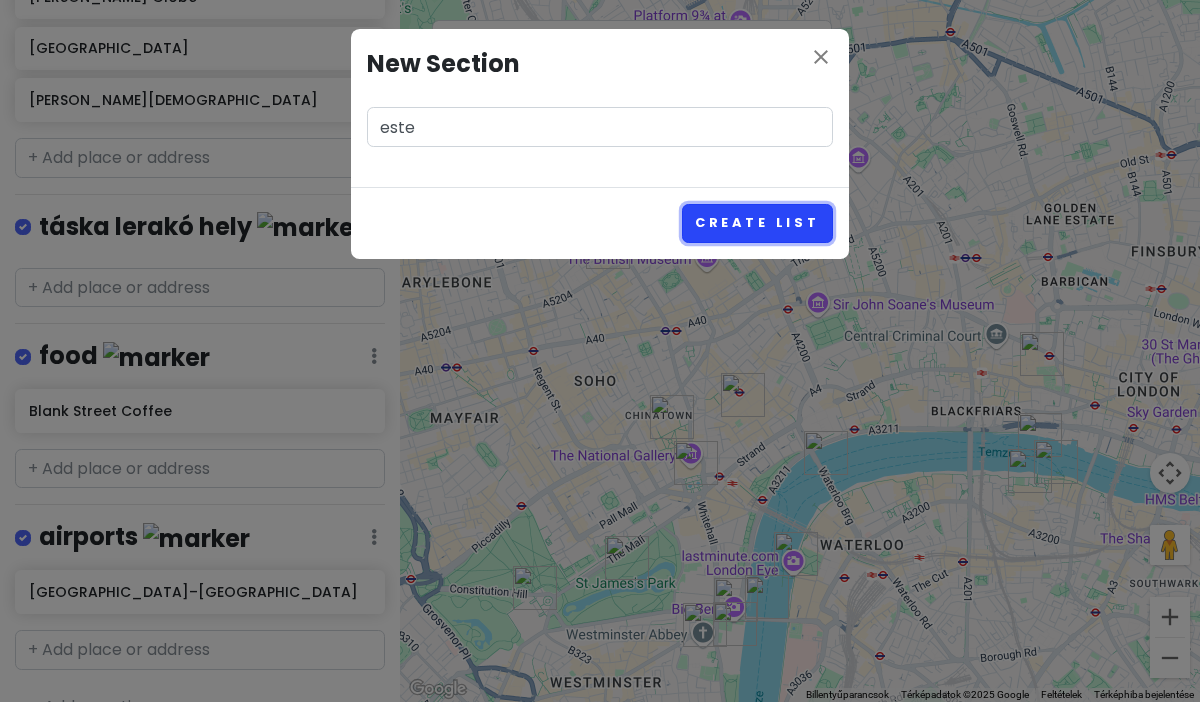click on "Create List" at bounding box center (757, 223) 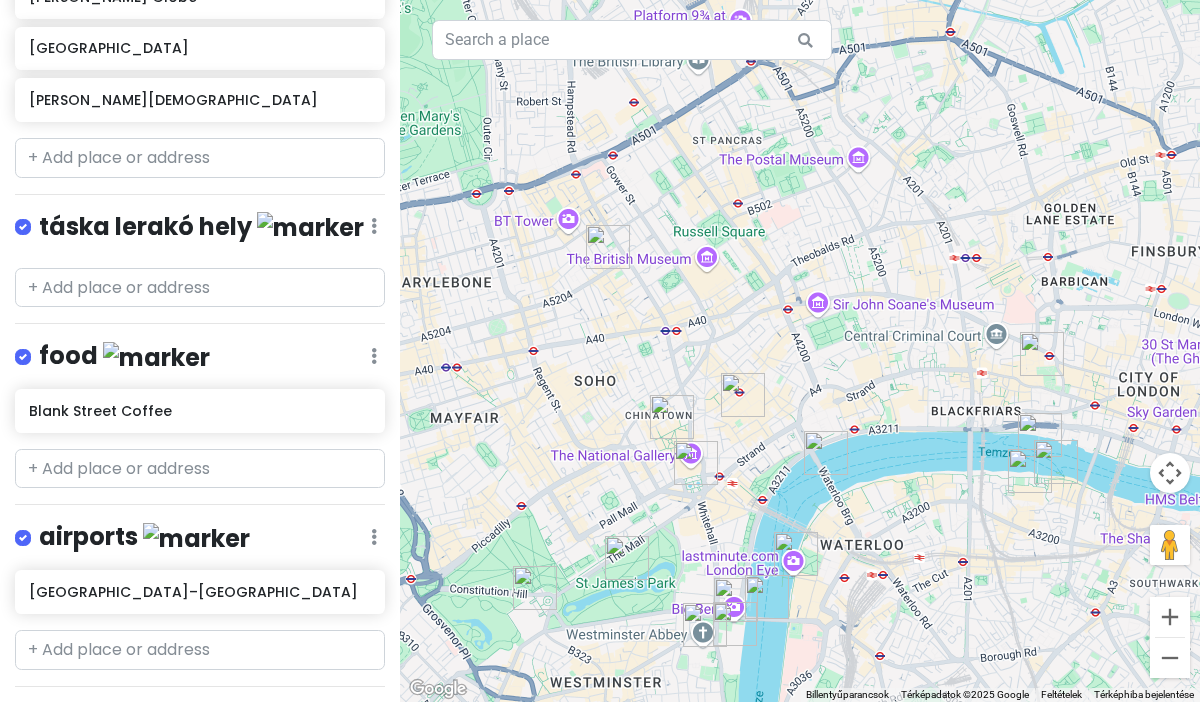 scroll, scrollTop: 1571, scrollLeft: 0, axis: vertical 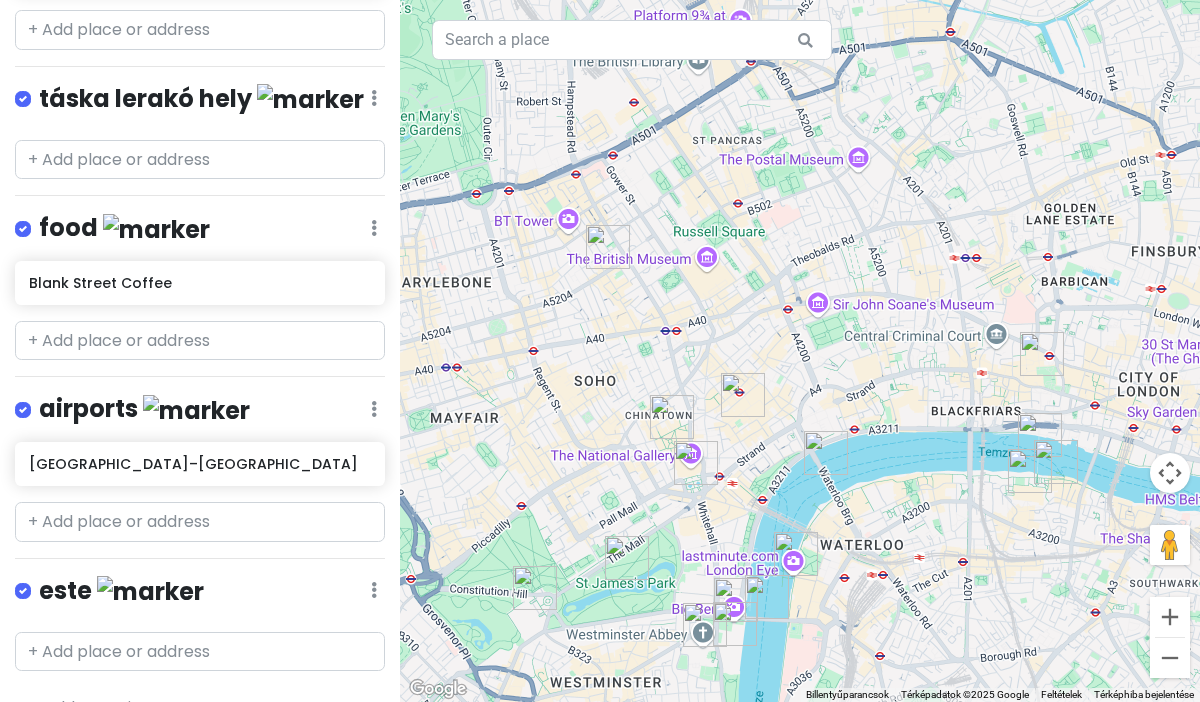 click at bounding box center [374, -1221] 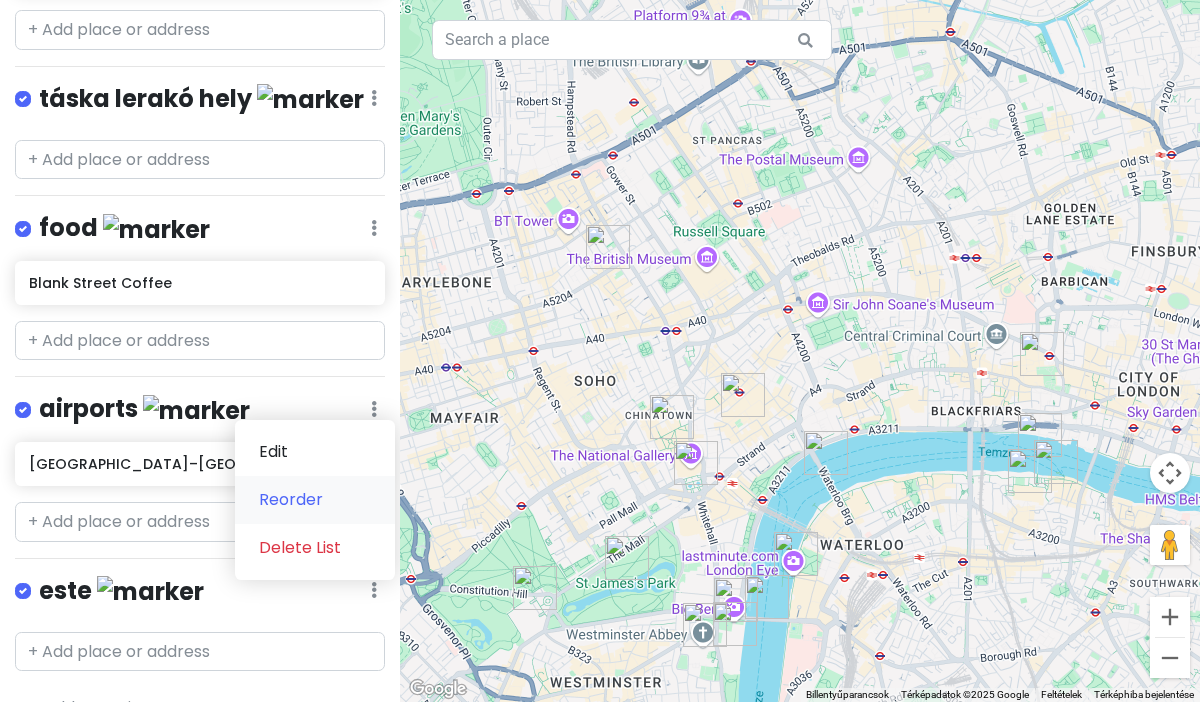 click on "Reorder" at bounding box center [315, 500] 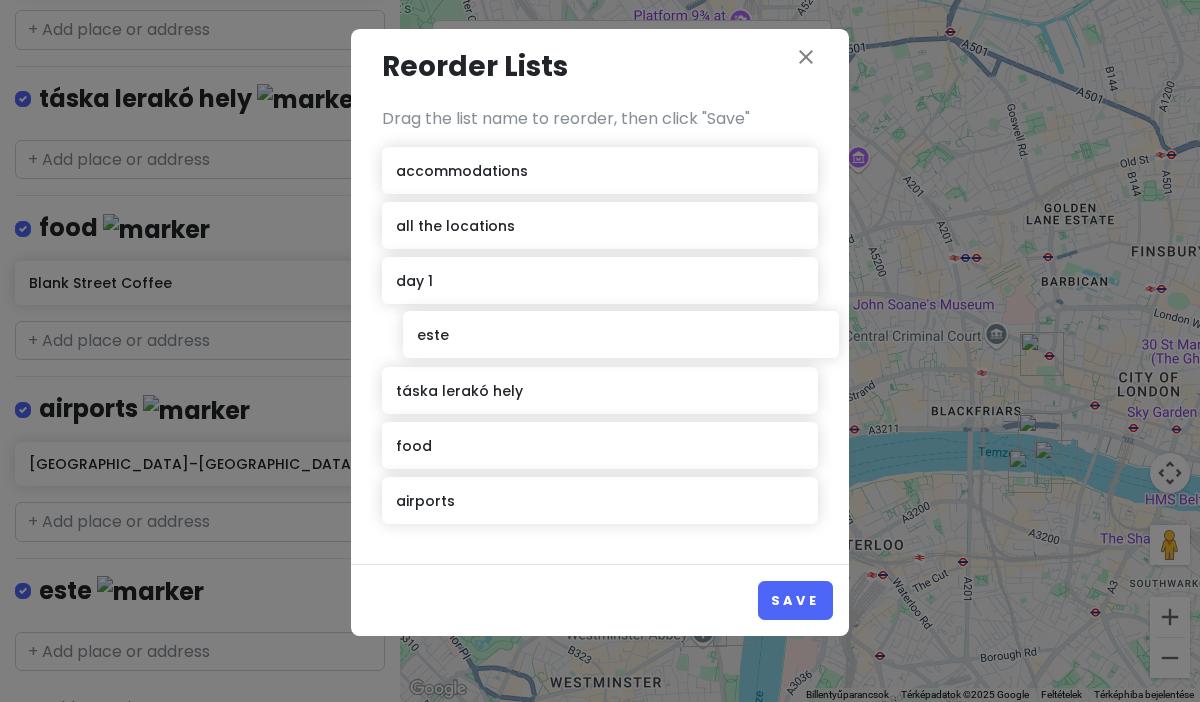 drag, startPoint x: 555, startPoint y: 494, endPoint x: 575, endPoint y: 330, distance: 165.21501 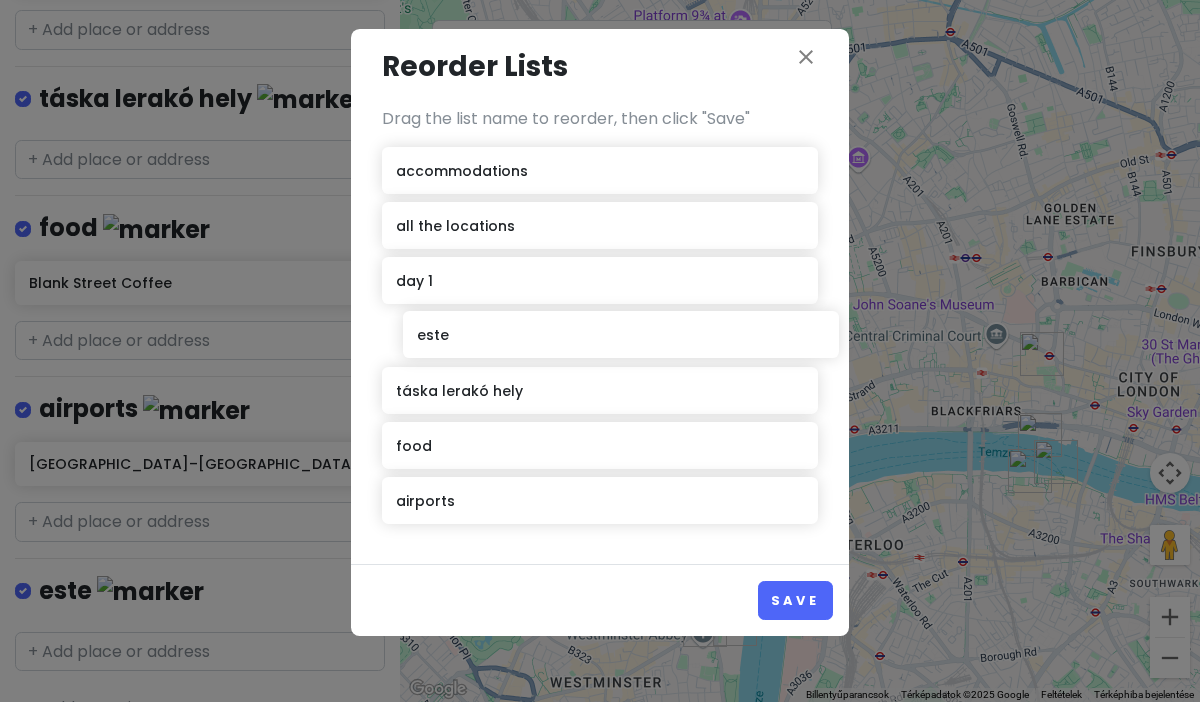 click on "accommodations all the locations day 1 táska lerakó hely food airports este" at bounding box center [600, 339] 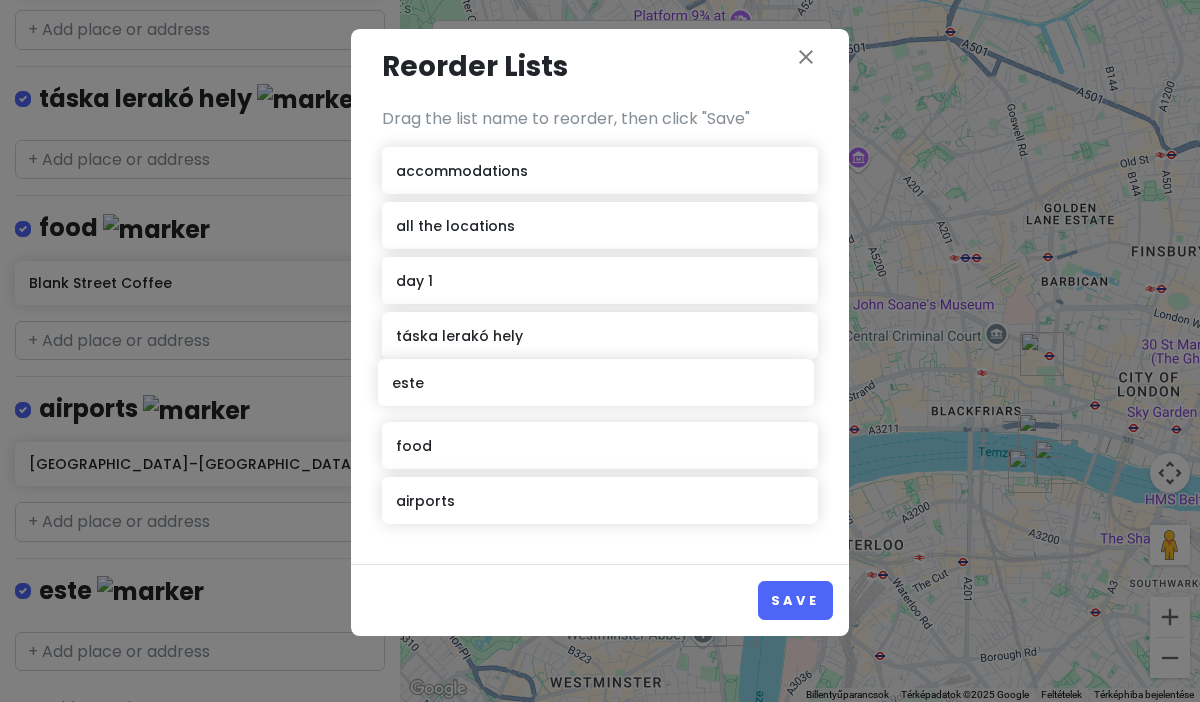drag, startPoint x: 622, startPoint y: 346, endPoint x: 618, endPoint y: 392, distance: 46.173584 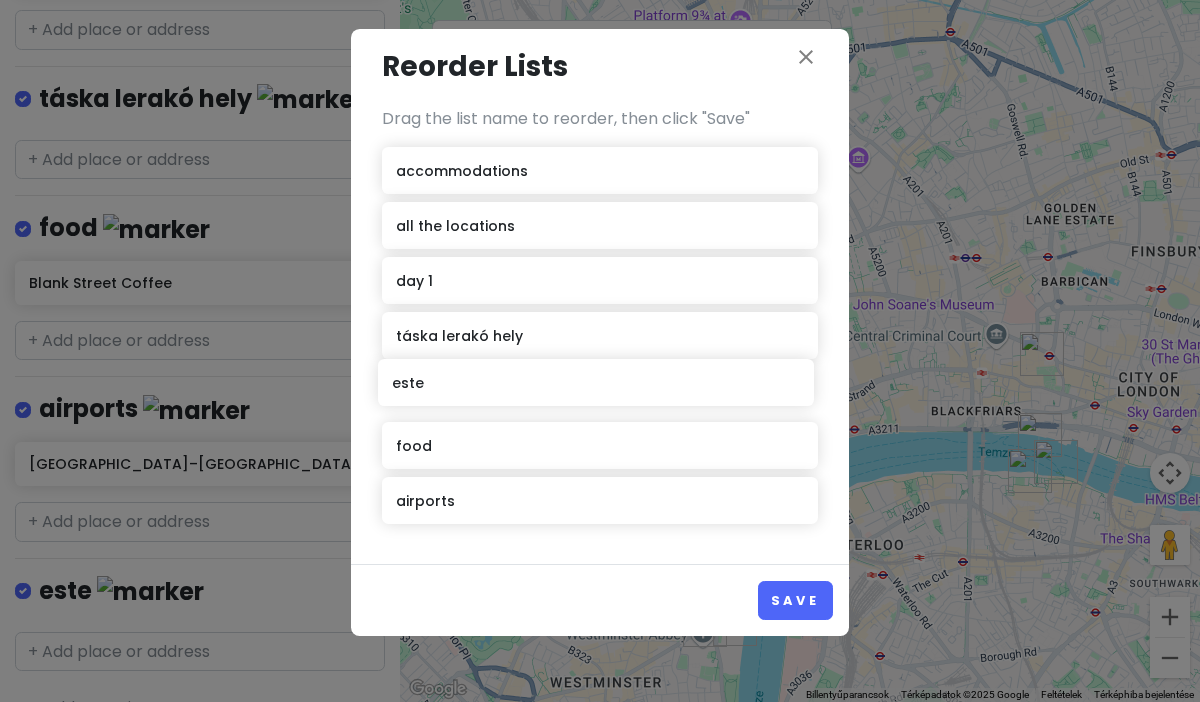 click on "accommodations all the locations day 1 este táska lerakó hely food airports" at bounding box center (600, 339) 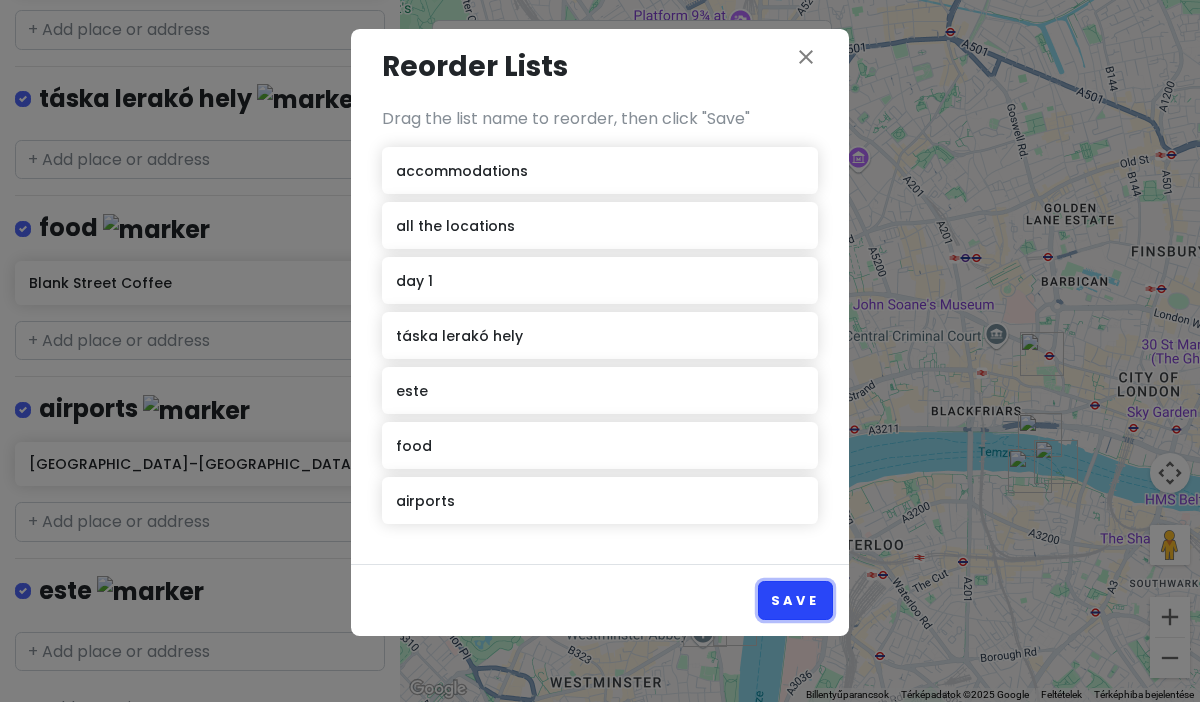 click on "Save" at bounding box center (795, 600) 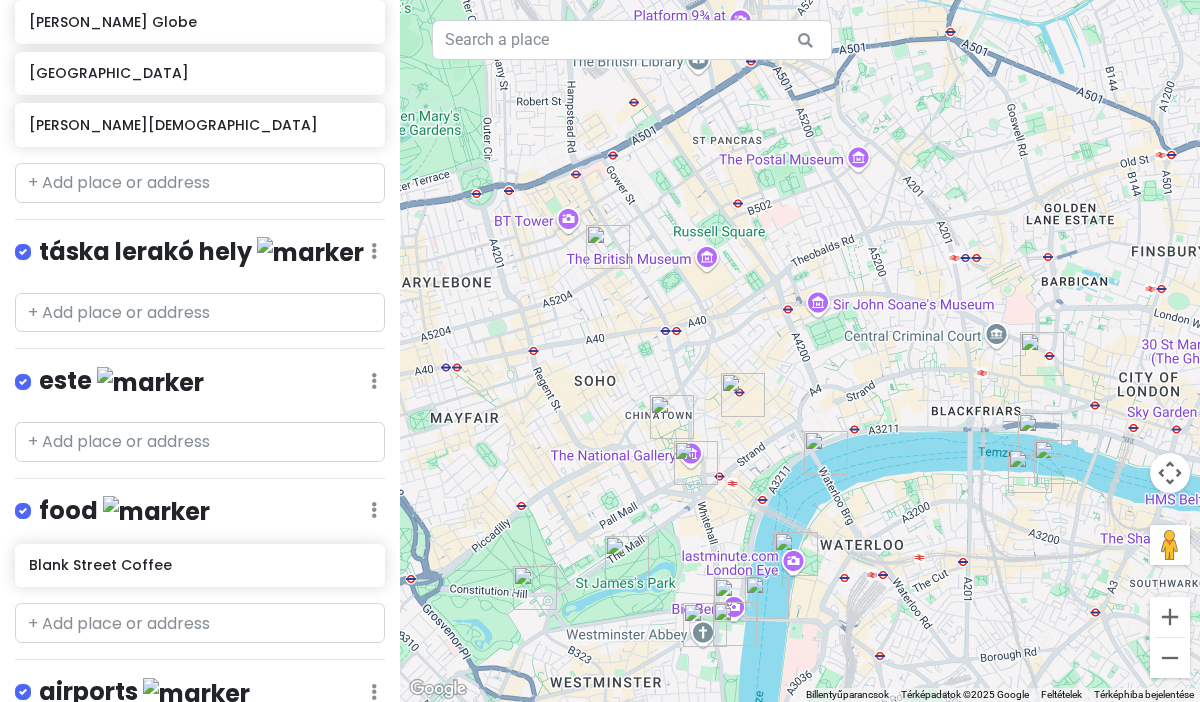 scroll, scrollTop: 1425, scrollLeft: 0, axis: vertical 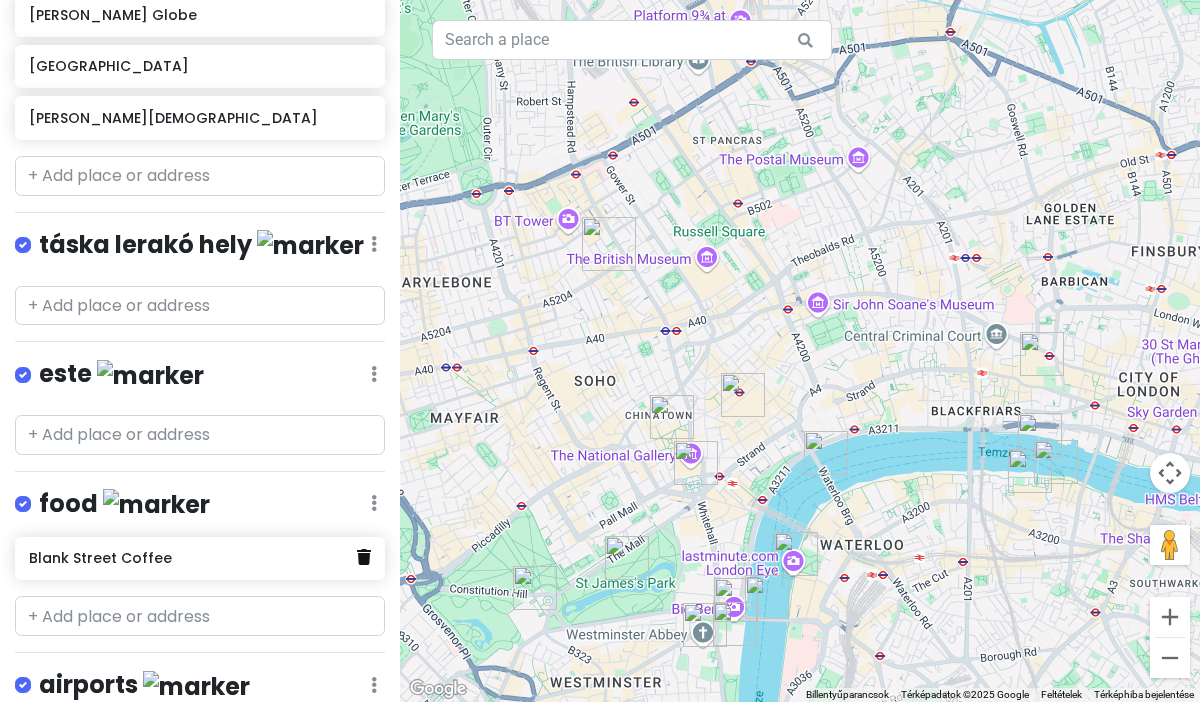 click at bounding box center [364, 557] 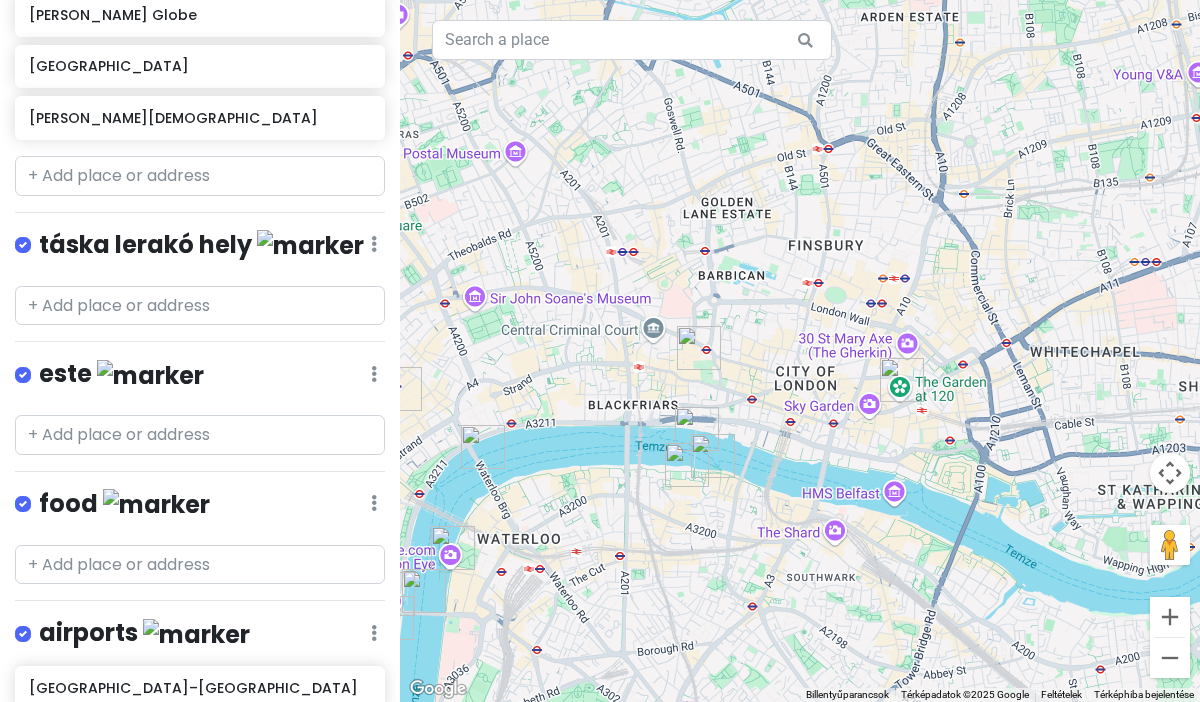 drag, startPoint x: 623, startPoint y: 426, endPoint x: 280, endPoint y: 420, distance: 343.05246 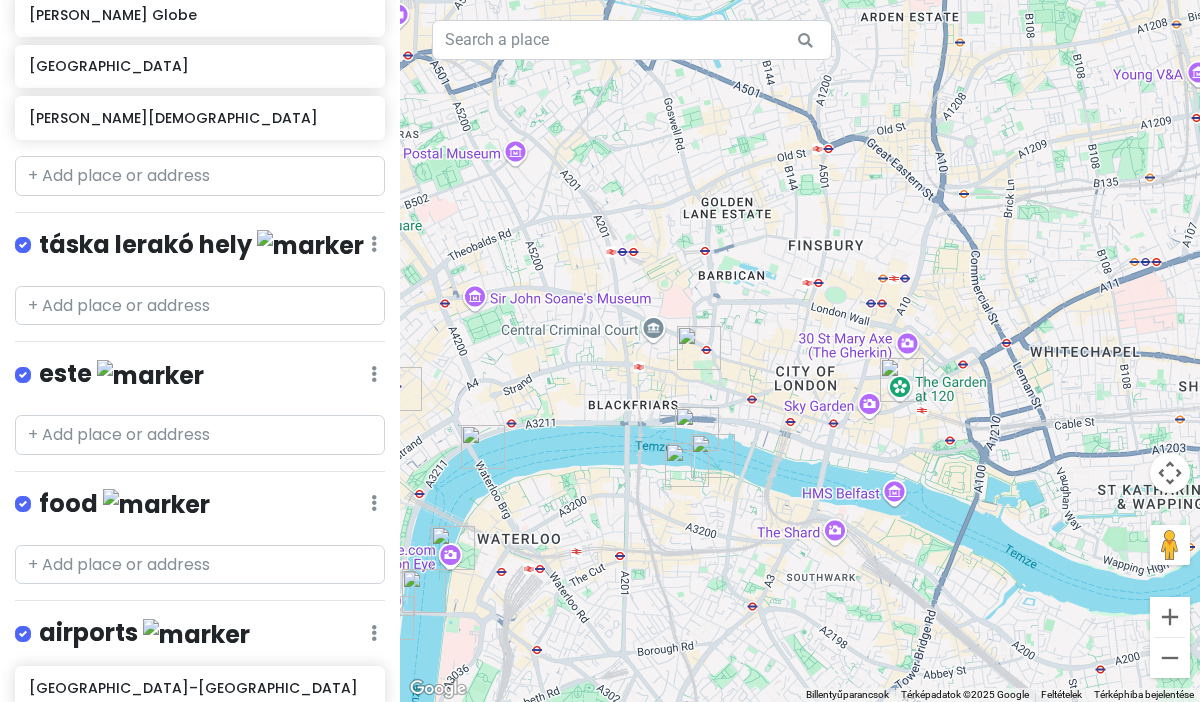 click on "London day 1 Private Change Dates Make a Copy Delete Trip Go Pro ⚡️ Give Feedback 💡 Support Scout ☕️ Itinerary Share Publish Notes Add notes... accommodations   Edit Reorder Delete List ibis [GEOGRAPHIC_DATA] Excel Docklands all the locations   Edit Reorder Delete List [GEOGRAPHIC_DATA] The Garden at [GEOGRAPHIC_DATA] day 1   Edit Reorder Delete List [GEOGRAPHIC_DATA] Mondays, Wednesdays, Fridays, and Sundays, typically at 11:00 AM. St. [PERSON_NAME][GEOGRAPHIC_DATA] Westminsteri apátság Houses of Parliament [GEOGRAPHIC_DATA] [GEOGRAPHIC_DATA] [GEOGRAPHIC_DATA] [GEOGRAPHIC_DATA] [PERSON_NAME][GEOGRAPHIC_DATA] táska lerakó hely   Edit Reorder Delete List este   Edit Reorder Delete List food   Edit Reorder Delete List airports   Edit Reorder Delete List [GEOGRAPHIC_DATA]–[GEOGRAPHIC_DATA] repülőtér + Add a section ← Mozgatás balra → Mozgatás jobbra ↑ Mozgatás felfelé ↓ Mozgatás lefelé + Nagyítás - Kicsinyítés Home Ugrás balra 75%-kal End Ugrás jobbra 75%-kal Page up Page down" at bounding box center [600, 351] 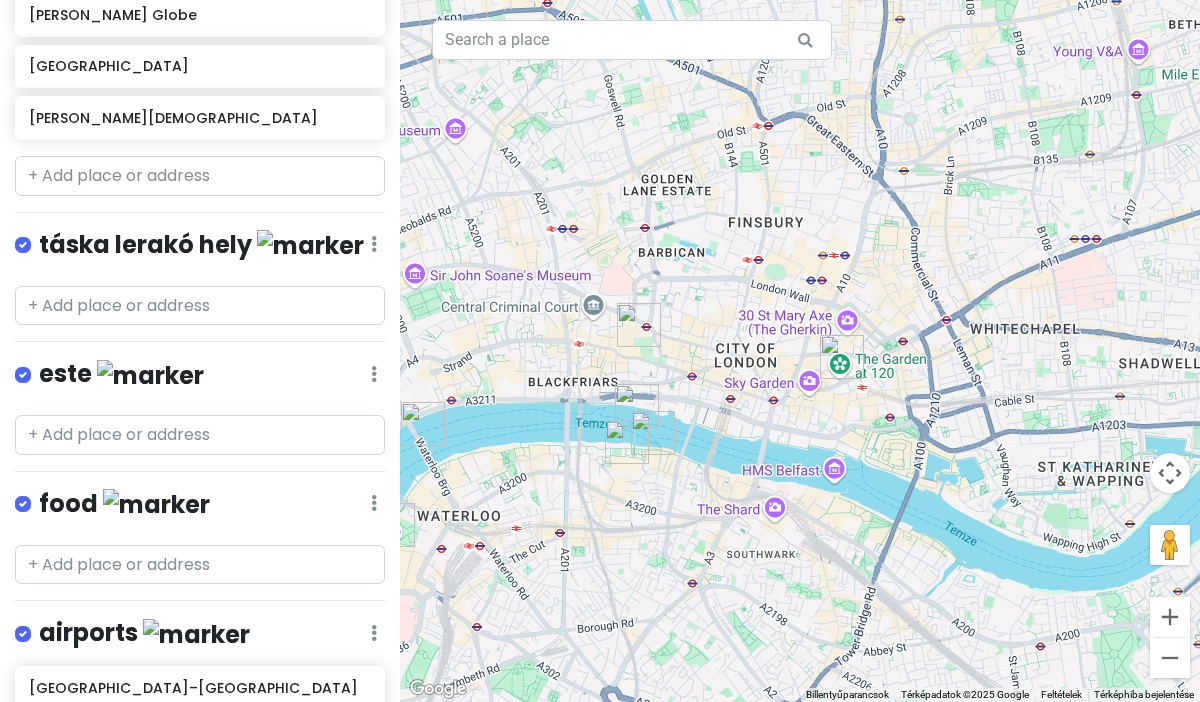 drag, startPoint x: 770, startPoint y: 483, endPoint x: 704, endPoint y: 459, distance: 70.2282 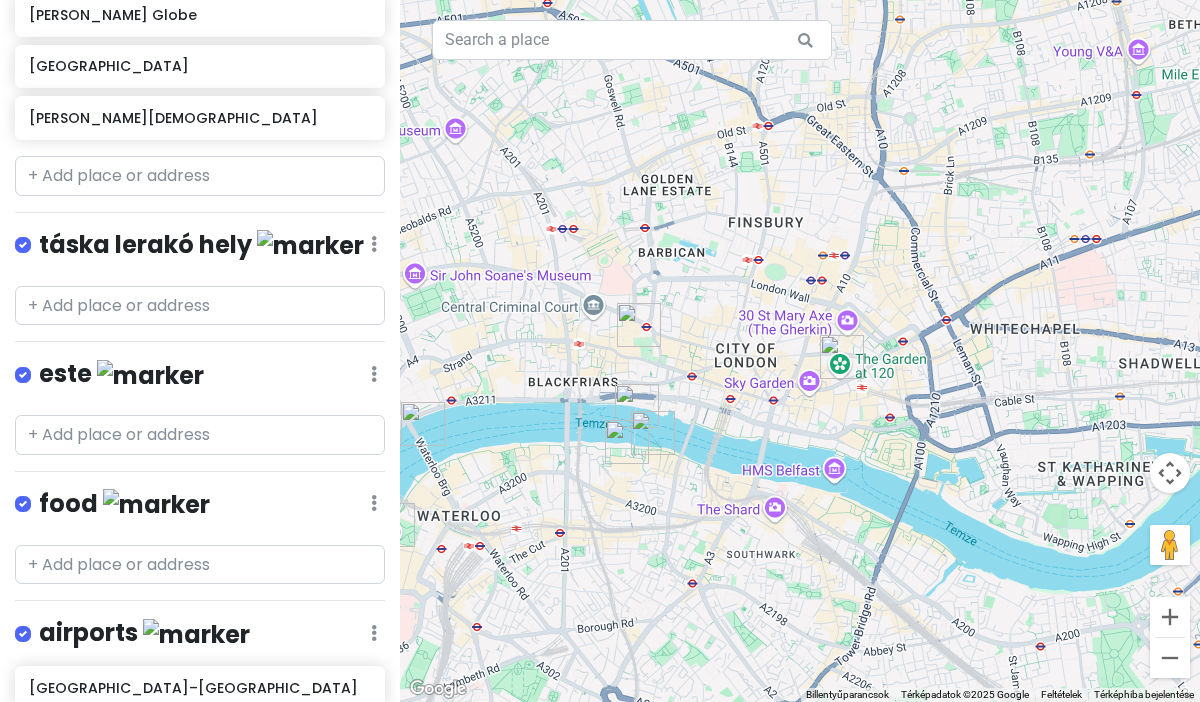click on "Használja a nyílbillentyűket a navigáláshoz." at bounding box center (800, 351) 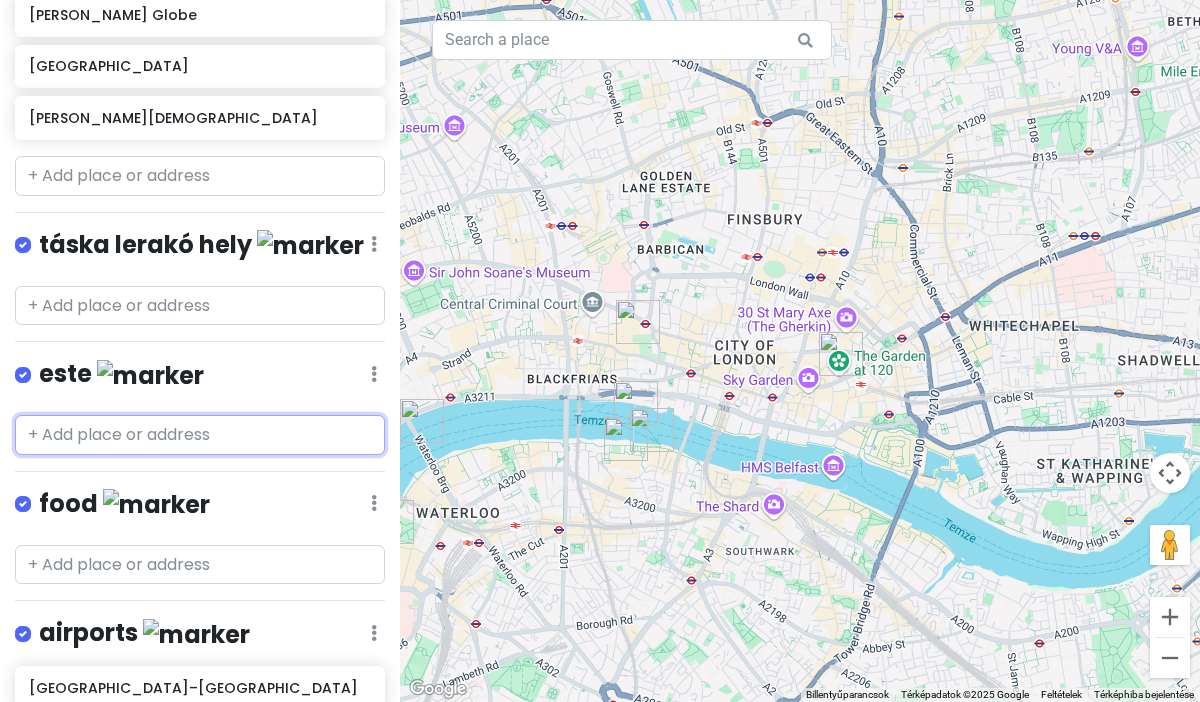 click at bounding box center (200, 435) 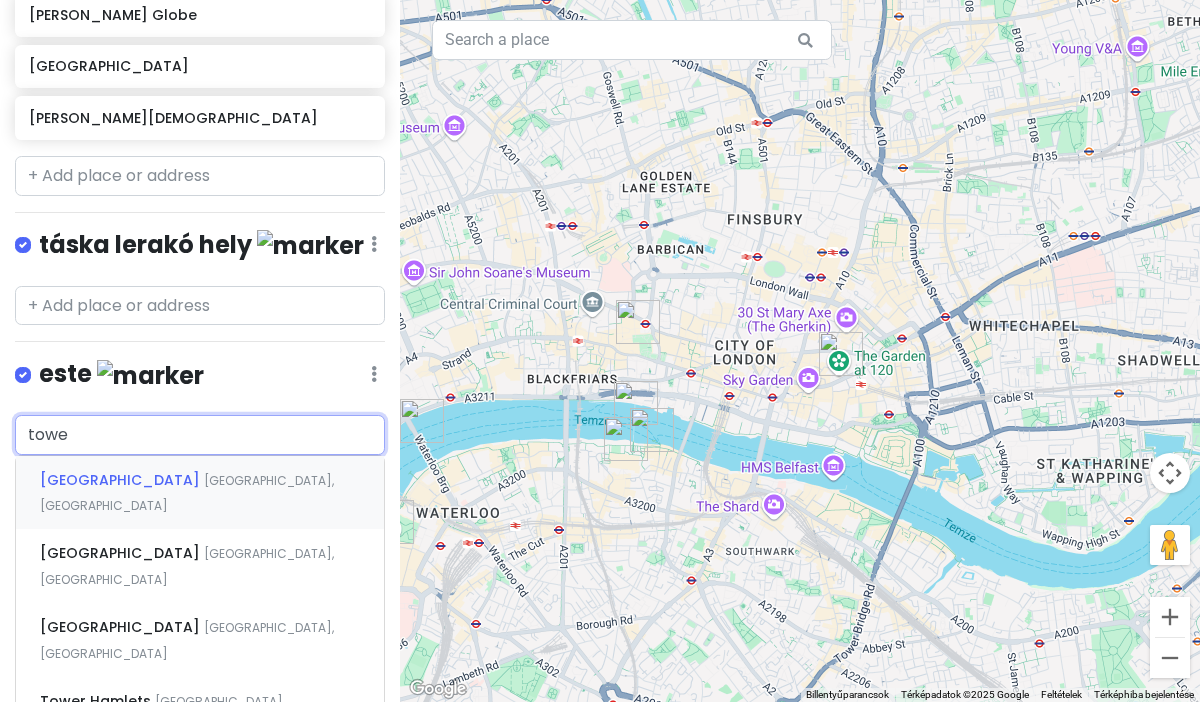 type on "tower" 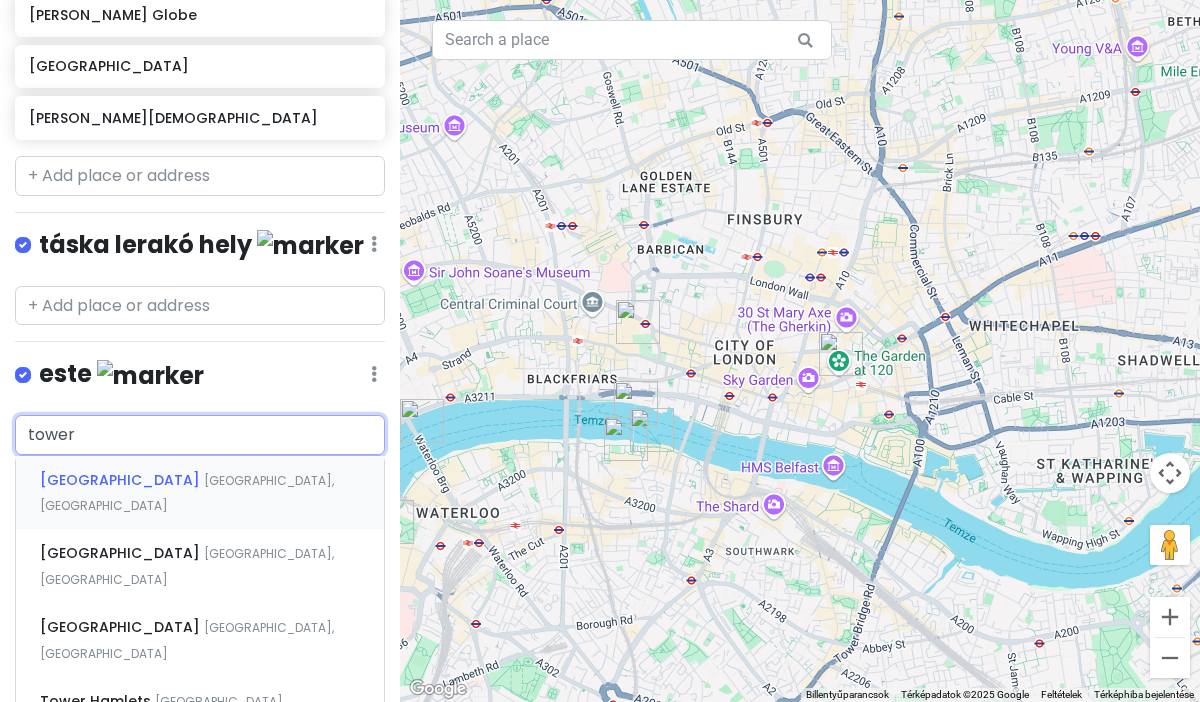 click on "[GEOGRAPHIC_DATA], [GEOGRAPHIC_DATA]" at bounding box center (200, 493) 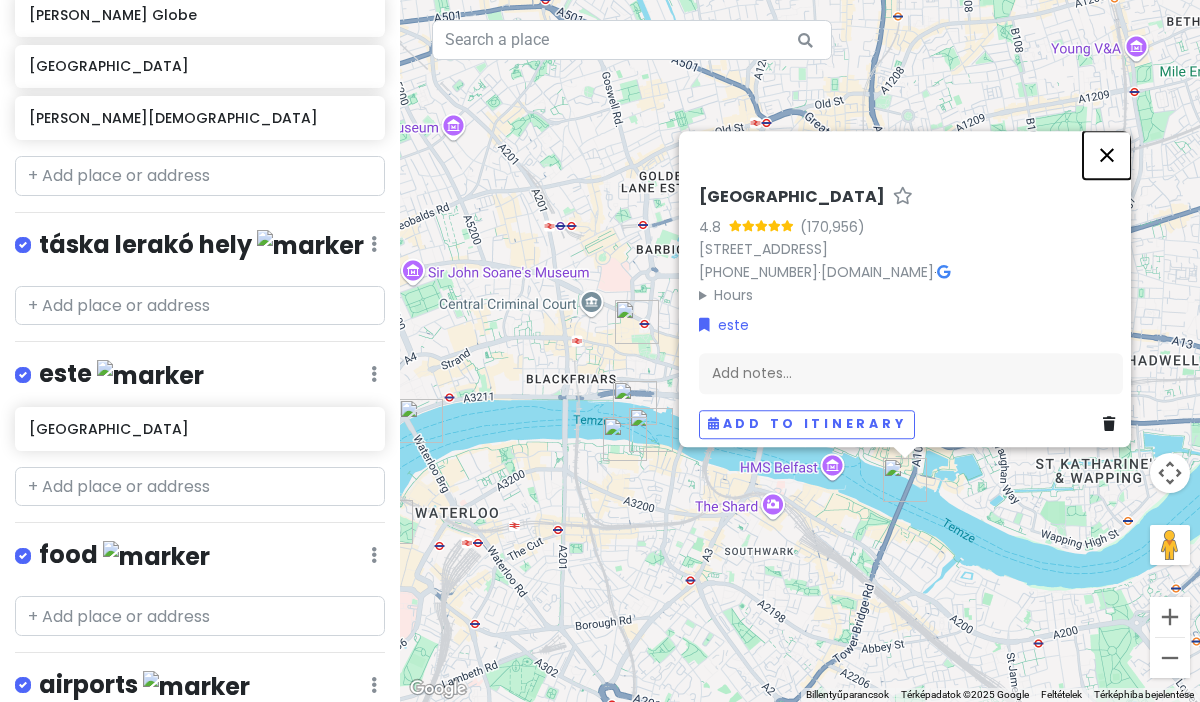 click at bounding box center (1107, 155) 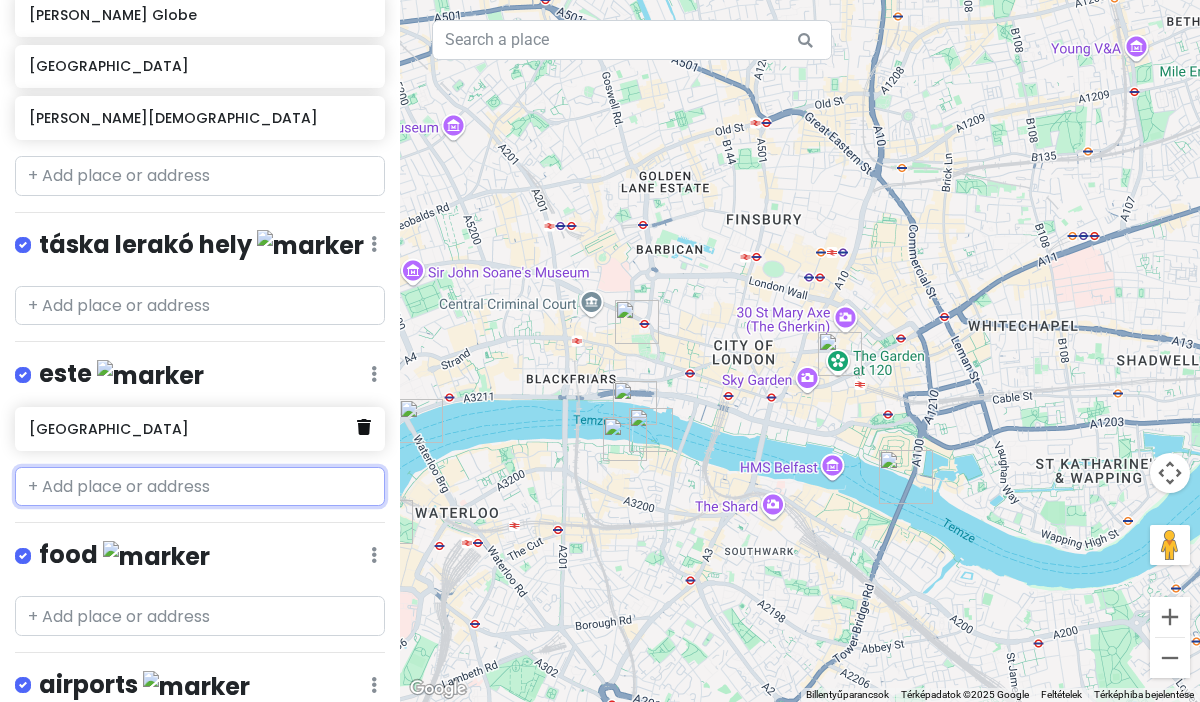 click at bounding box center (364, 427) 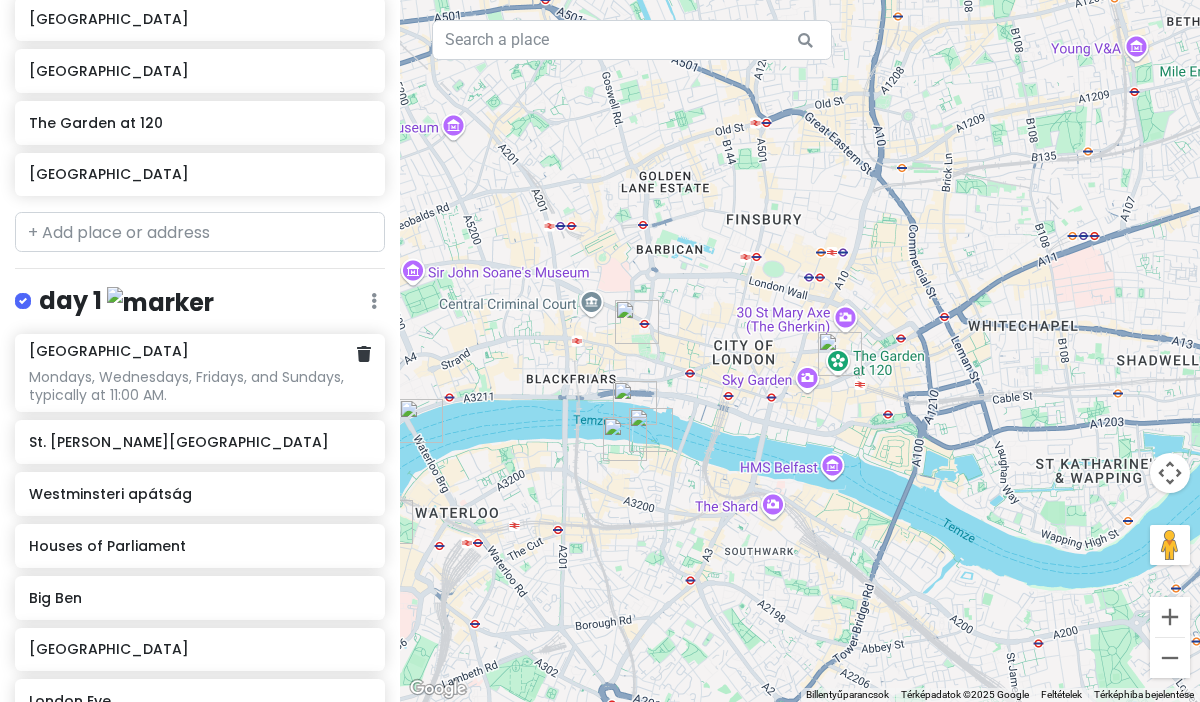 scroll, scrollTop: 0, scrollLeft: 0, axis: both 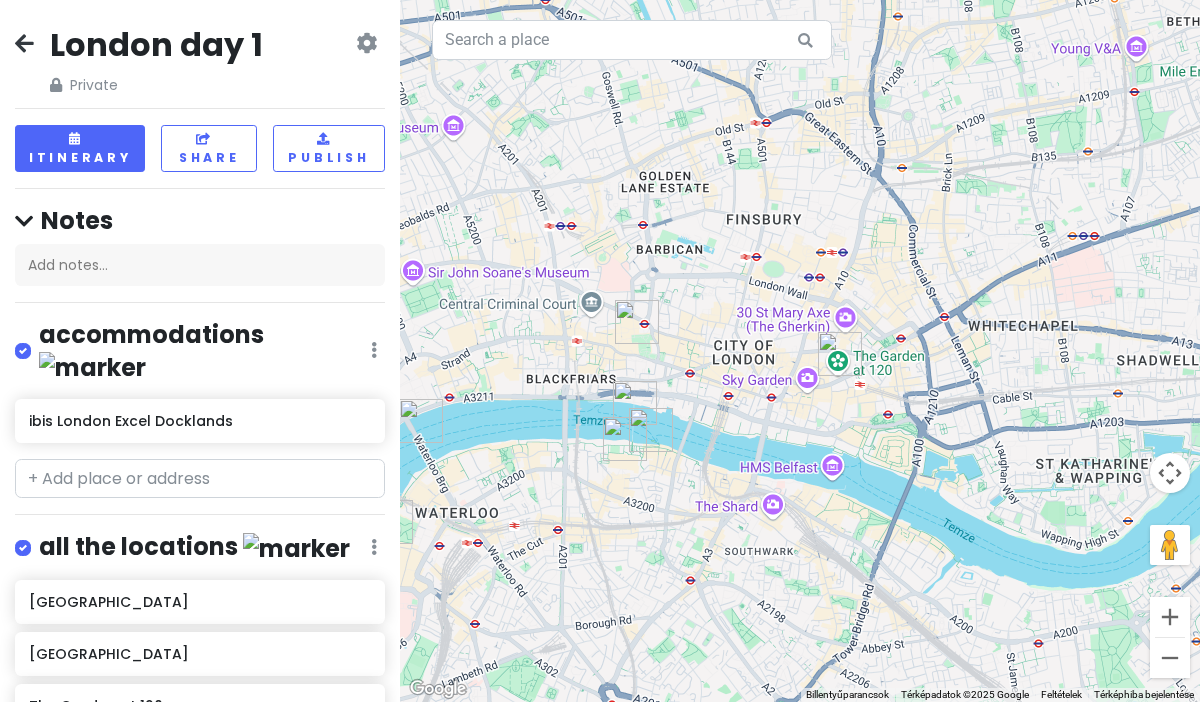 click at bounding box center (366, 43) 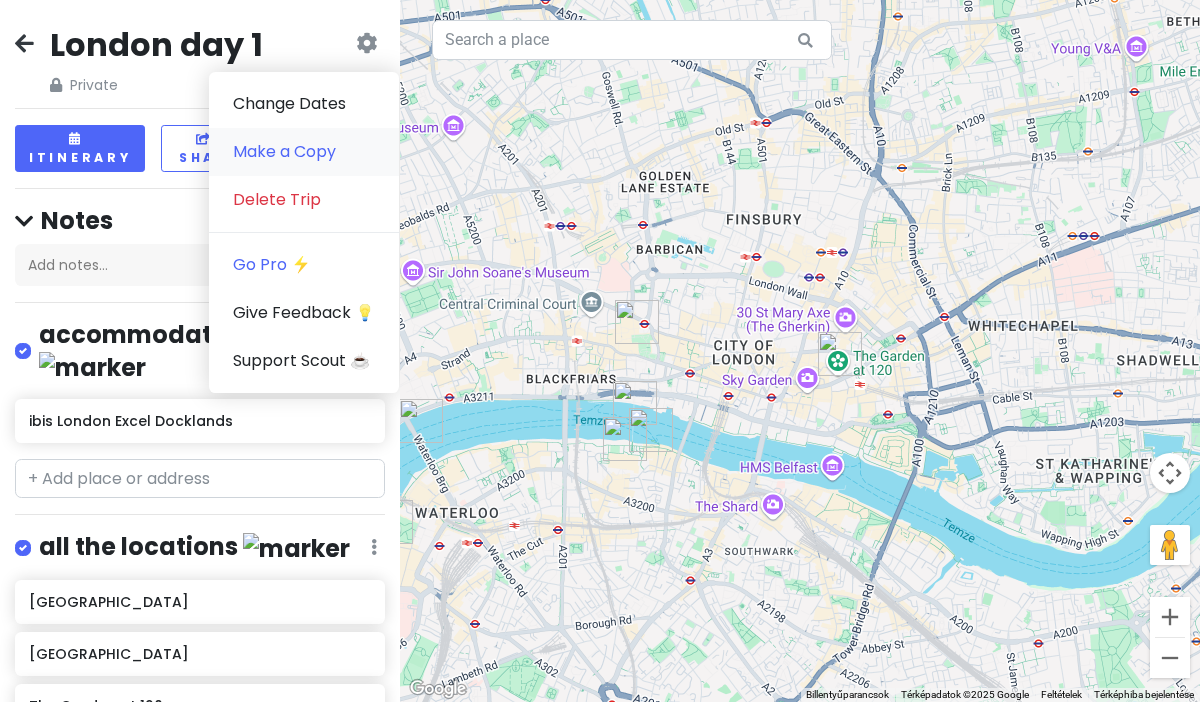 click on "Make a Copy" at bounding box center (304, 152) 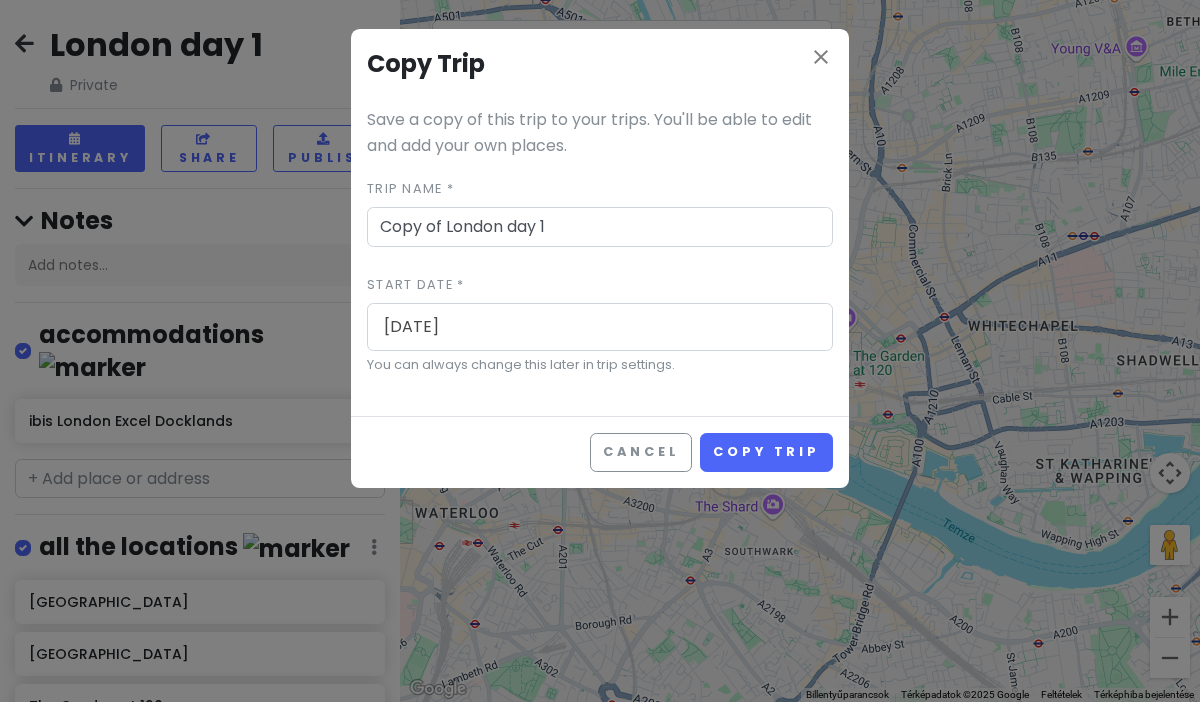 click on "Copy of London day 1" at bounding box center [600, 227] 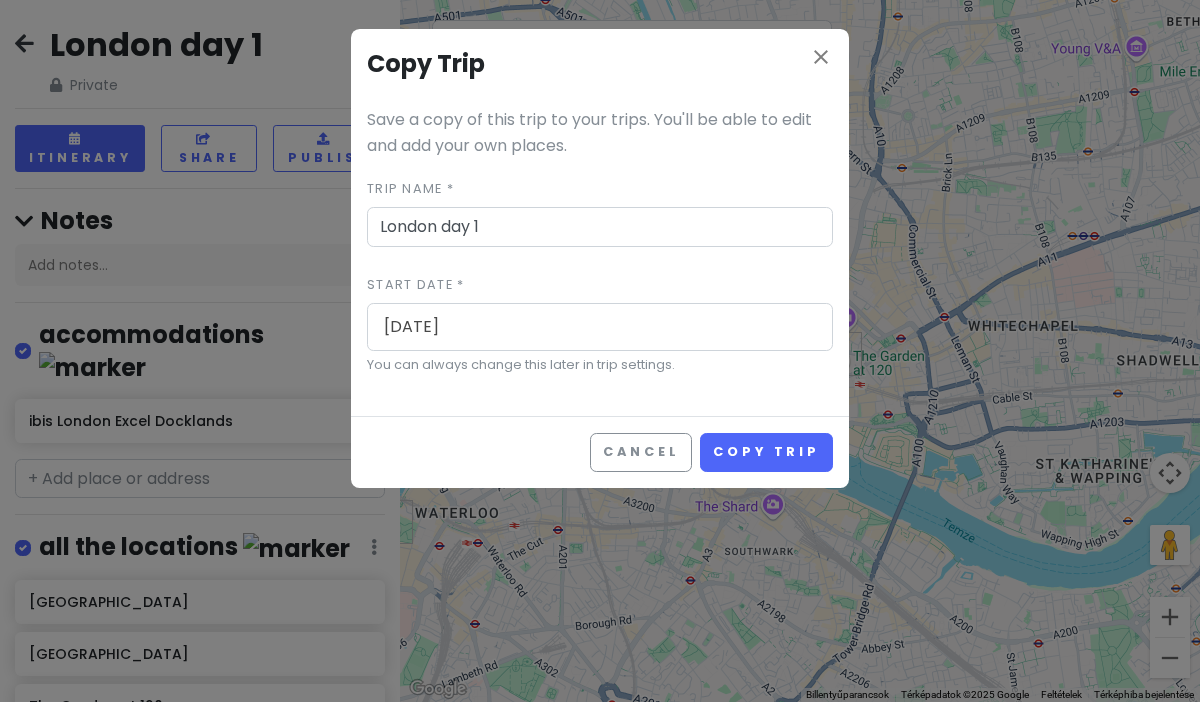 click on "London day 1" at bounding box center [600, 227] 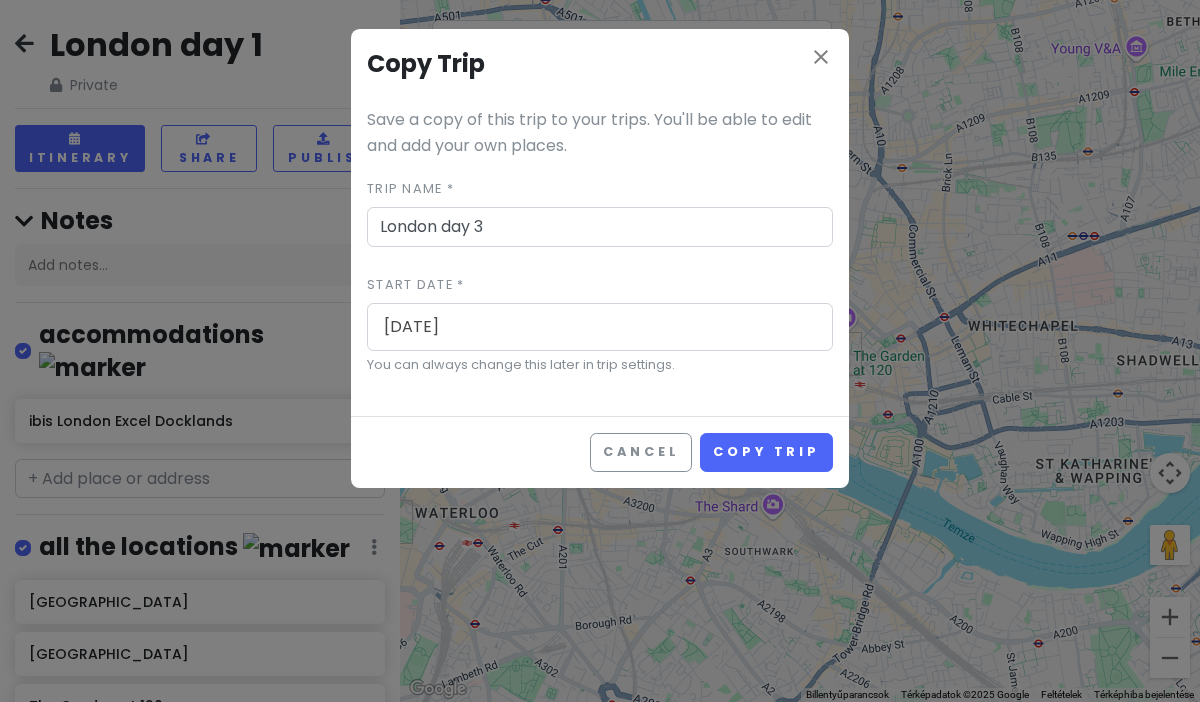 type on "London day 3" 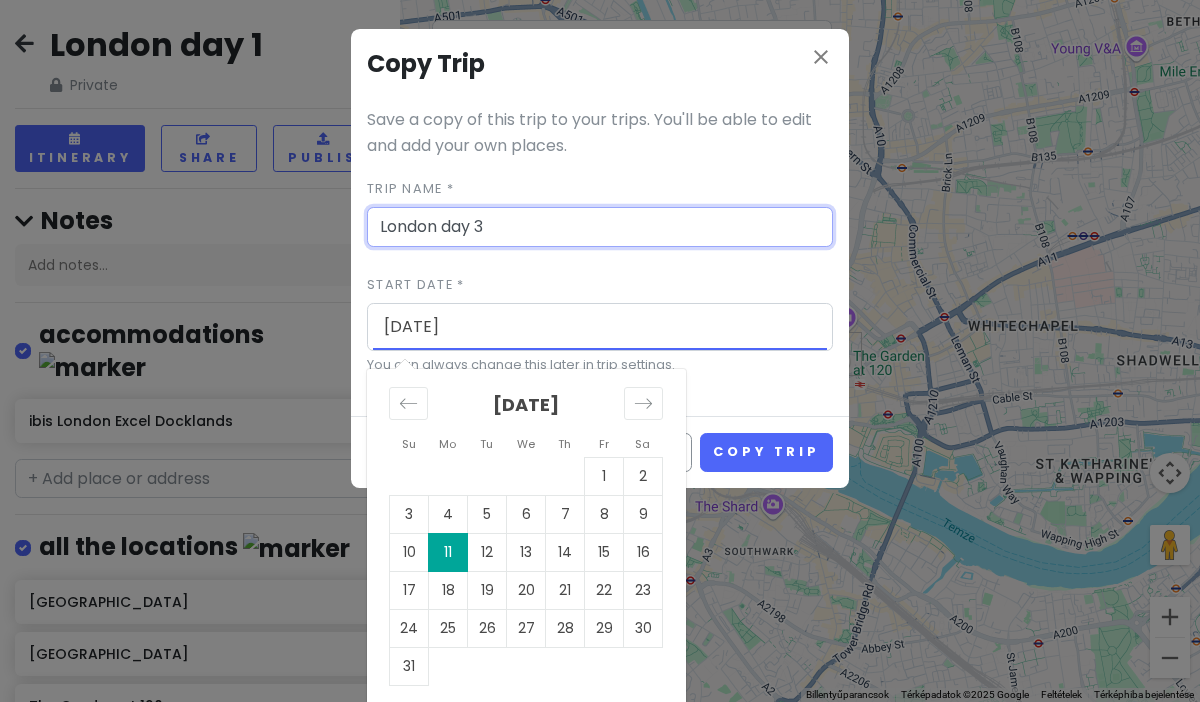 click on "[DATE]" at bounding box center [600, 327] 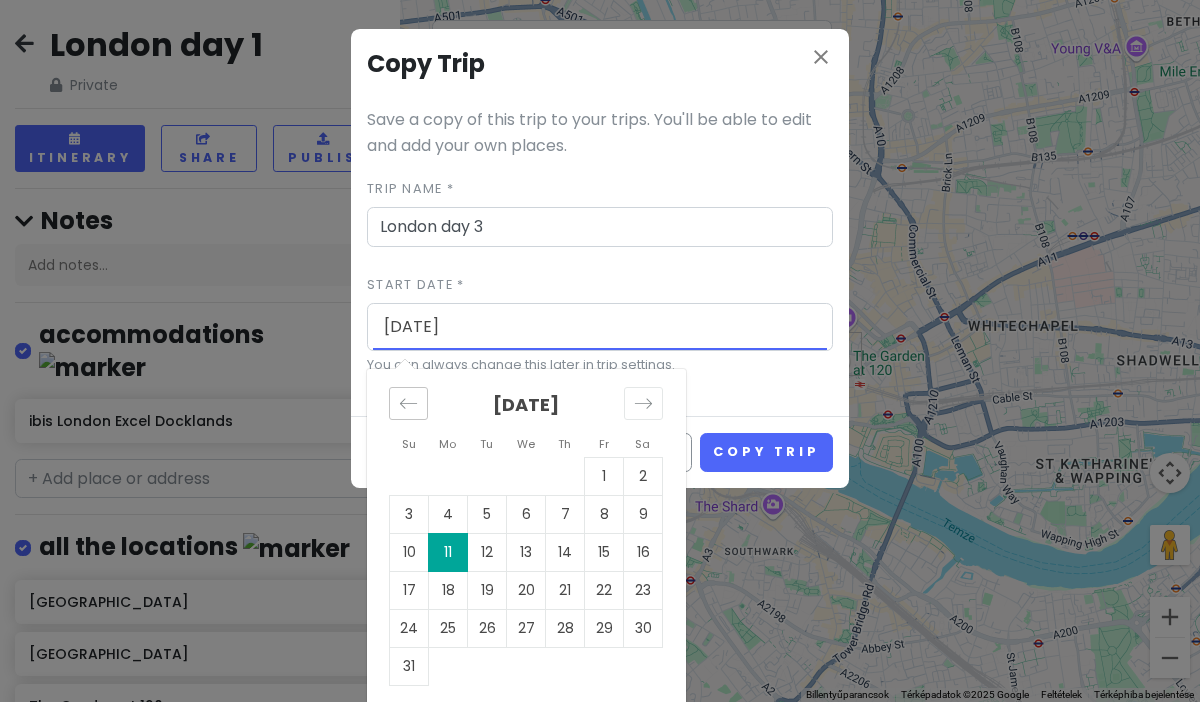 click 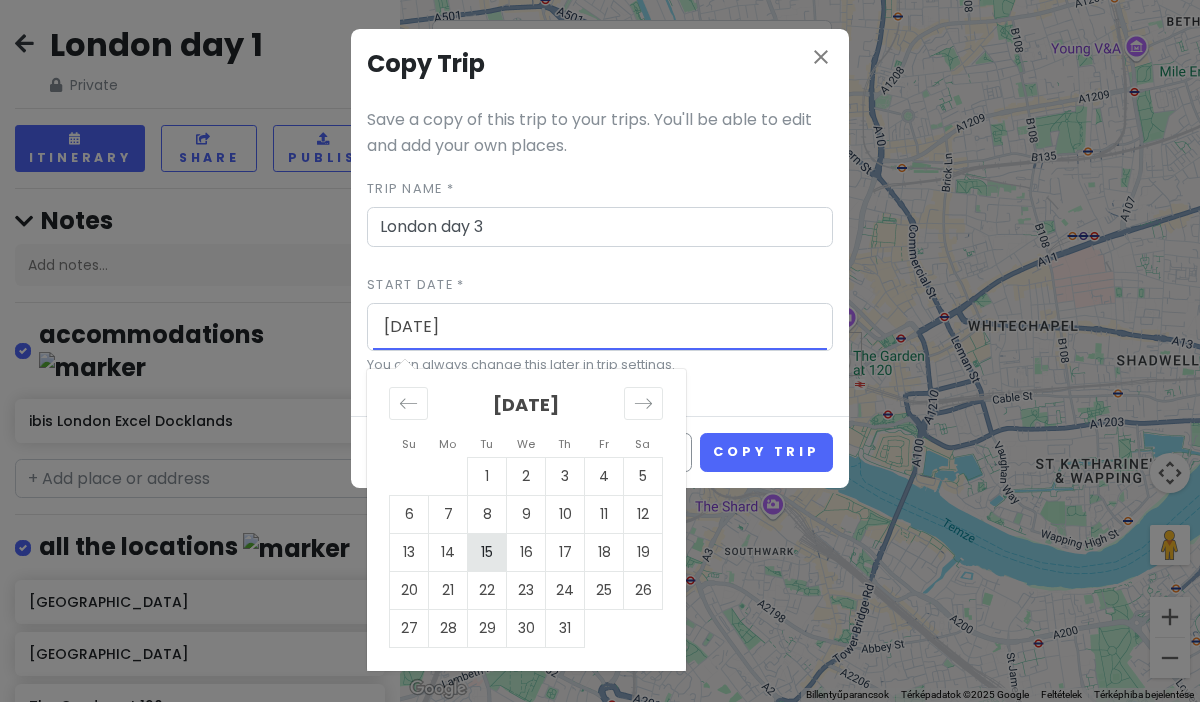 click on "15" at bounding box center [487, 552] 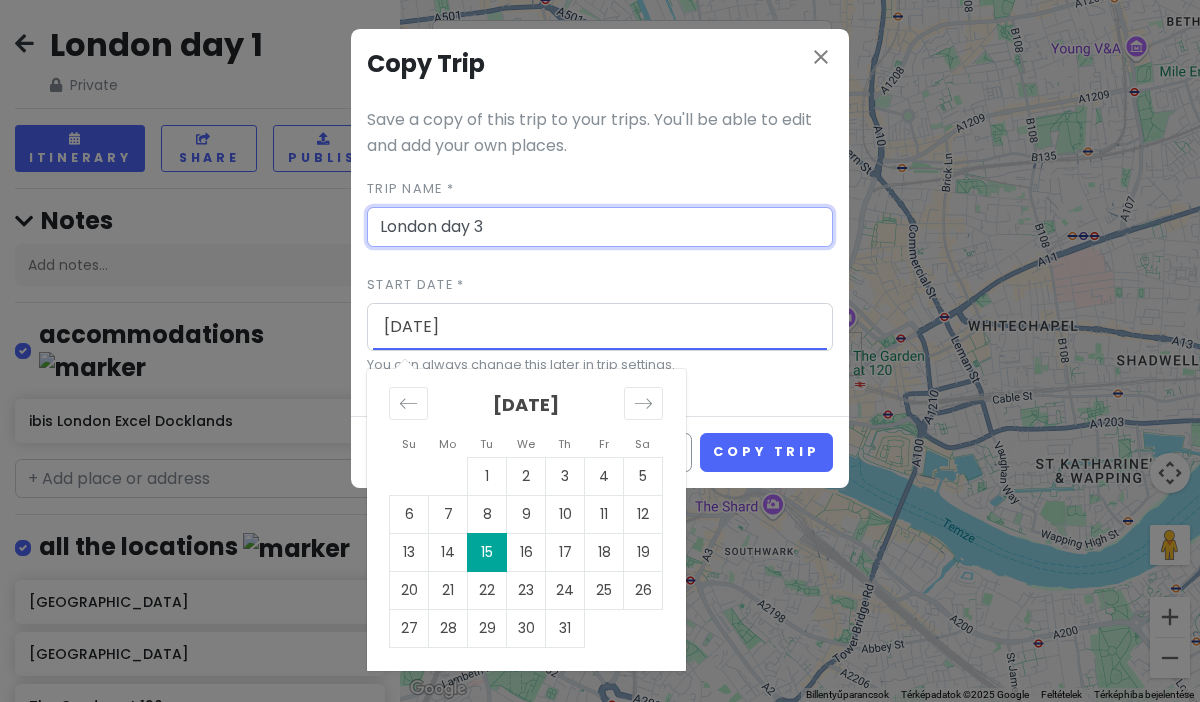 click on "[DATE]" at bounding box center [600, 327] 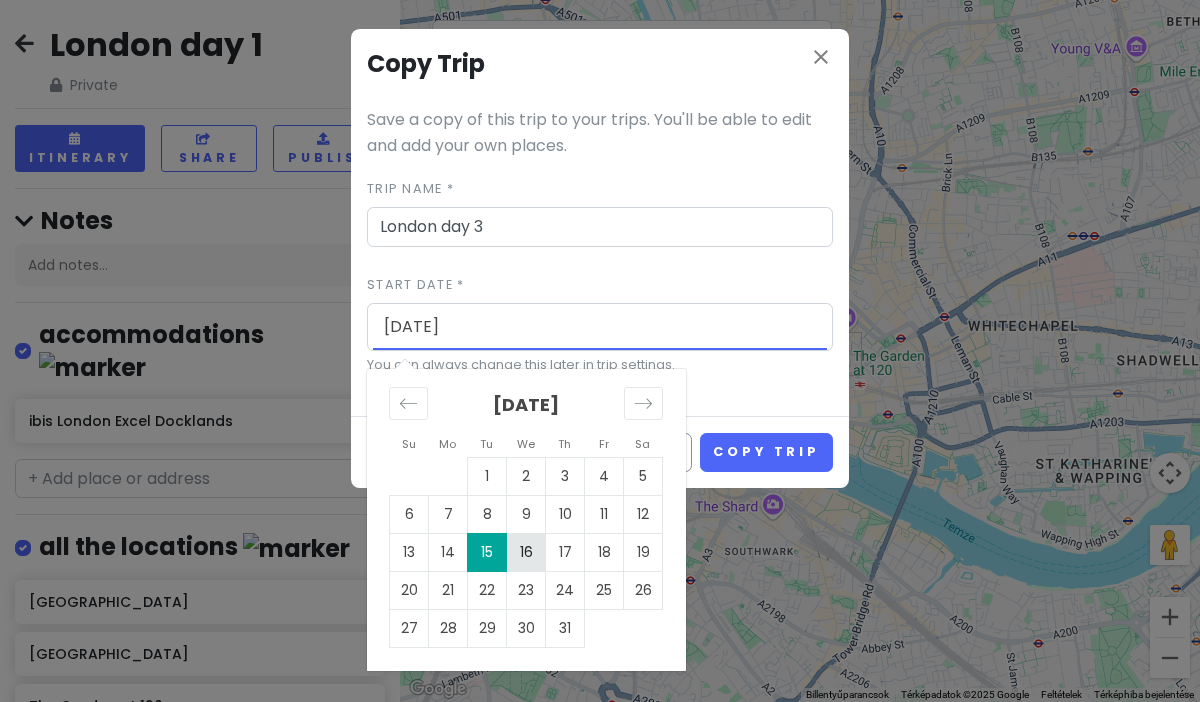 click on "16" at bounding box center (526, 552) 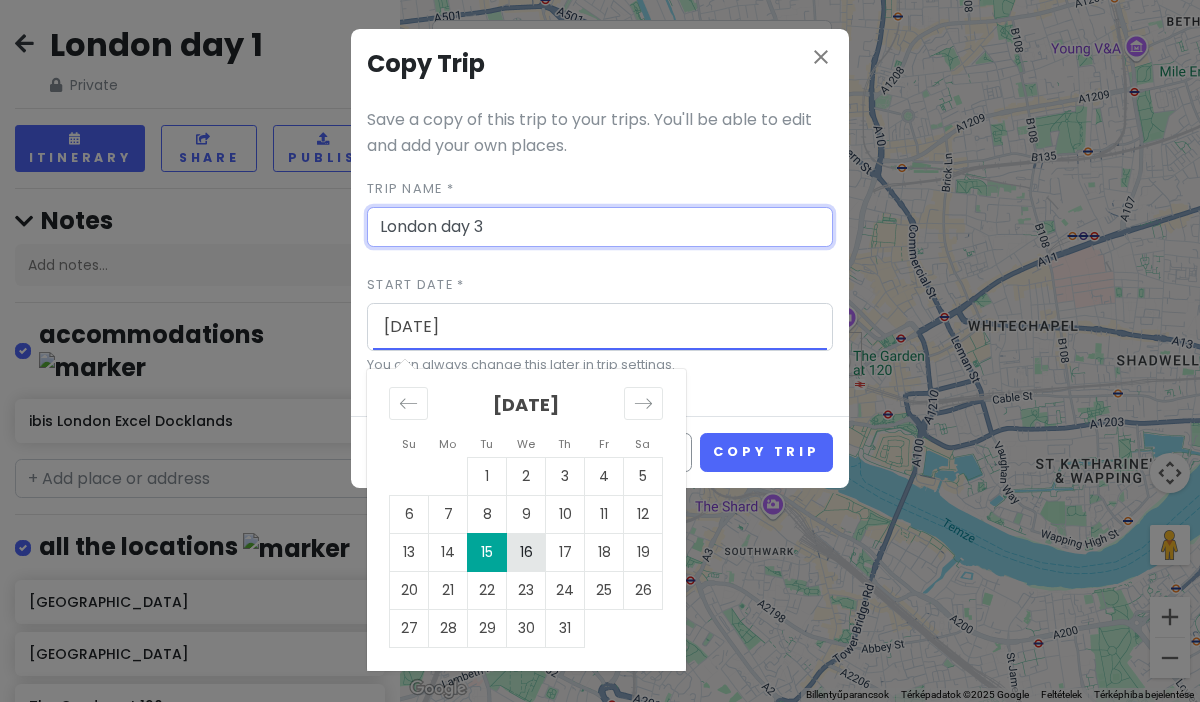 type on "[DATE]" 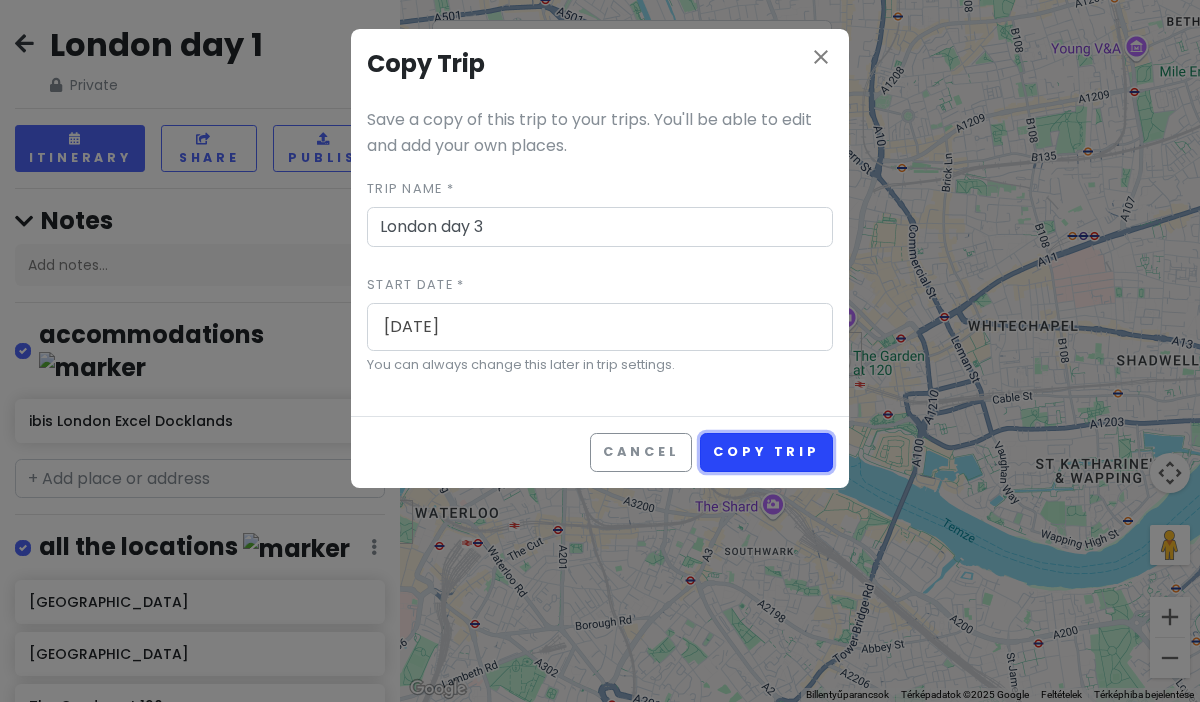 click on "Copy Trip" at bounding box center (766, 452) 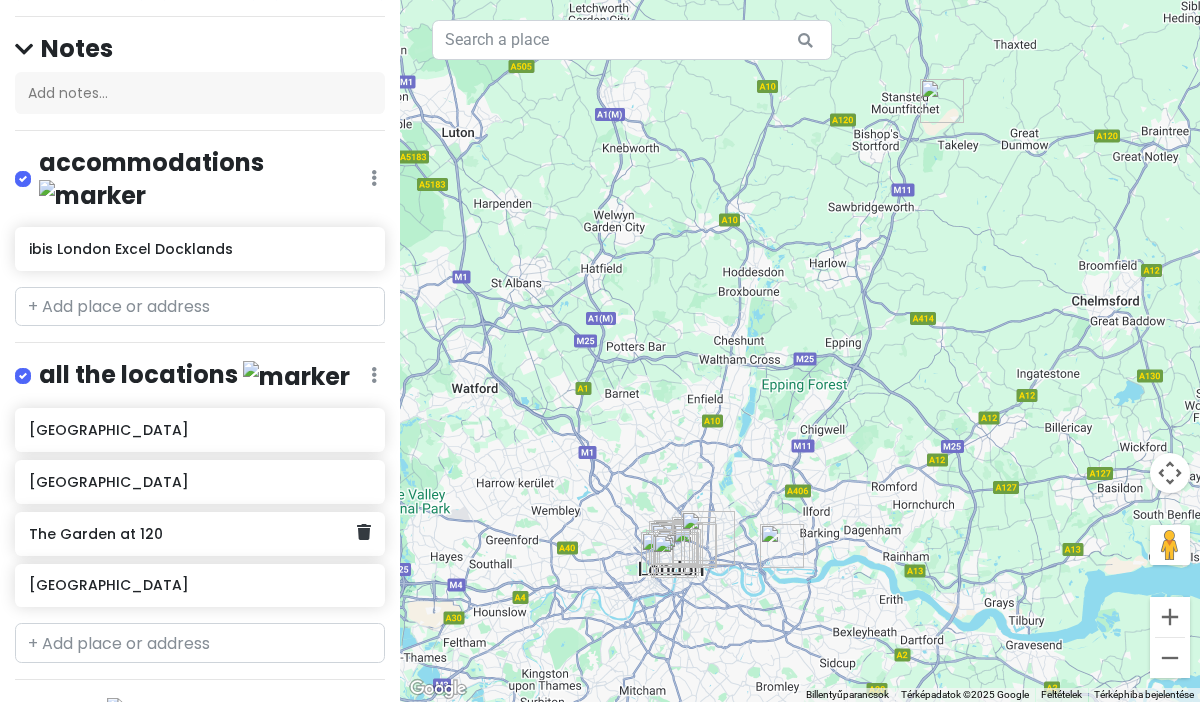 scroll, scrollTop: 198, scrollLeft: 0, axis: vertical 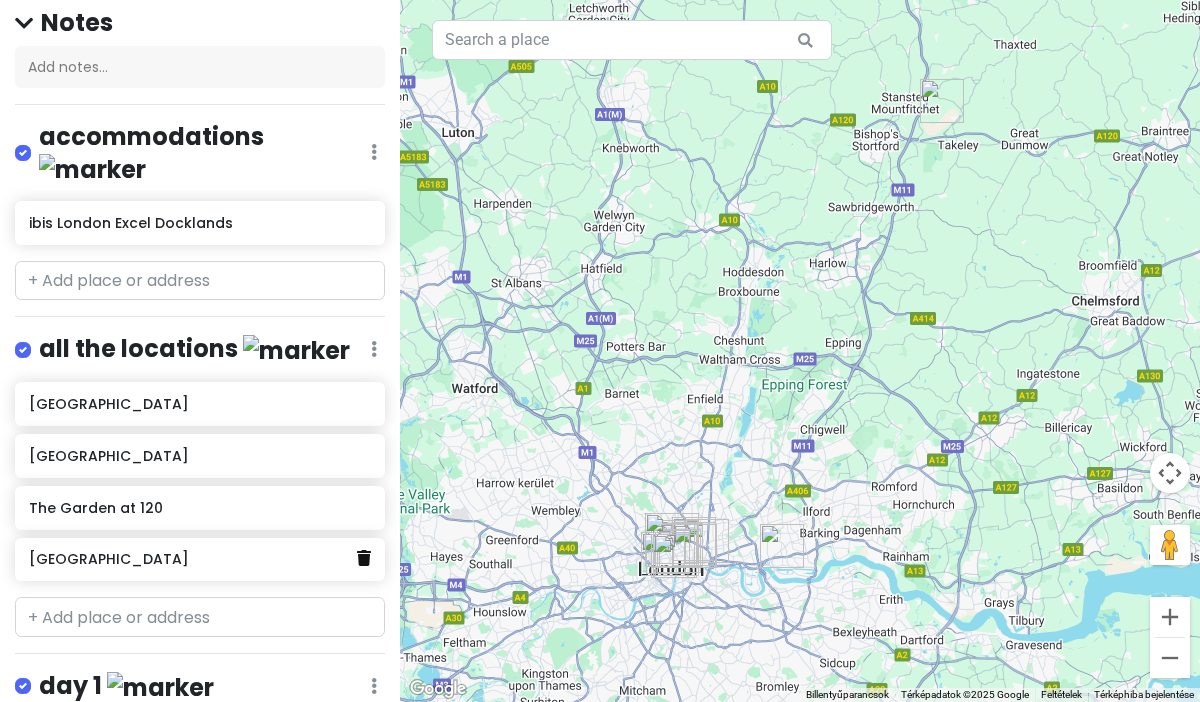 click at bounding box center [364, 558] 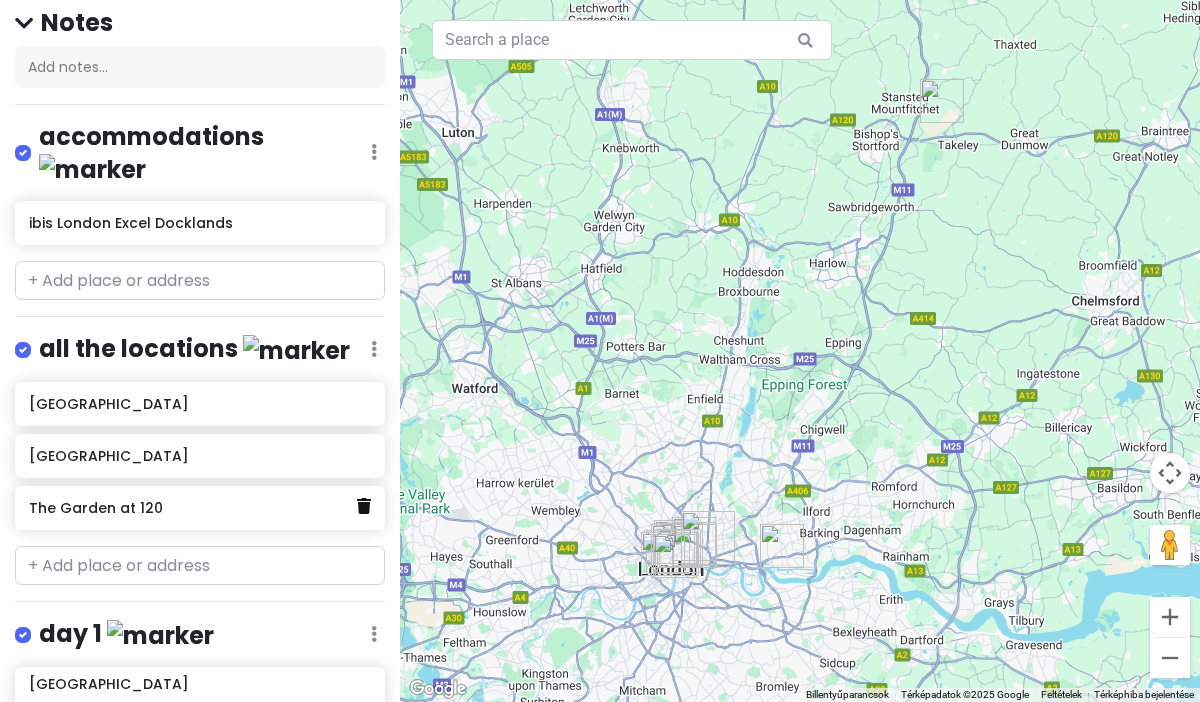 click at bounding box center [364, 506] 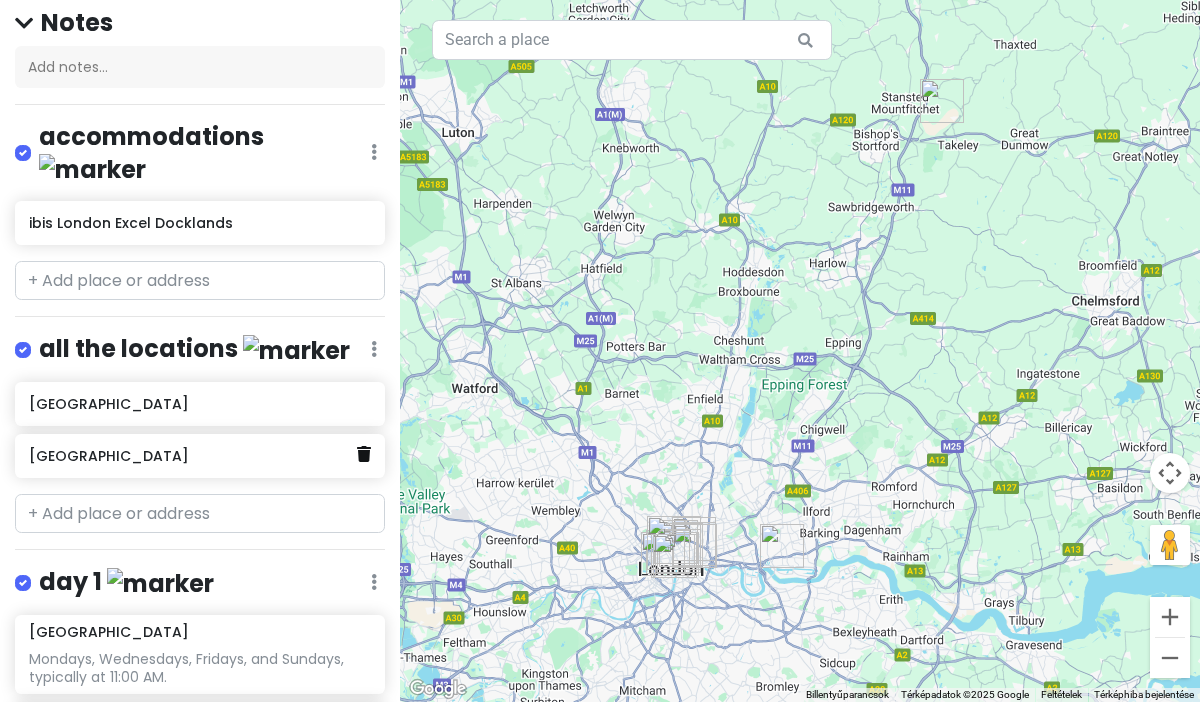 click 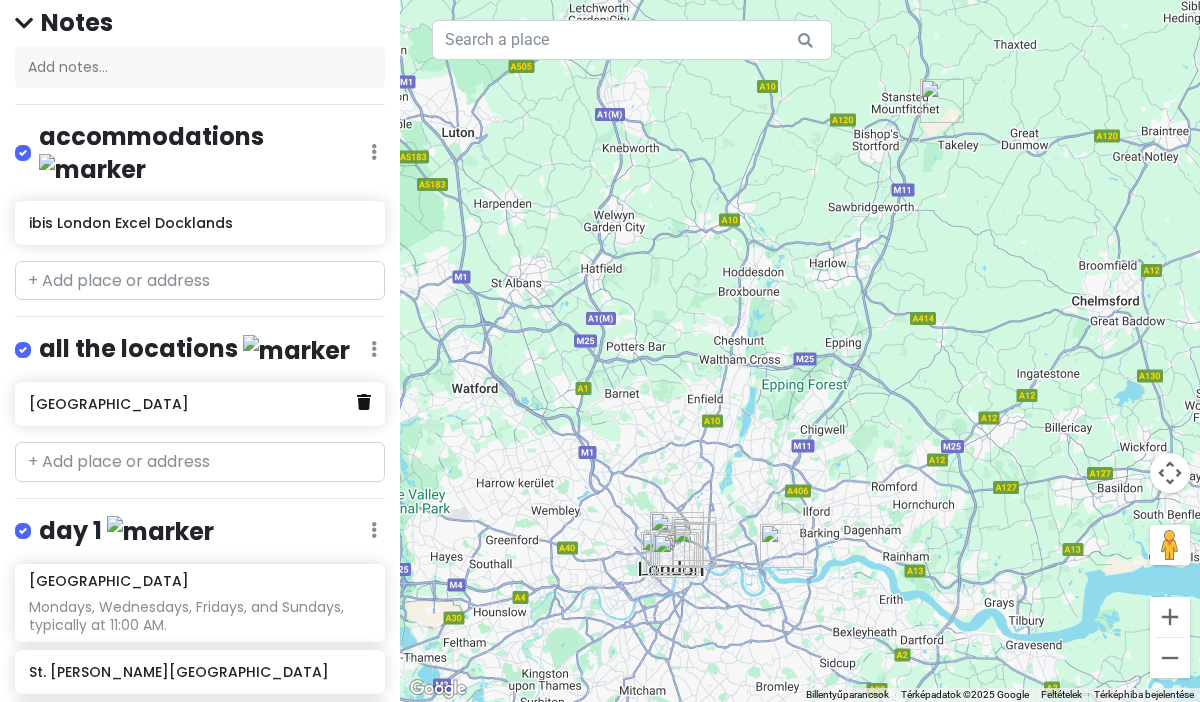 click at bounding box center (364, 402) 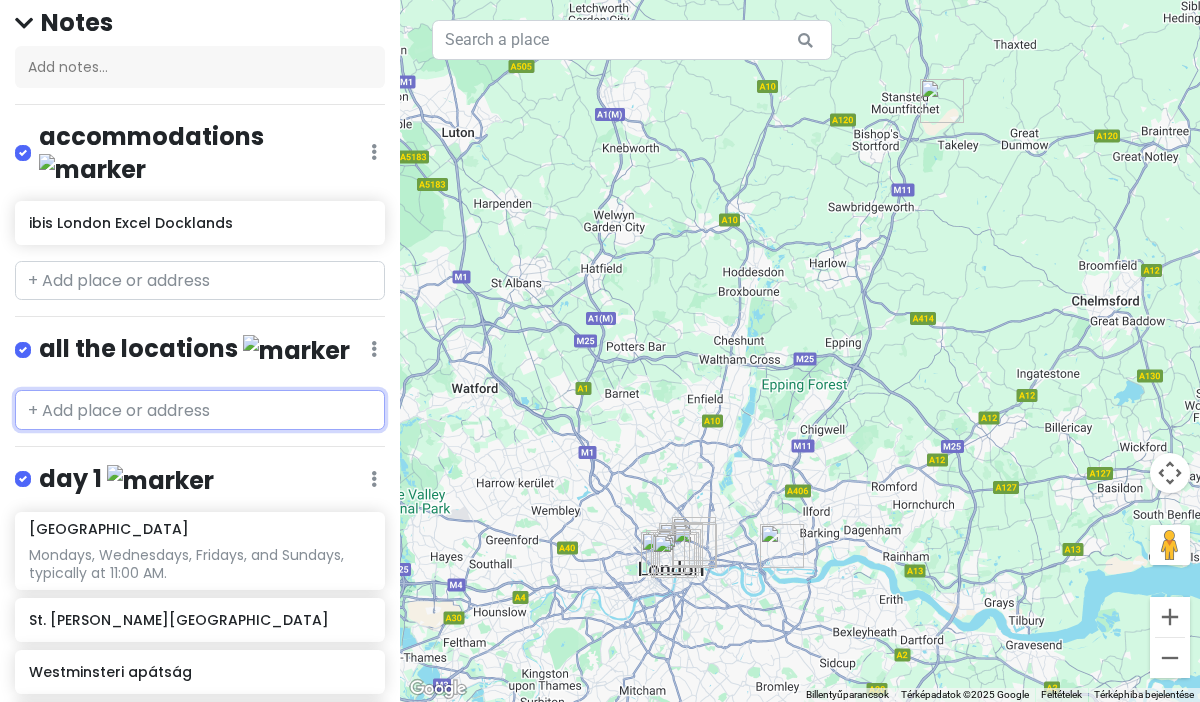 click at bounding box center [200, 410] 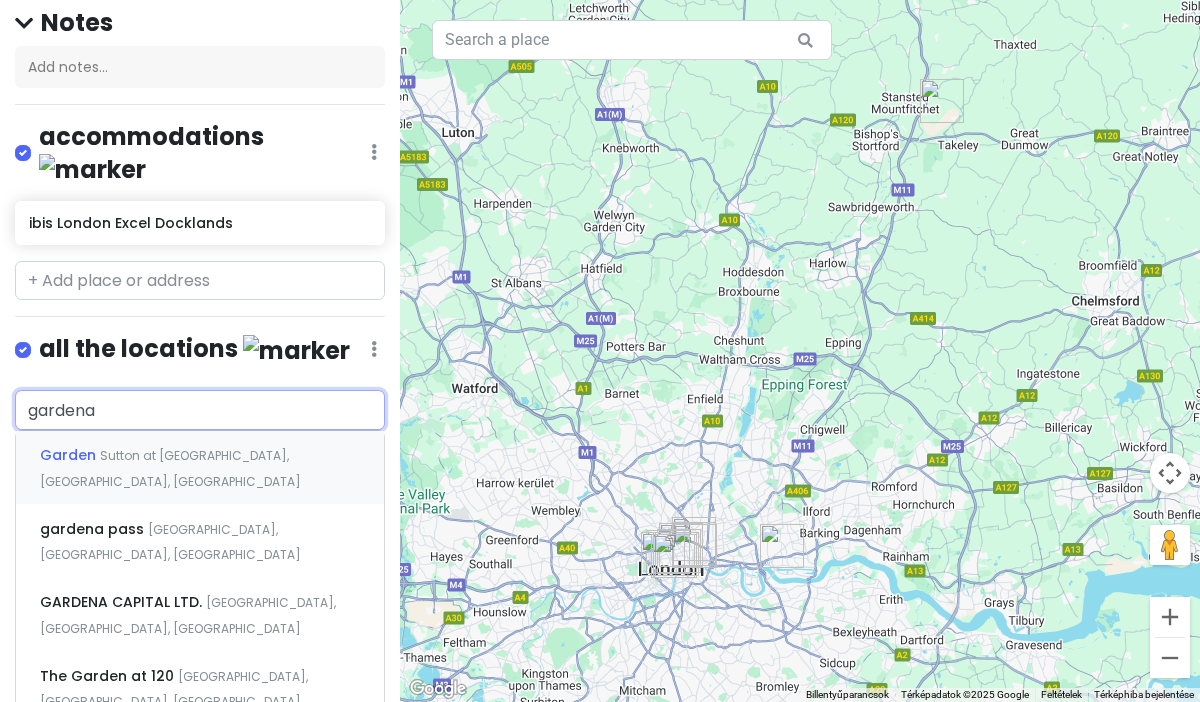 type on "gardenat" 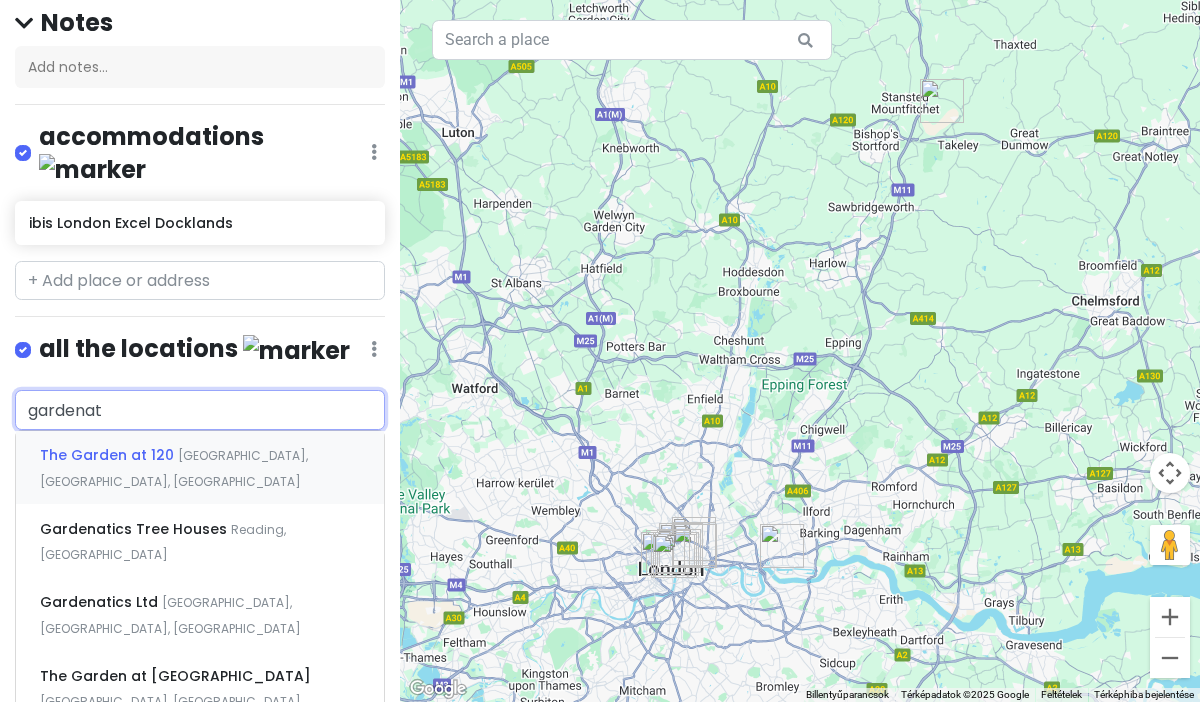 click on "The Garden at [STREET_ADDRESS]" at bounding box center (200, 468) 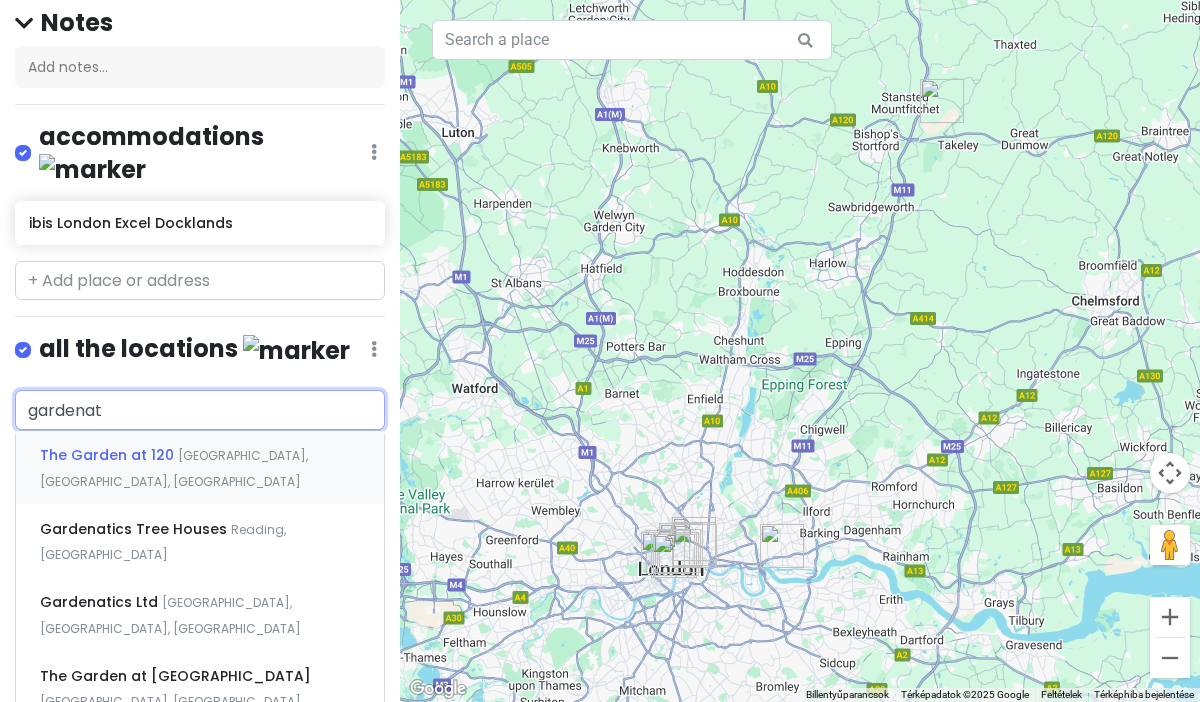 type 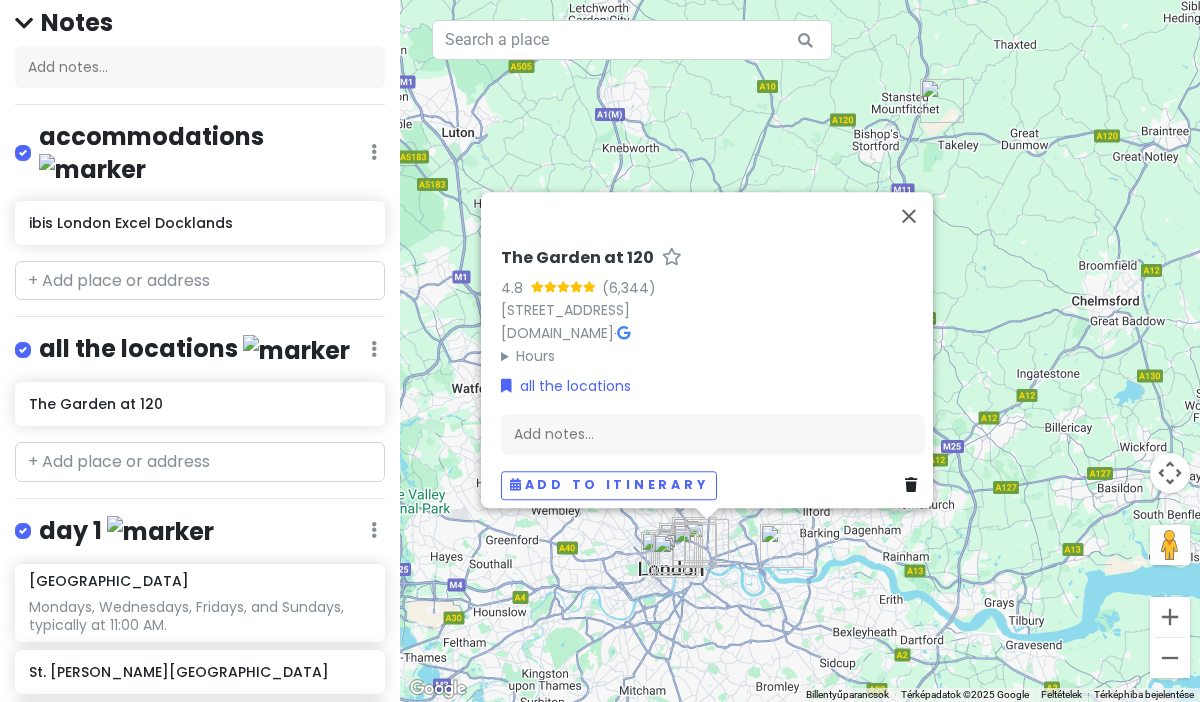click at bounding box center [374, 152] 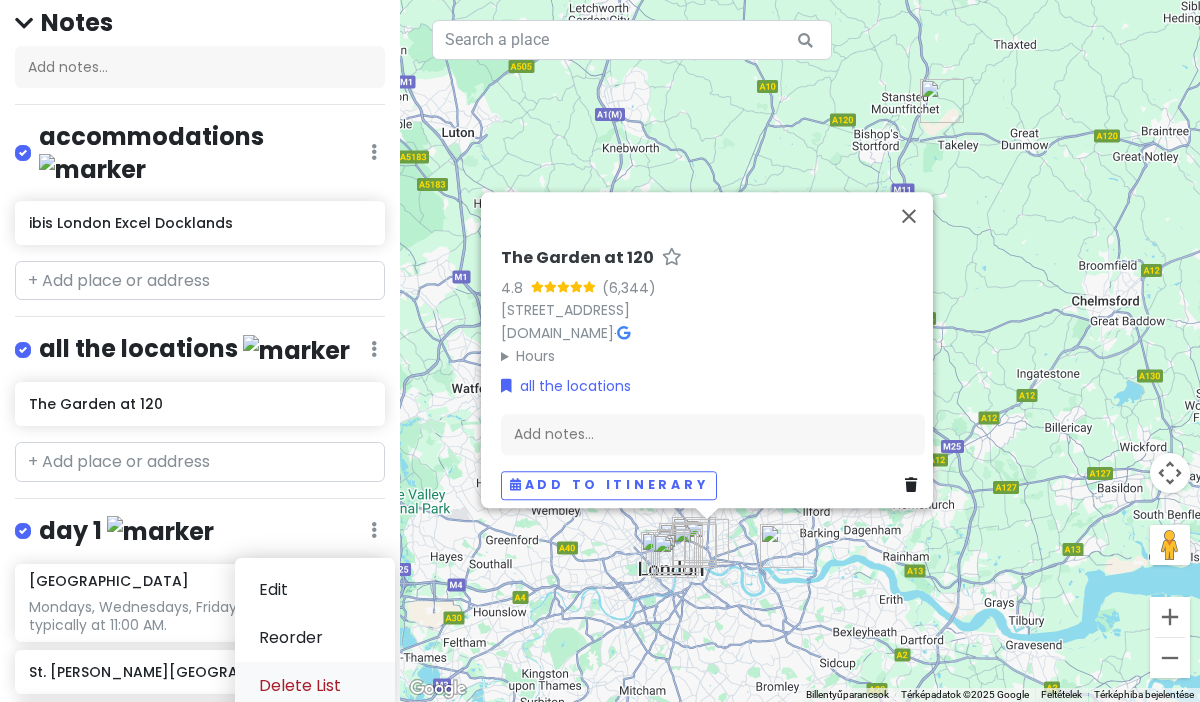 click on "Delete List" at bounding box center [315, 686] 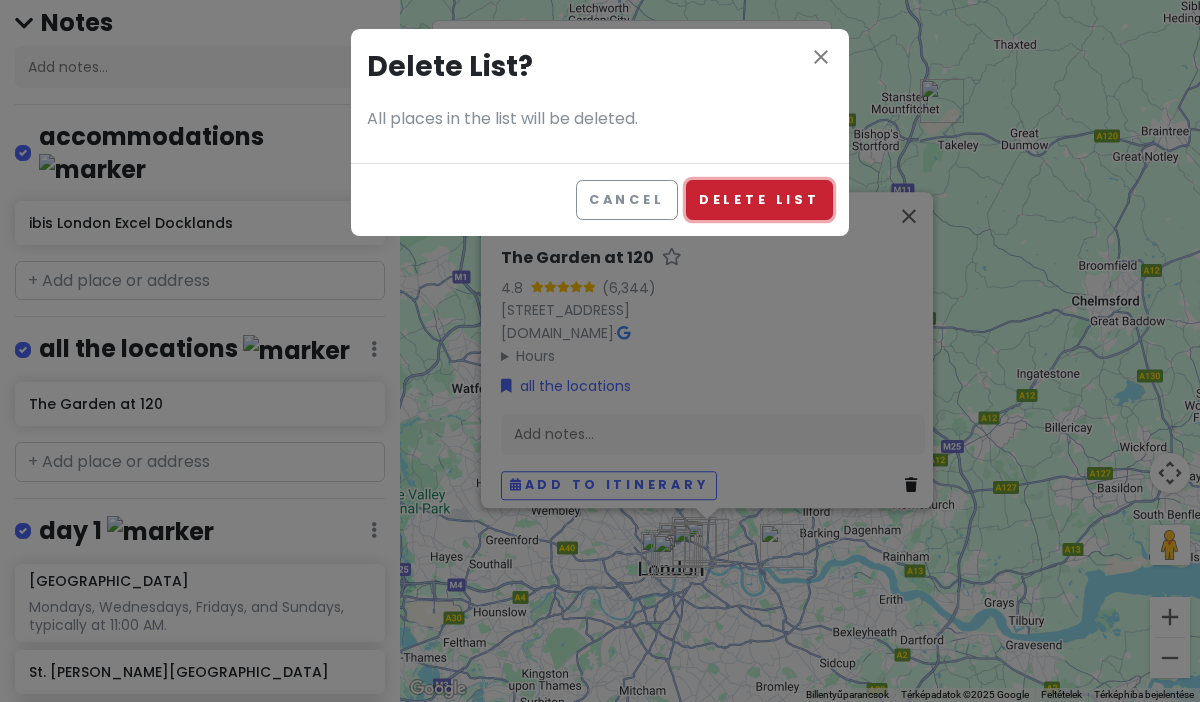 click on "Delete List" at bounding box center (759, 199) 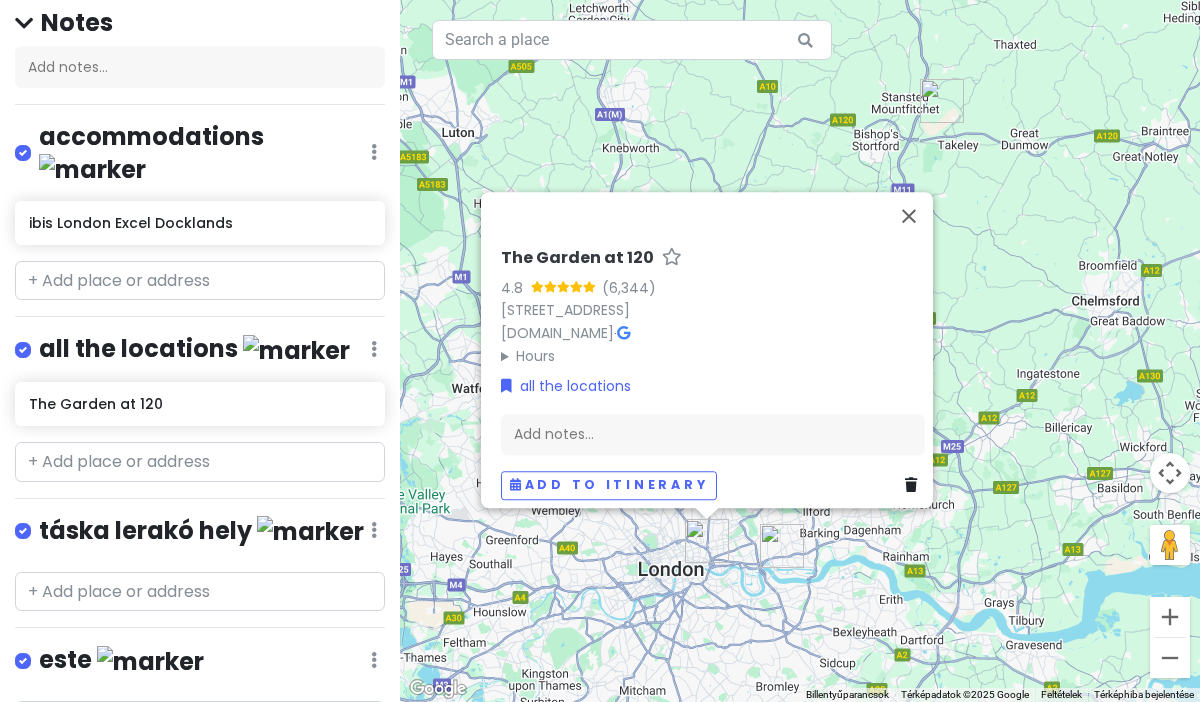 click on "táska lerakó hely   Edit Reorder Delete List" at bounding box center [200, 535] 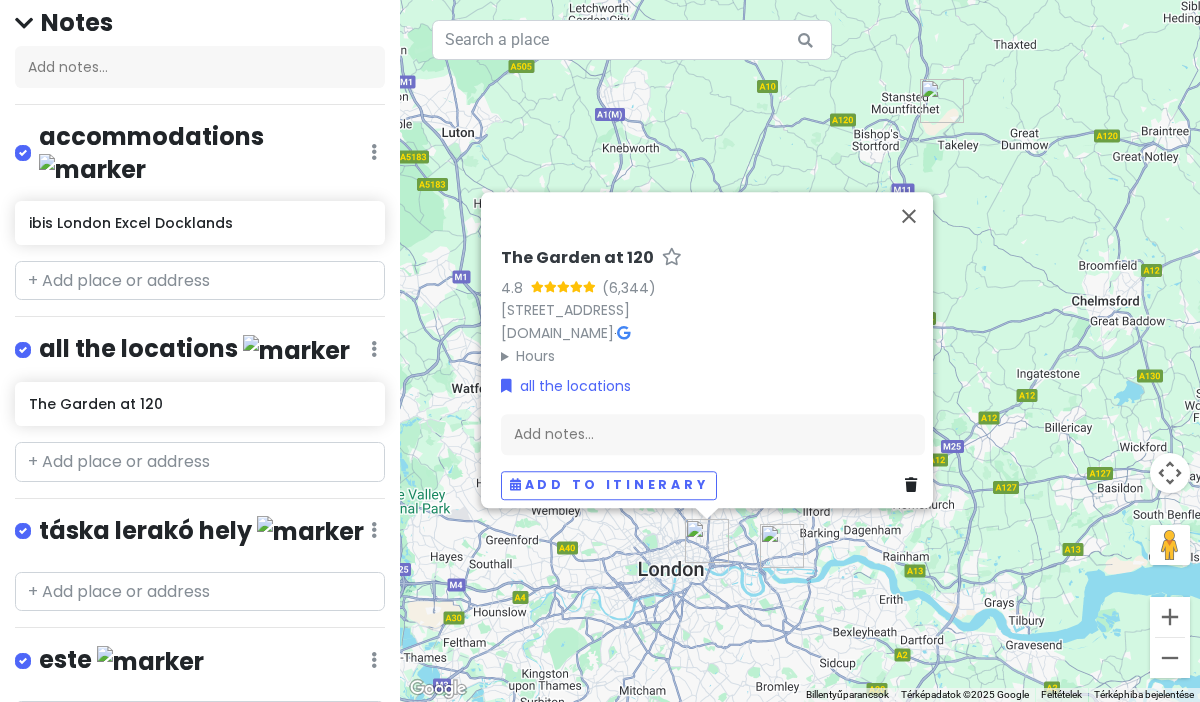 click on "táska lerakó hely" at bounding box center [201, 531] 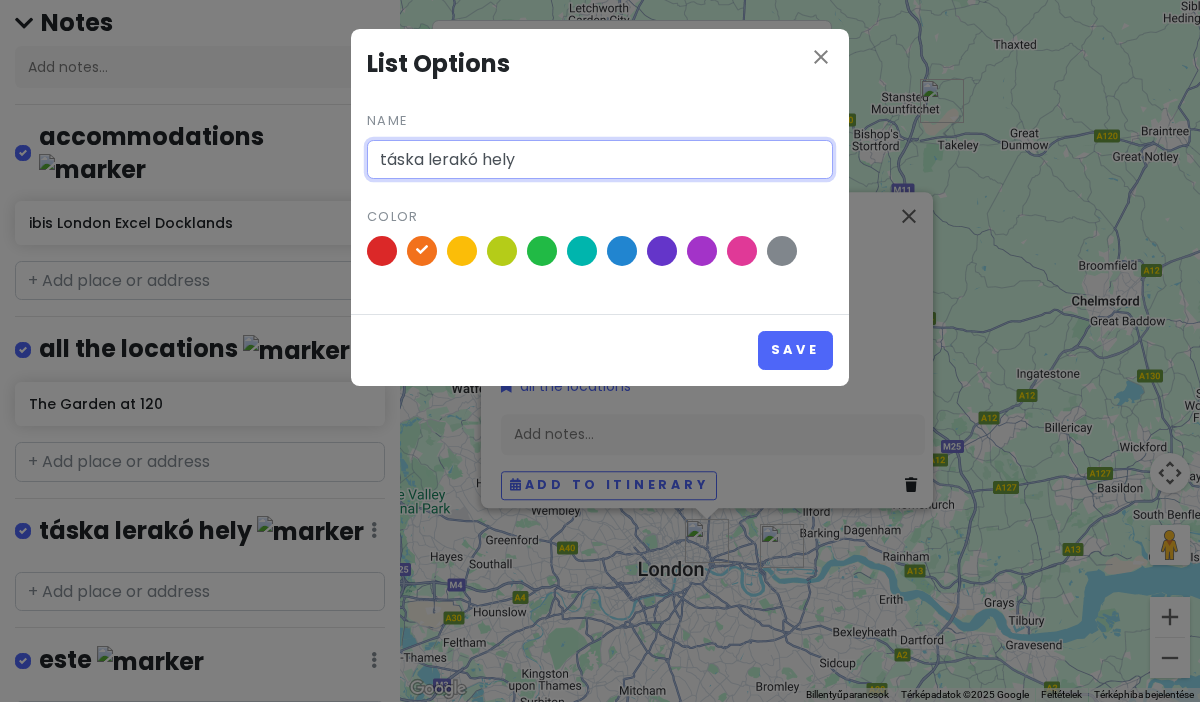 click on "táska lerakó hely" at bounding box center (600, 160) 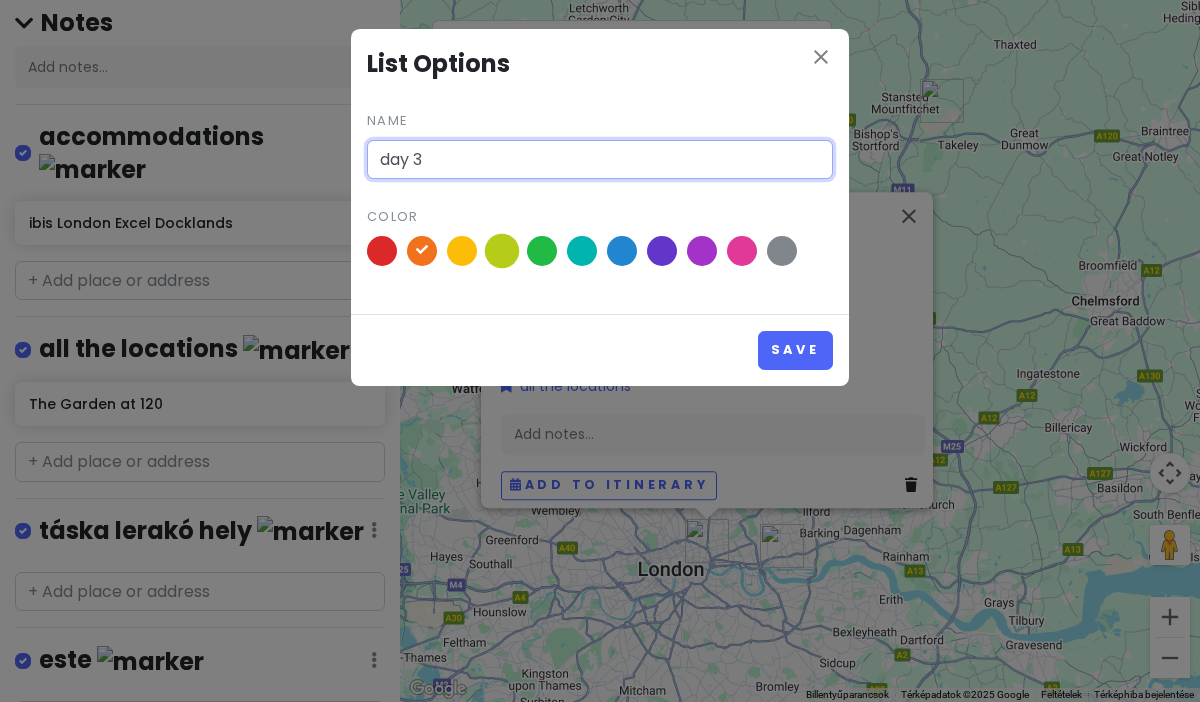 type on "day 3" 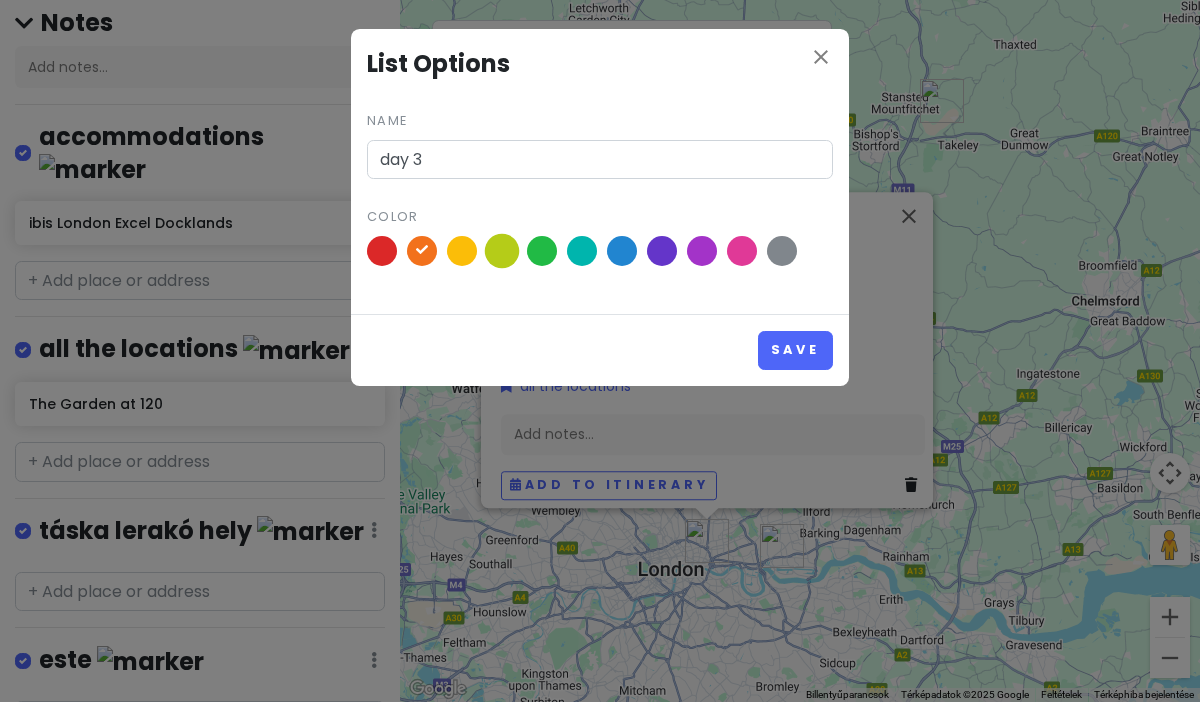 click at bounding box center (502, 251) 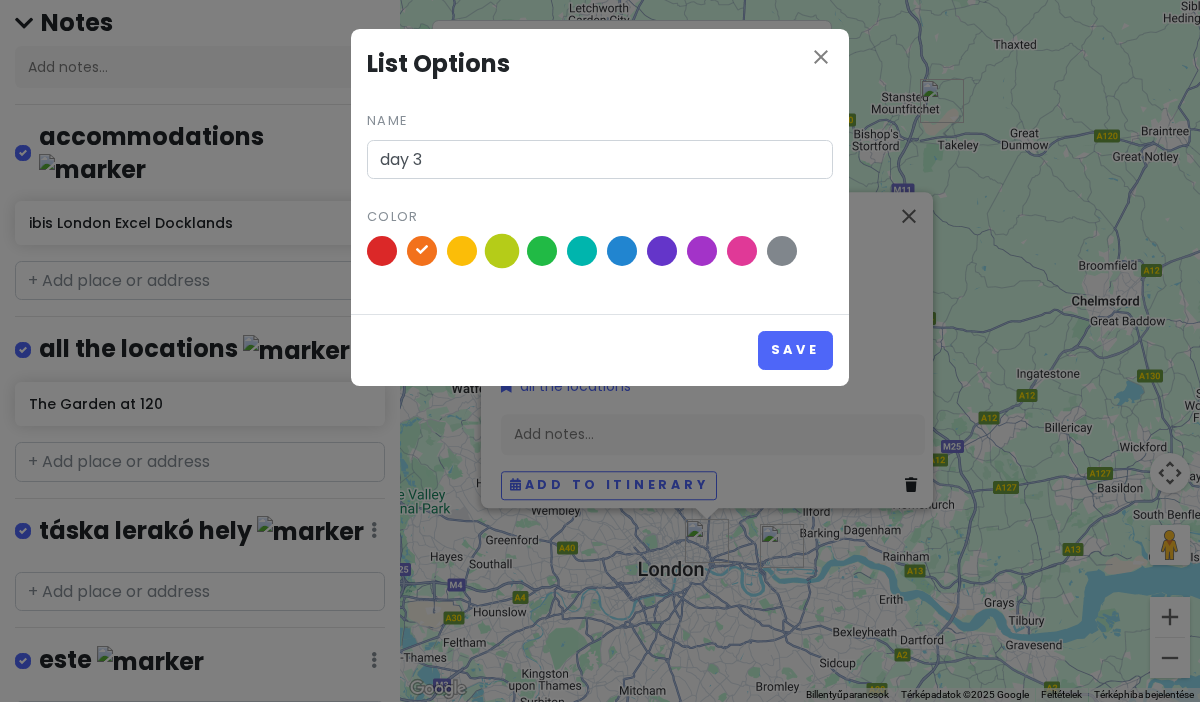 click at bounding box center [0, 0] 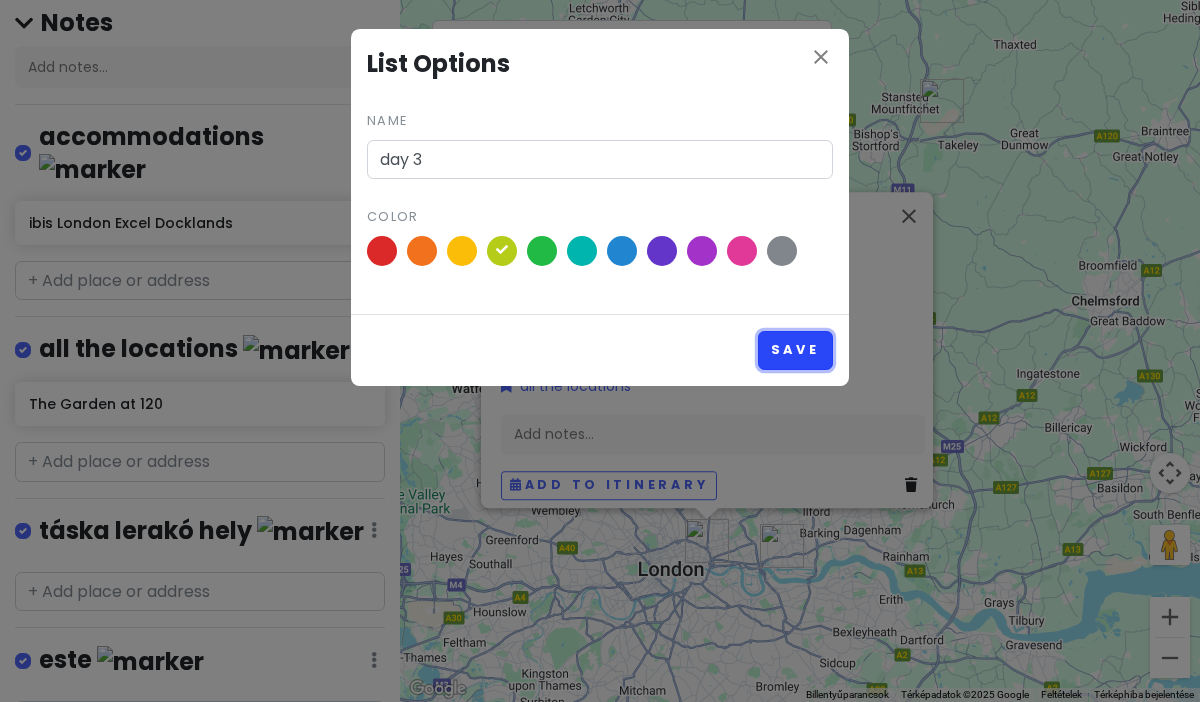 click on "Save" at bounding box center [795, 350] 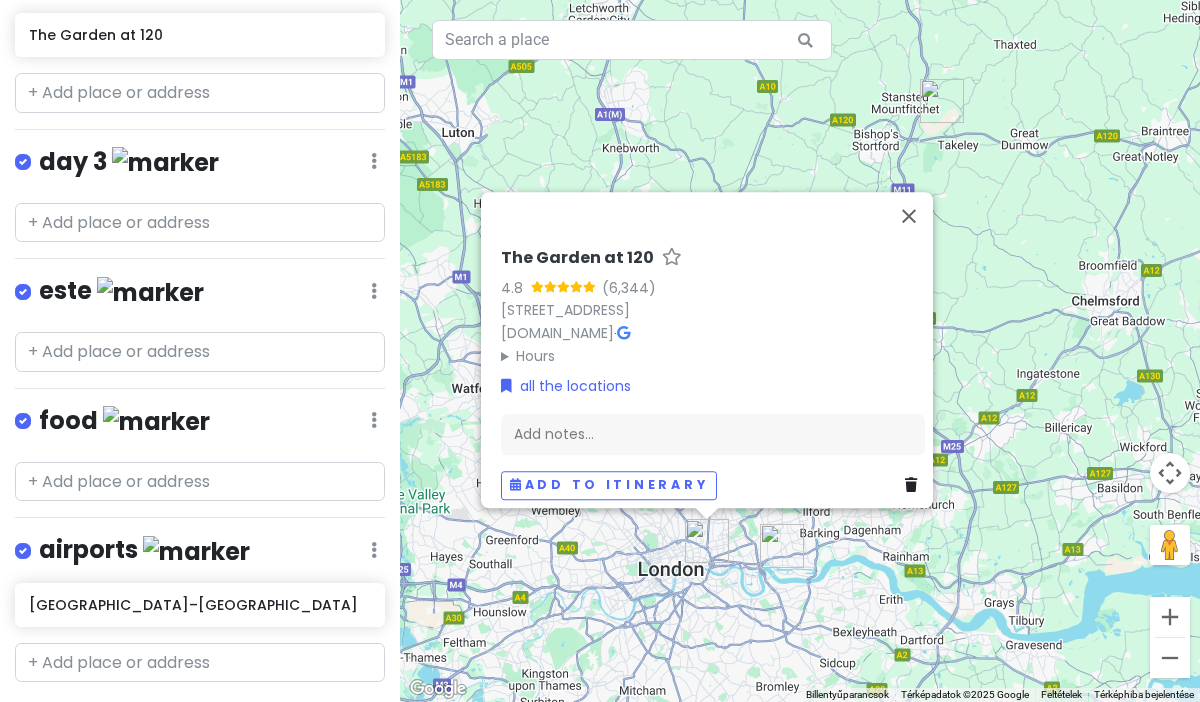 scroll, scrollTop: 579, scrollLeft: 0, axis: vertical 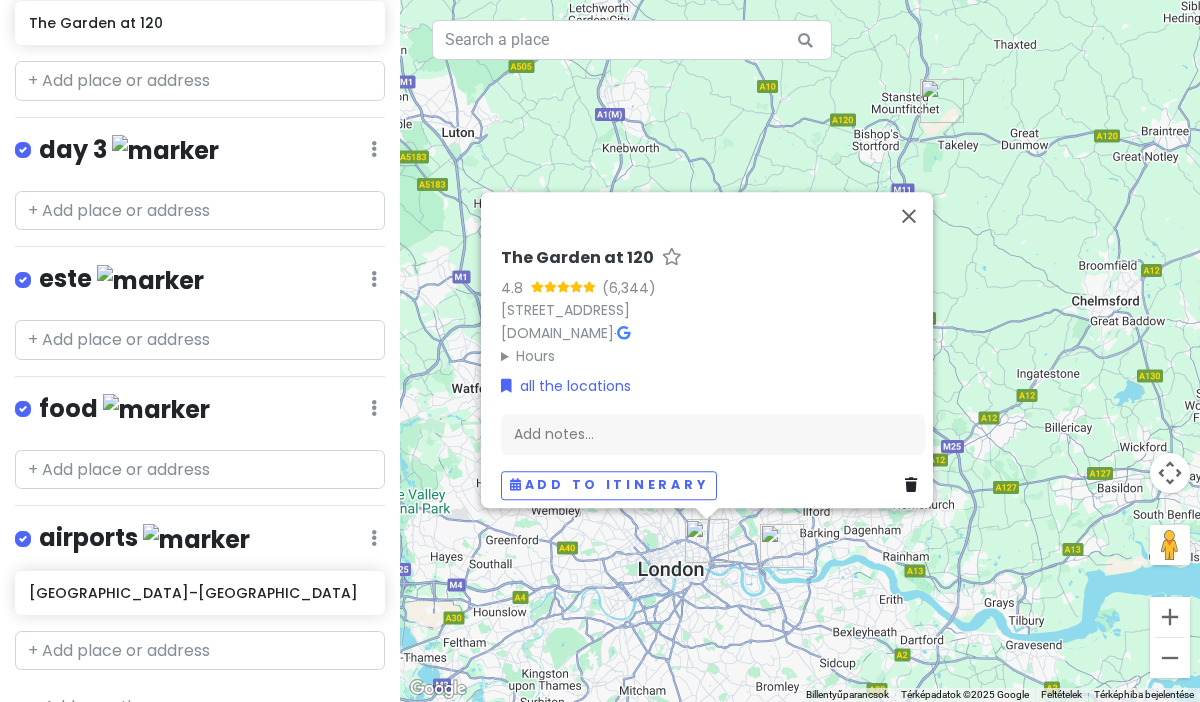 click at bounding box center (374, -229) 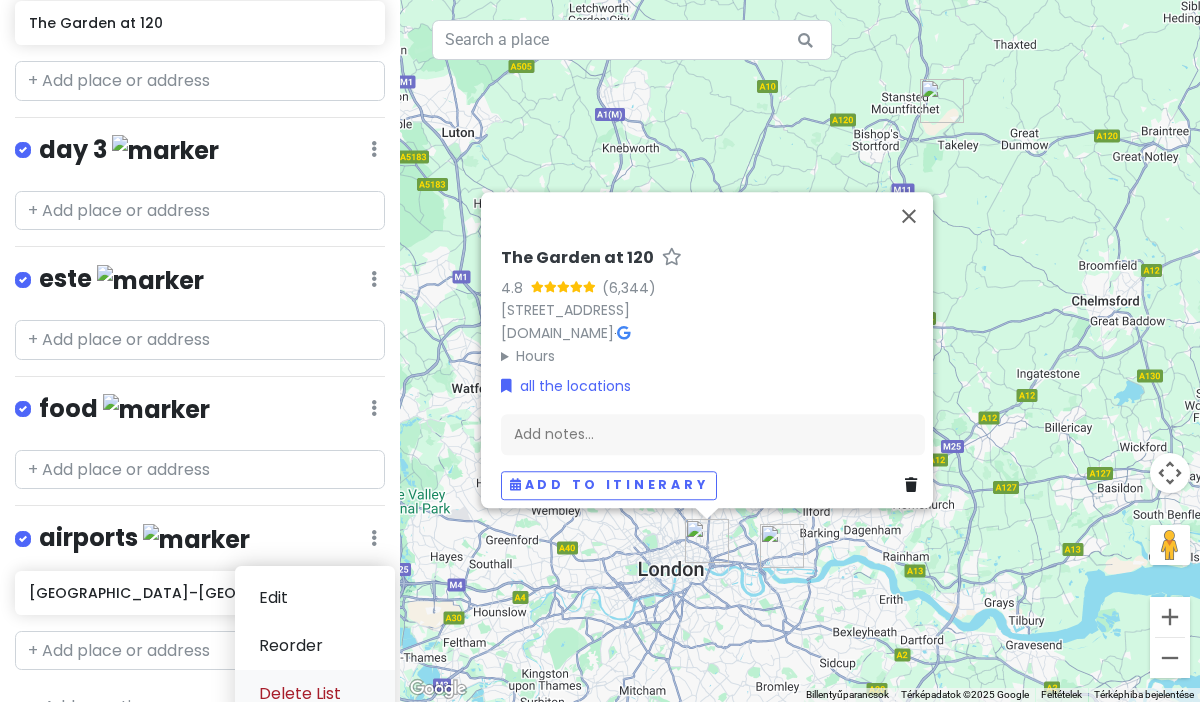 click on "Delete List" at bounding box center [315, 694] 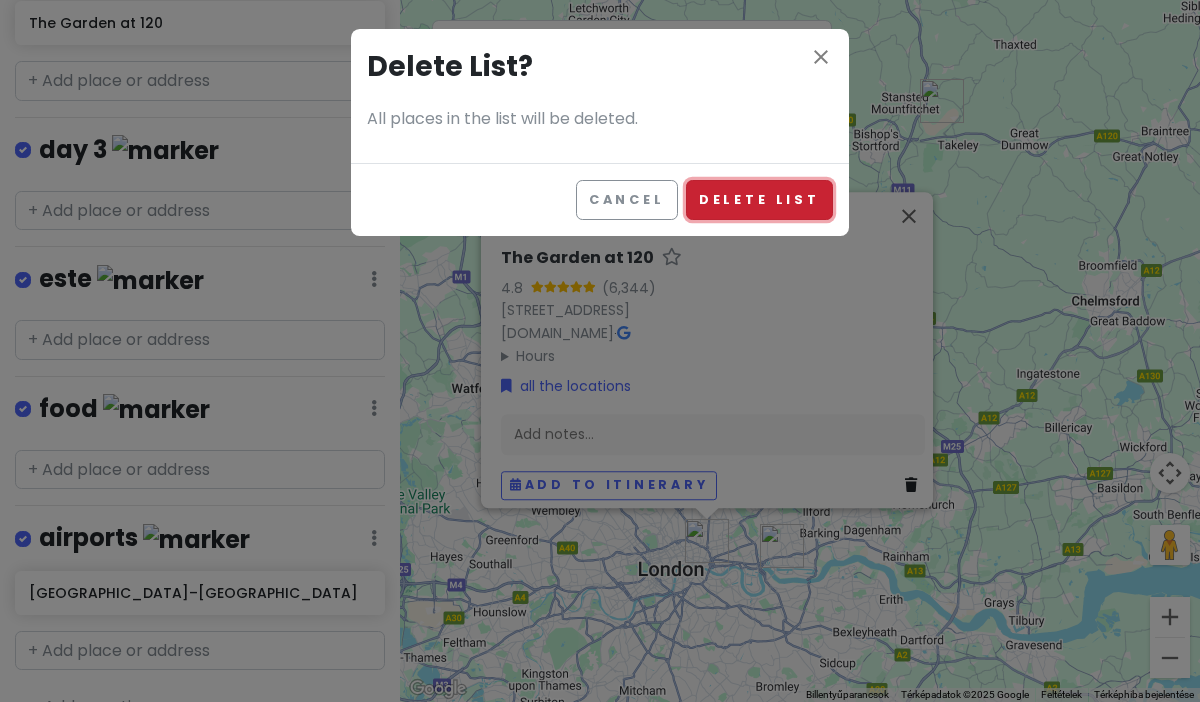 click on "Delete List" at bounding box center (759, 199) 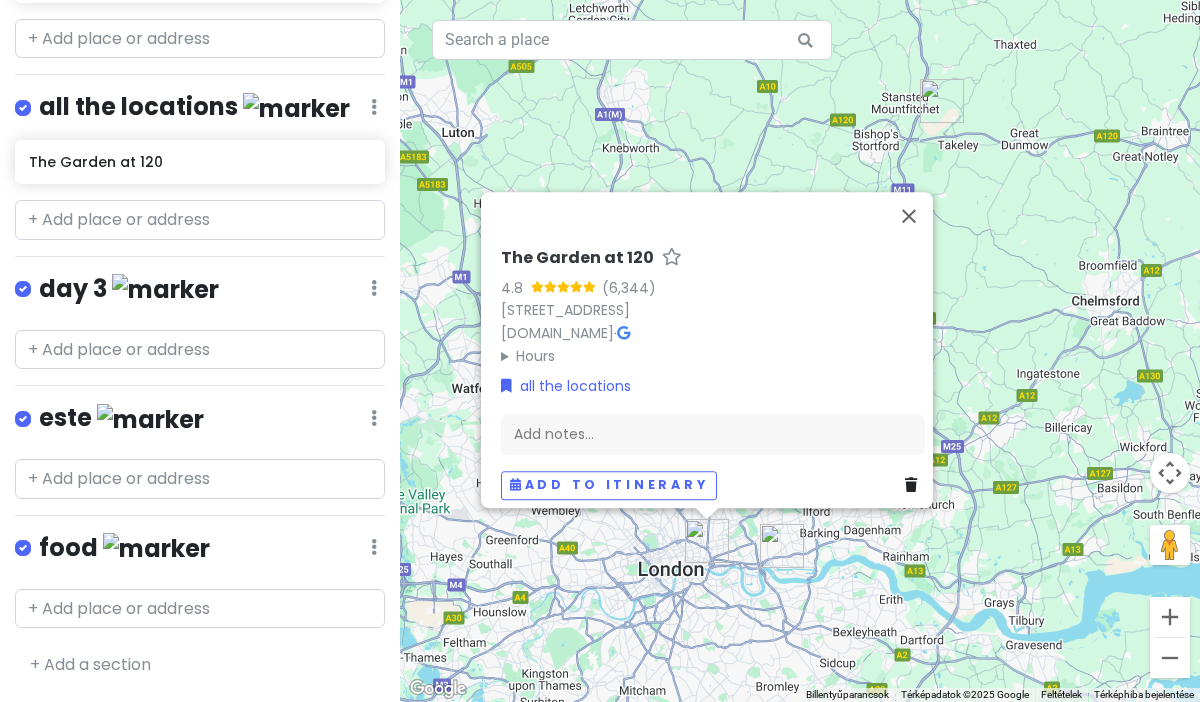 scroll, scrollTop: 400, scrollLeft: 0, axis: vertical 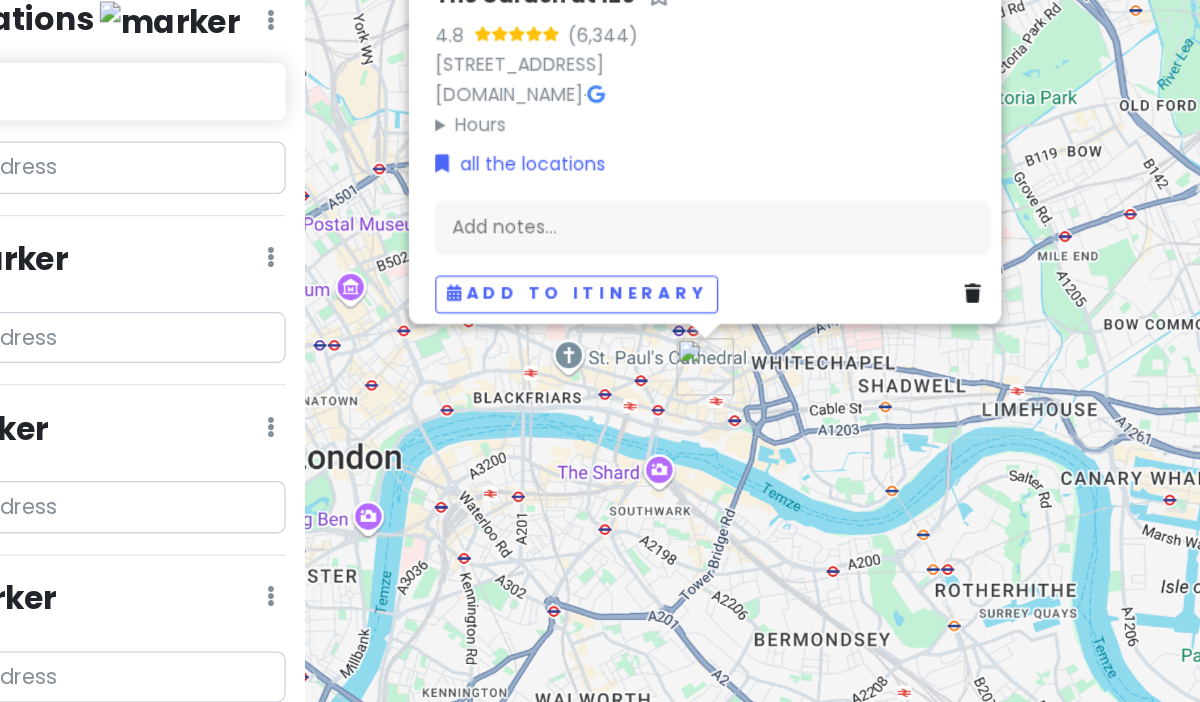 drag, startPoint x: 740, startPoint y: 611, endPoint x: 734, endPoint y: 421, distance: 190.09471 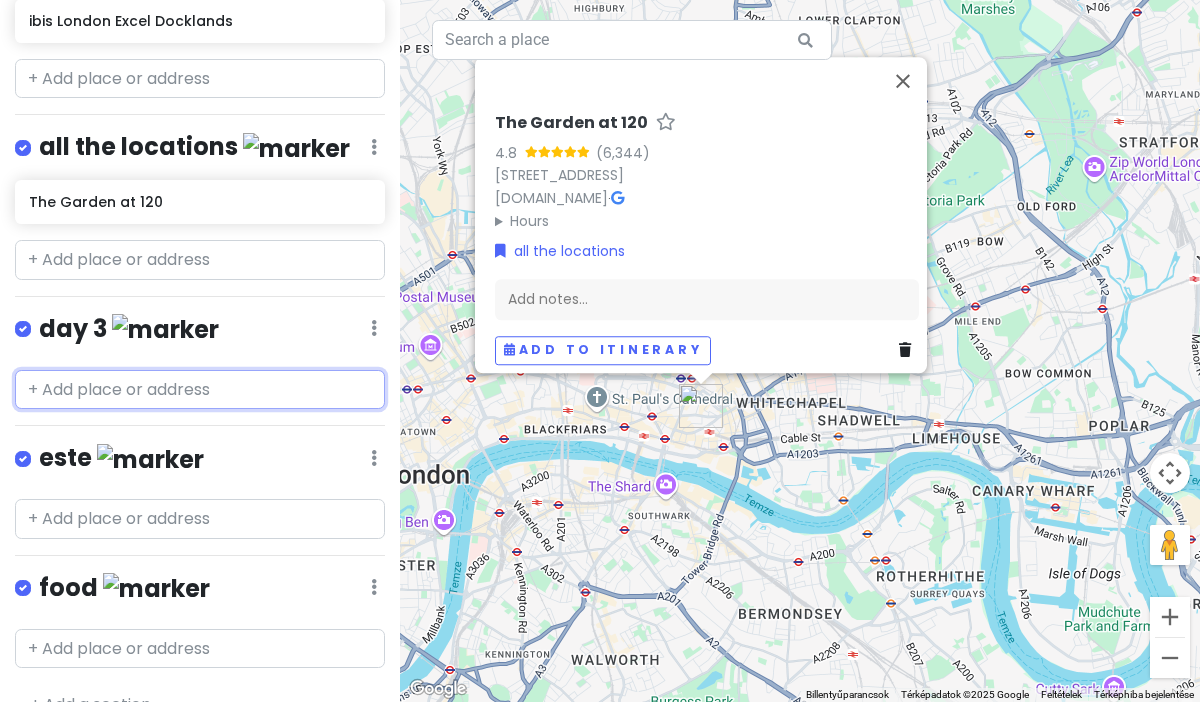 click at bounding box center (200, 390) 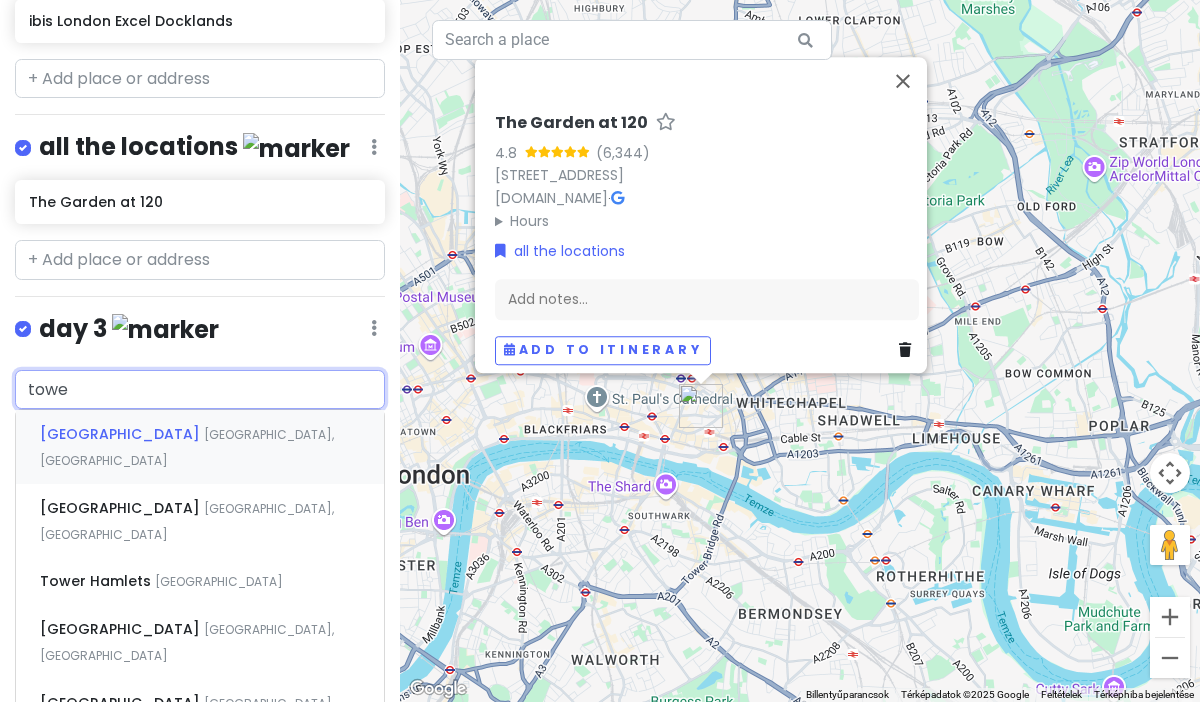 type on "tower" 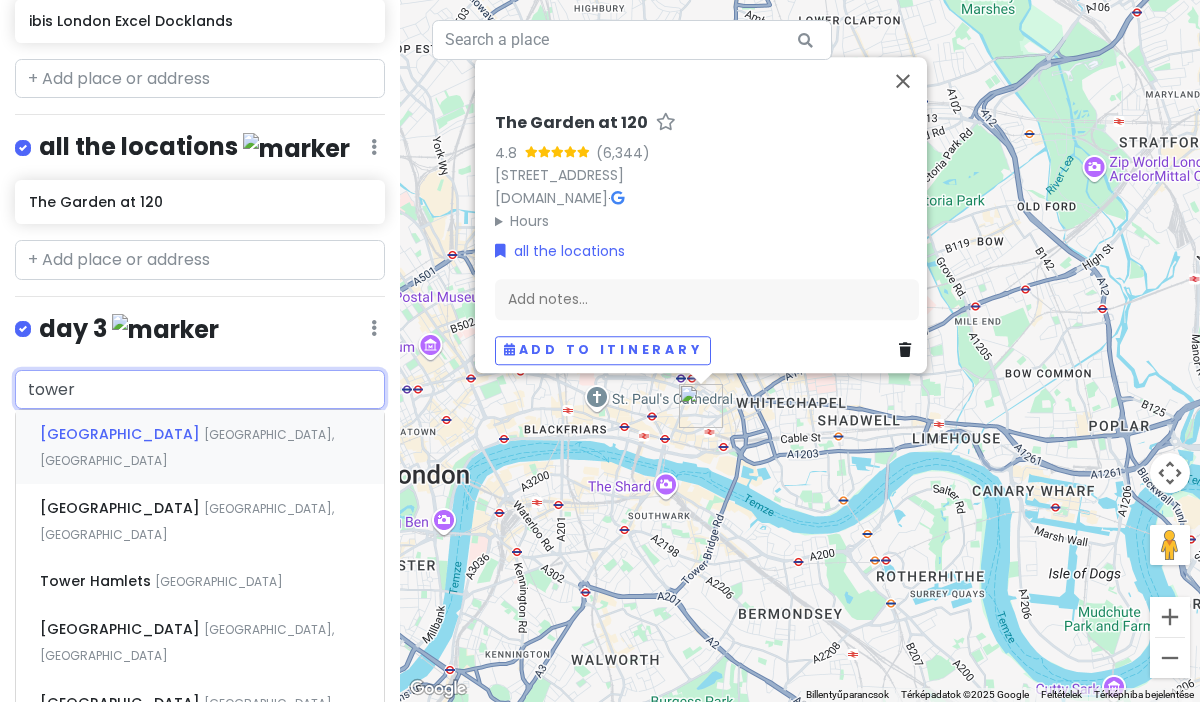 click on "[GEOGRAPHIC_DATA], [GEOGRAPHIC_DATA]" at bounding box center [200, 447] 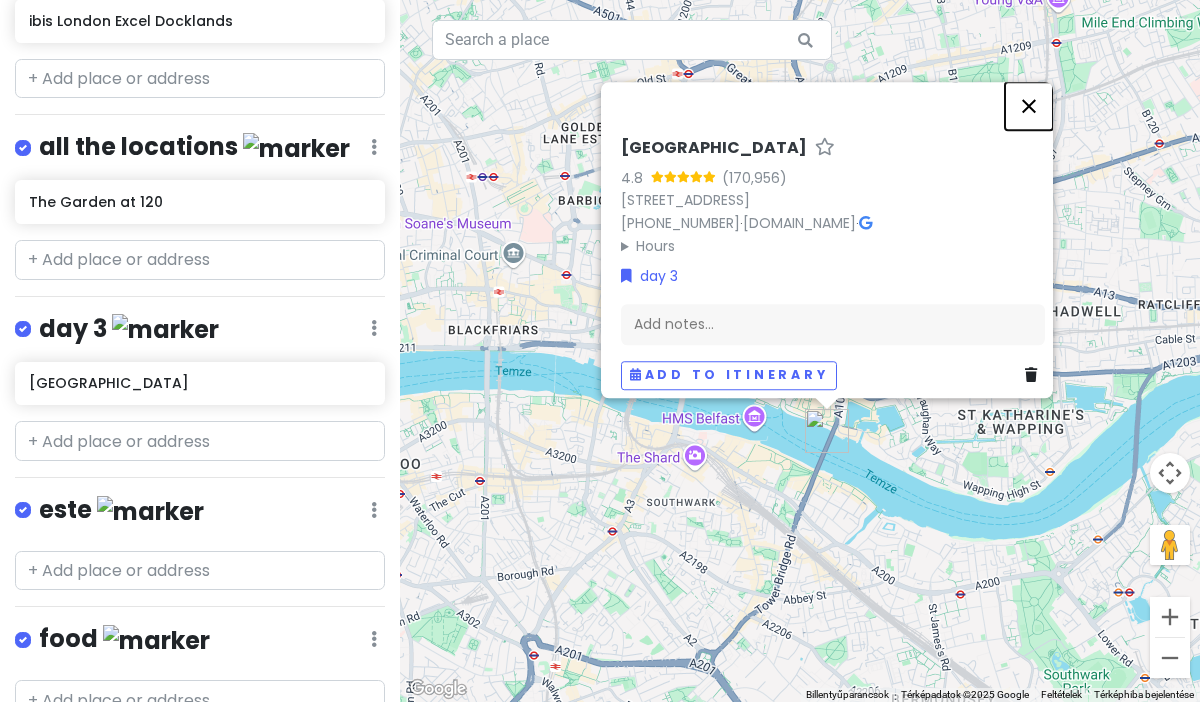 click at bounding box center [1029, 106] 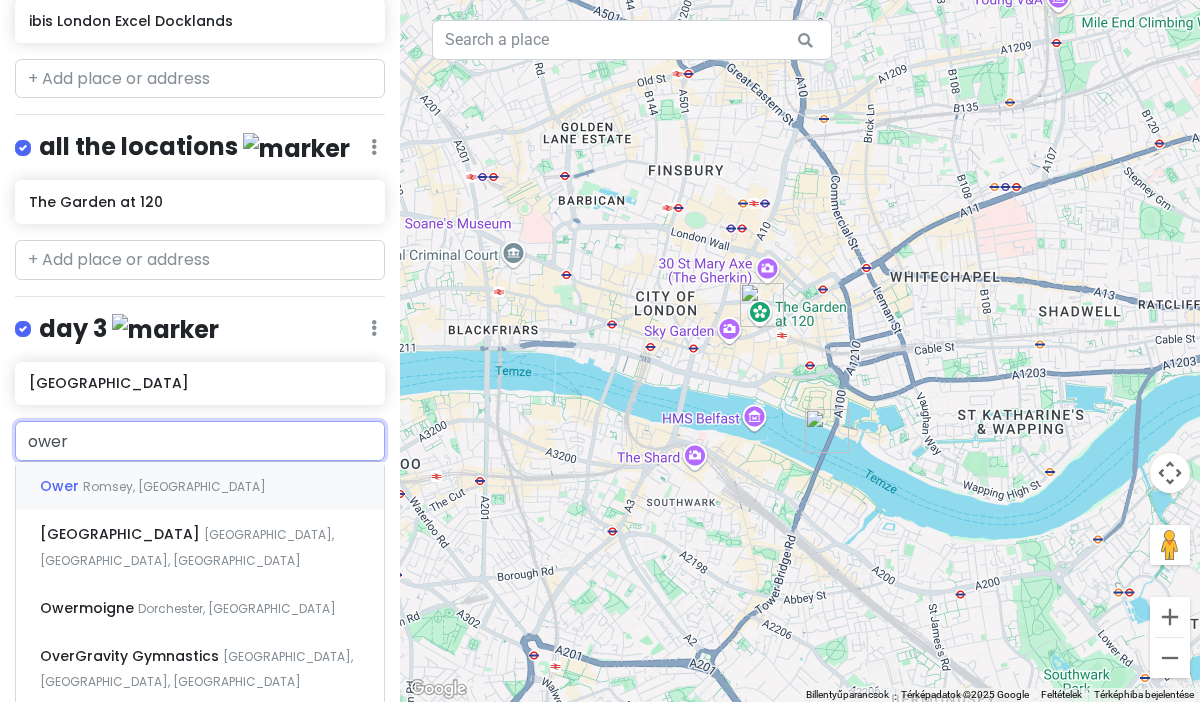 drag, startPoint x: 154, startPoint y: 406, endPoint x: 52, endPoint y: 403, distance: 102.044106 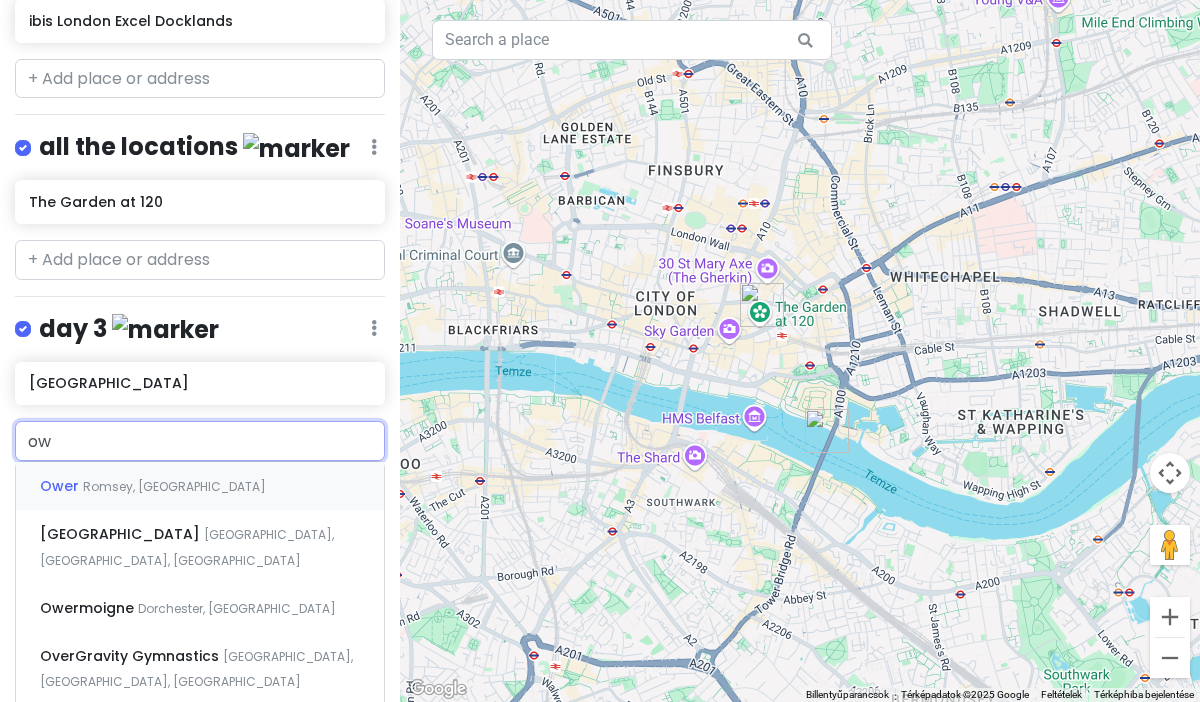 type on "o" 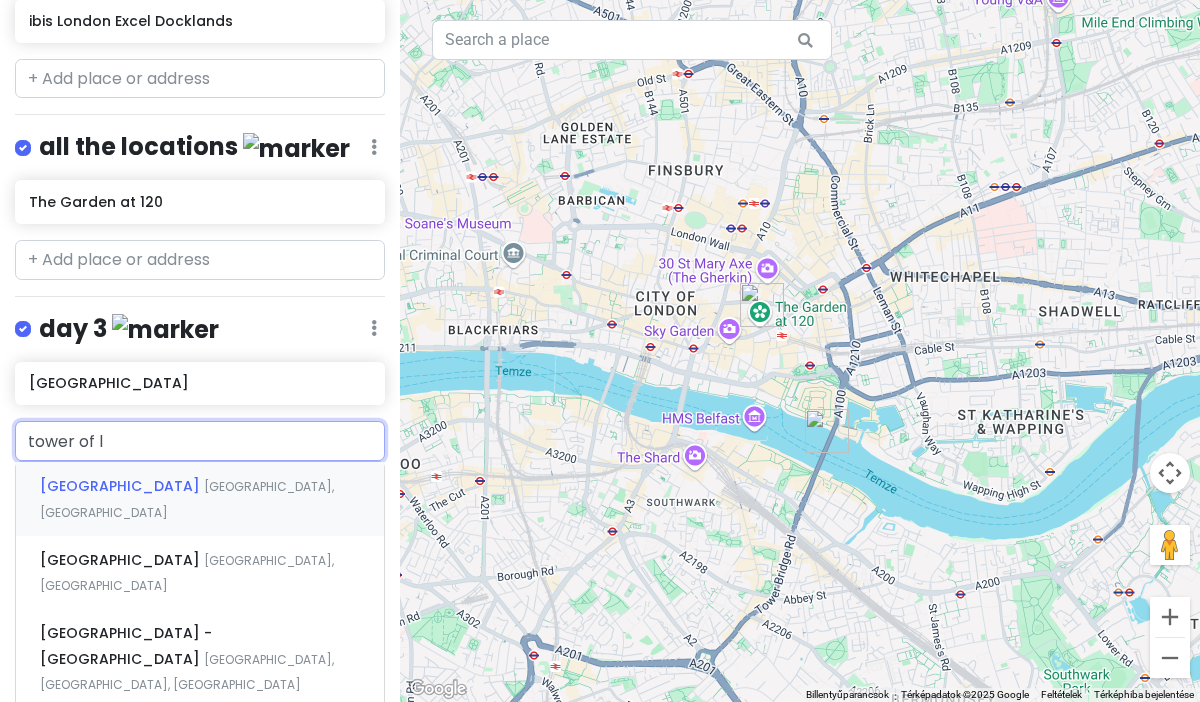 type on "tower of lo" 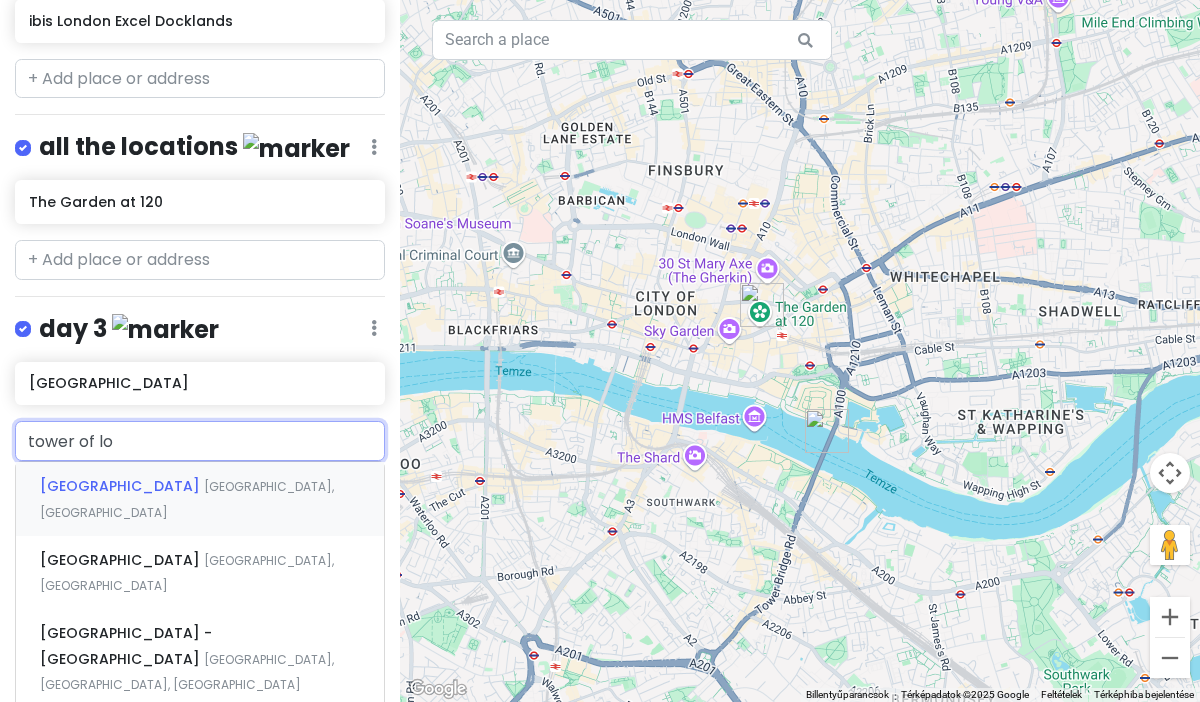 click on "[GEOGRAPHIC_DATA]   [GEOGRAPHIC_DATA], [GEOGRAPHIC_DATA]" at bounding box center (200, 499) 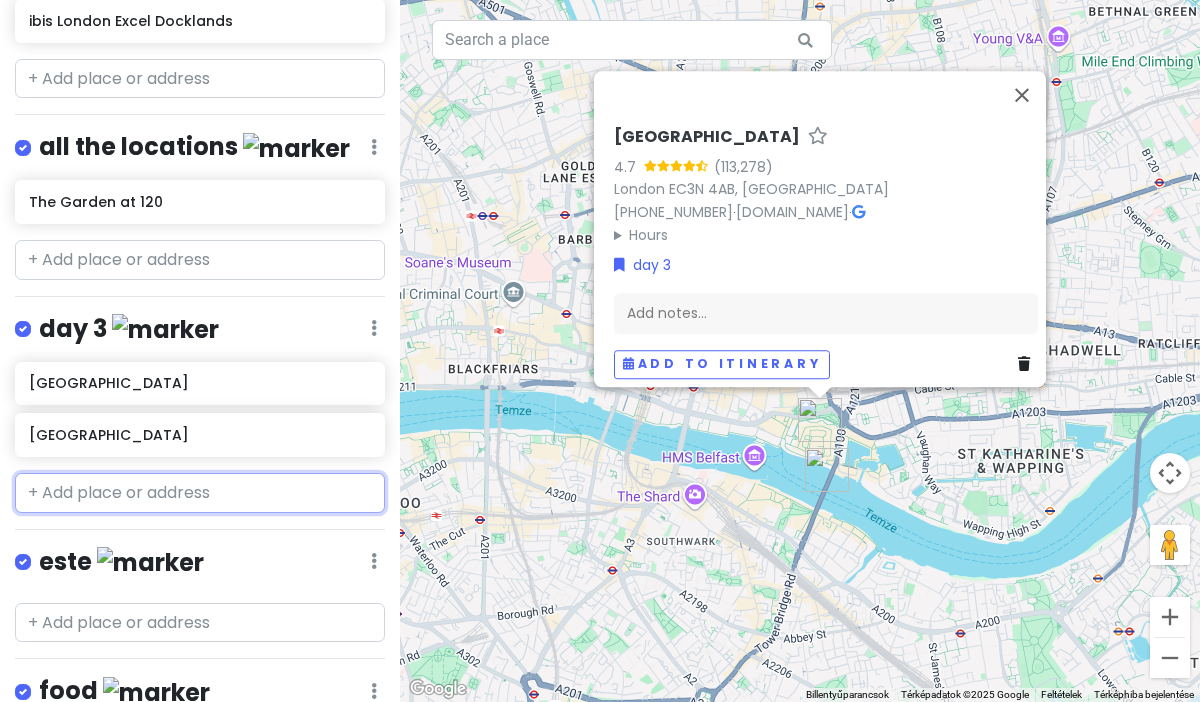 click at bounding box center (200, 493) 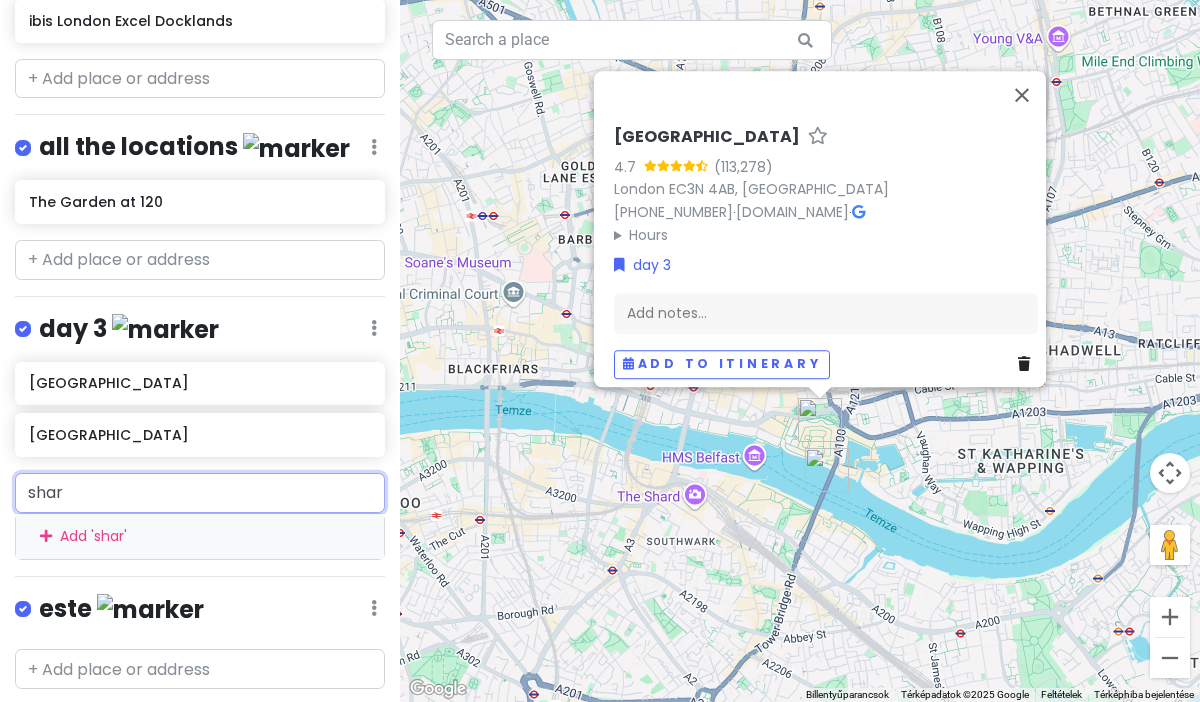 type on "shard" 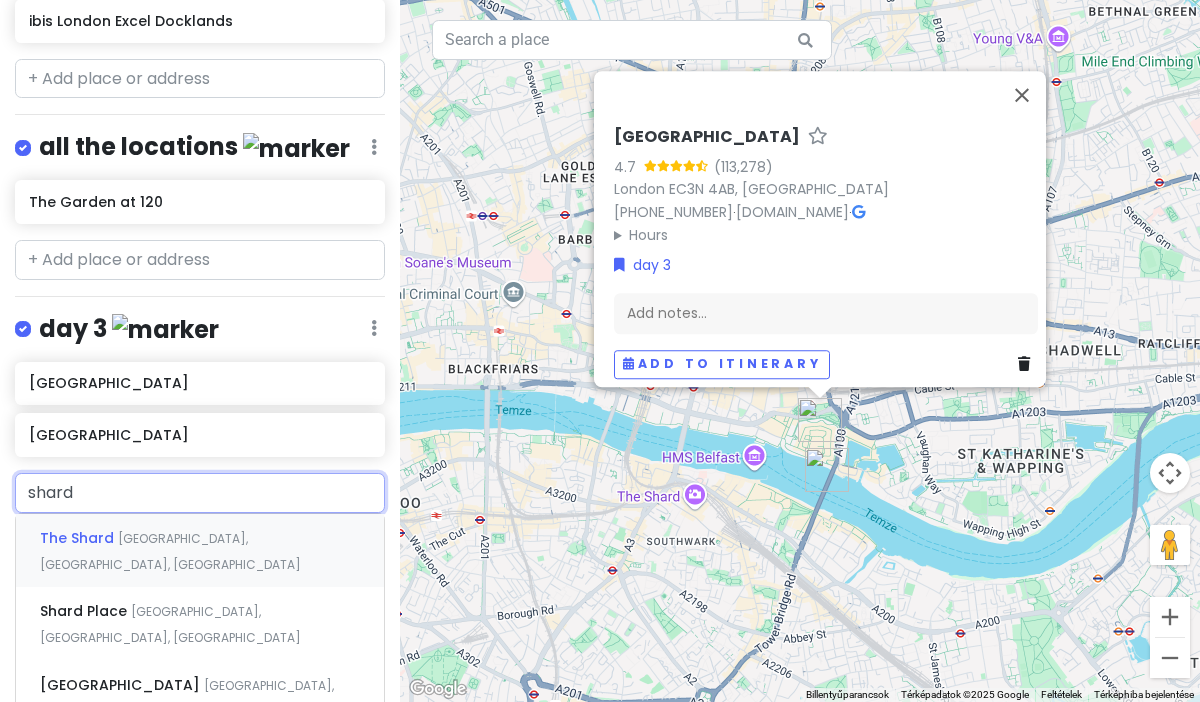 click on "The Shard" at bounding box center (79, 538) 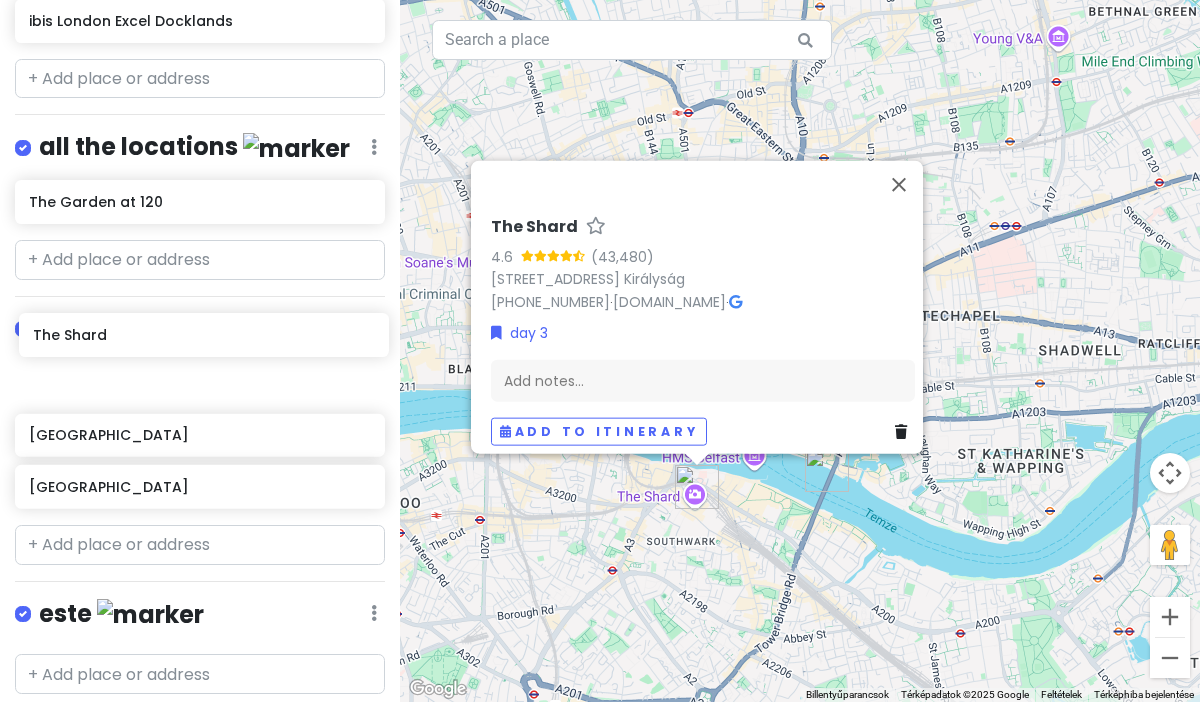 drag, startPoint x: 117, startPoint y: 449, endPoint x: 119, endPoint y: 339, distance: 110.01818 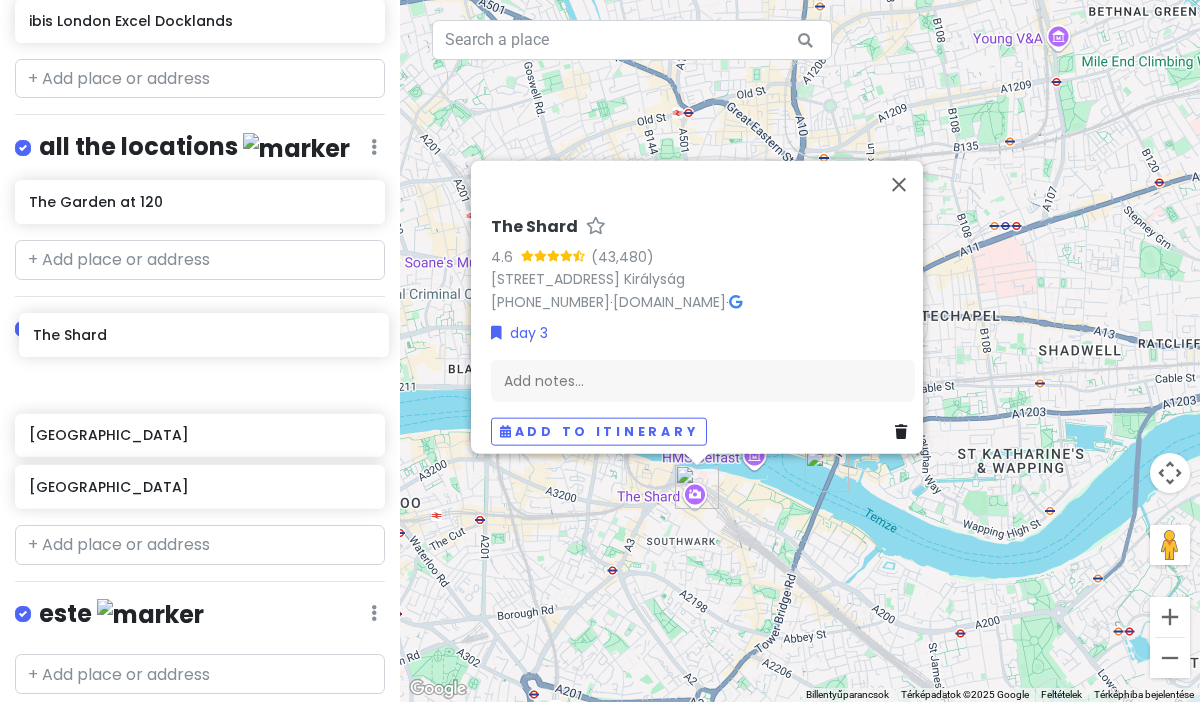 click on "[GEOGRAPHIC_DATA] [GEOGRAPHIC_DATA] [GEOGRAPHIC_DATA]" at bounding box center [200, 439] 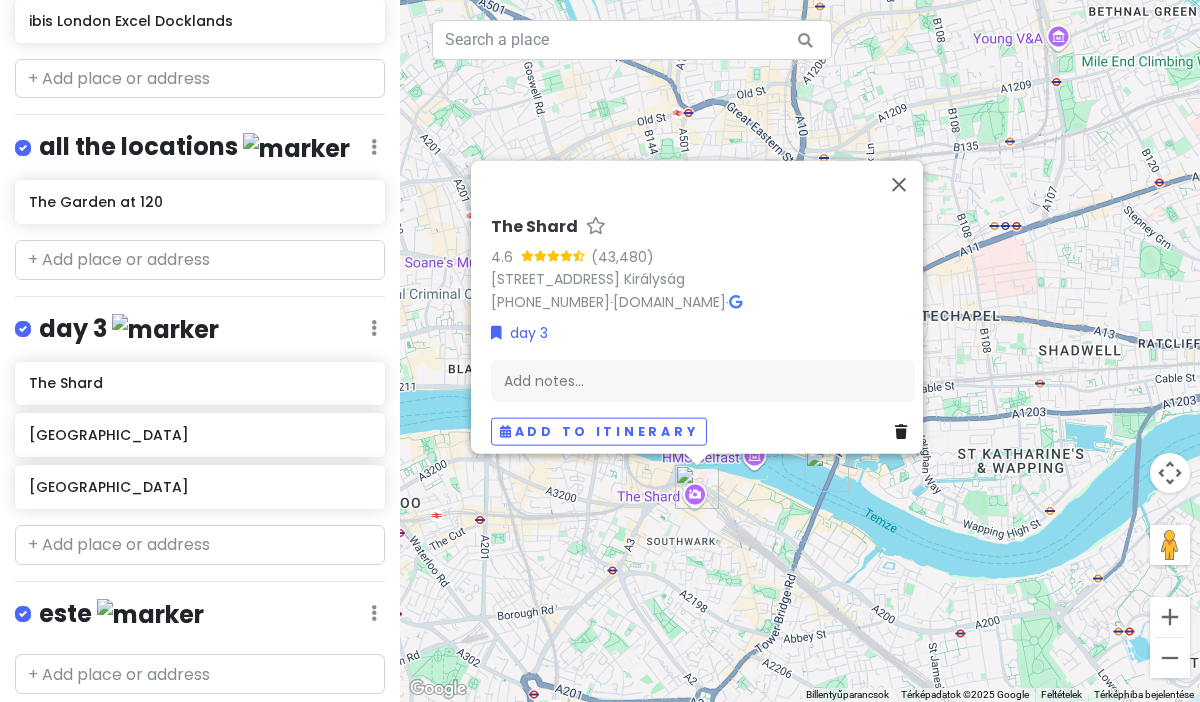 click on "Használja a nyílbillentyűket a navigáláshoz. The Shard 4.6        (43,480) [STREET_ADDRESS][GEOGRAPHIC_DATA] [PHONE_NUMBER]   ·   [DOMAIN_NAME]   ·   day 3 Add notes...  Add to itinerary" at bounding box center [800, 351] 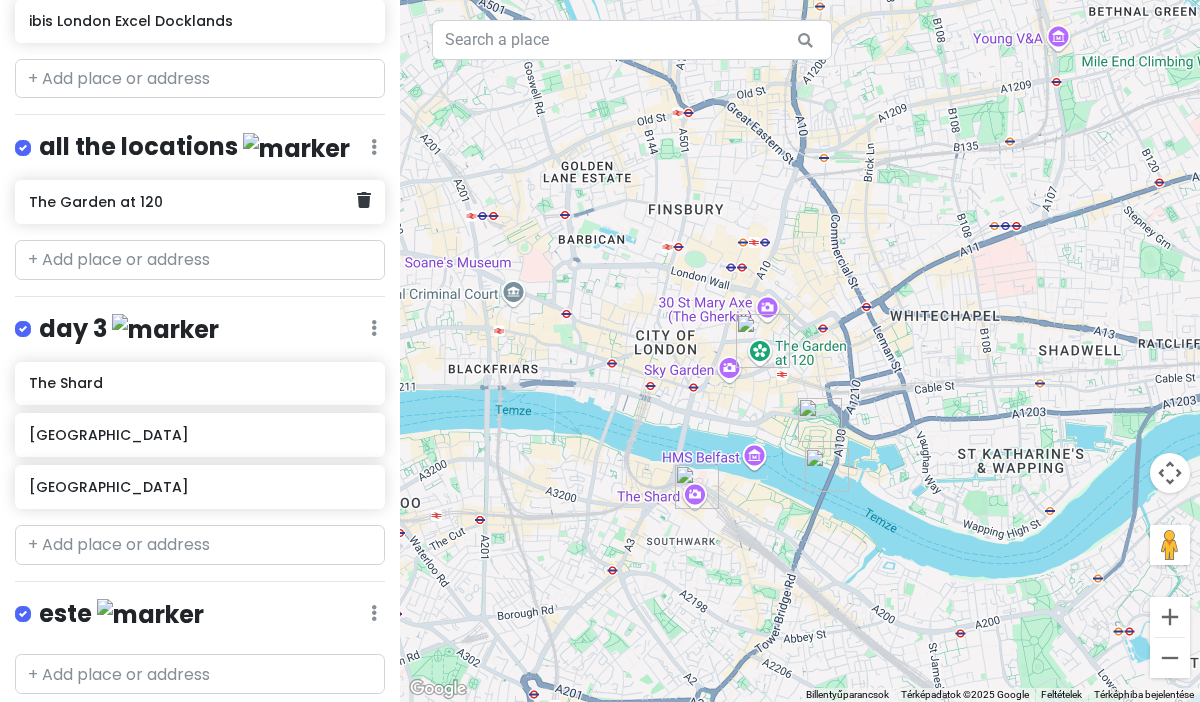 click on "The Garden at 120" at bounding box center (192, 202) 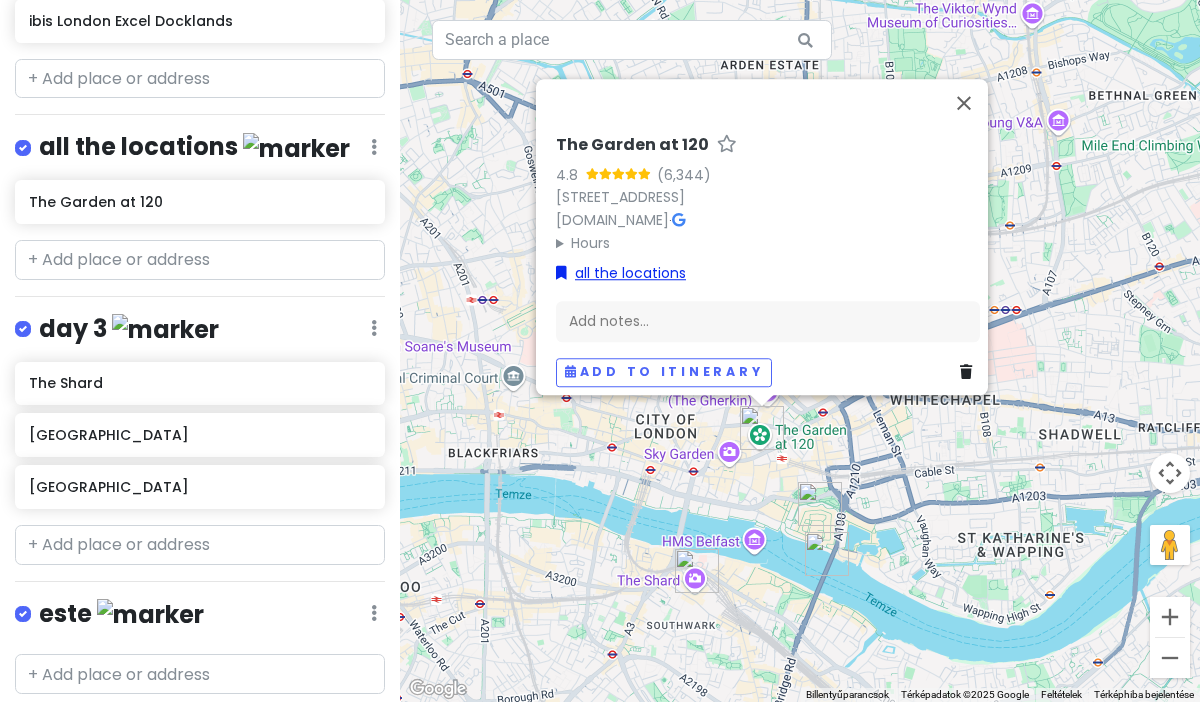 click on "all the locations" at bounding box center [621, 273] 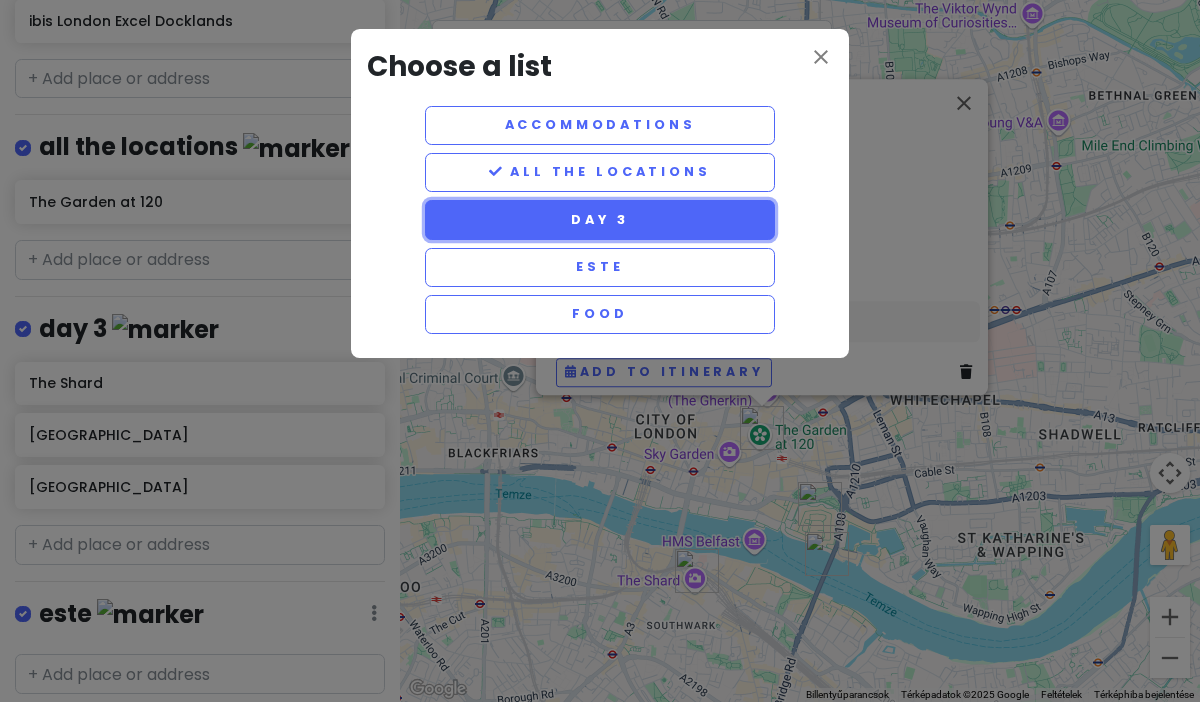click on "day 3" at bounding box center [600, 219] 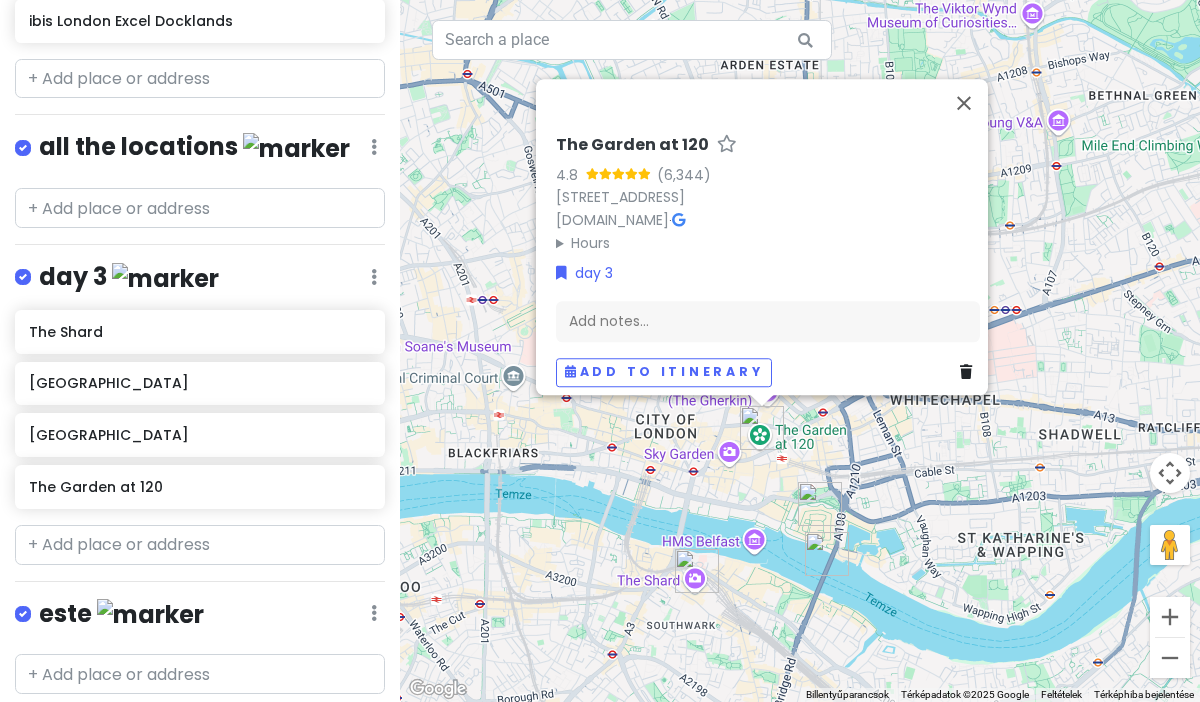 click on "este" at bounding box center [121, 614] 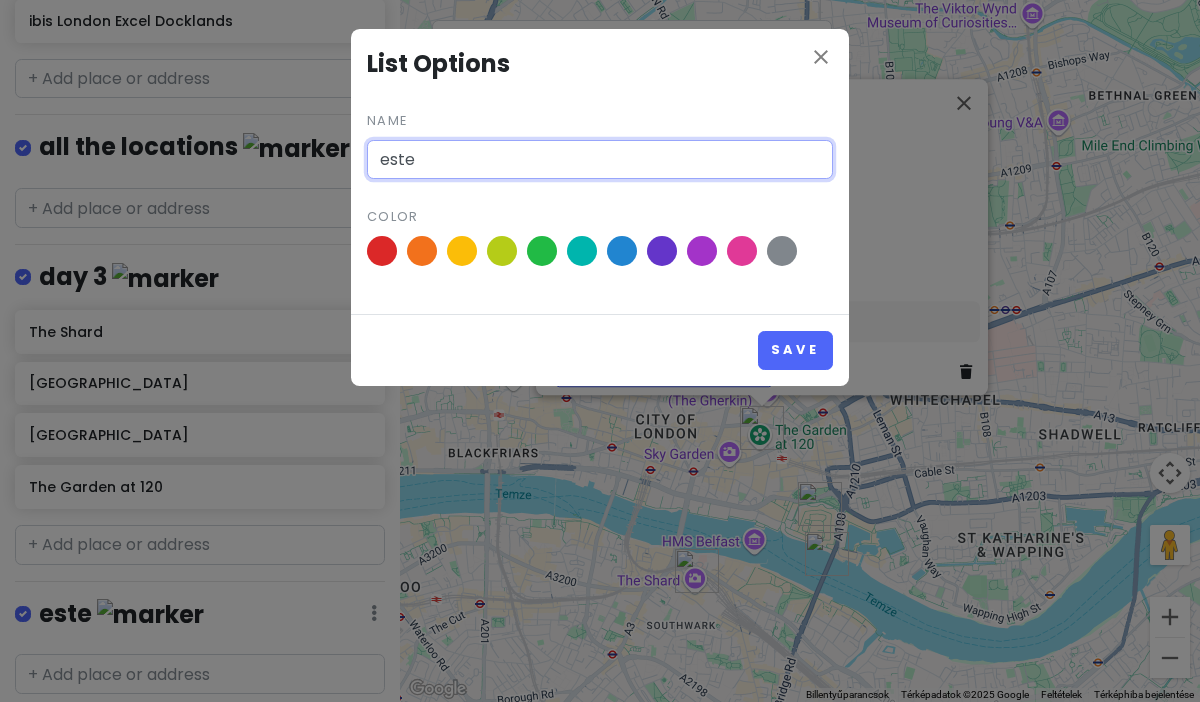 click on "este" at bounding box center [600, 160] 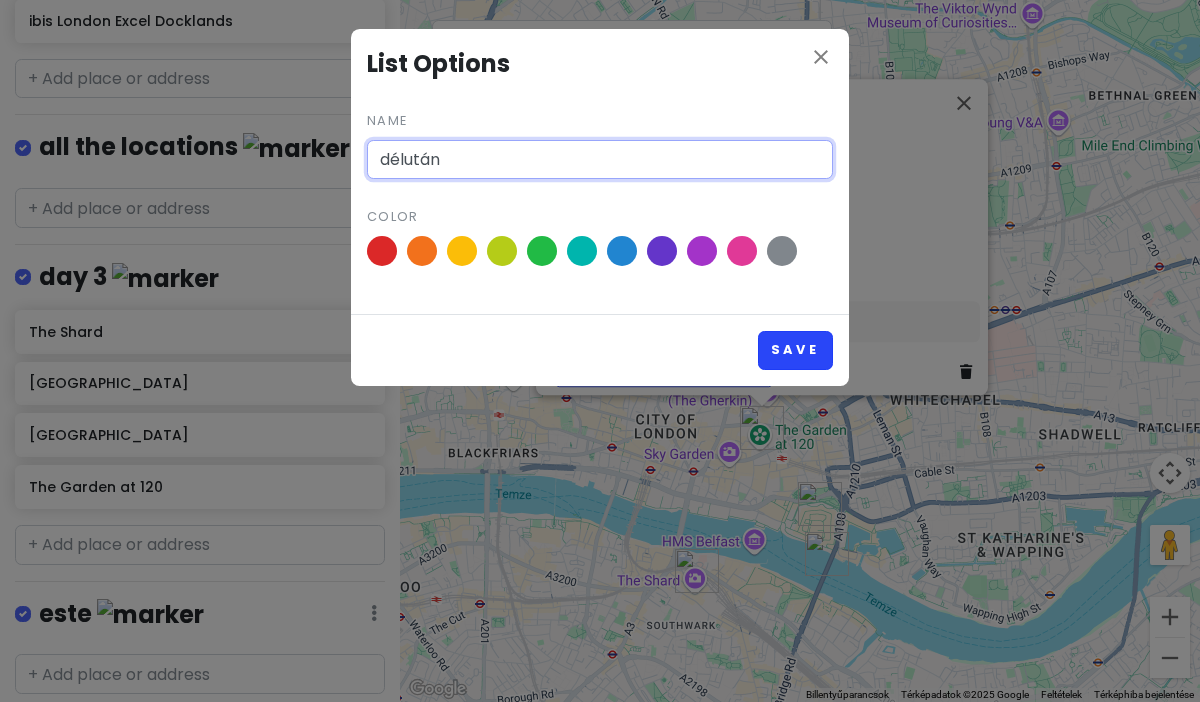 type on "délután" 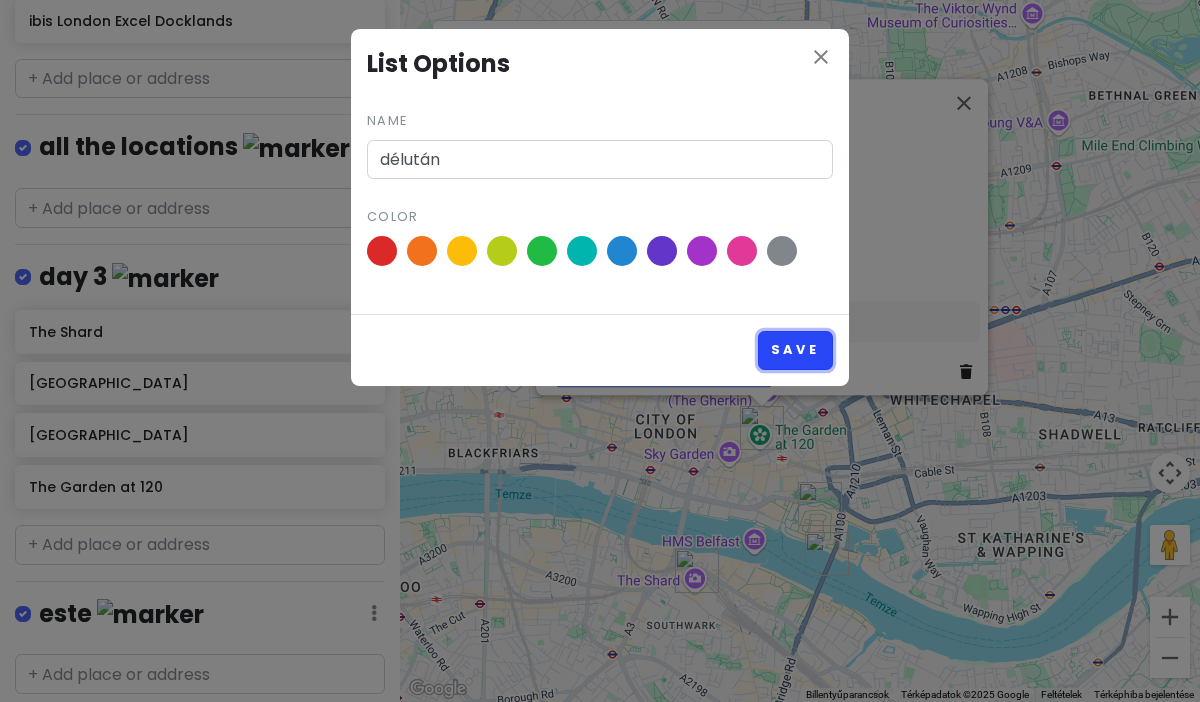 click on "Save" at bounding box center [795, 350] 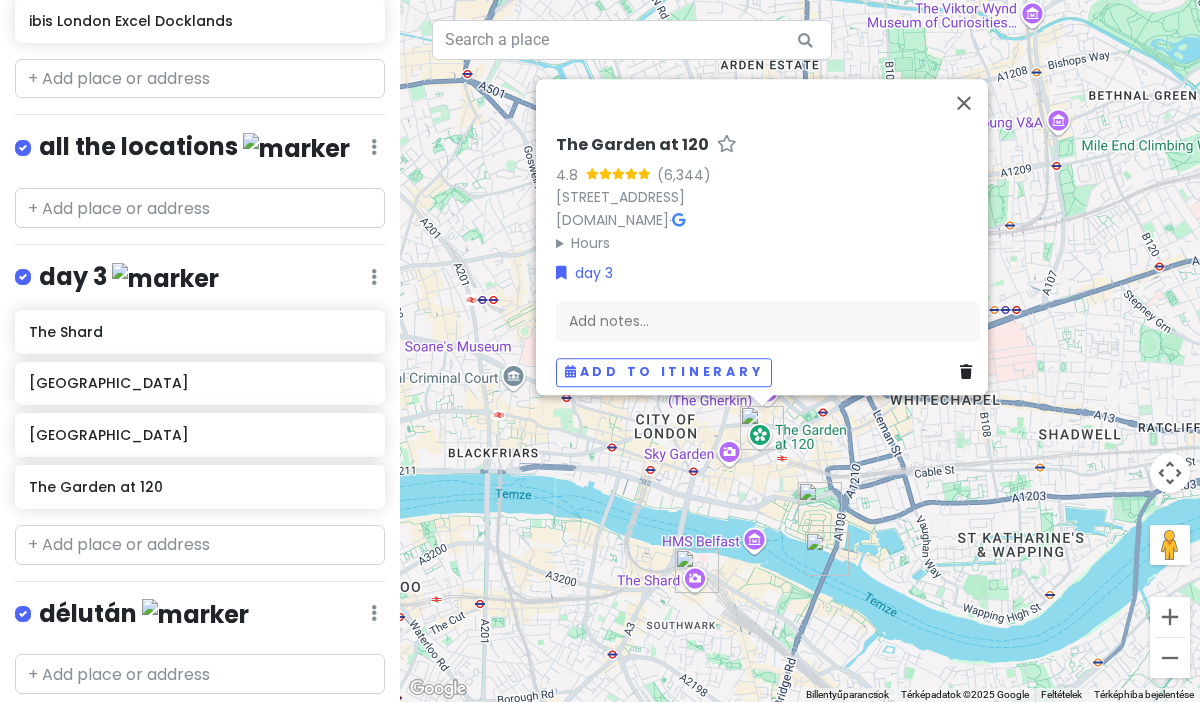 click on "délután   Edit Reorder Delete List" at bounding box center (200, 618) 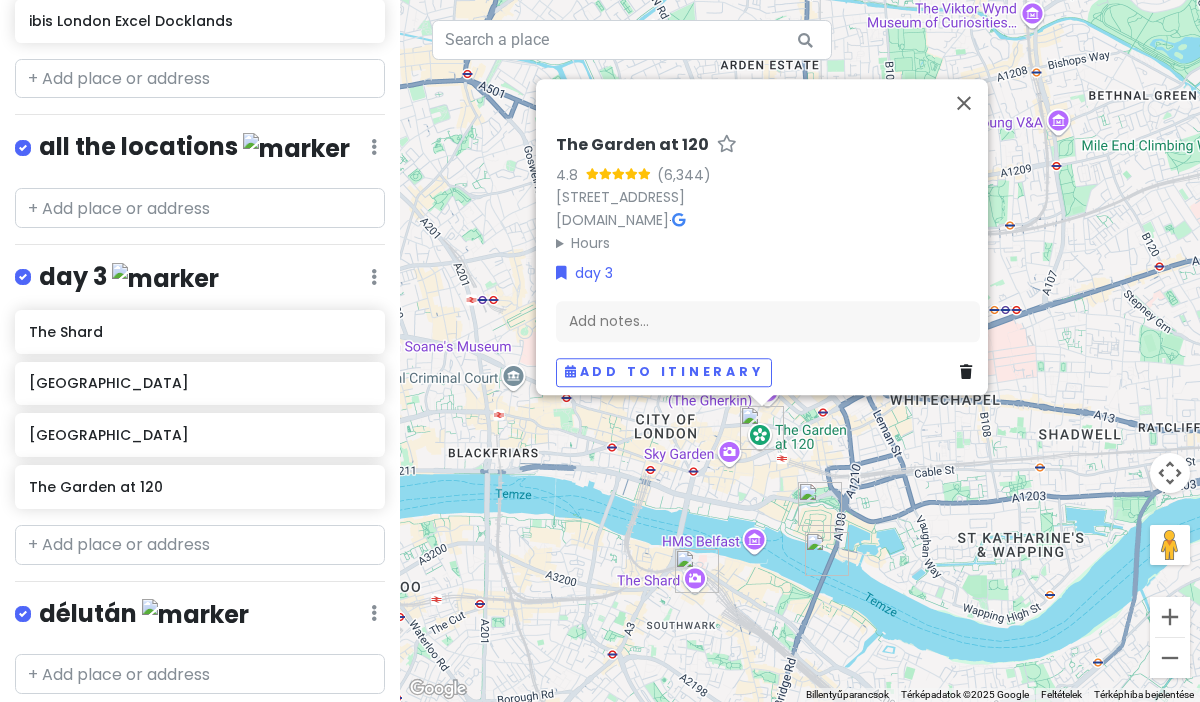 click at bounding box center [374, -50] 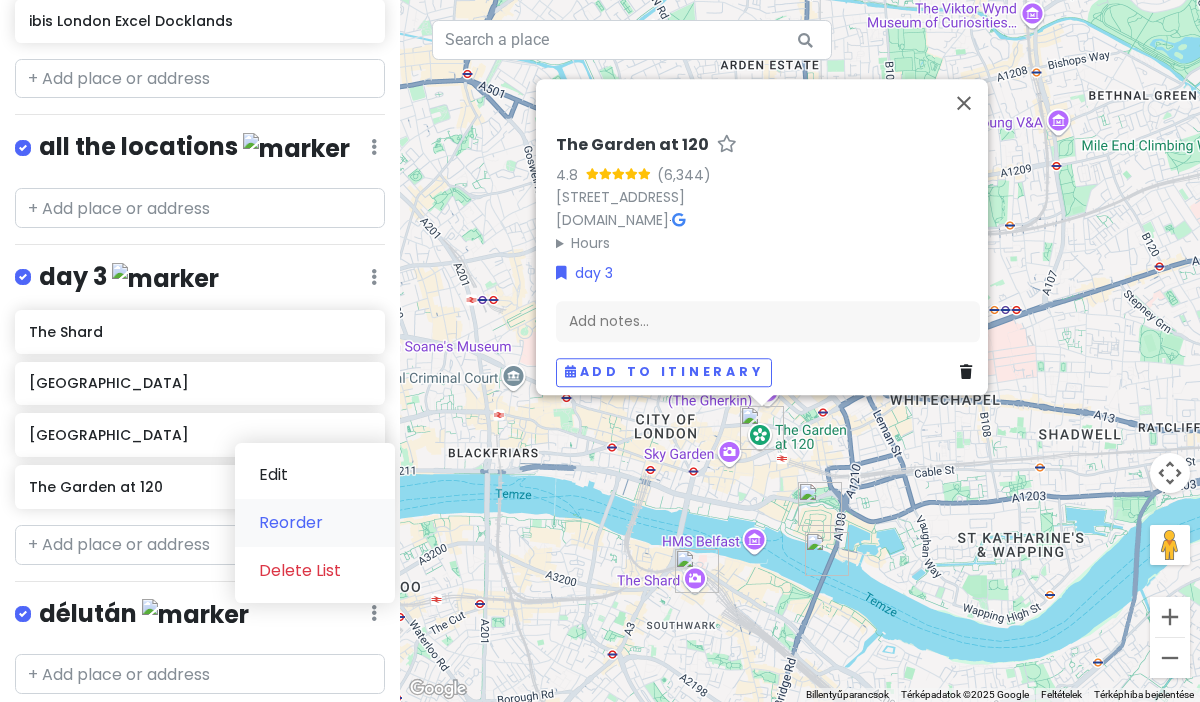 click on "Reorder" at bounding box center [315, 523] 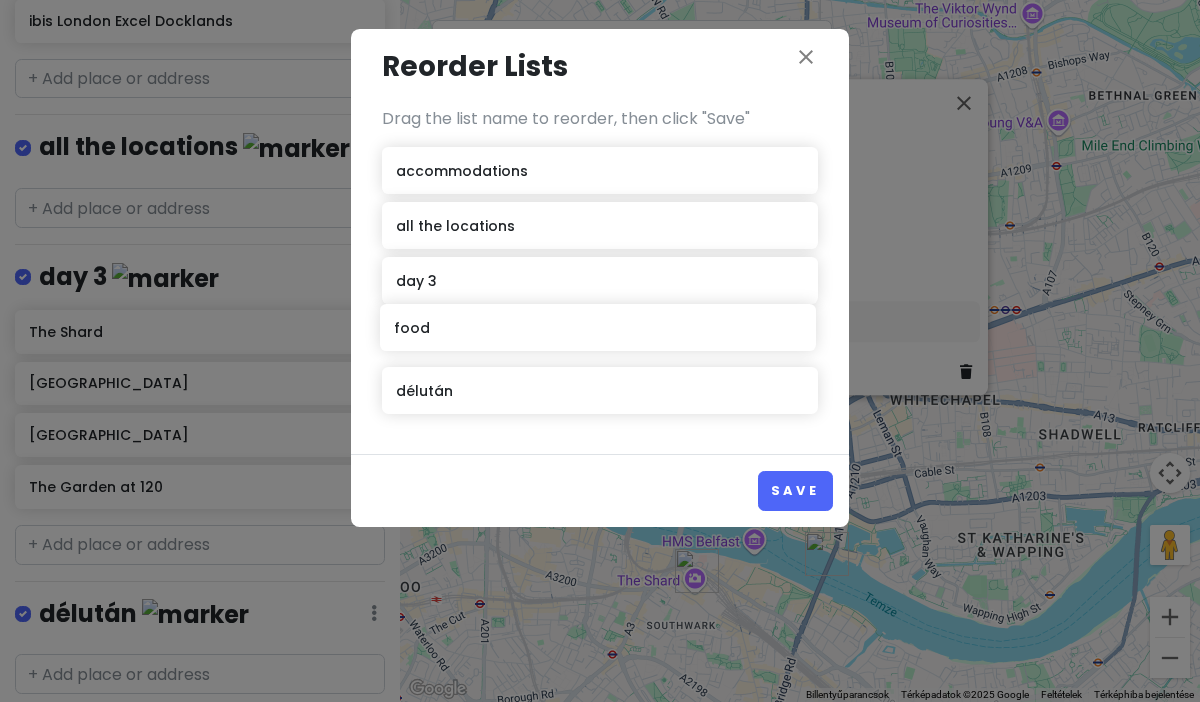 drag, startPoint x: 481, startPoint y: 392, endPoint x: 479, endPoint y: 327, distance: 65.03076 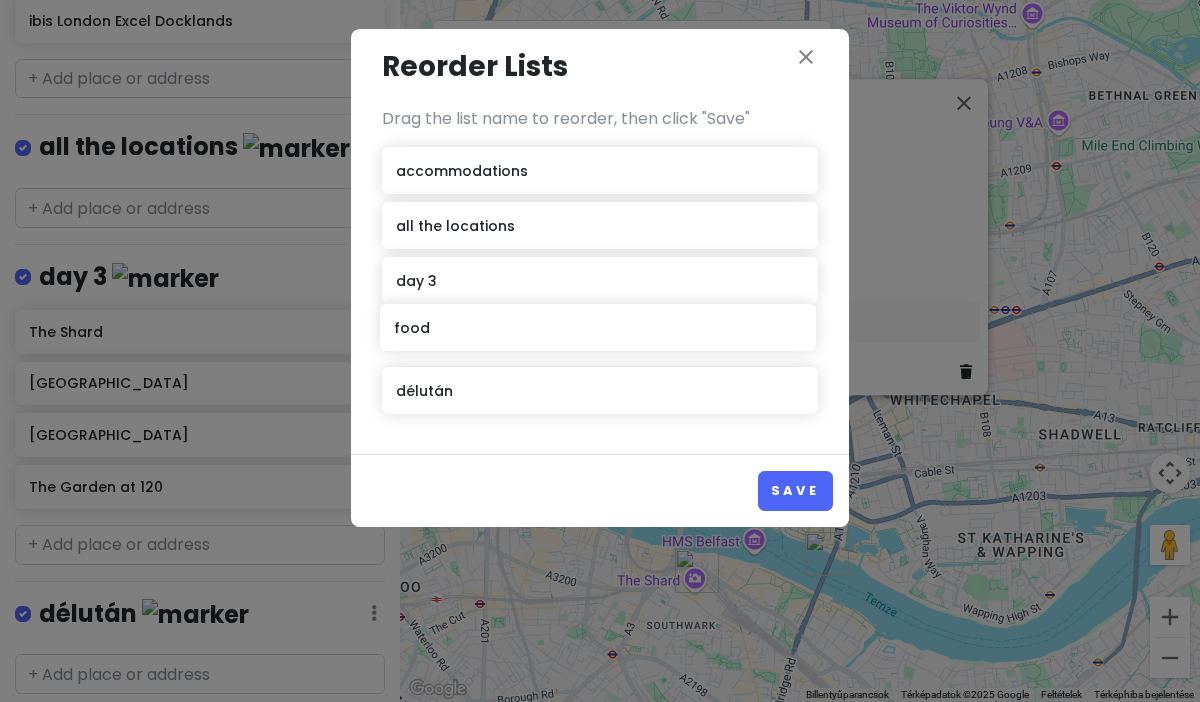 click on "accommodations all the locations day 3 délután food" at bounding box center [600, 284] 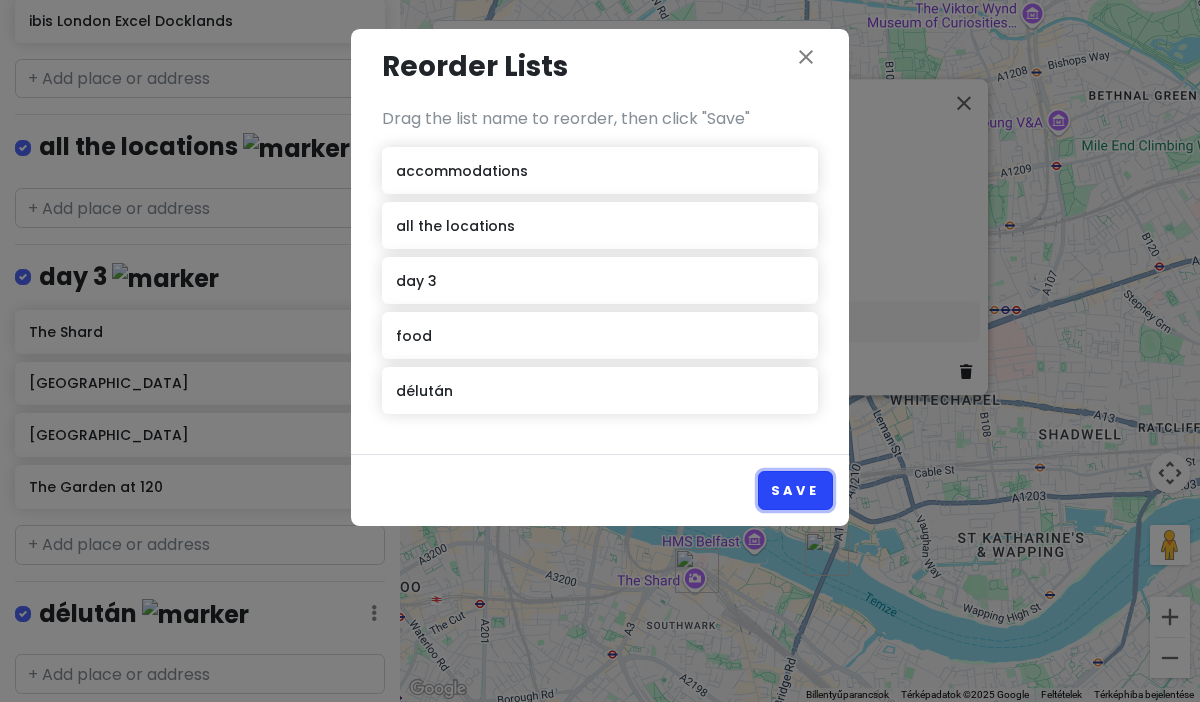 click on "Save" at bounding box center [795, 490] 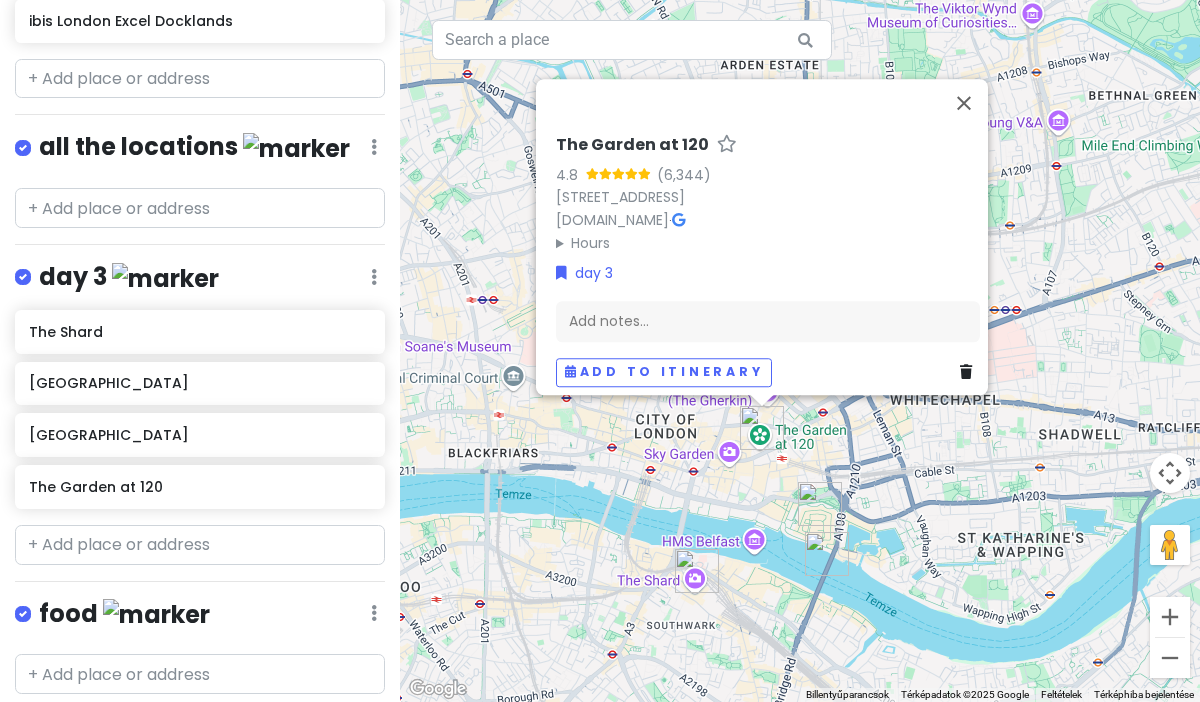 click on "food" at bounding box center (124, 614) 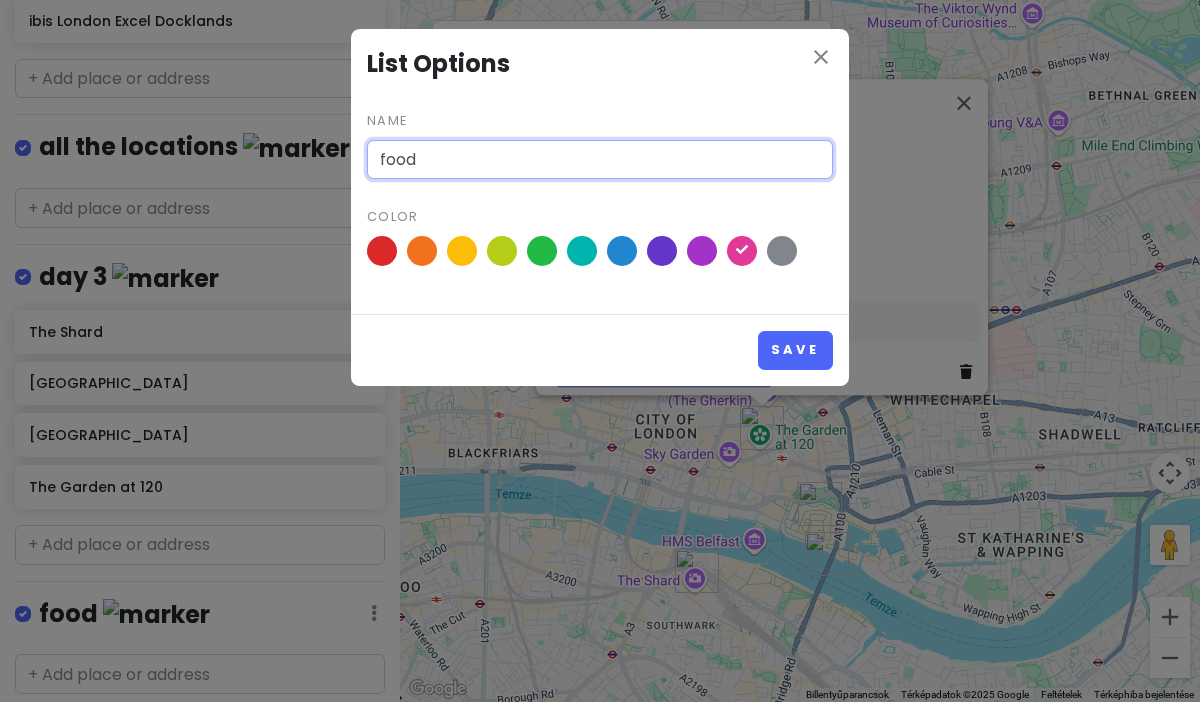 click on "food" at bounding box center (600, 160) 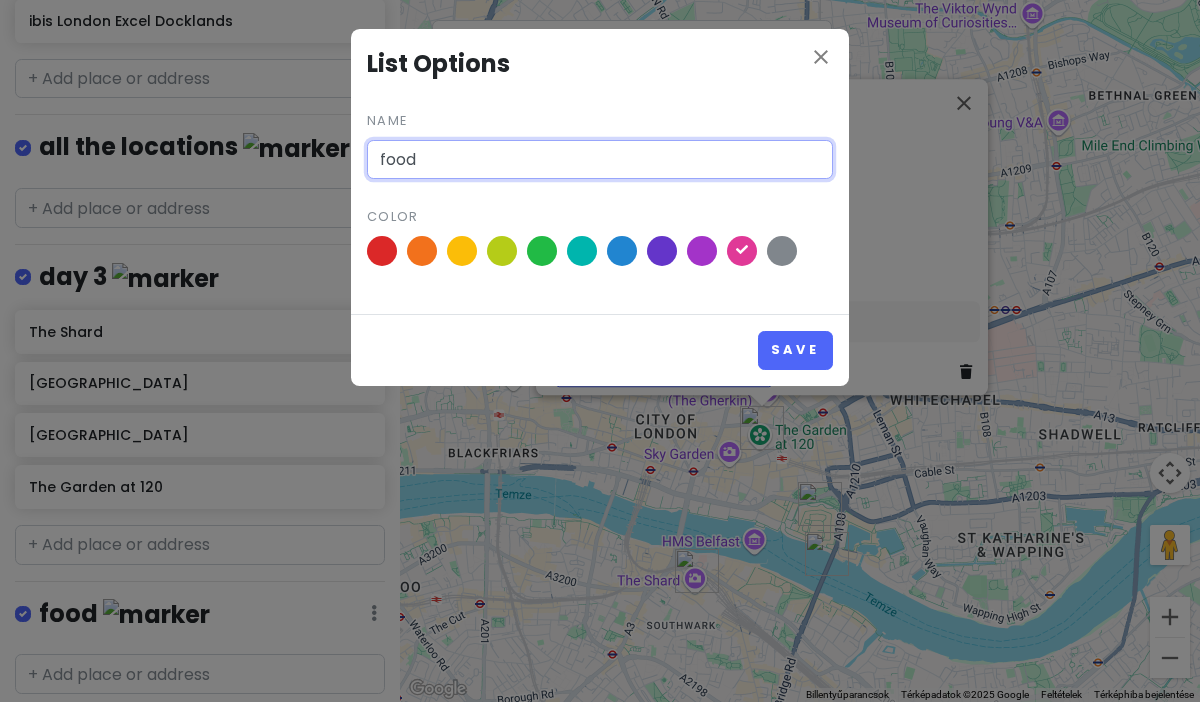 click on "food" at bounding box center (600, 160) 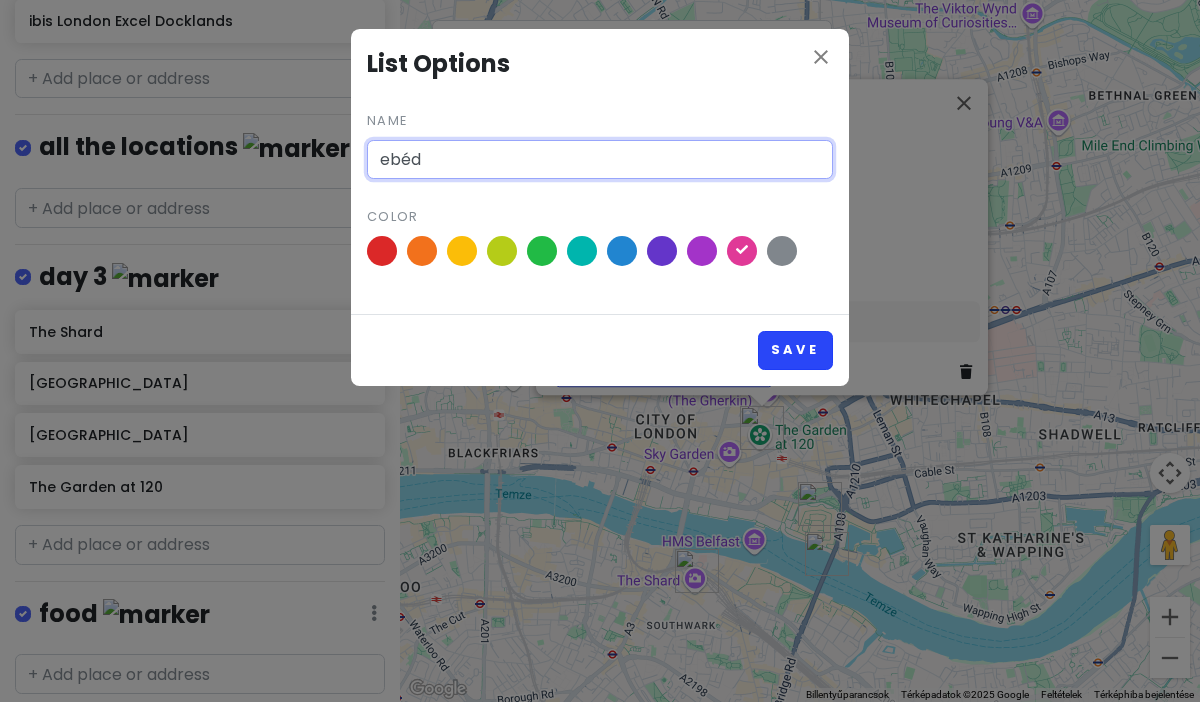 type on "ebéd" 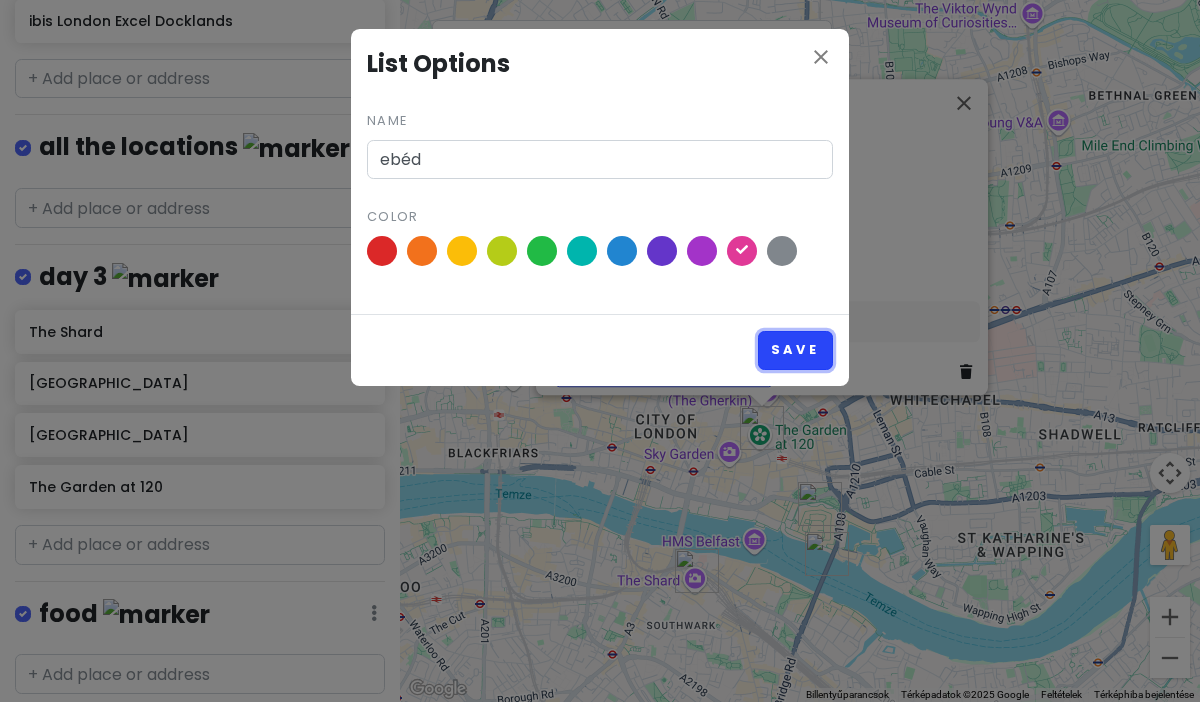click on "Save" at bounding box center (795, 350) 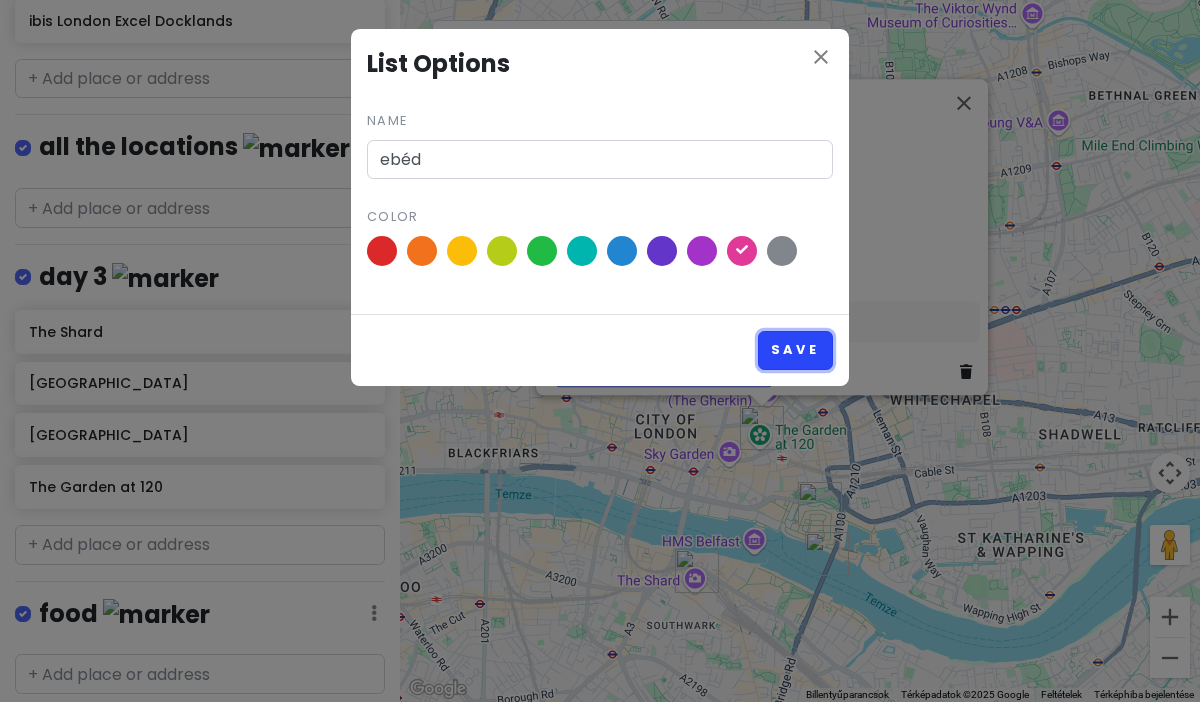 type 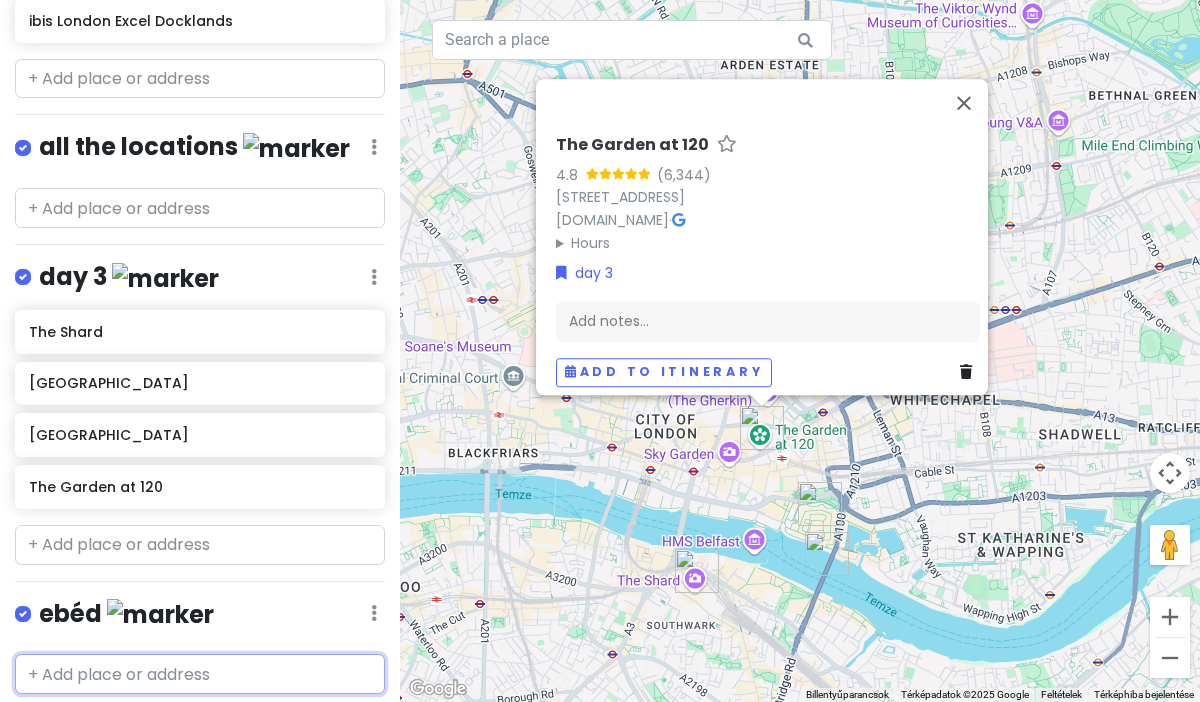 click at bounding box center (200, 674) 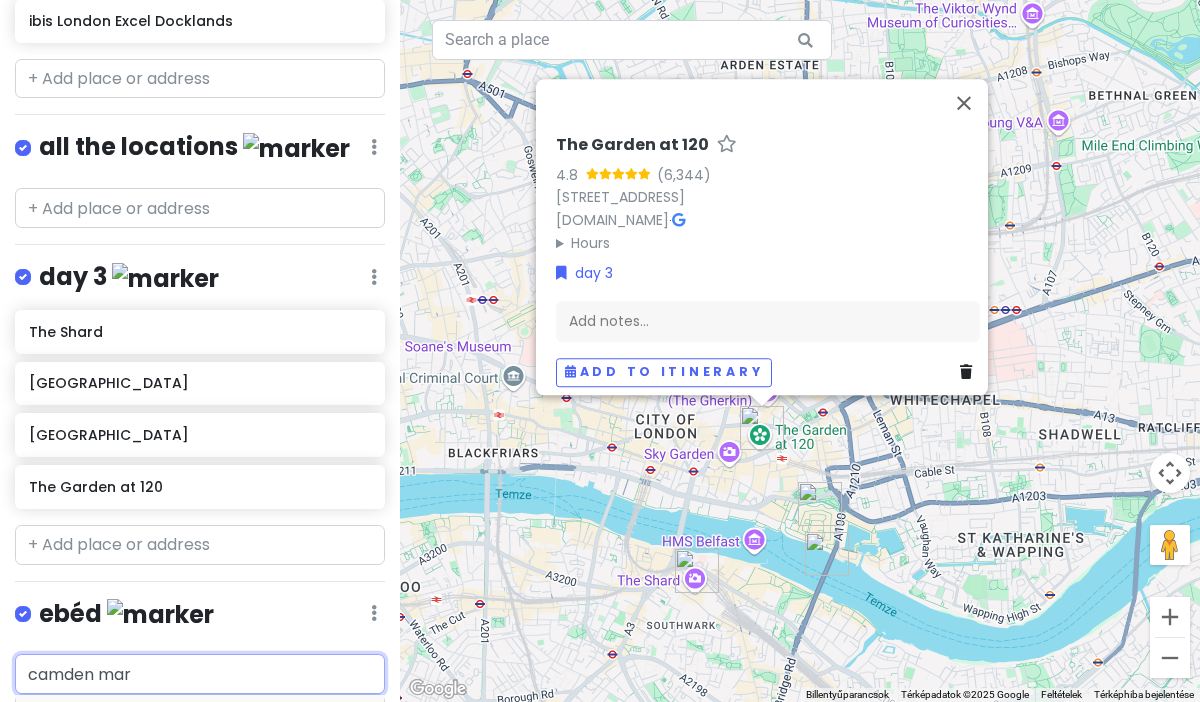 type on "[PERSON_NAME]" 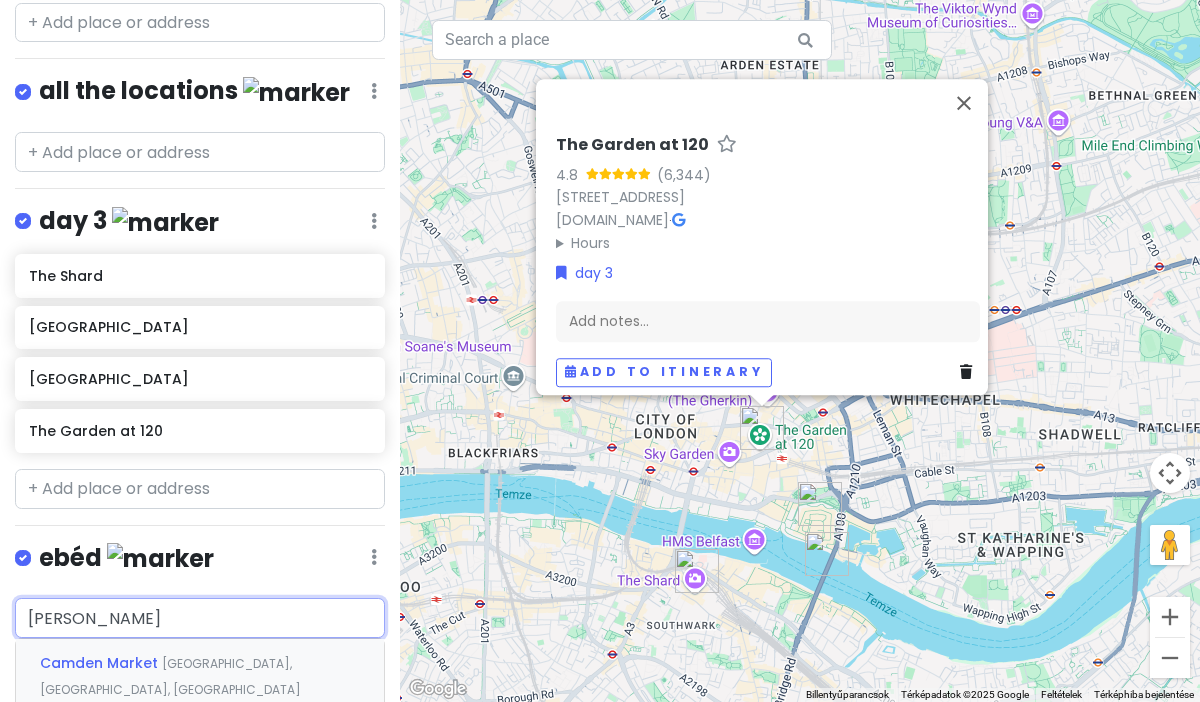 scroll, scrollTop: 462, scrollLeft: 0, axis: vertical 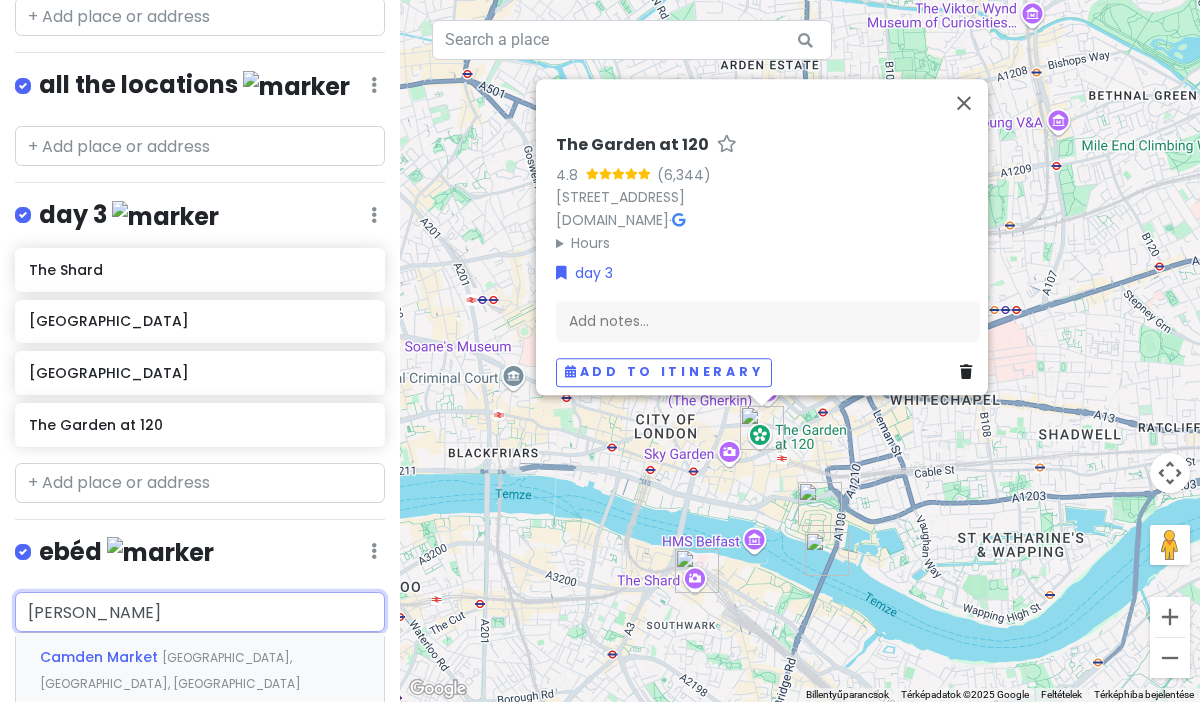 click on "[GEOGRAPHIC_DATA], [GEOGRAPHIC_DATA], [GEOGRAPHIC_DATA]" at bounding box center [170, 670] 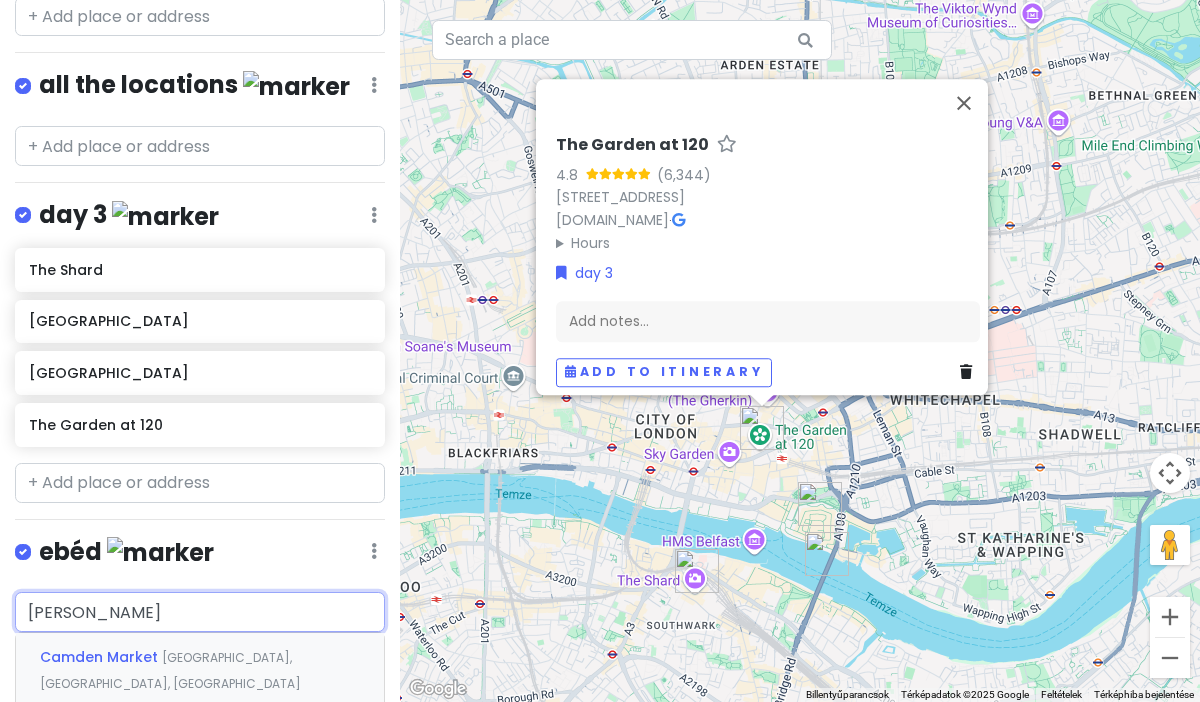 type 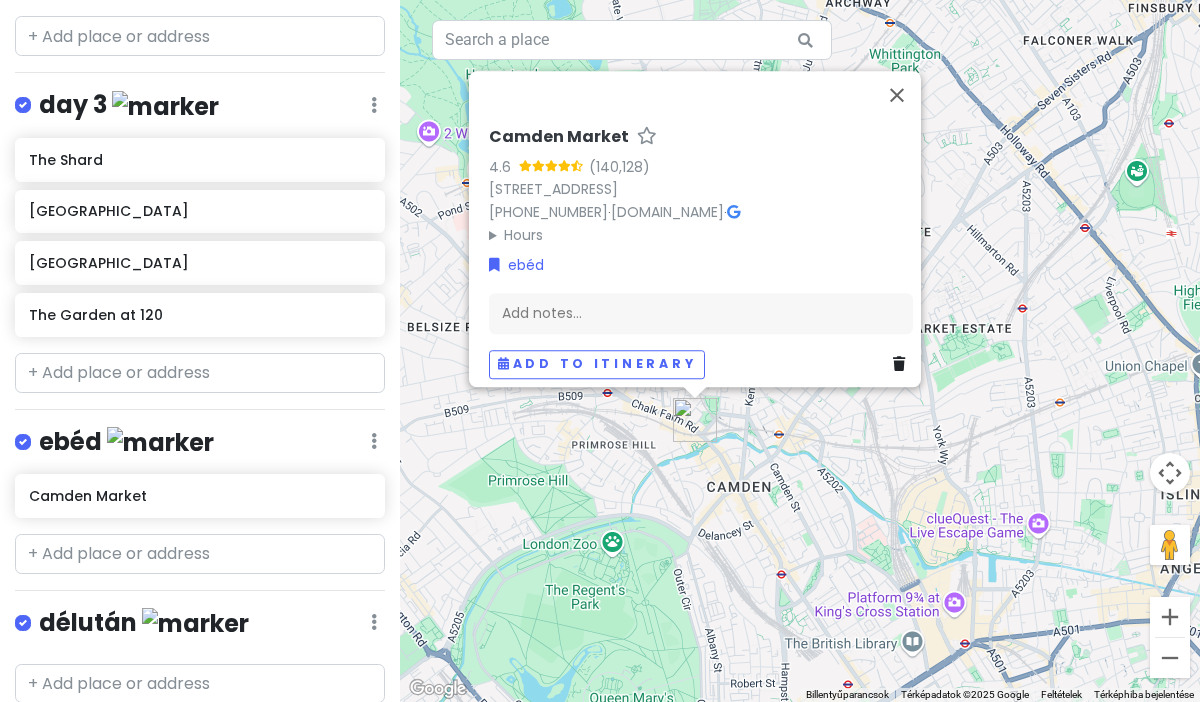 scroll, scrollTop: 607, scrollLeft: 0, axis: vertical 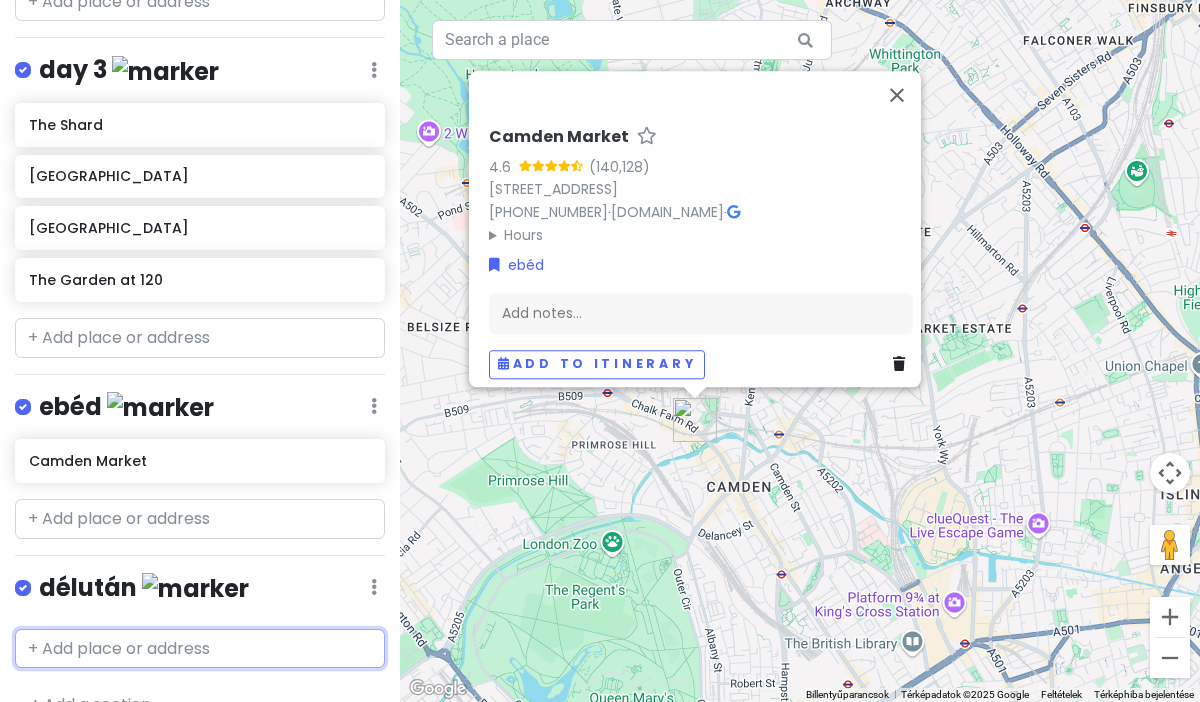 click at bounding box center (200, 649) 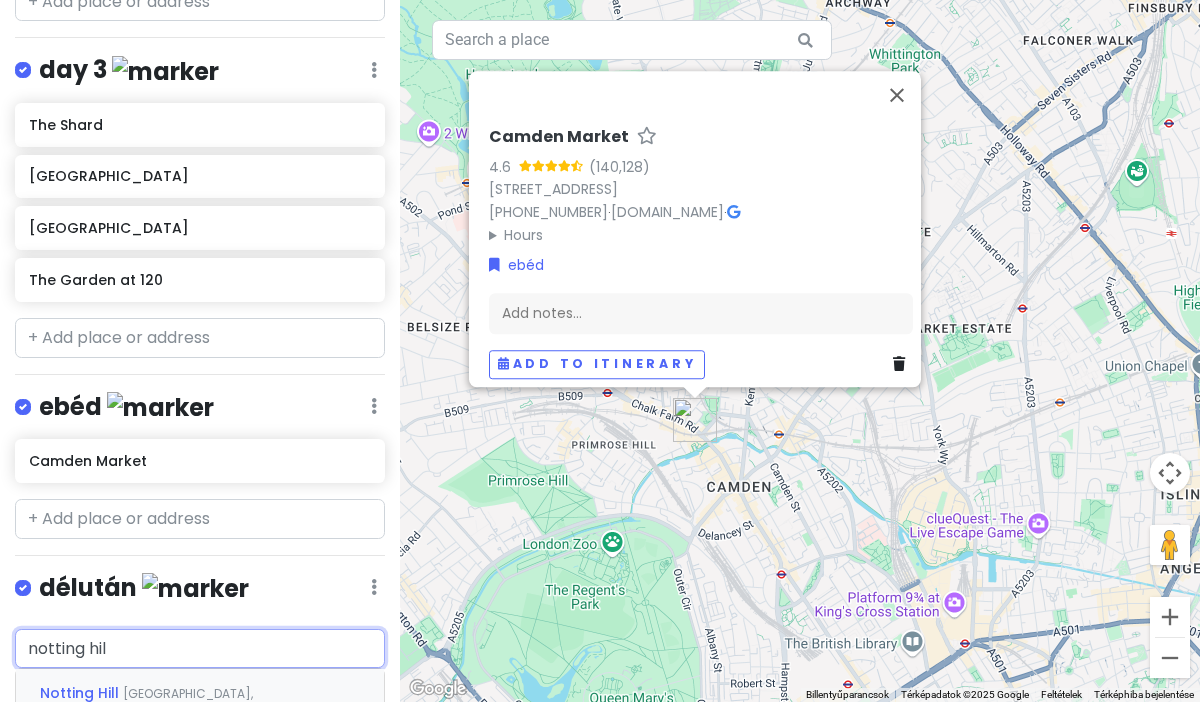 type on "notting hill" 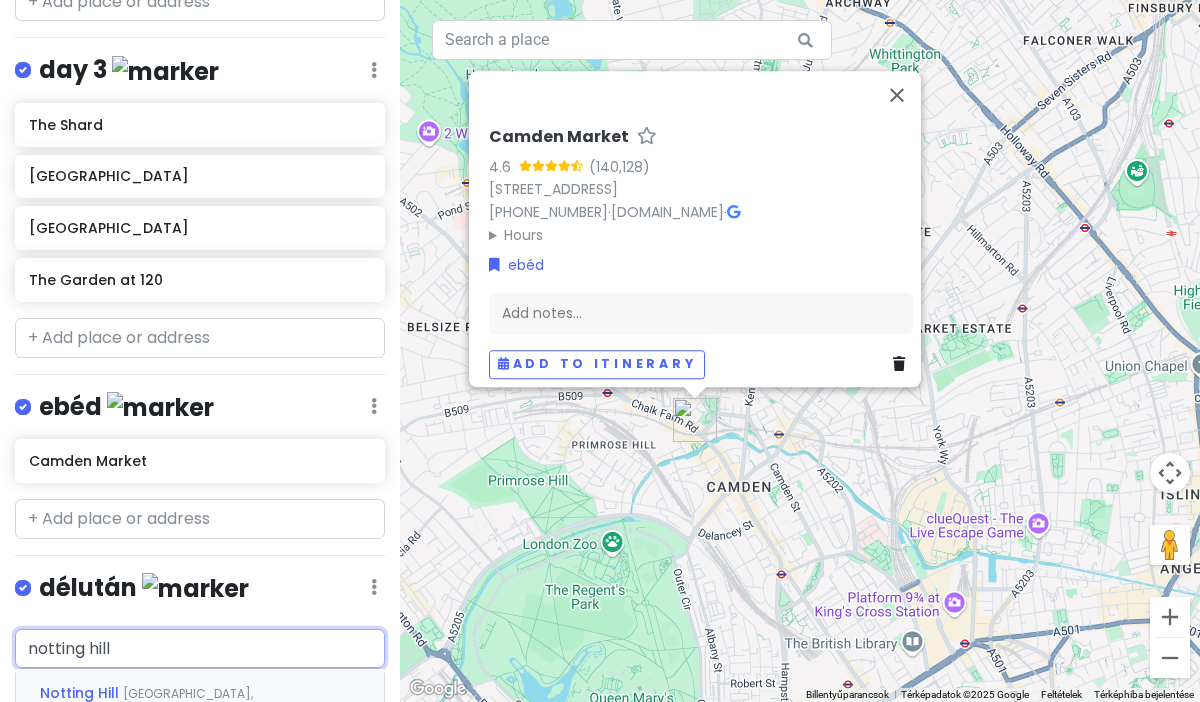 click on "[GEOGRAPHIC_DATA], [GEOGRAPHIC_DATA]" at bounding box center (146, 706) 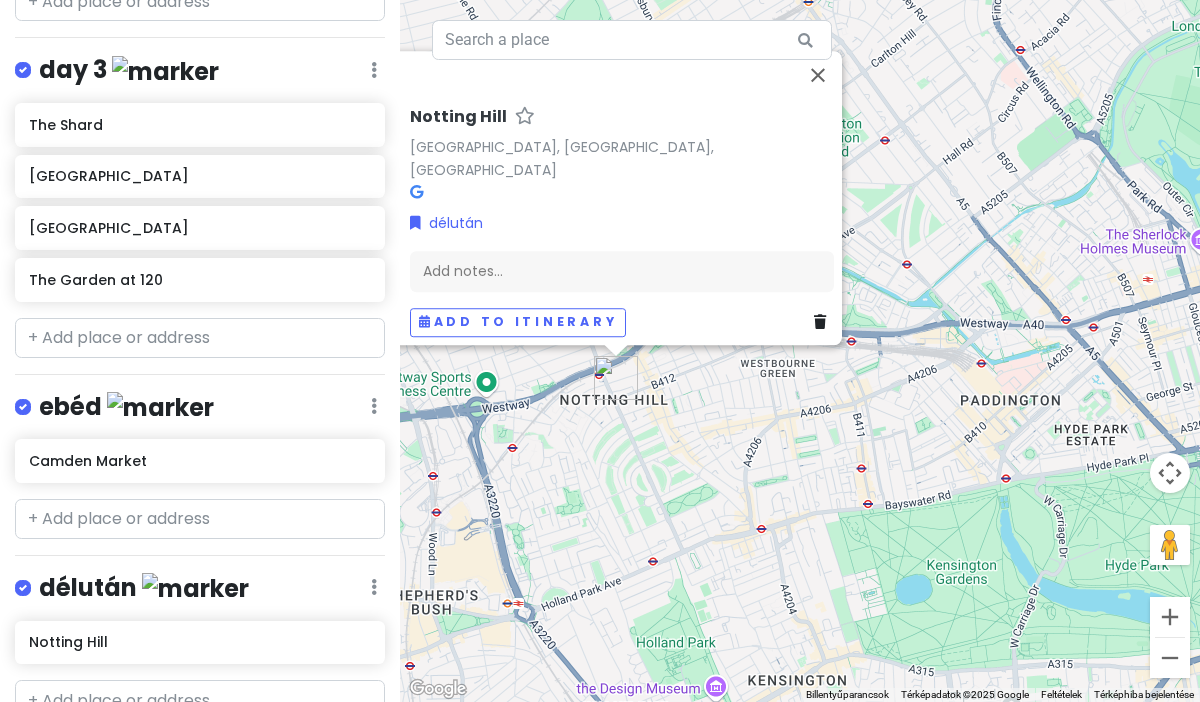 drag, startPoint x: 555, startPoint y: 627, endPoint x: 476, endPoint y: 380, distance: 259.32605 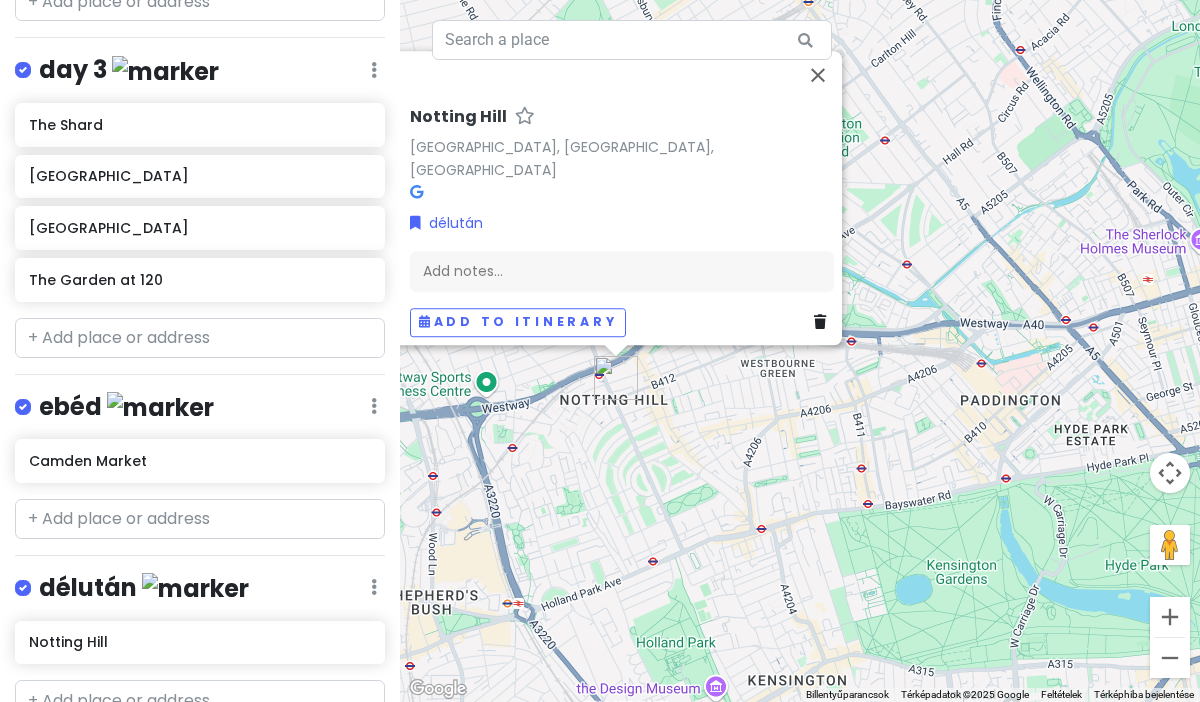 click on "Használja a nyílbillentyűket a navigáláshoz. Notting Hill [GEOGRAPHIC_DATA], [GEOGRAPHIC_DATA], [GEOGRAPHIC_DATA] délután Add notes...  Add to itinerary" at bounding box center [800, 351] 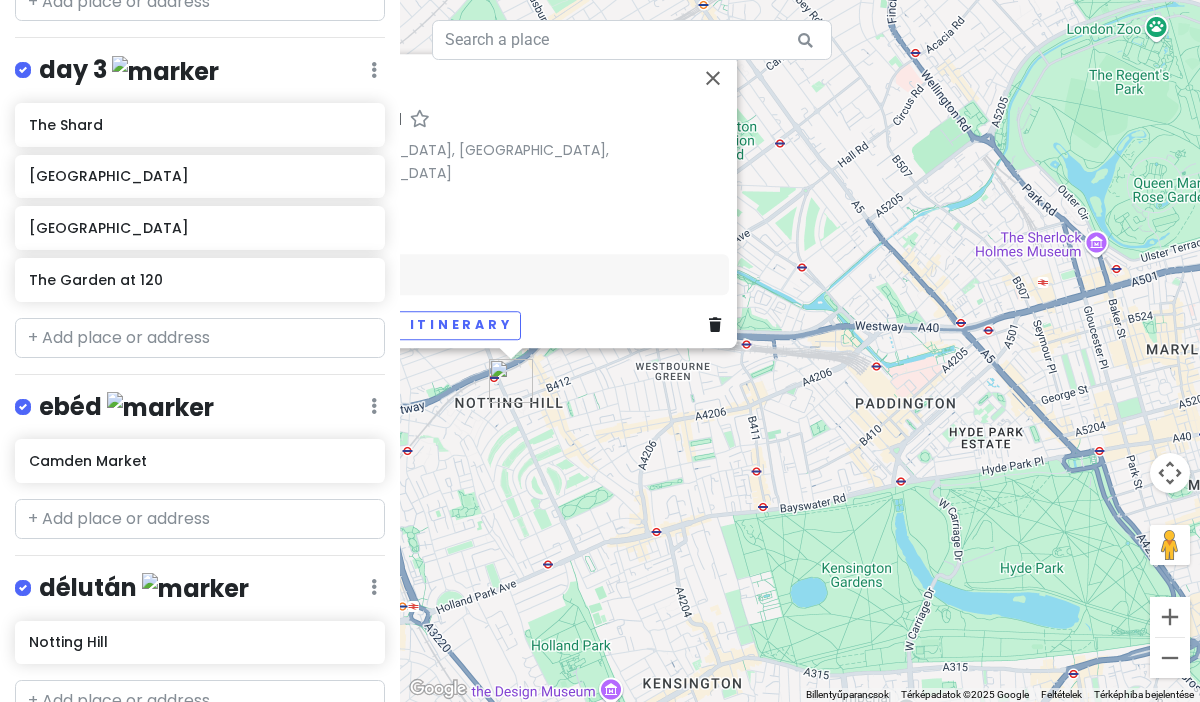 drag, startPoint x: 836, startPoint y: 538, endPoint x: 708, endPoint y: 517, distance: 129.71121 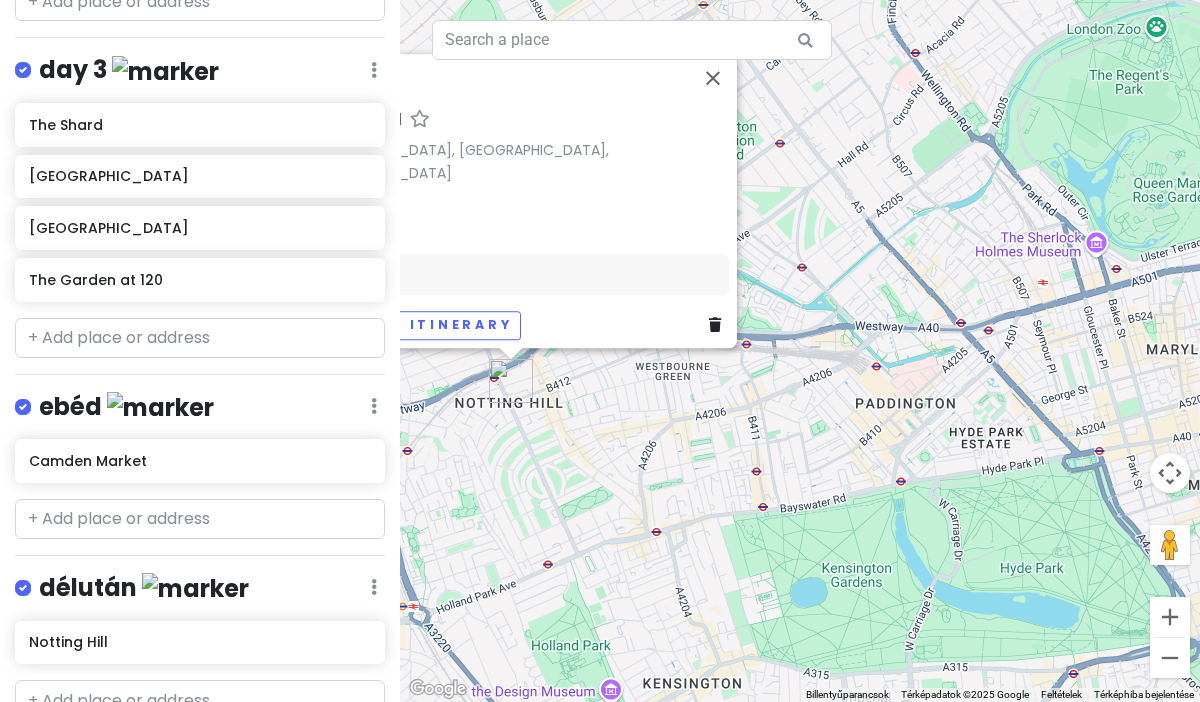 click on "Használja a nyílbillentyűket a navigáláshoz. Notting Hill [GEOGRAPHIC_DATA], [GEOGRAPHIC_DATA], [GEOGRAPHIC_DATA] délután Add notes...  Add to itinerary" at bounding box center (800, 351) 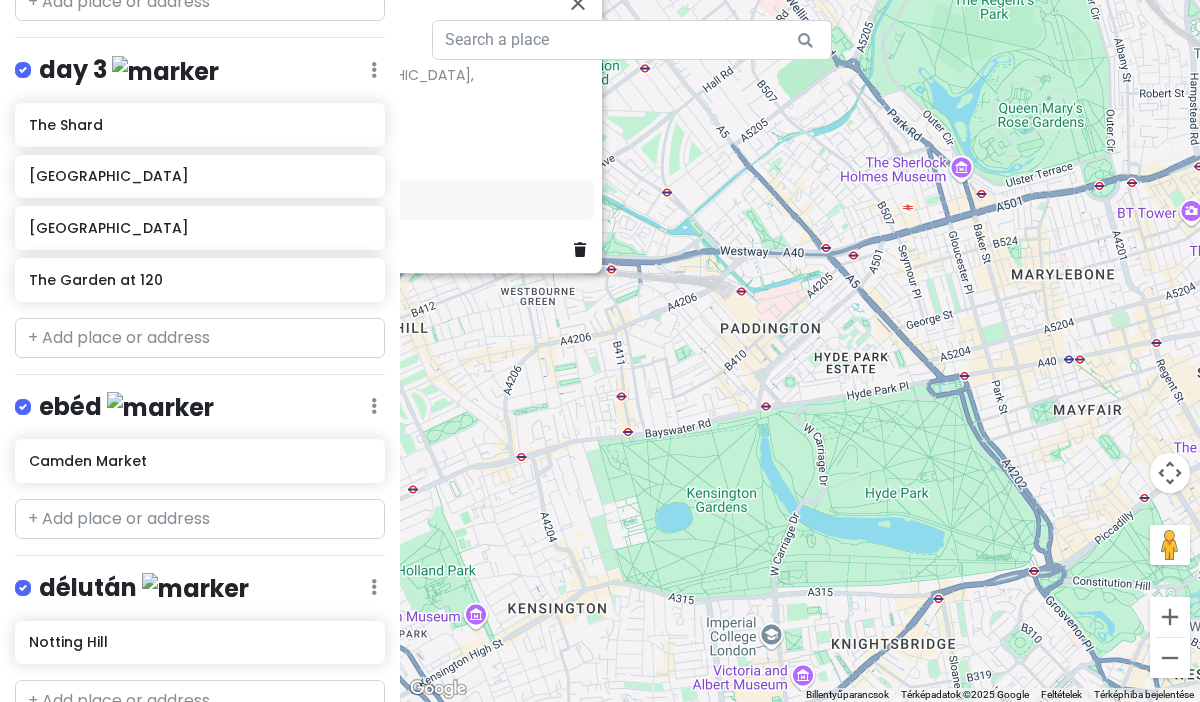 drag, startPoint x: 821, startPoint y: 560, endPoint x: 715, endPoint y: 518, distance: 114.01754 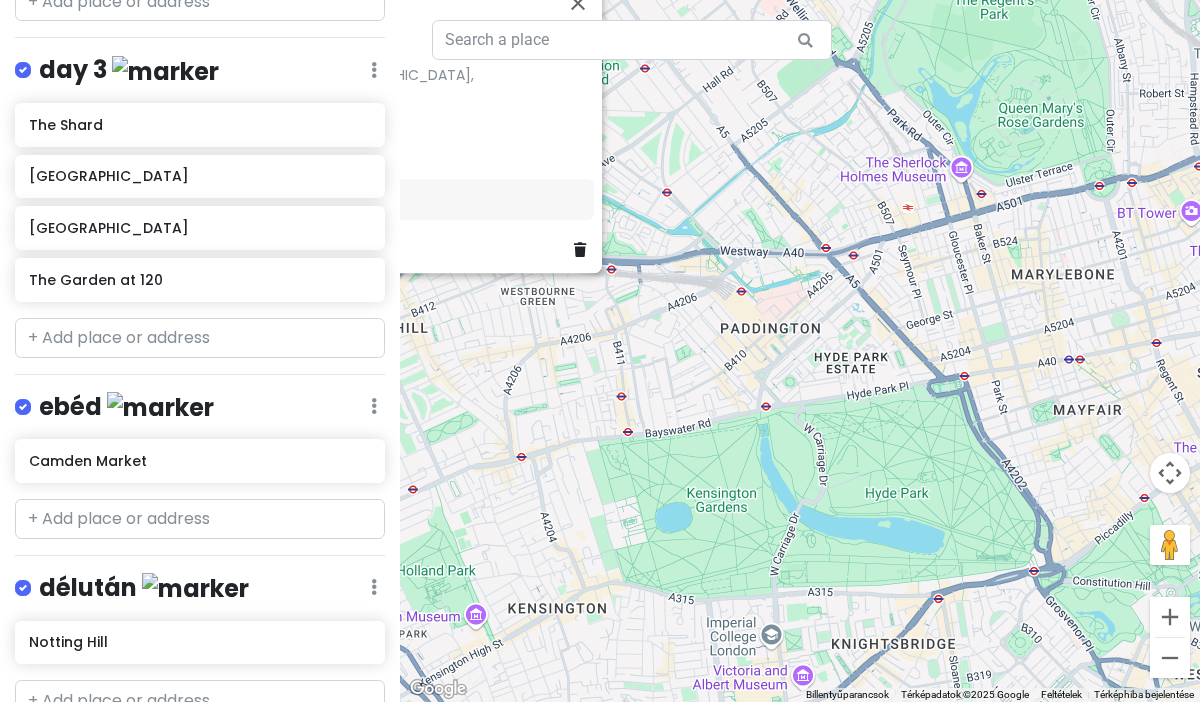 click on "Használja a nyílbillentyűket a navigáláshoz. Notting Hill [GEOGRAPHIC_DATA], [GEOGRAPHIC_DATA], [GEOGRAPHIC_DATA] délután Add notes...  Add to itinerary" at bounding box center (800, 351) 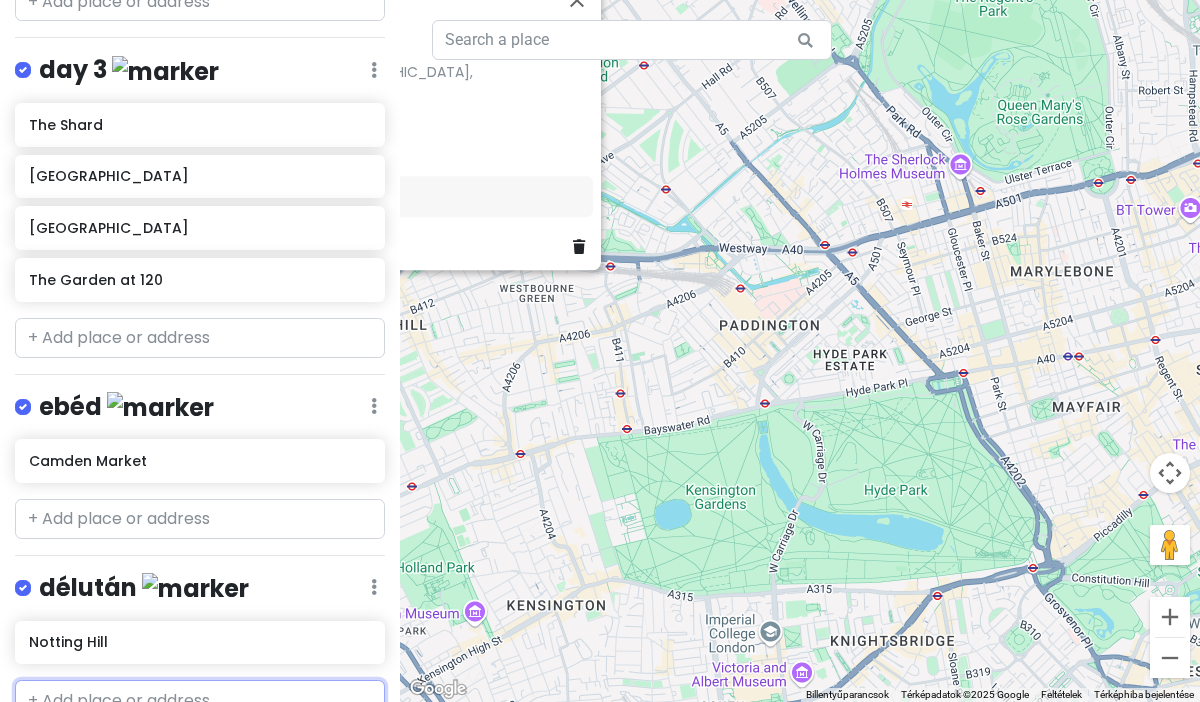 click at bounding box center (200, 700) 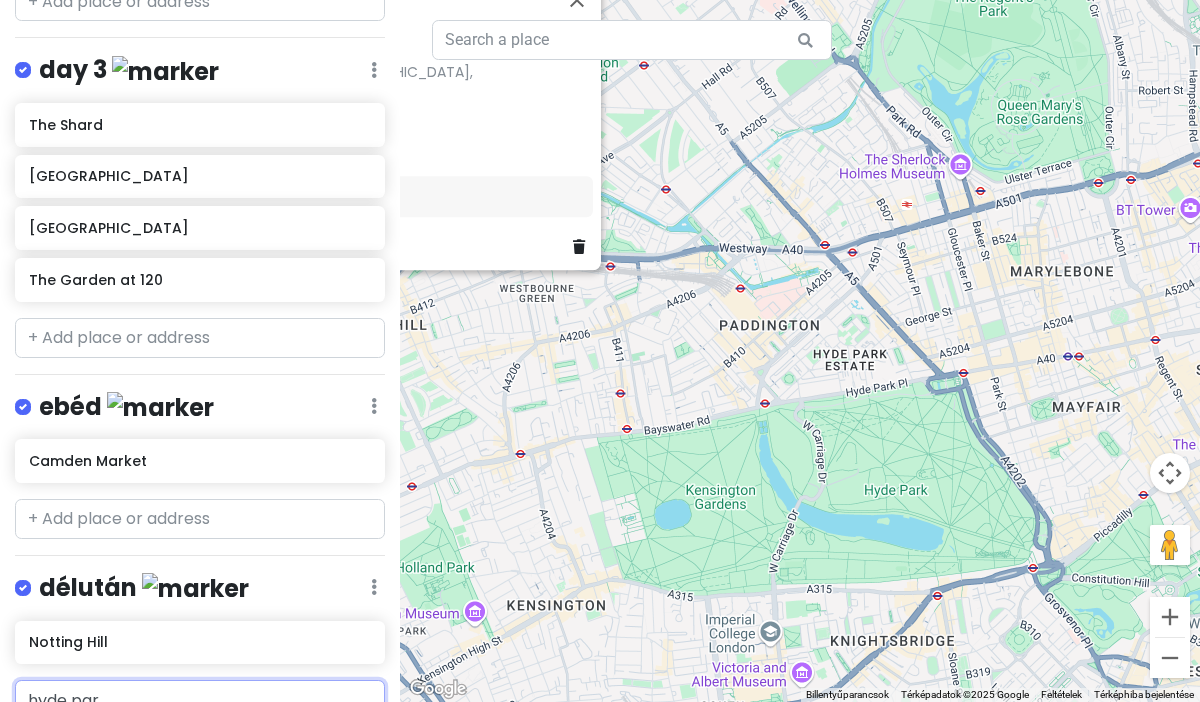 type on "[GEOGRAPHIC_DATA]" 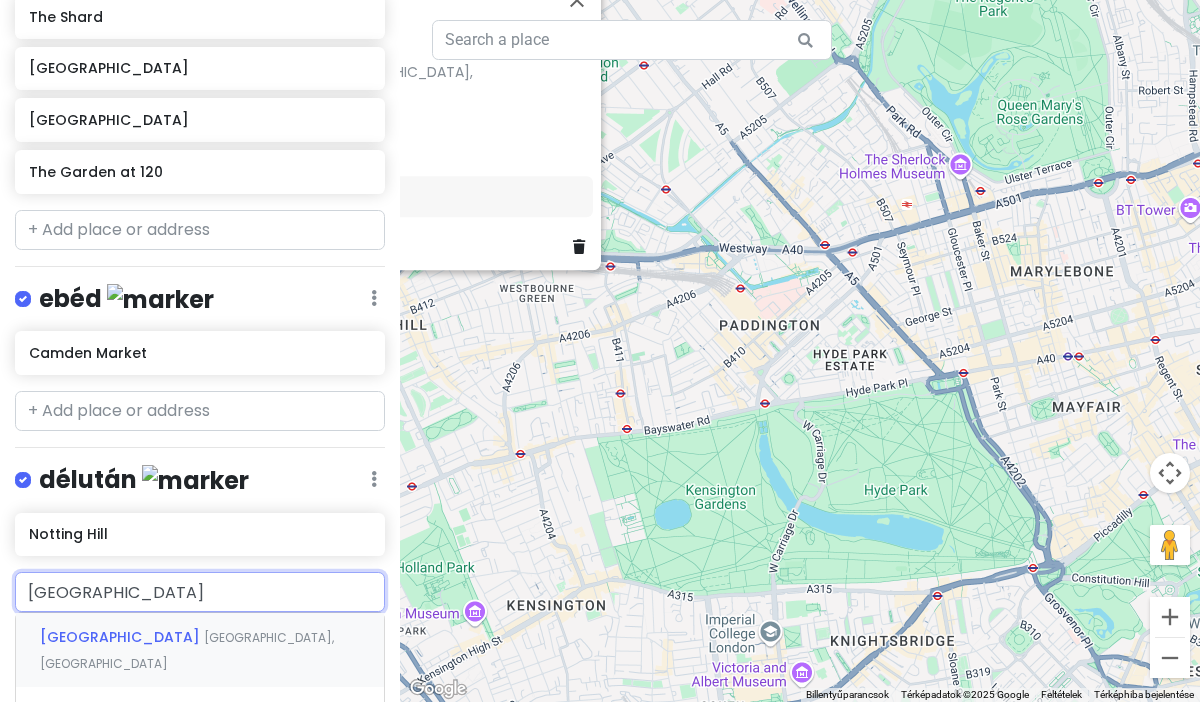 click on "[GEOGRAPHIC_DATA], [GEOGRAPHIC_DATA]" at bounding box center [187, 650] 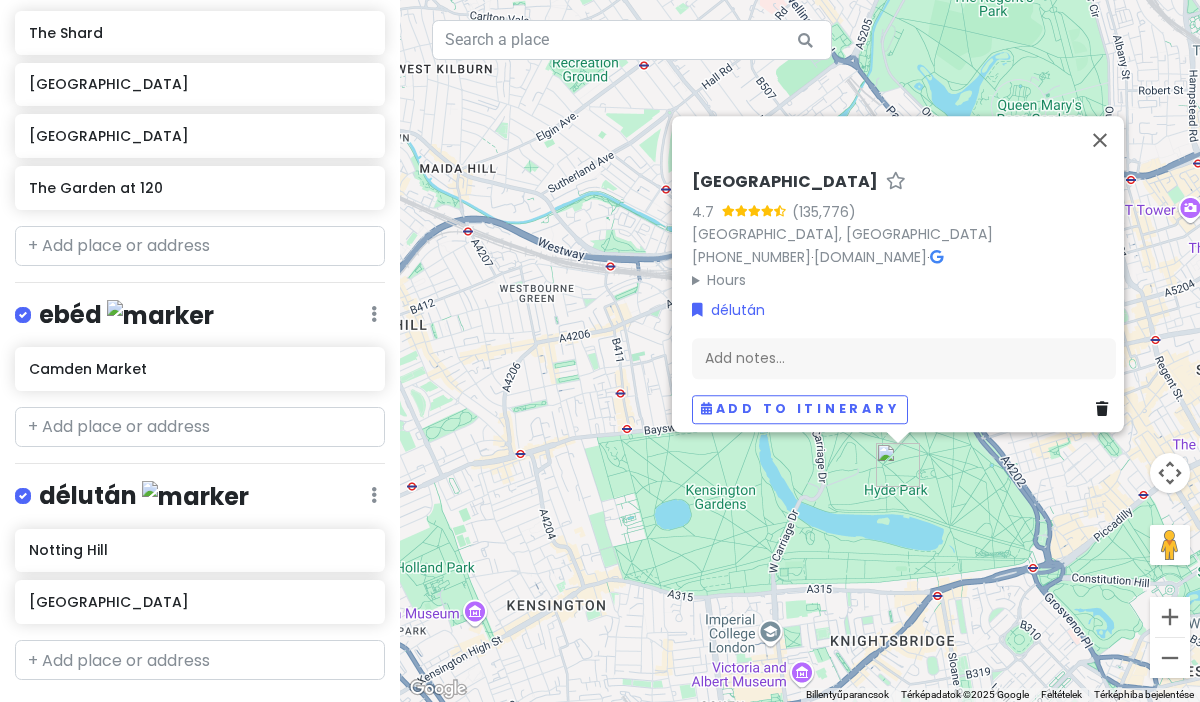 scroll, scrollTop: 711, scrollLeft: 0, axis: vertical 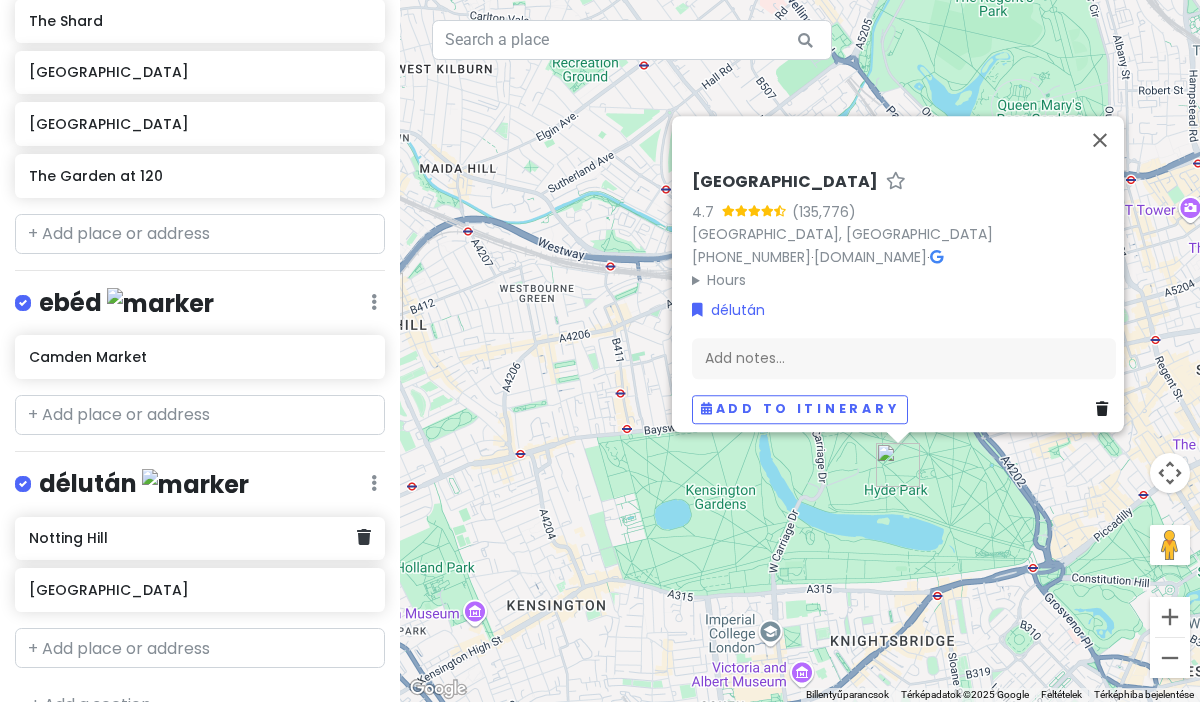 click on "Notting Hill" at bounding box center [200, 539] 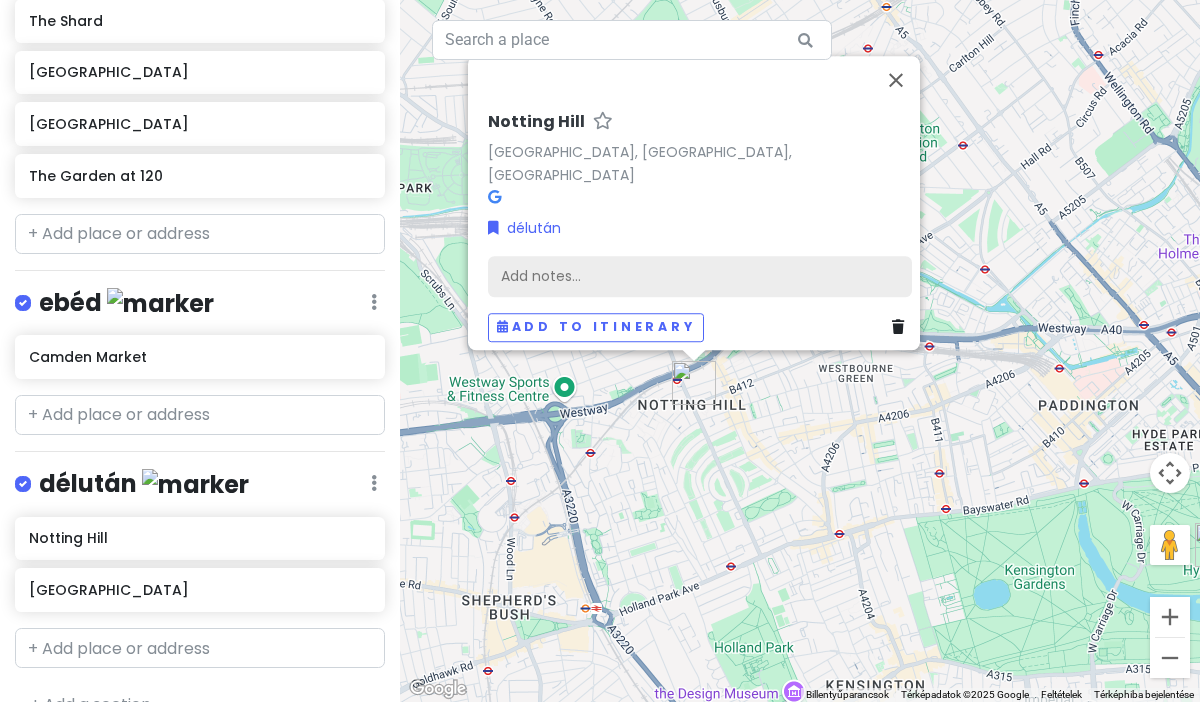 click on "Add notes..." at bounding box center [700, 277] 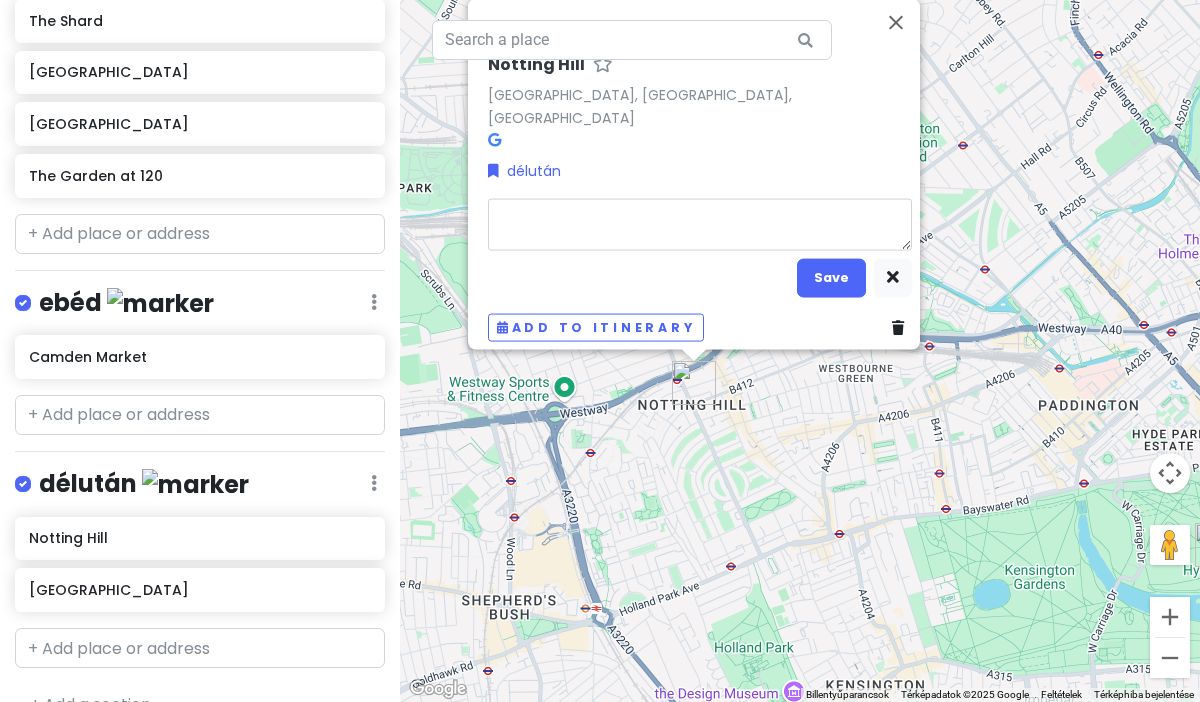 type on "x" 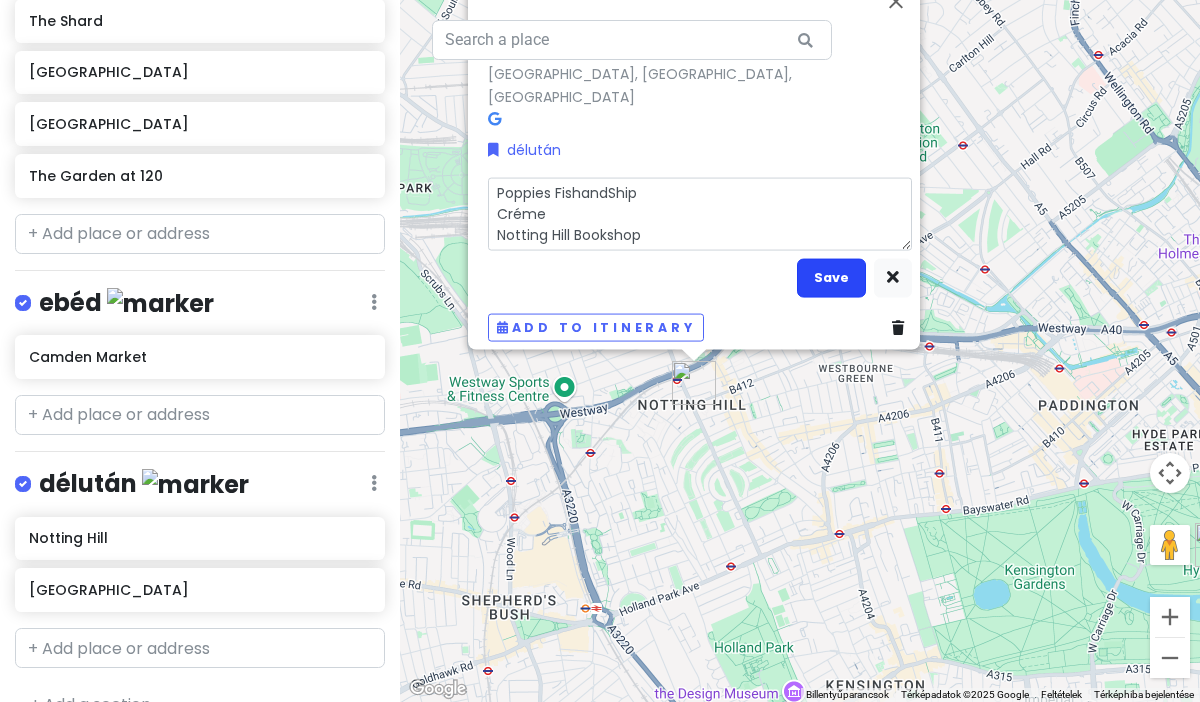 type on "Poppies FishandShip
Créme
Notting Hill Bookshop" 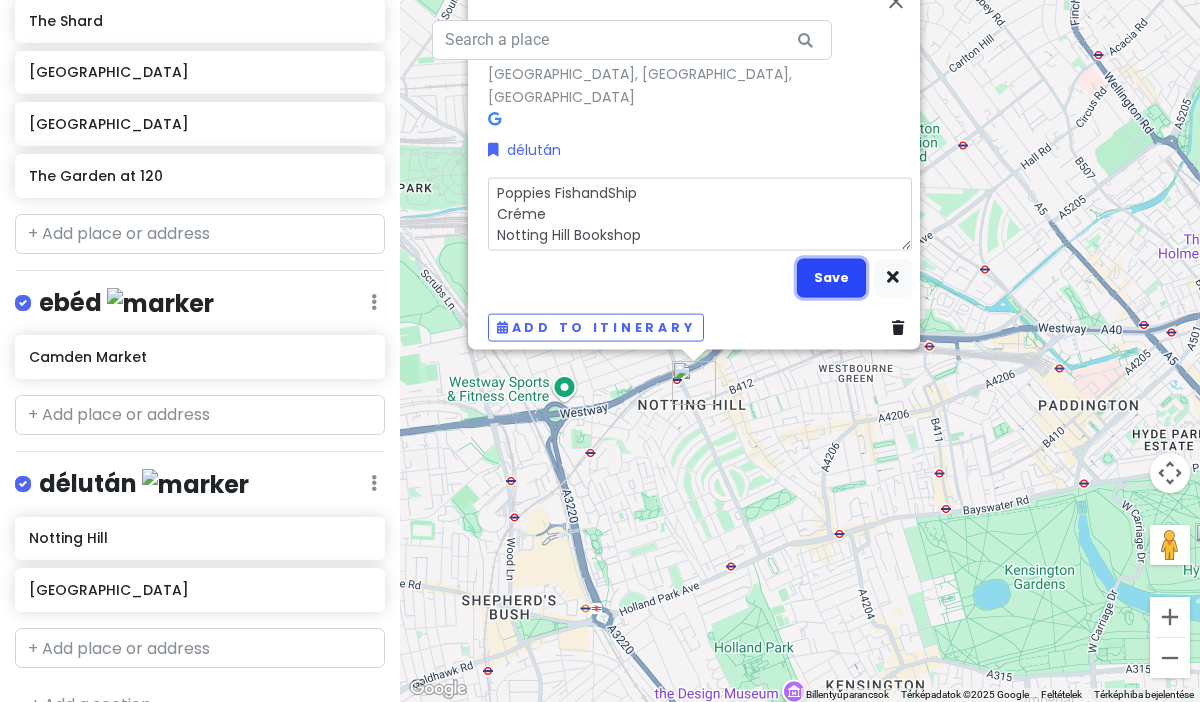 click on "Save" at bounding box center (831, 277) 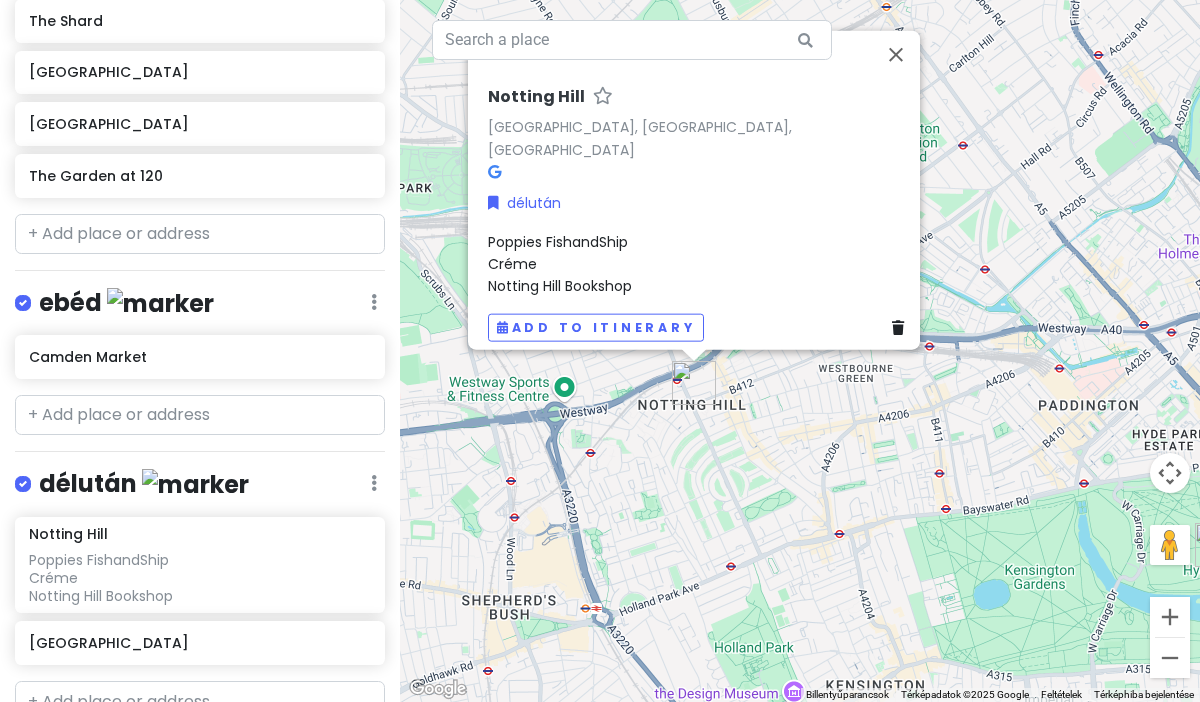 click on "Használja a nyílbillentyűket a navigáláshoz. [GEOGRAPHIC_DATA] [GEOGRAPHIC_DATA], [GEOGRAPHIC_DATA], [GEOGRAPHIC_DATA] délután Poppies FishandShip
Créme
Notting Hill Bookshop  Add to itinerary" at bounding box center (800, 351) 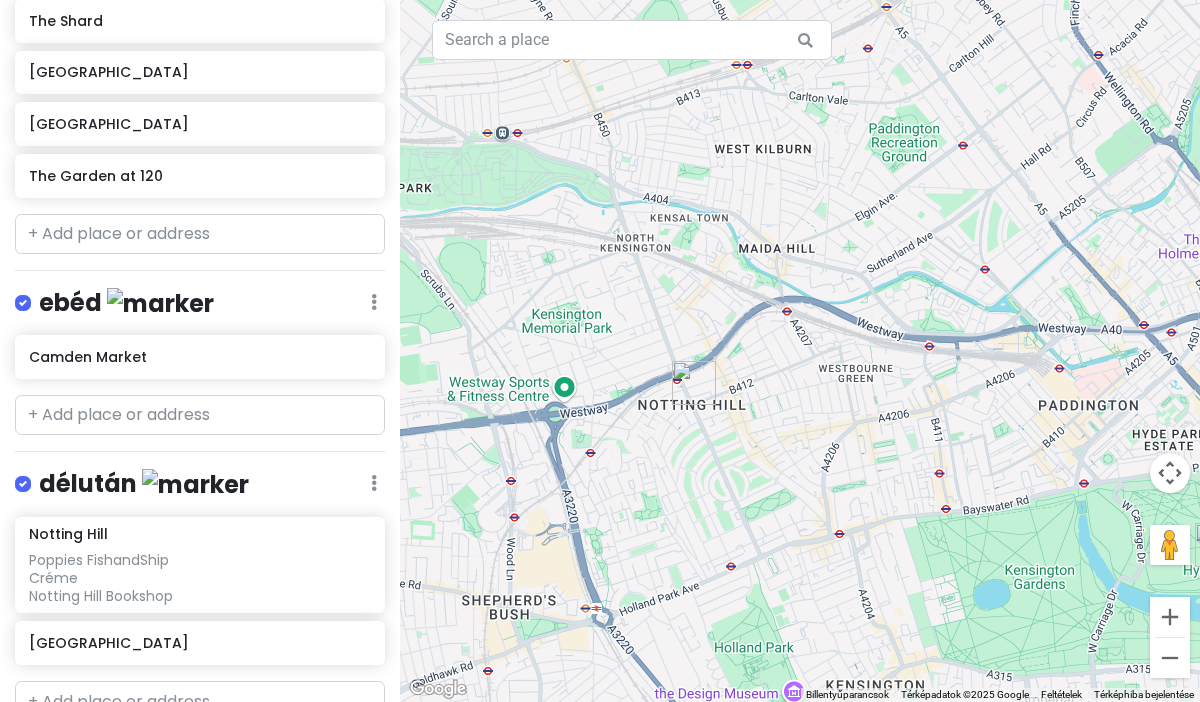 scroll, scrollTop: 764, scrollLeft: 0, axis: vertical 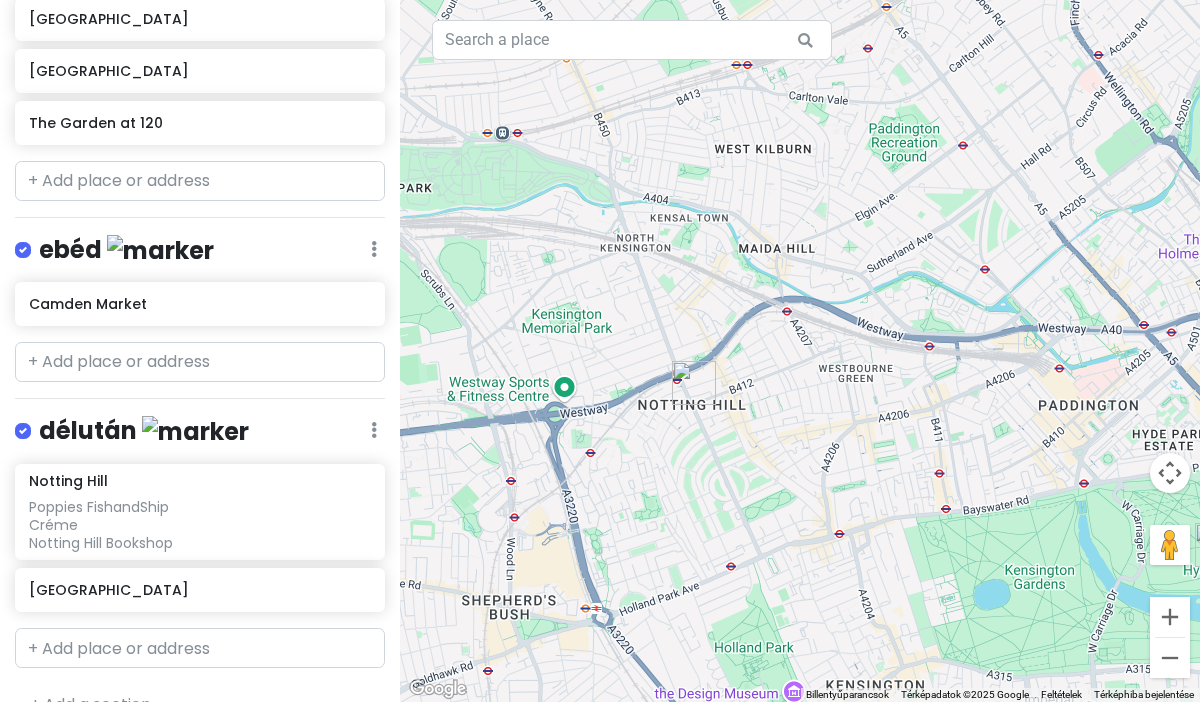 click at bounding box center (374, -414) 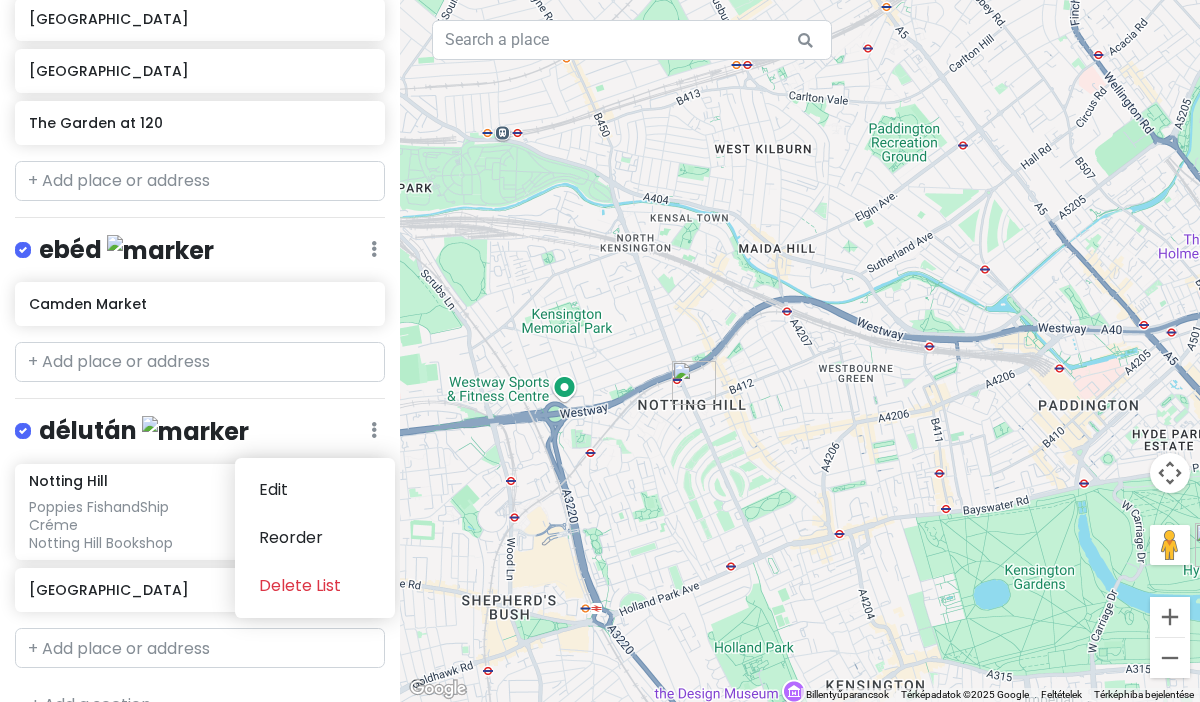 click on "+ Add a section" at bounding box center [90, 704] 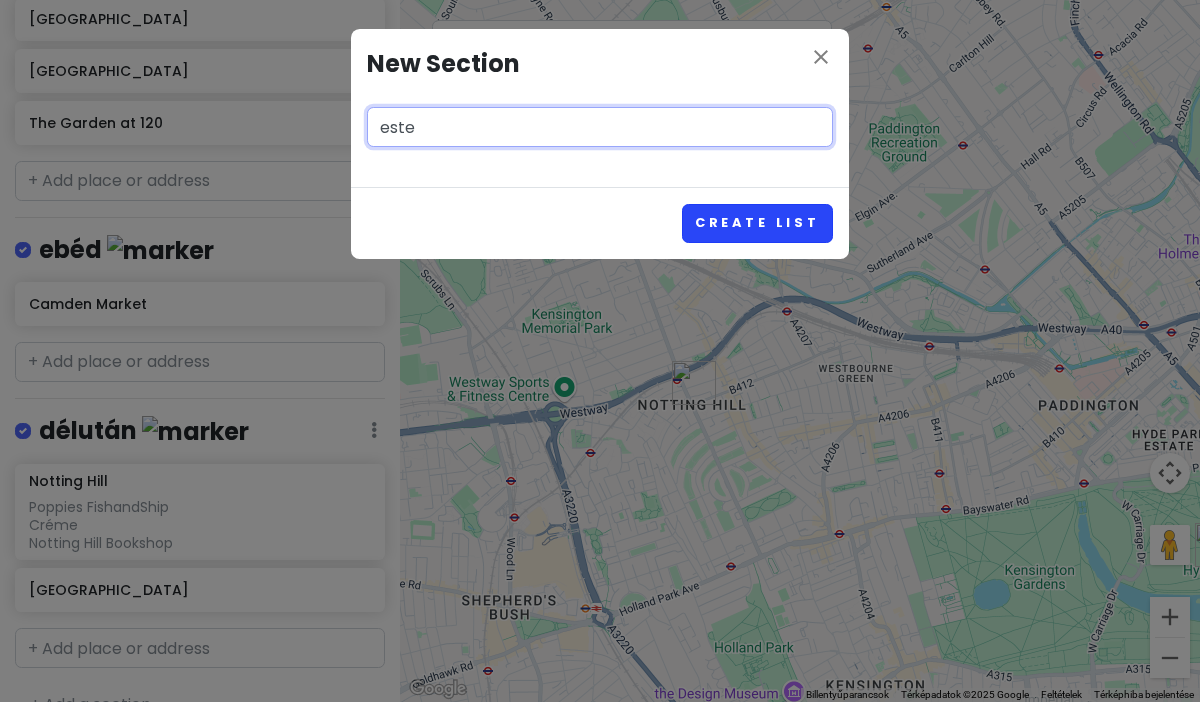 type on "este" 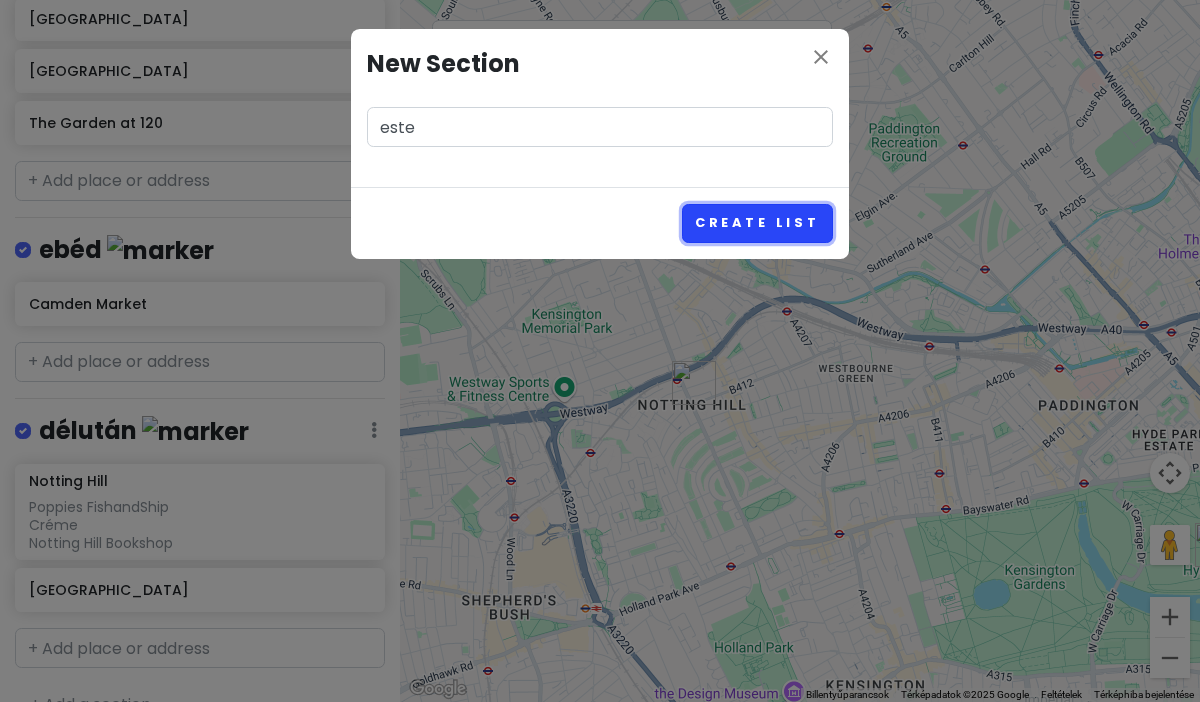 click on "Create List" at bounding box center (757, 223) 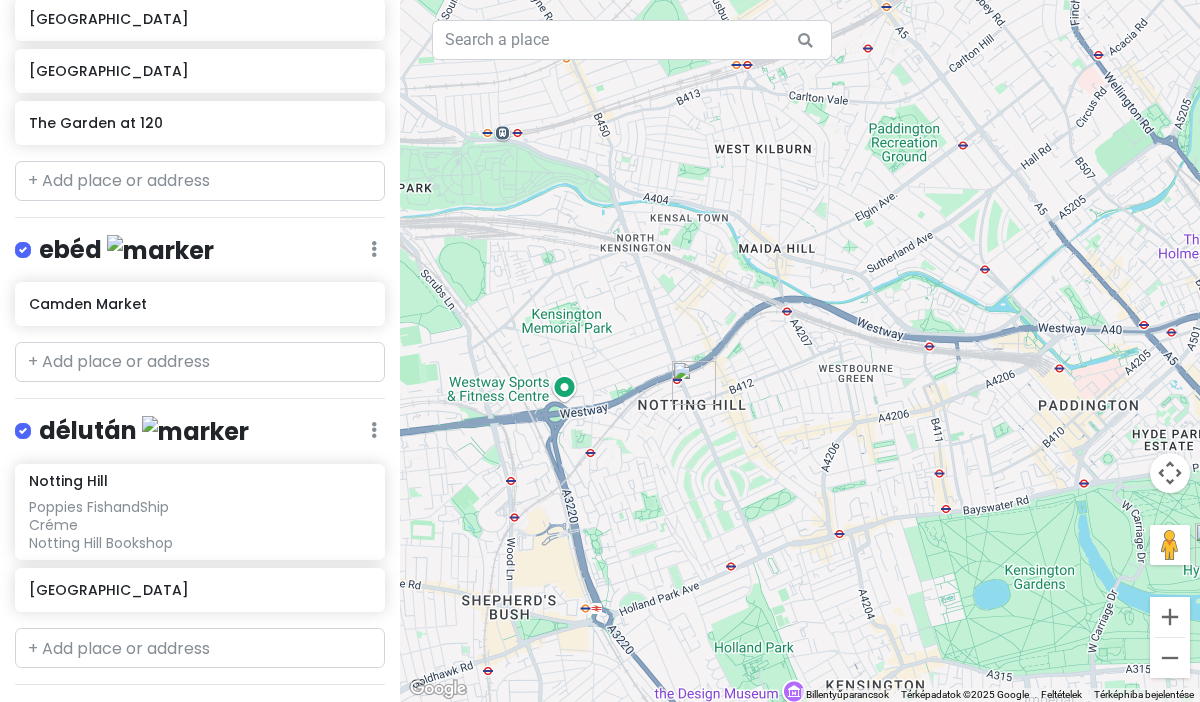 scroll, scrollTop: 891, scrollLeft: 0, axis: vertical 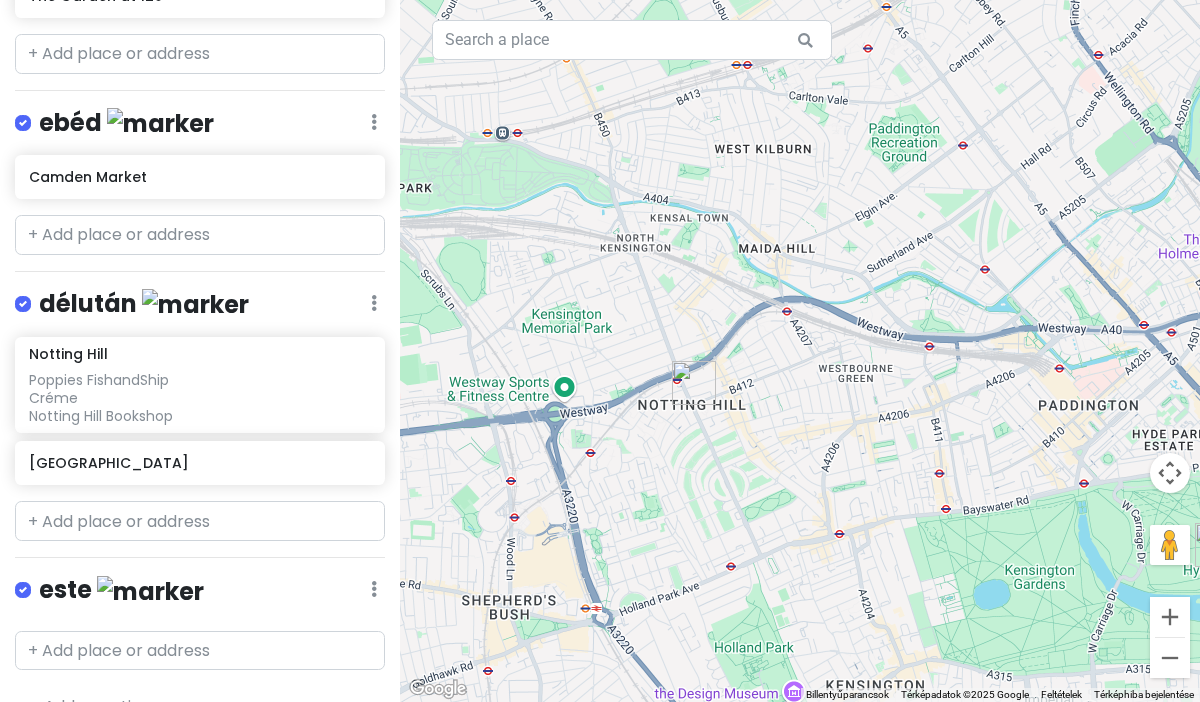 click at bounding box center [150, 591] 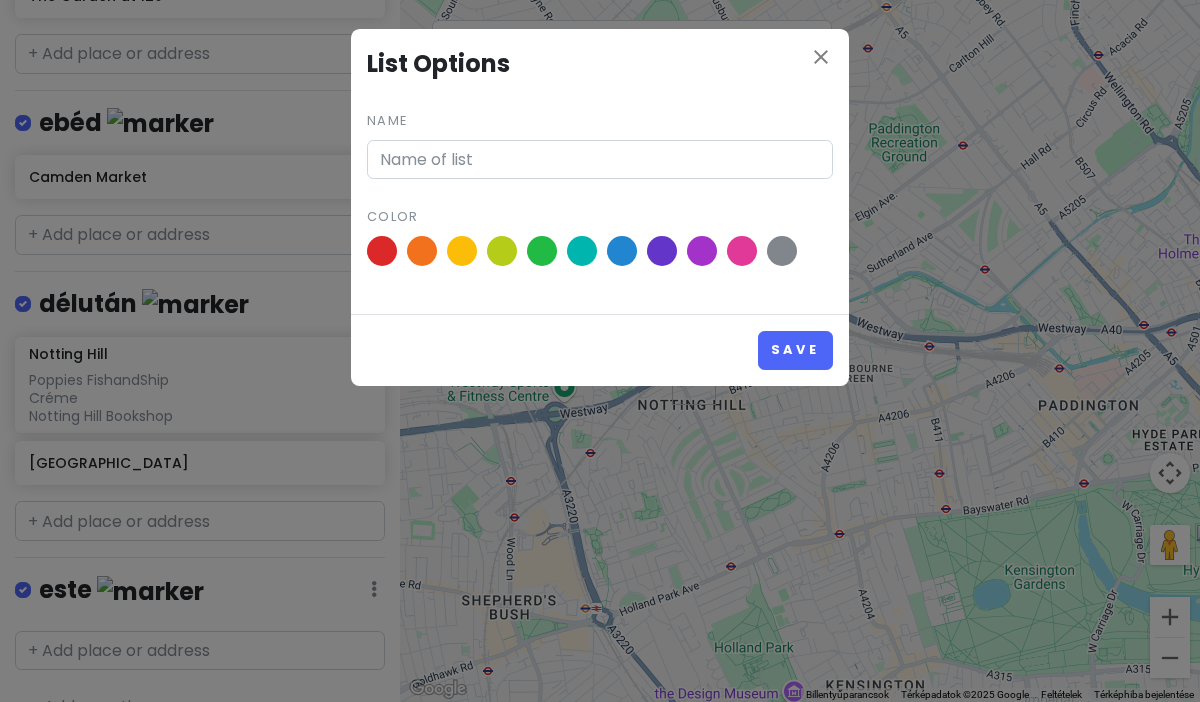 type on "este" 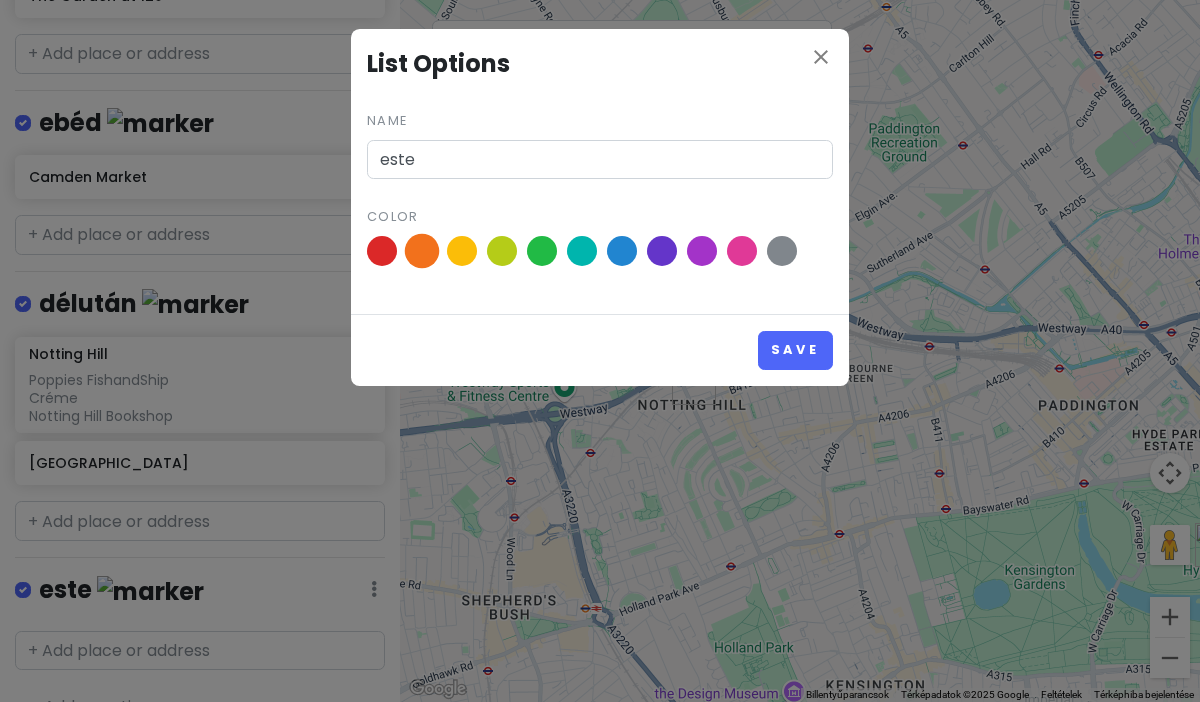 click at bounding box center [422, 251] 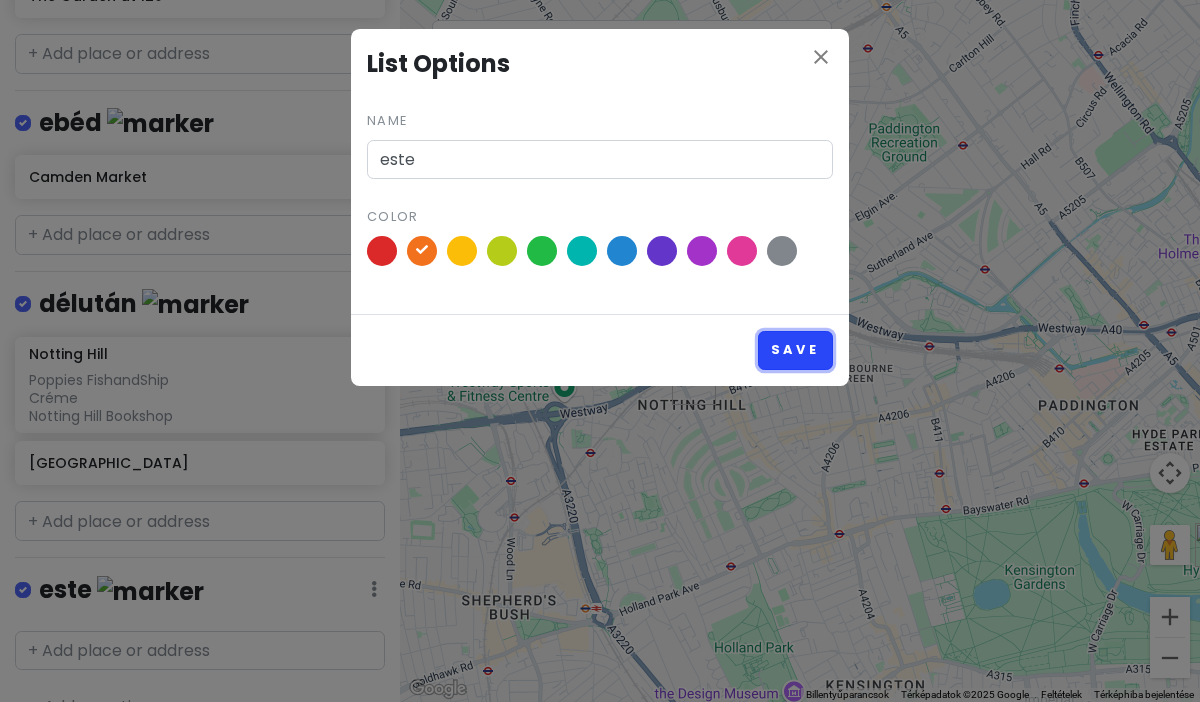 click on "Save" at bounding box center [795, 350] 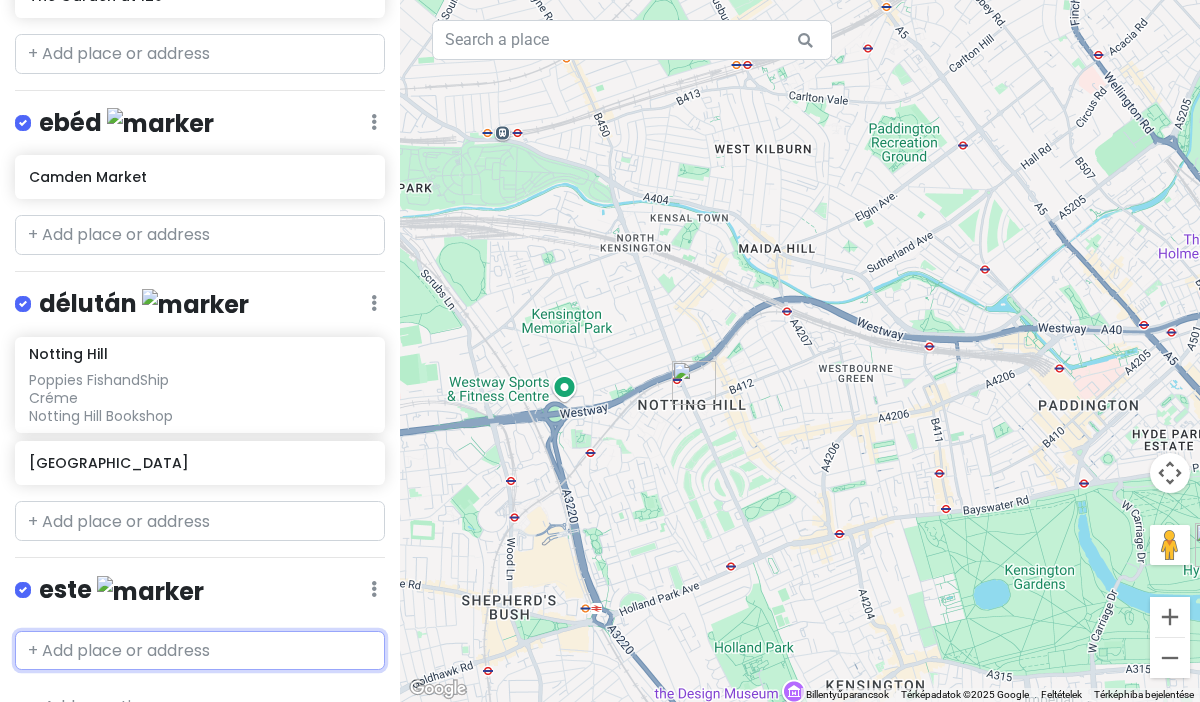 click at bounding box center [200, 651] 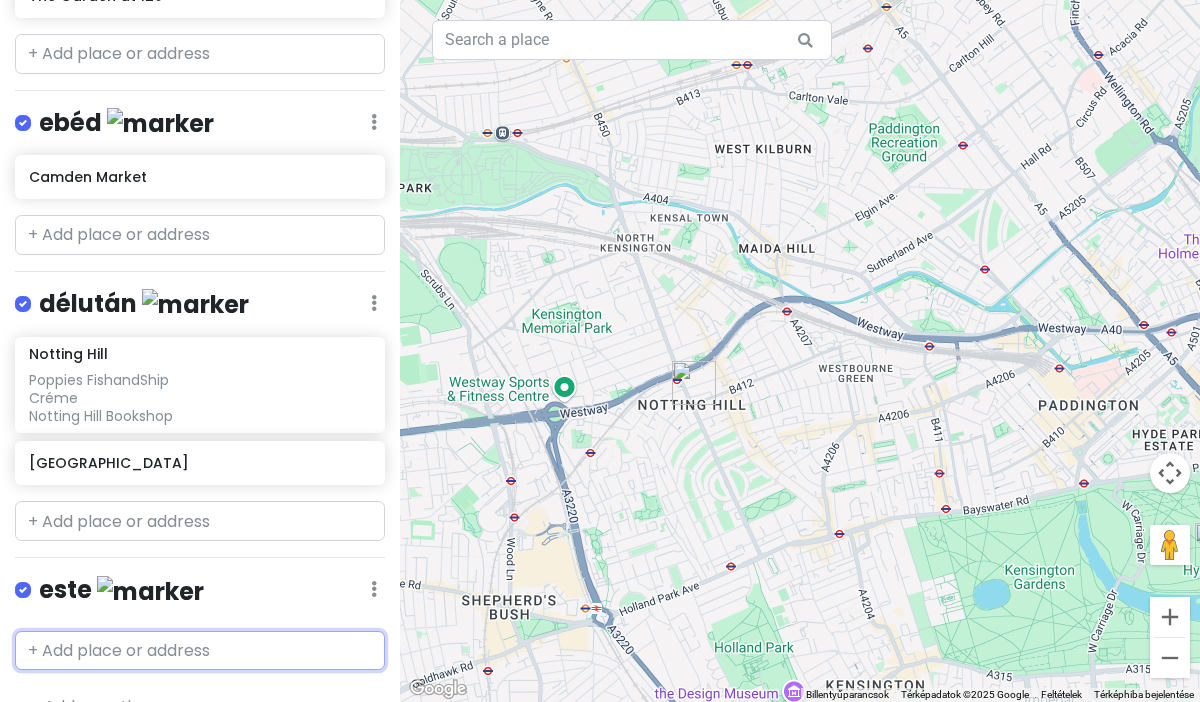 paste on "The London Palladium" 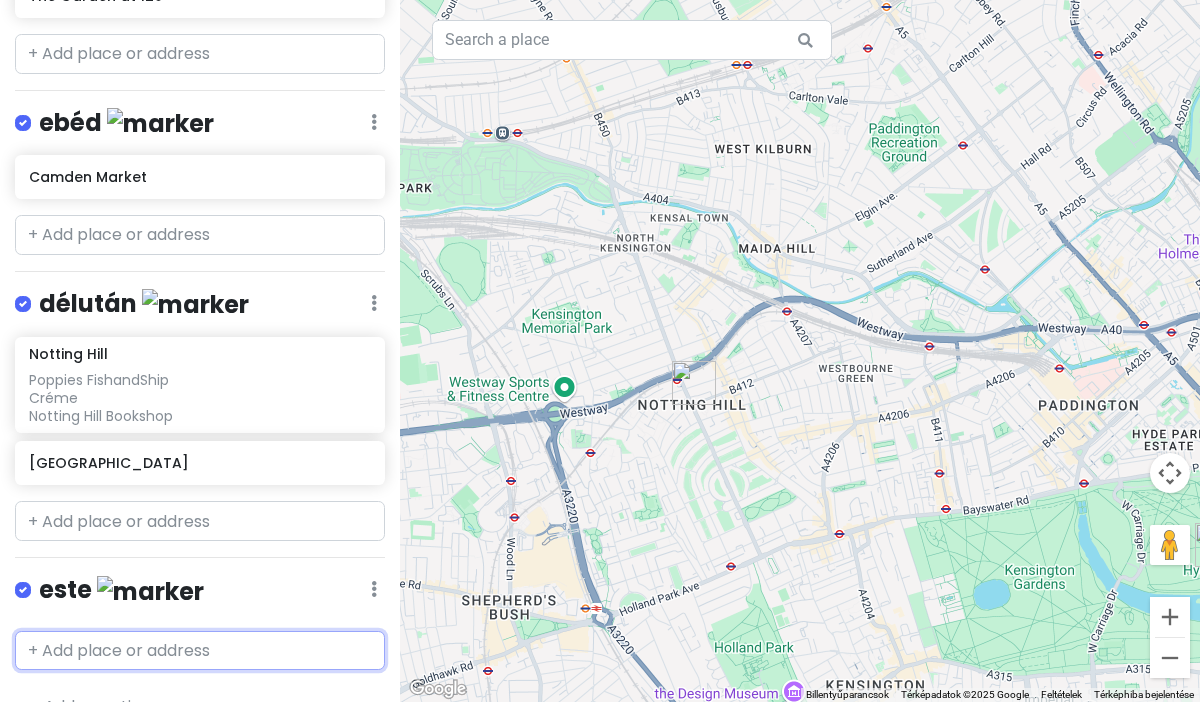 type on "The London Palladium" 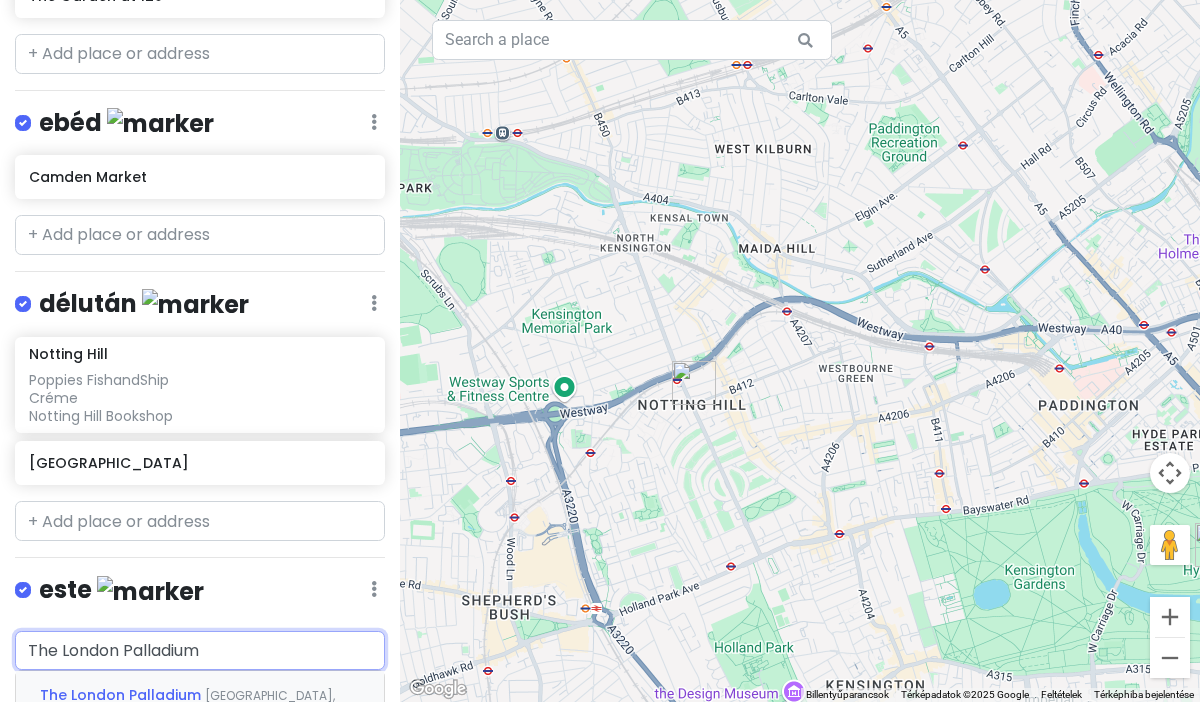 click on "[GEOGRAPHIC_DATA], [GEOGRAPHIC_DATA], [GEOGRAPHIC_DATA]" at bounding box center [187, 708] 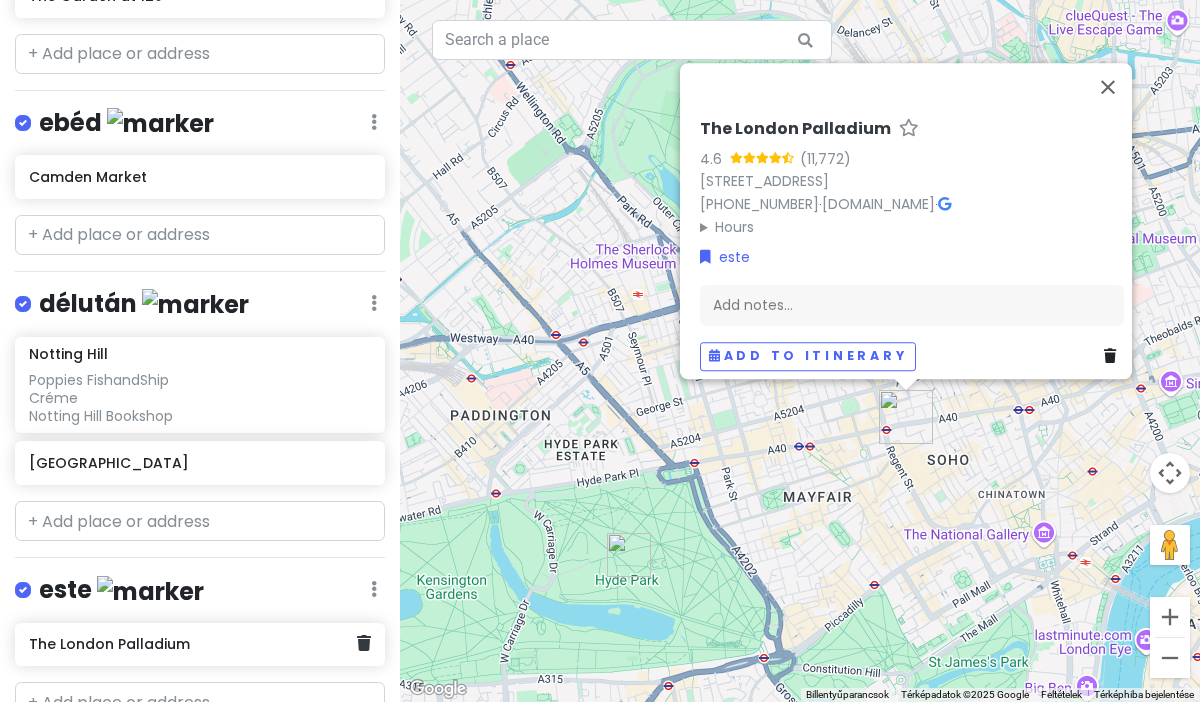 click on "The London Palladium" at bounding box center (192, 644) 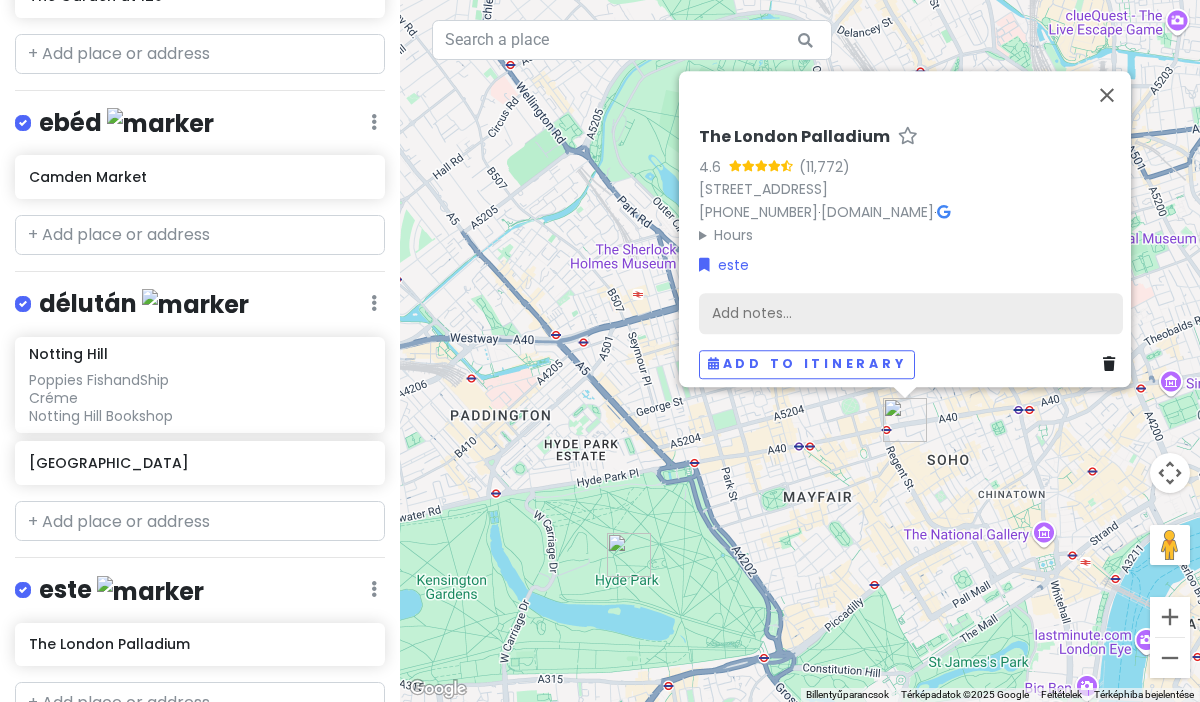 click on "Add notes..." at bounding box center [911, 314] 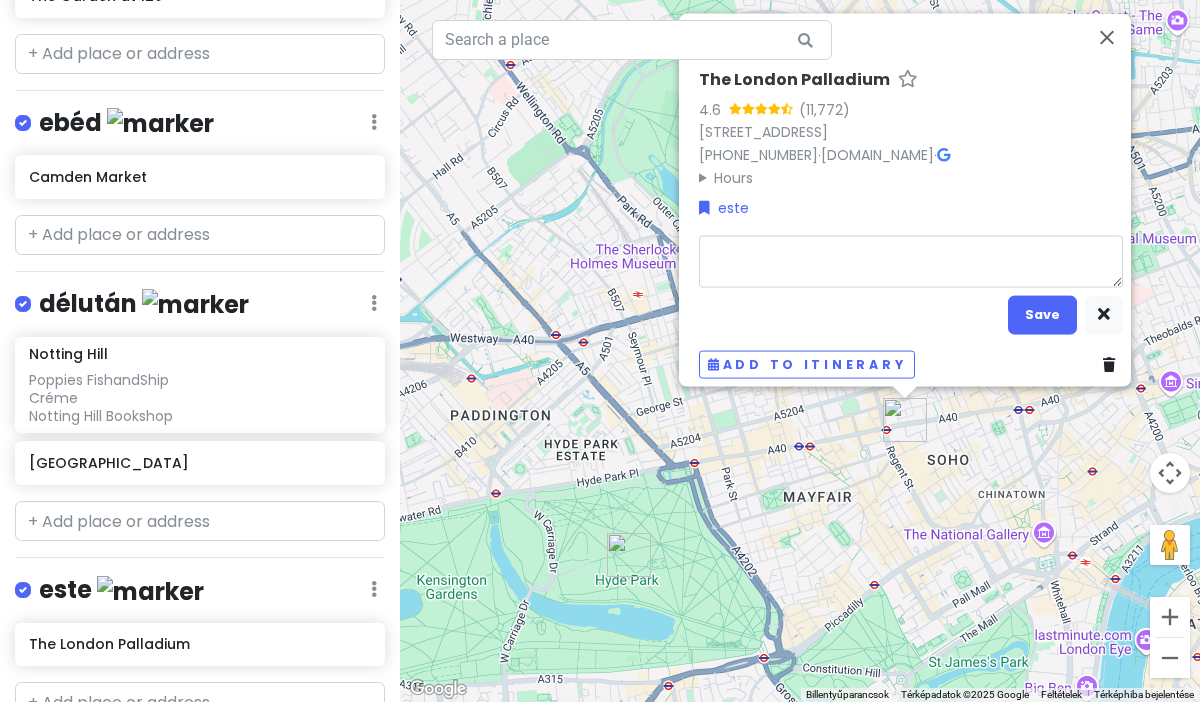 type on "x" 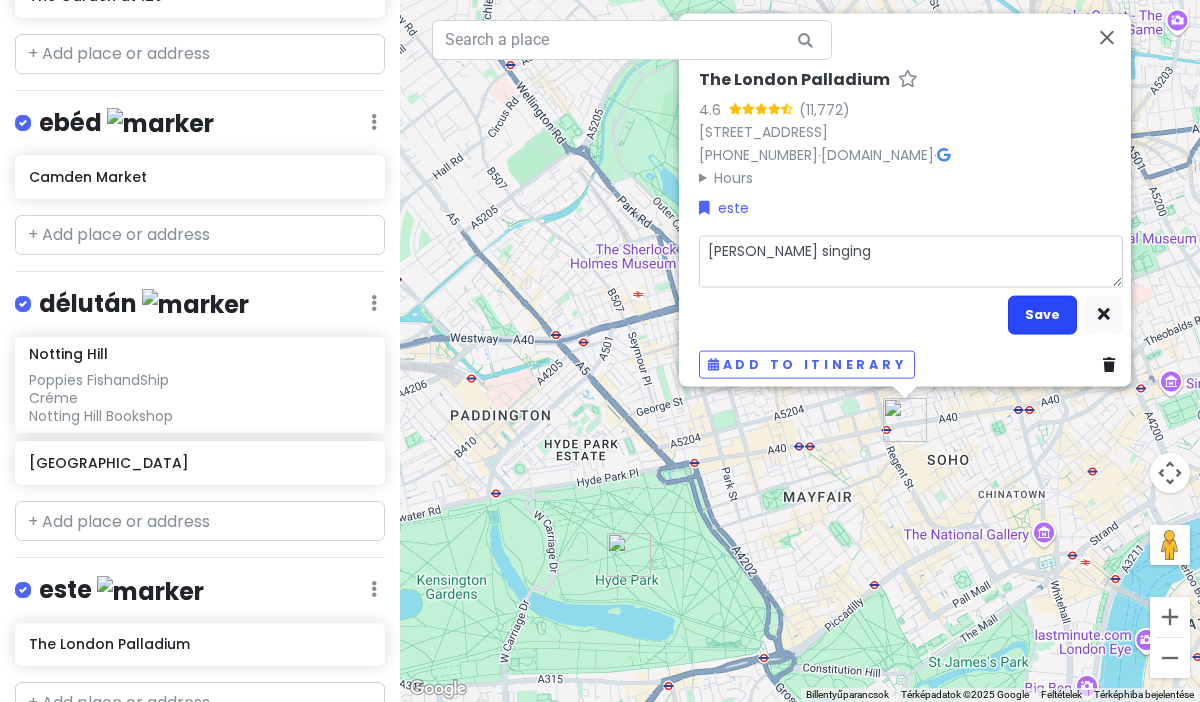 type on "[PERSON_NAME] singing" 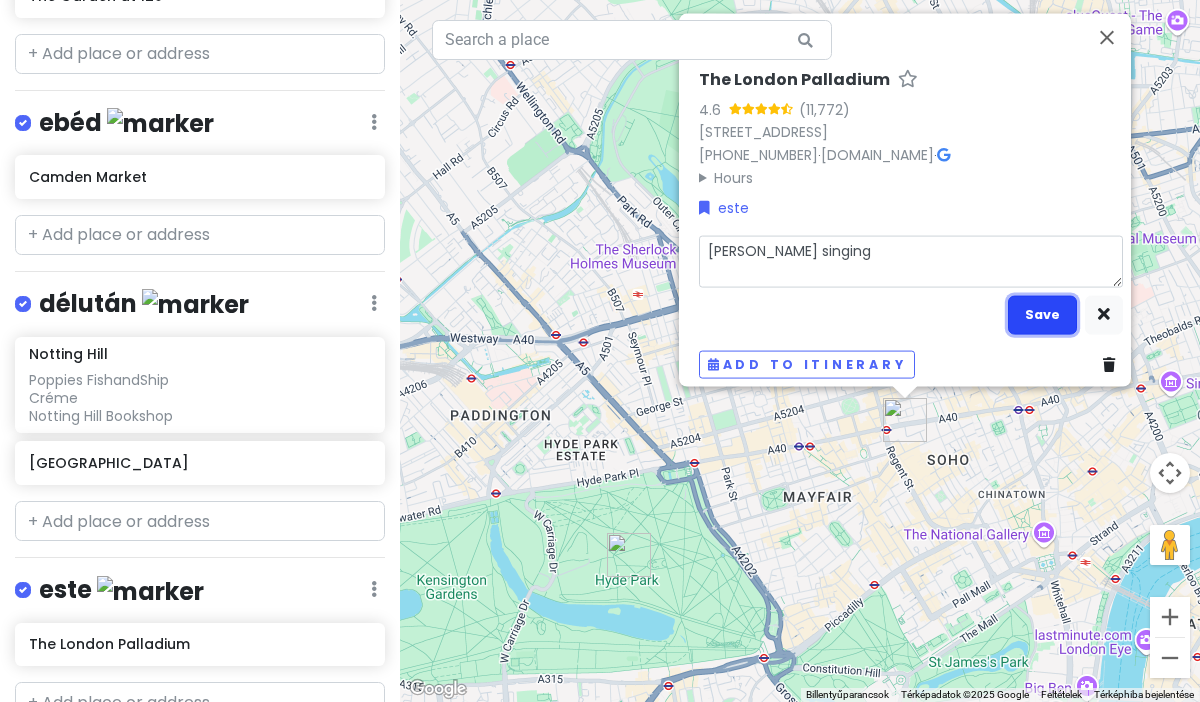 click on "Save" at bounding box center (1042, 314) 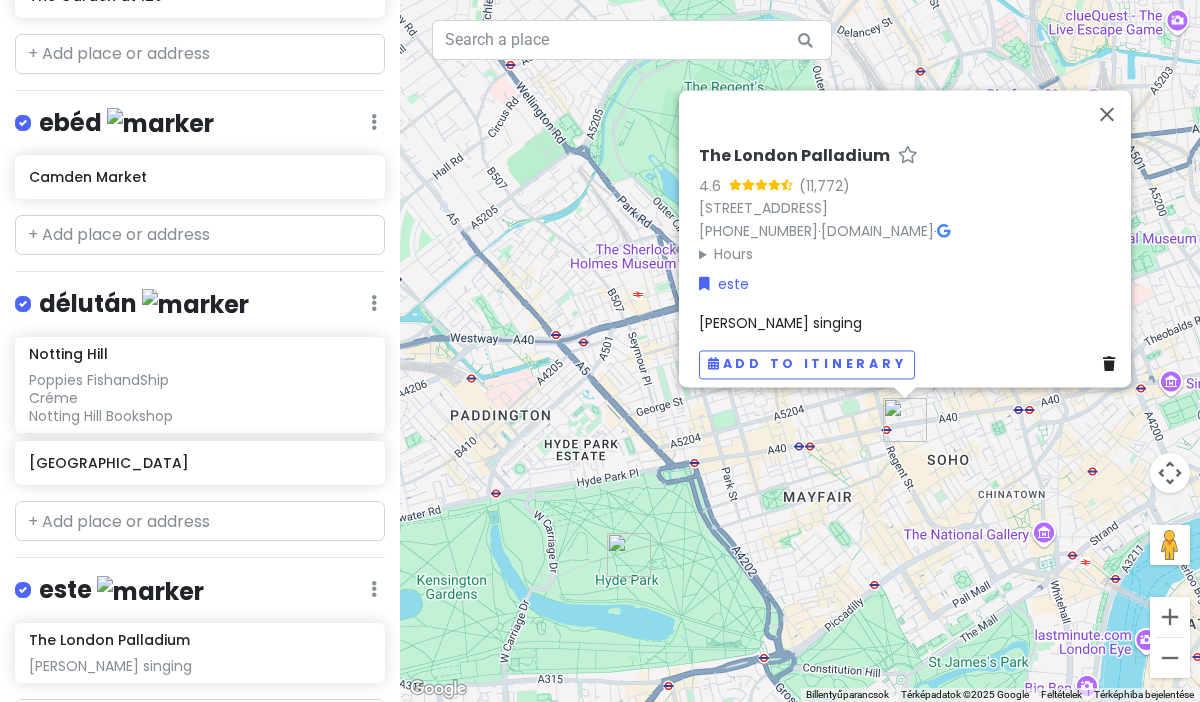 scroll, scrollTop: 960, scrollLeft: 0, axis: vertical 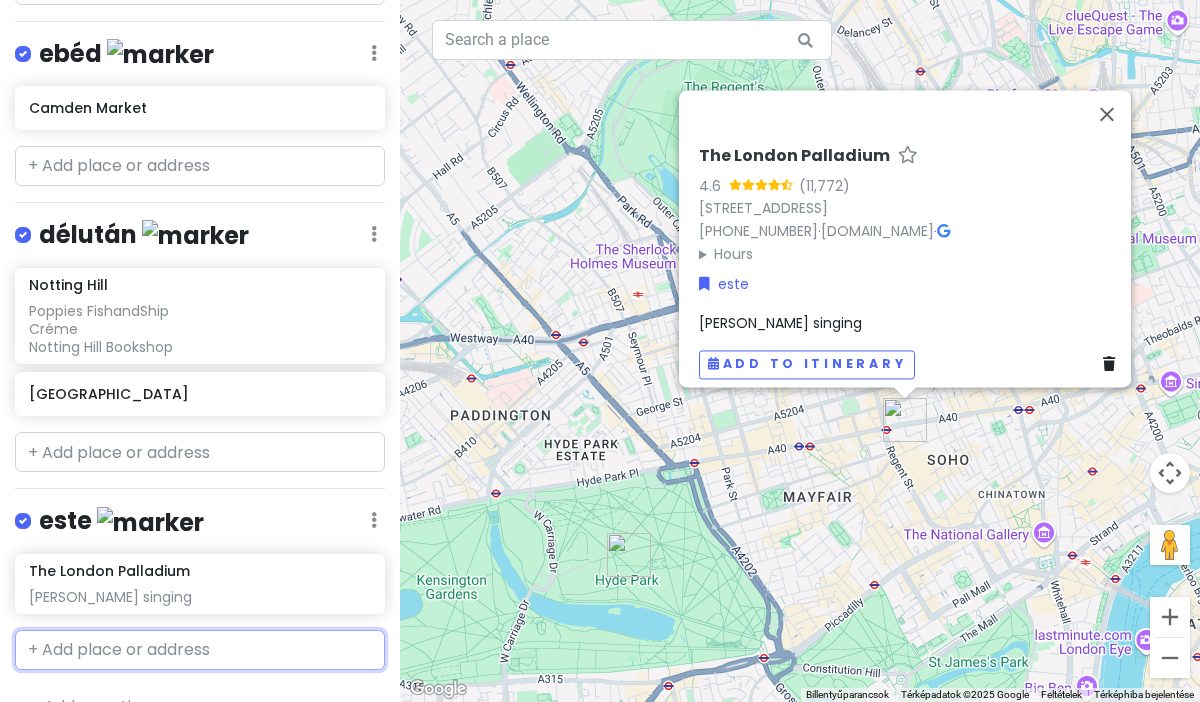click at bounding box center [200, 650] 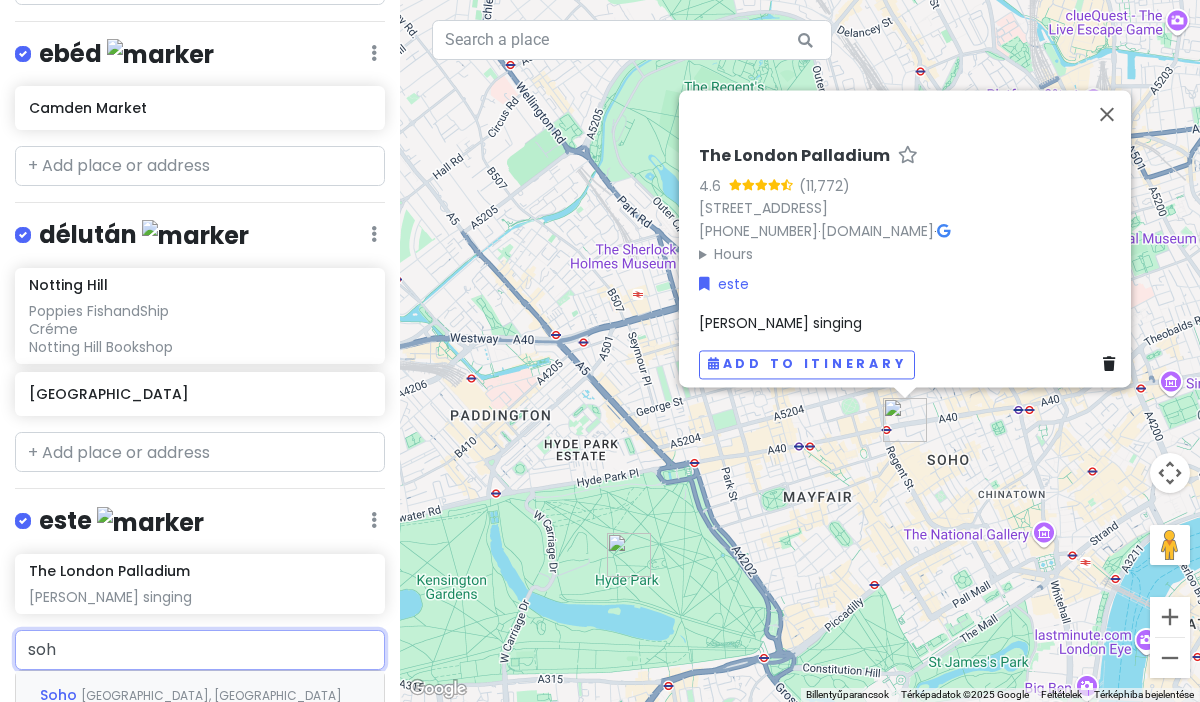 type on "soho" 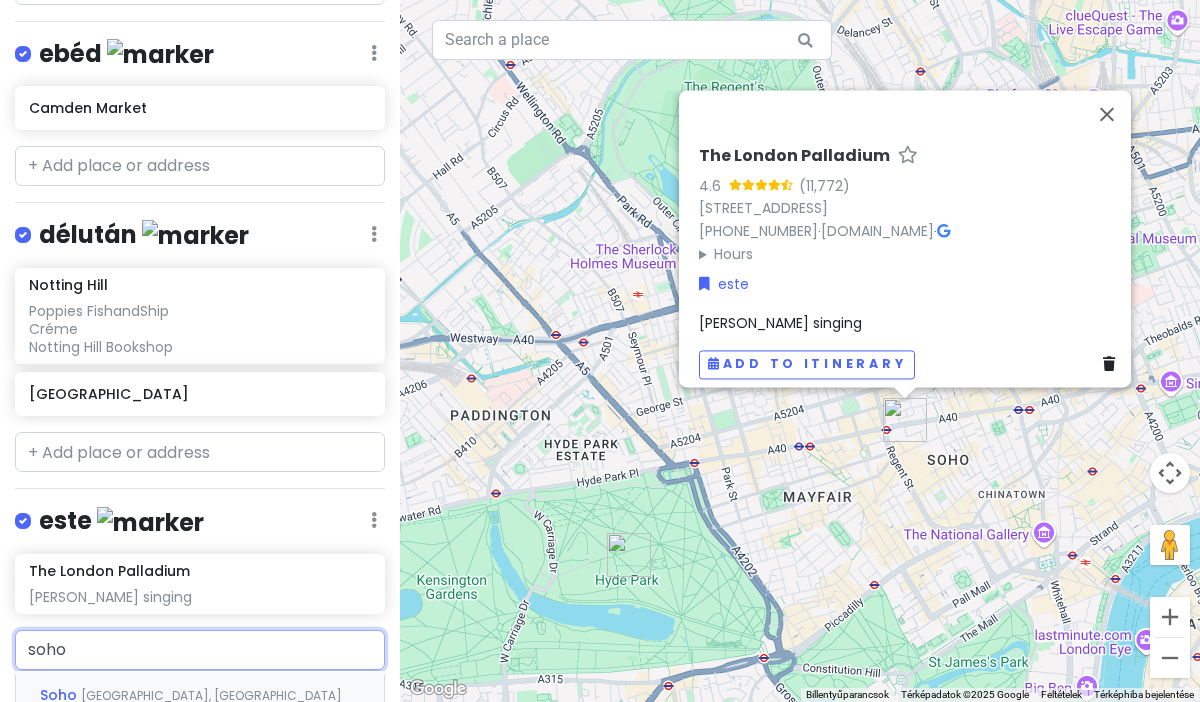 click on "[GEOGRAPHIC_DATA], [GEOGRAPHIC_DATA]" at bounding box center [211, 695] 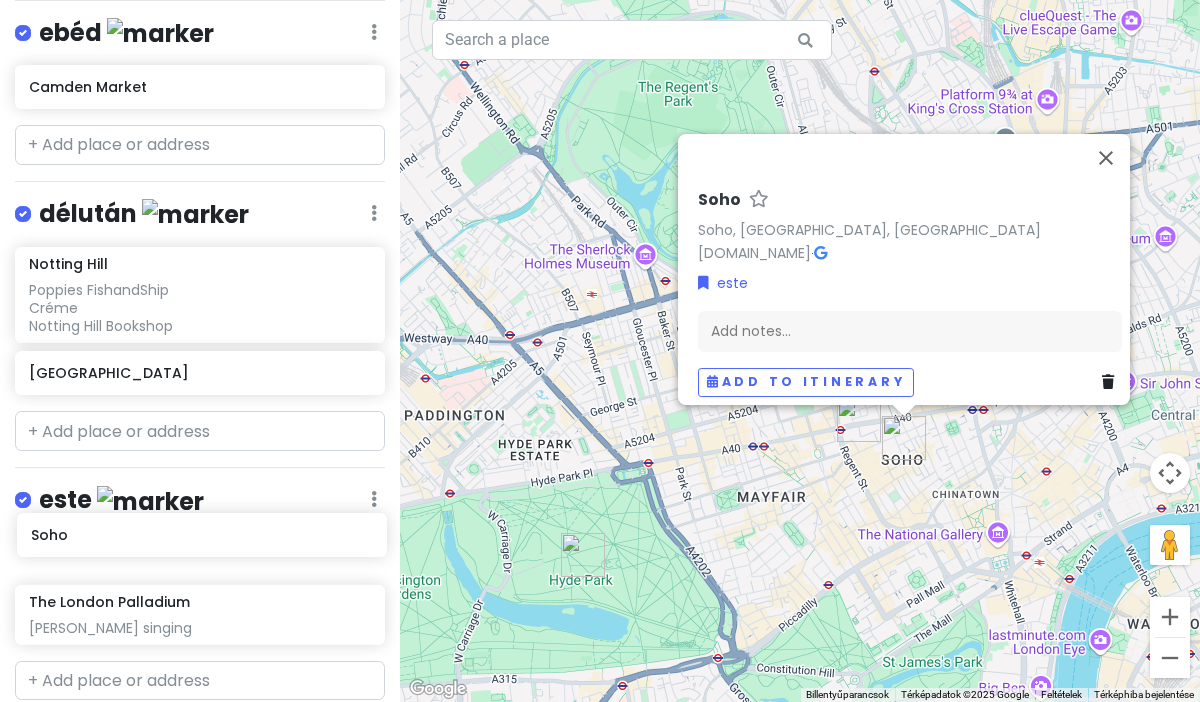 scroll, scrollTop: 987, scrollLeft: 0, axis: vertical 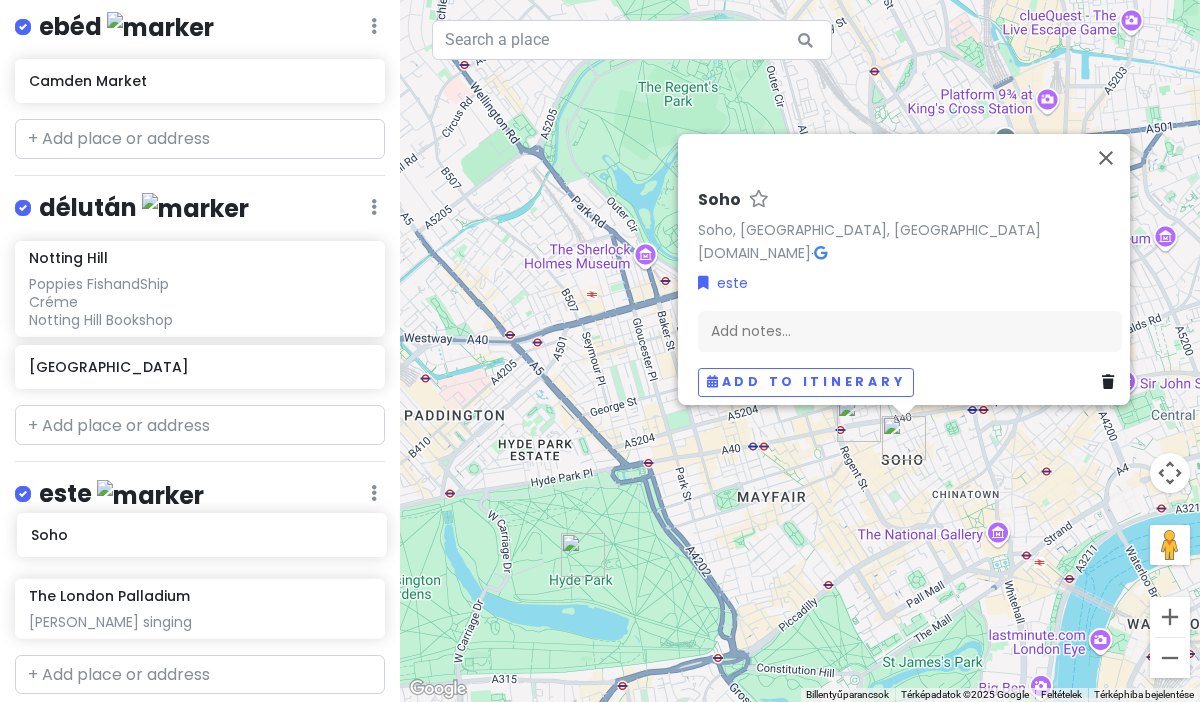 drag, startPoint x: 165, startPoint y: 611, endPoint x: 168, endPoint y: 535, distance: 76.05919 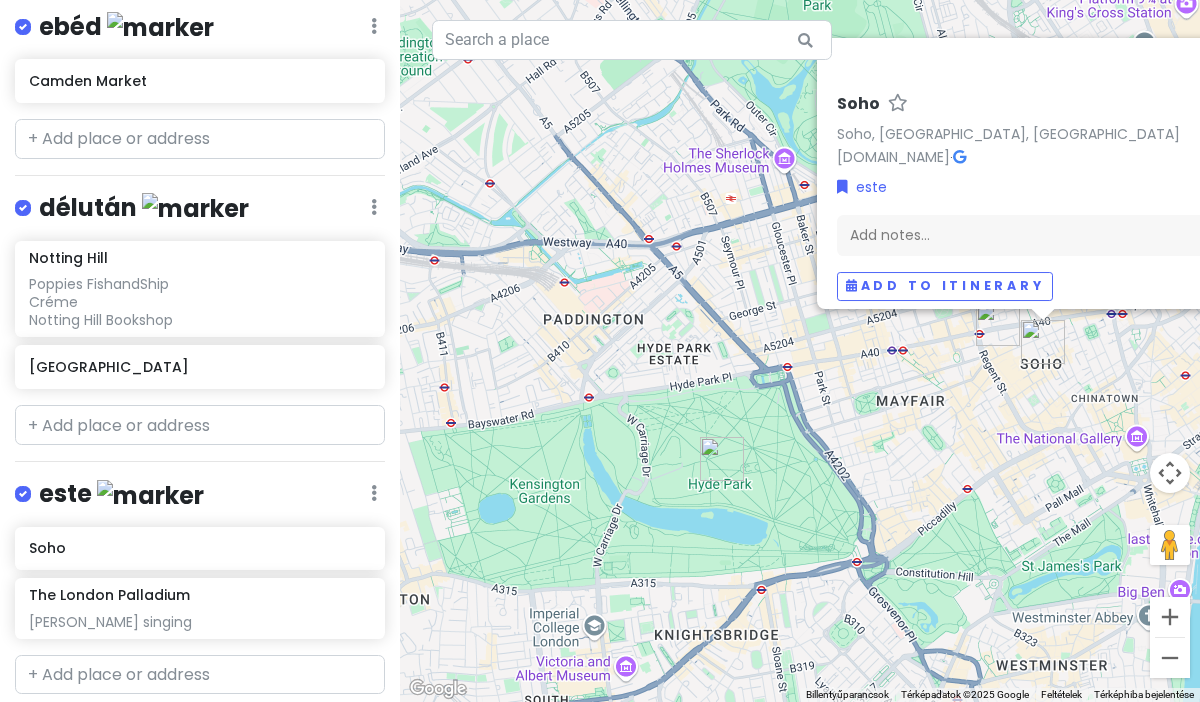 drag, startPoint x: 767, startPoint y: 583, endPoint x: 907, endPoint y: 484, distance: 171.4672 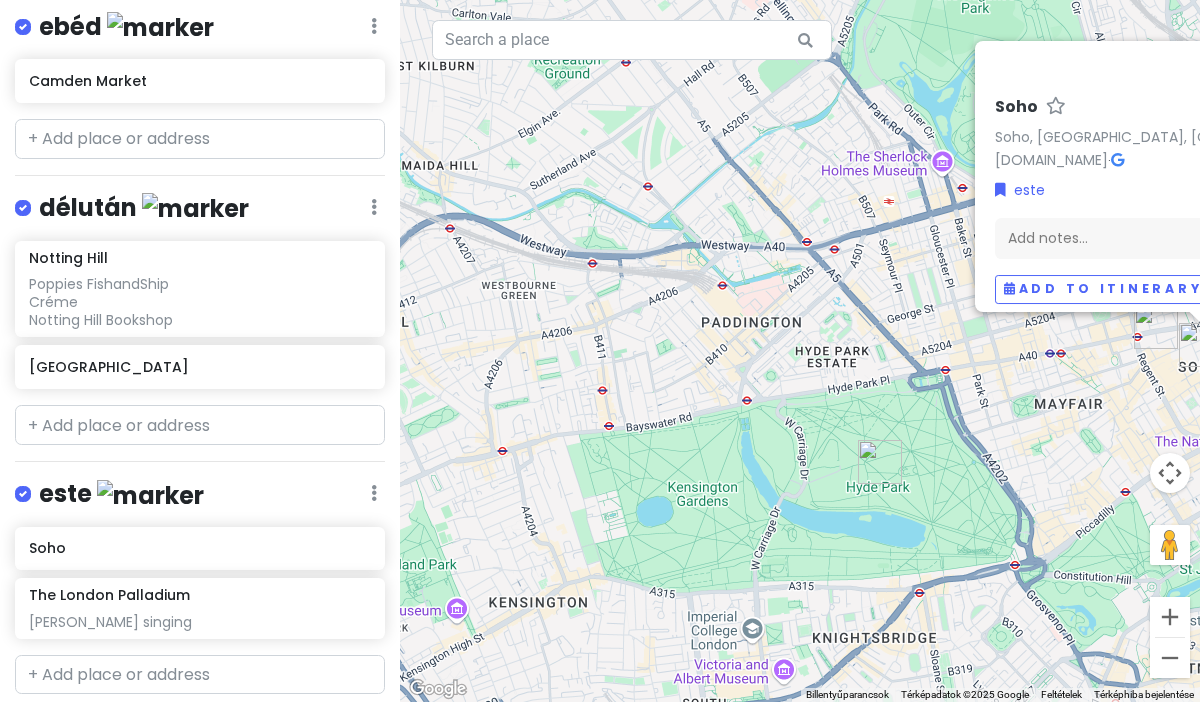 drag, startPoint x: 723, startPoint y: 524, endPoint x: 873, endPoint y: 528, distance: 150.05333 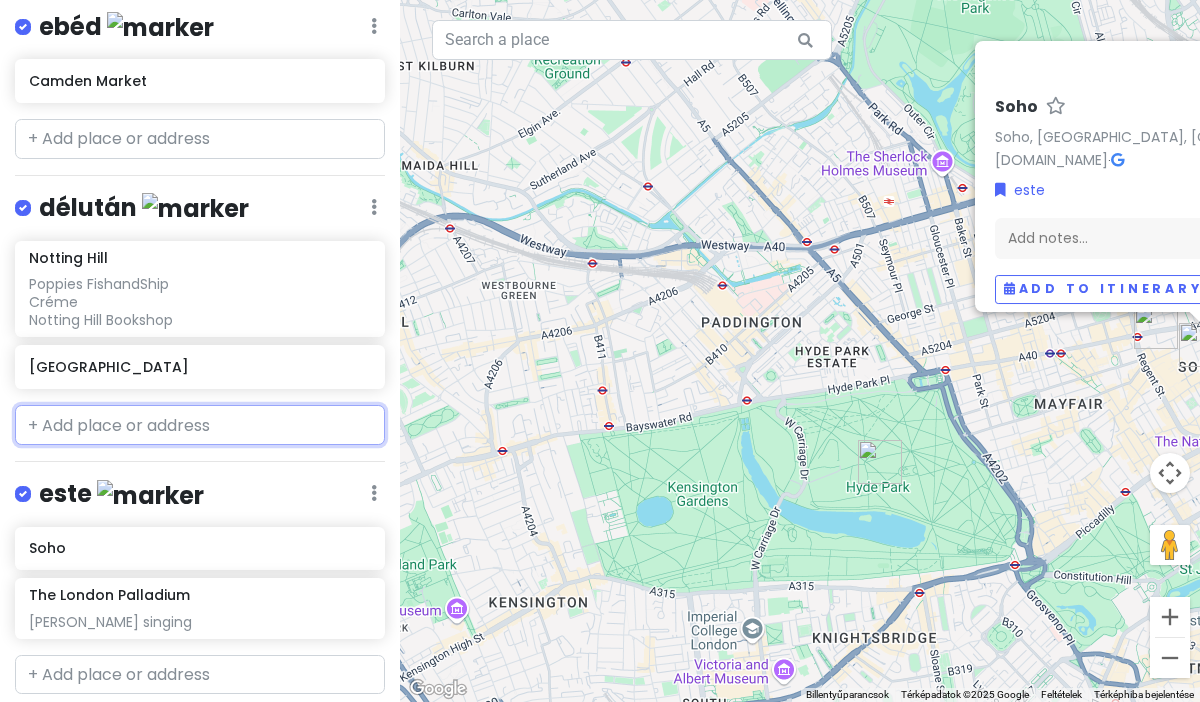 click at bounding box center [200, 425] 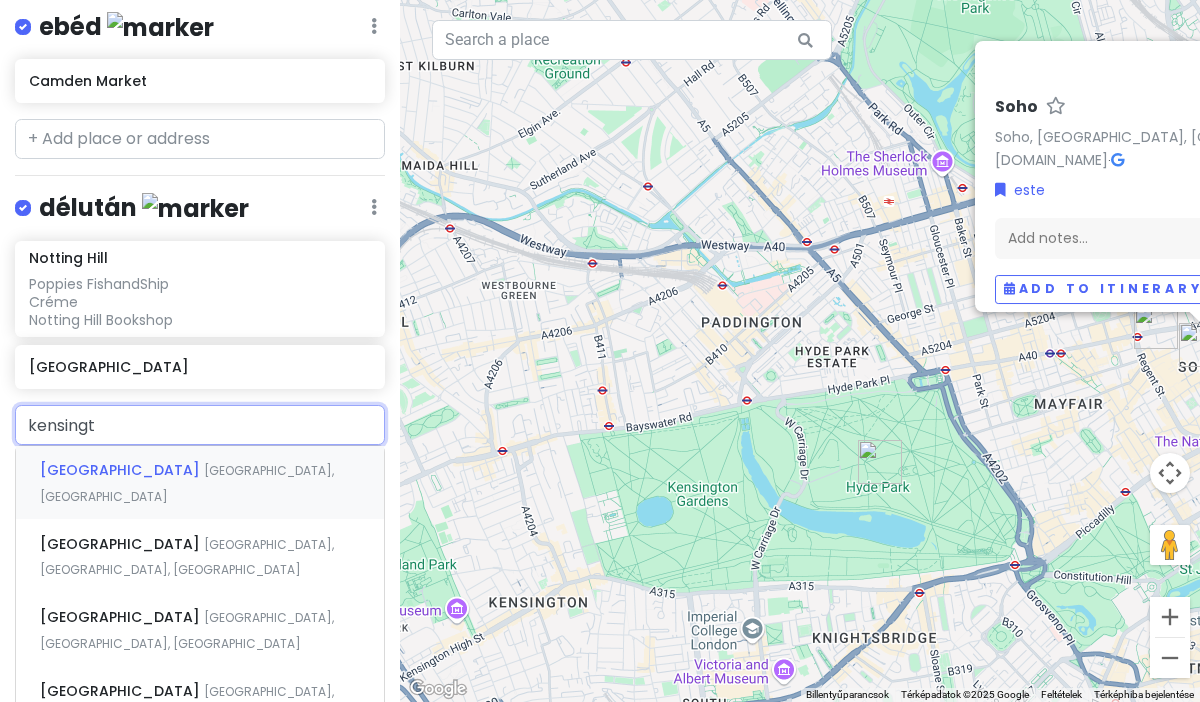 type on "kensingto" 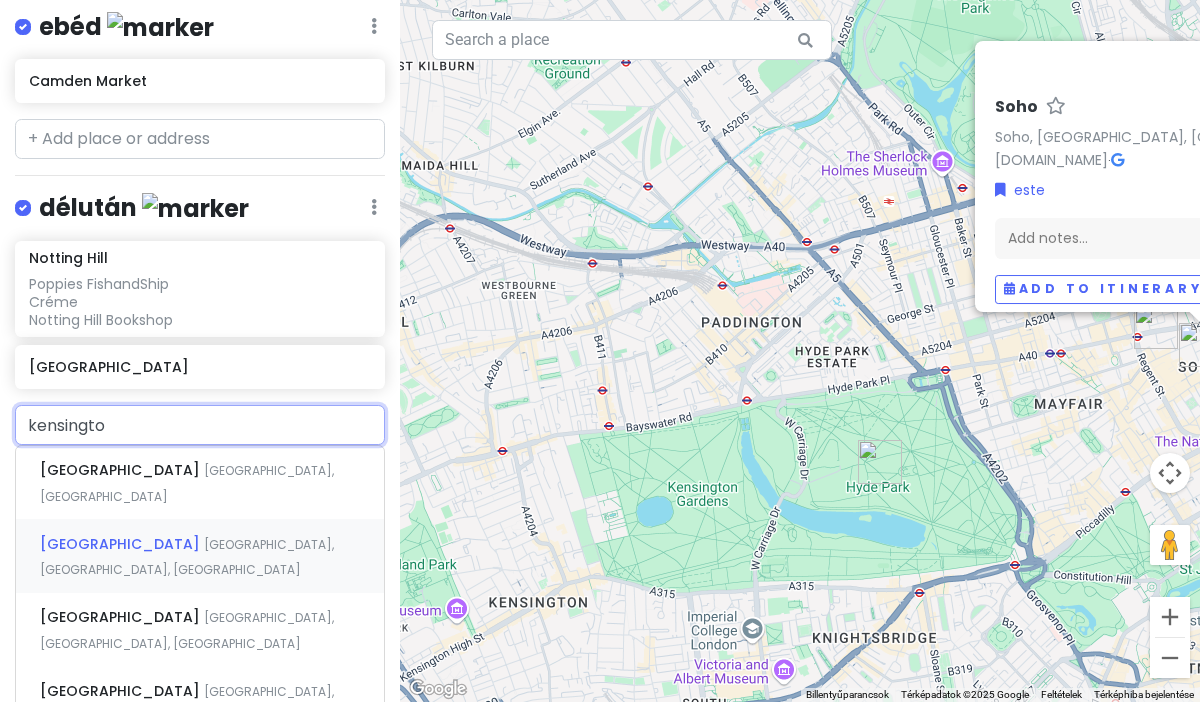 click on "[GEOGRAPHIC_DATA]" at bounding box center [122, 470] 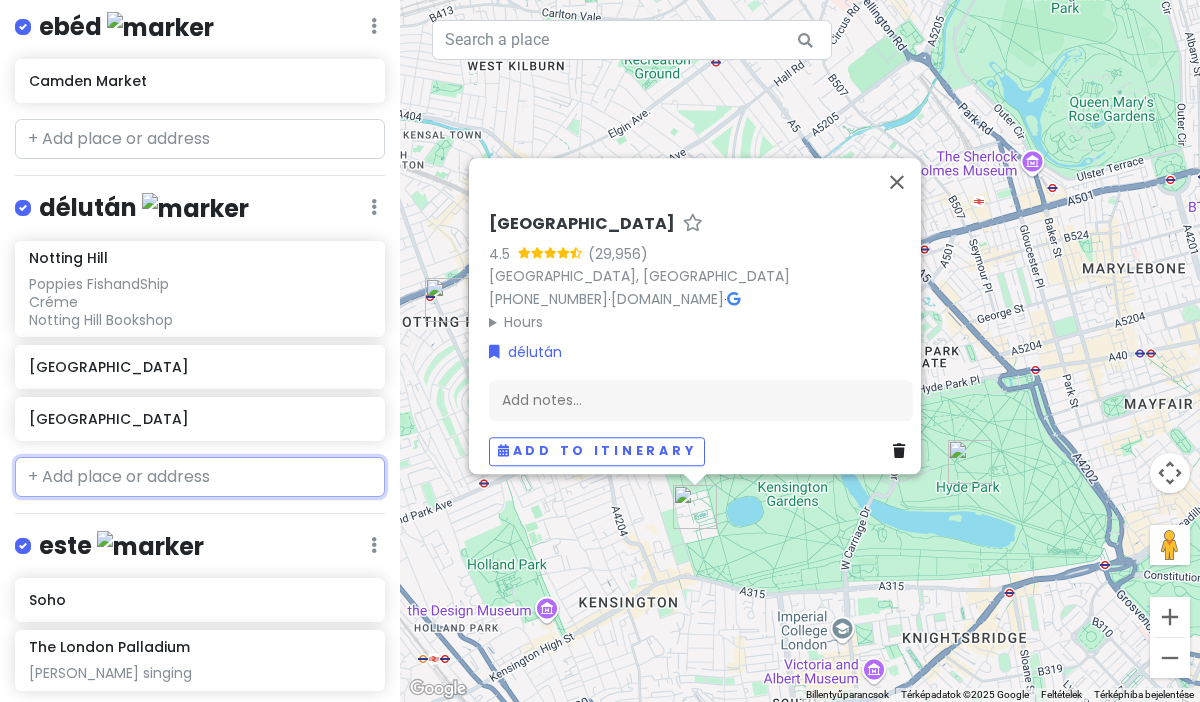 click at bounding box center [200, 477] 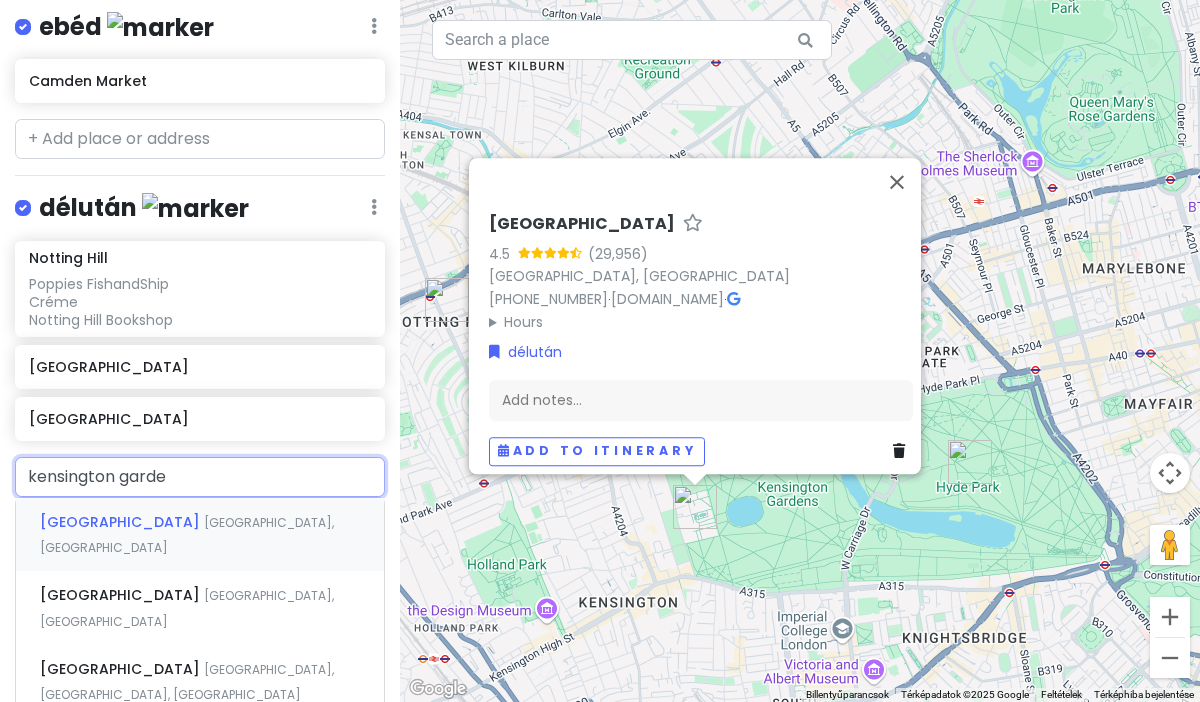 type on "[GEOGRAPHIC_DATA]" 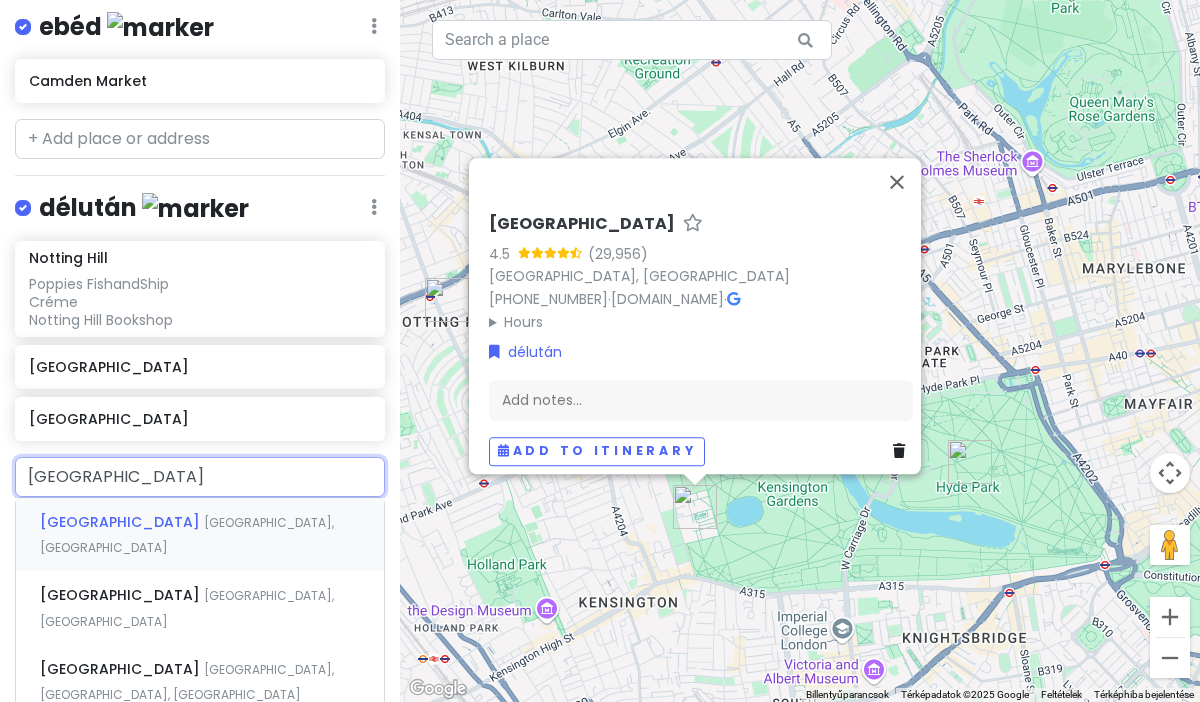 click on "[GEOGRAPHIC_DATA]" at bounding box center [122, 522] 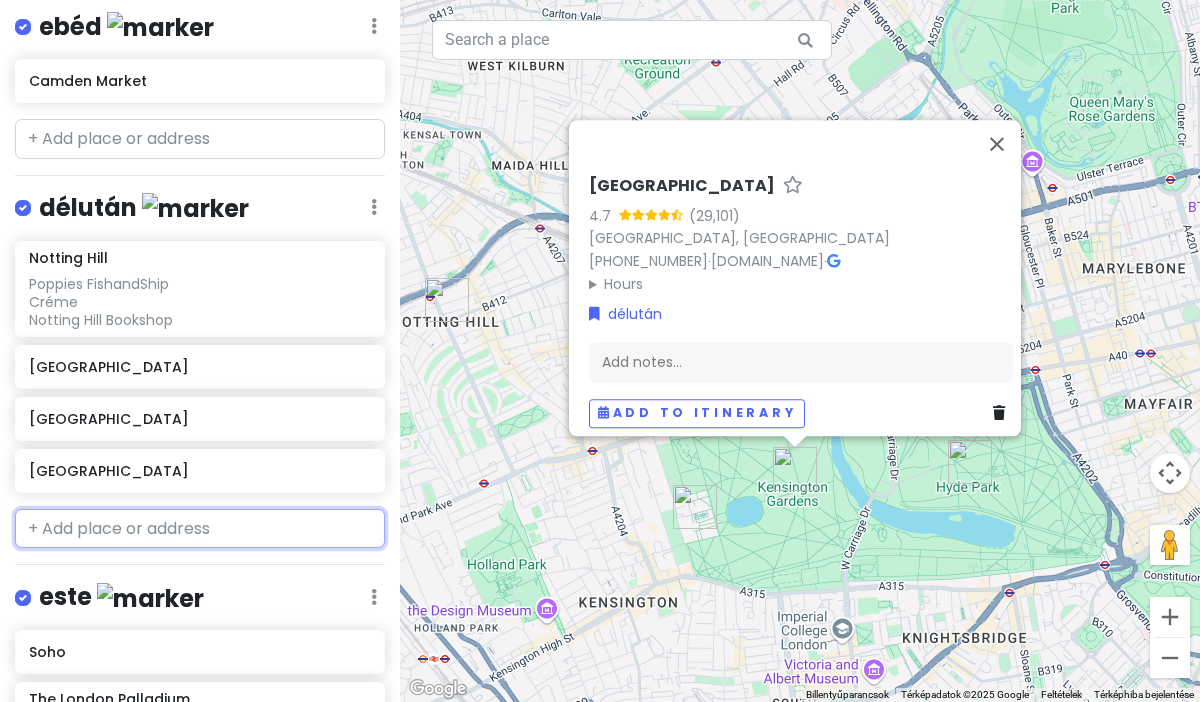 click at bounding box center (200, 529) 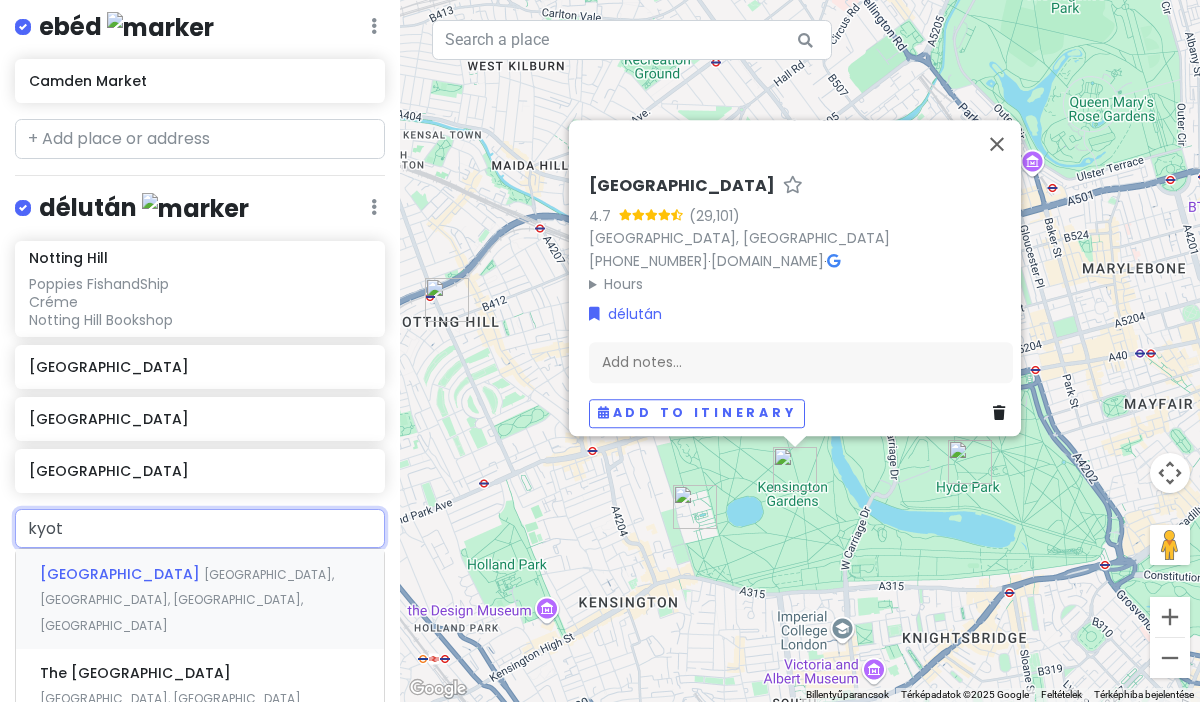 type on "[GEOGRAPHIC_DATA]" 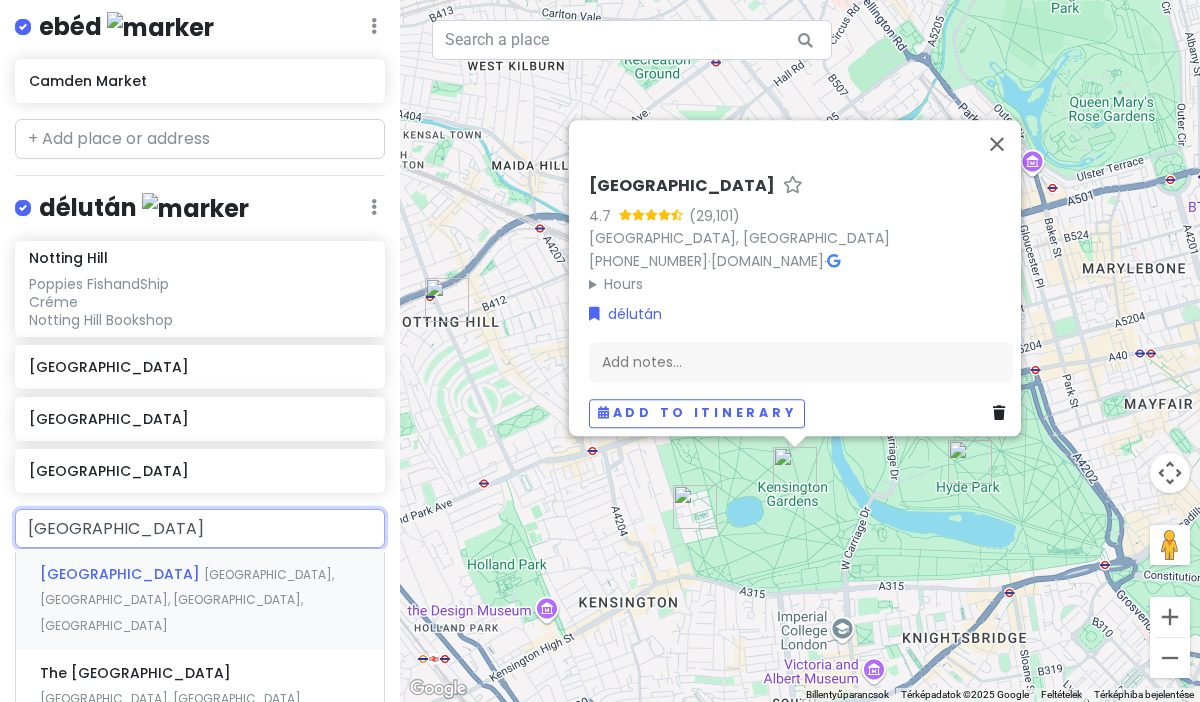 click on "[GEOGRAPHIC_DATA], [GEOGRAPHIC_DATA], [GEOGRAPHIC_DATA], [GEOGRAPHIC_DATA]" at bounding box center (187, 600) 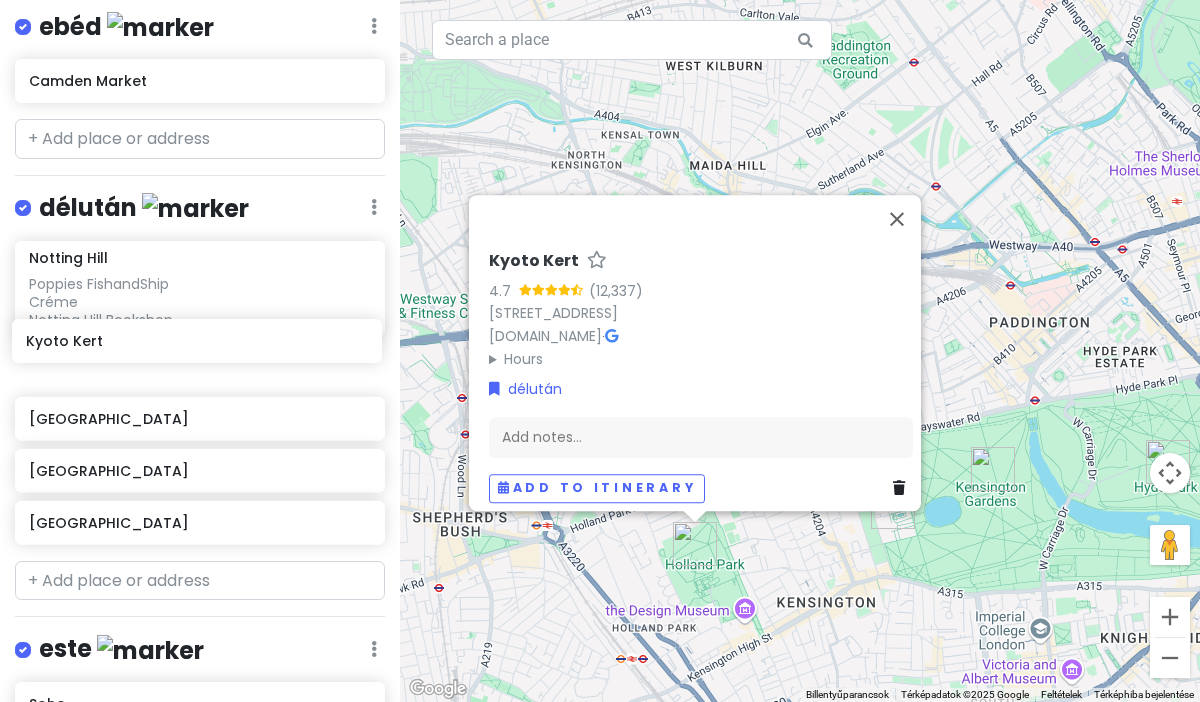 drag, startPoint x: 138, startPoint y: 479, endPoint x: 134, endPoint y: 337, distance: 142.05632 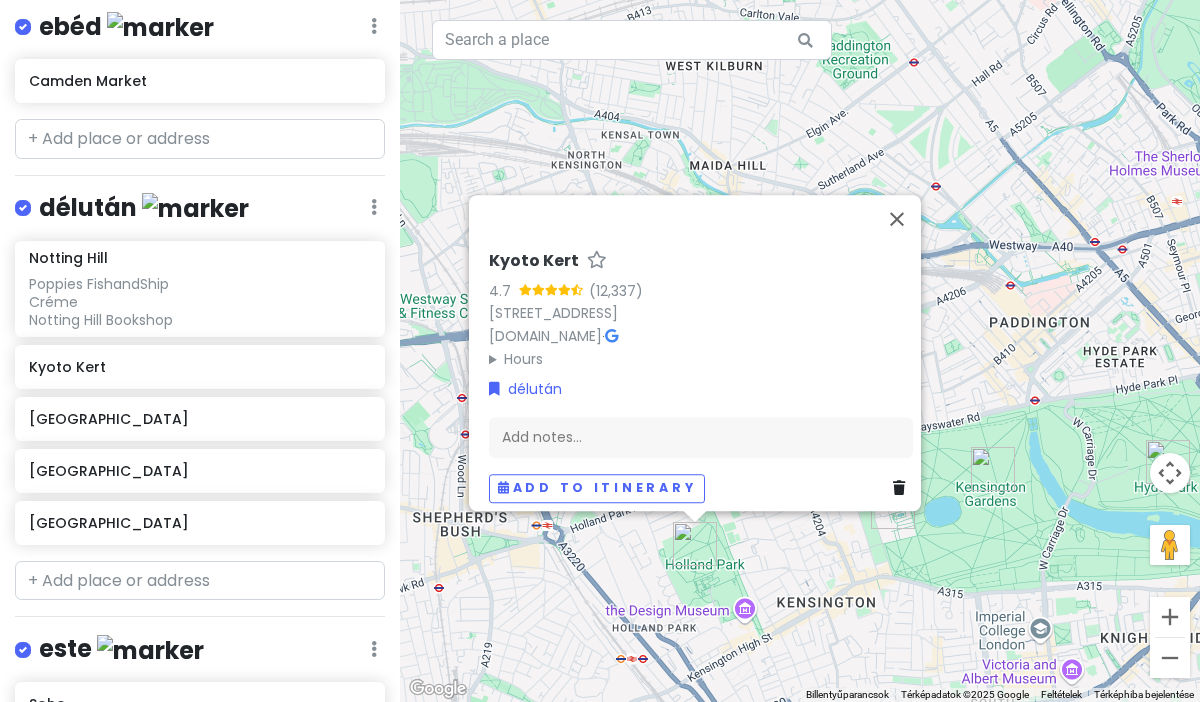 click on "Használja a nyílbillentyűket a navigáláshoz. Kyoto Kert 4.7        (12,337) [STREET_ADDRESS], [GEOGRAPHIC_DATA] [DOMAIN_NAME]   ·   Hours [DATE]  7:30–20:00 [DATE]  7:30–20:00 [DATE]  7:30–20:00 [DATE]  7:30–20:00 [DATE]  7:30–20:00 [DATE]  7:30–20:00 [DATE]  7:30–20:00 délután Add notes...  Add to itinerary" at bounding box center (800, 351) 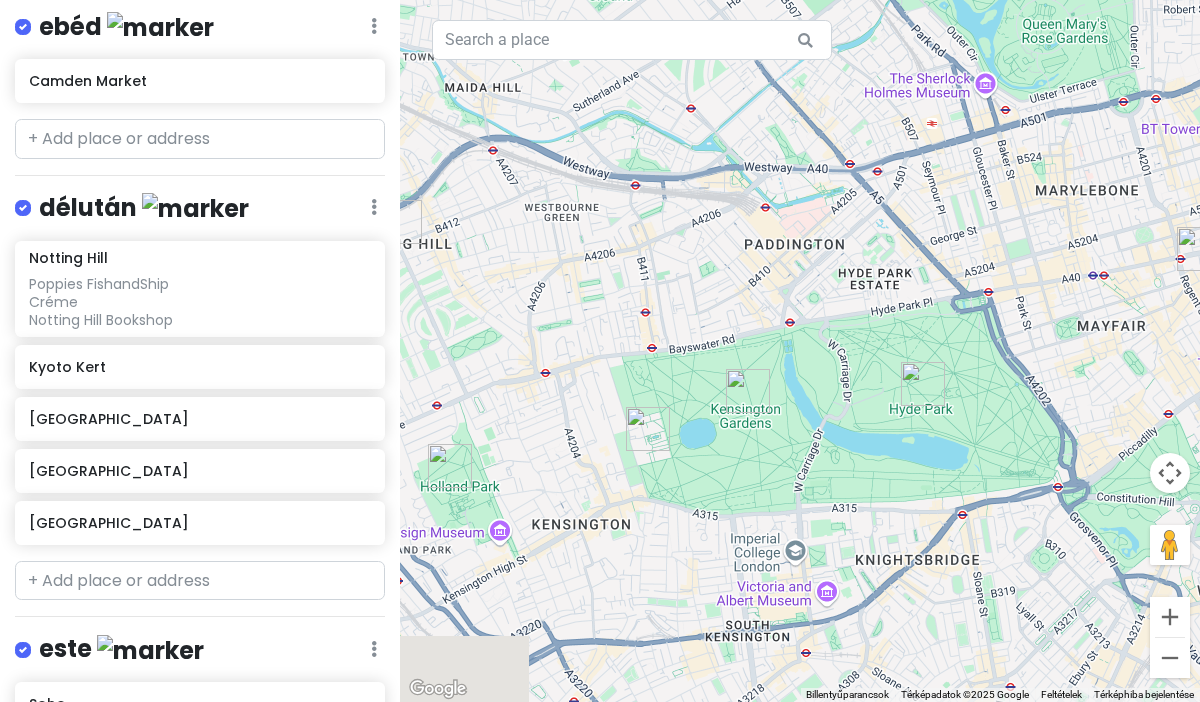 drag, startPoint x: 654, startPoint y: 566, endPoint x: 408, endPoint y: 489, distance: 257.7693 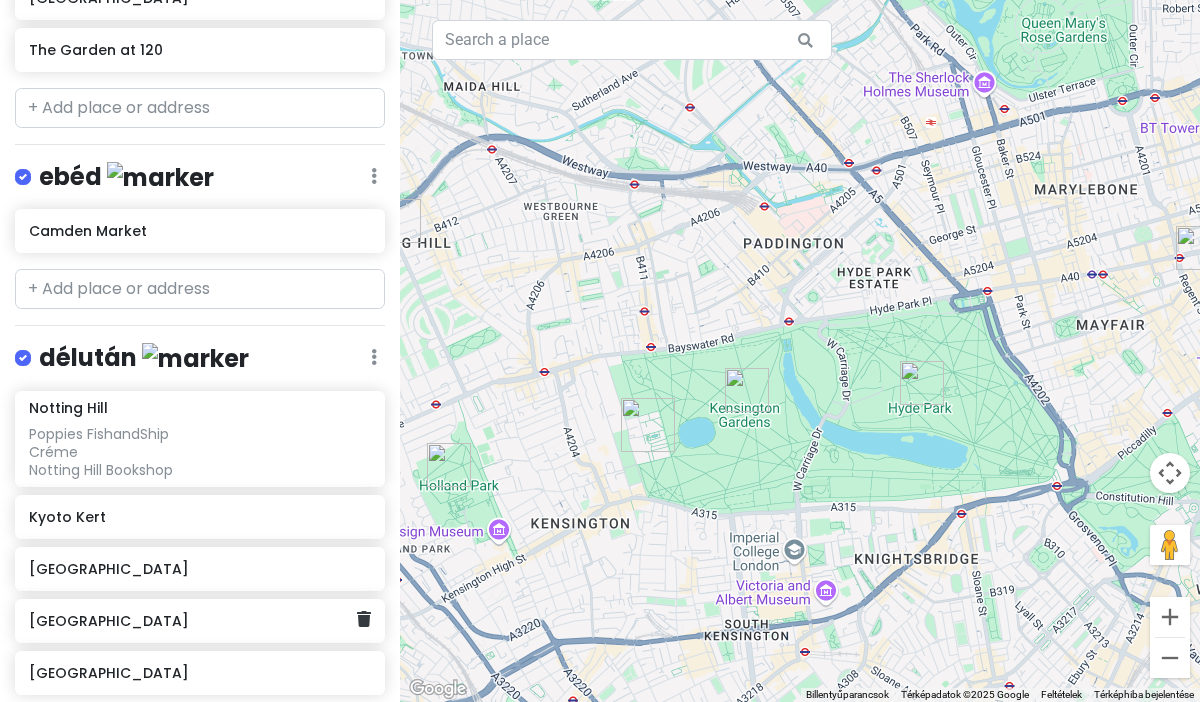 scroll, scrollTop: 788, scrollLeft: 0, axis: vertical 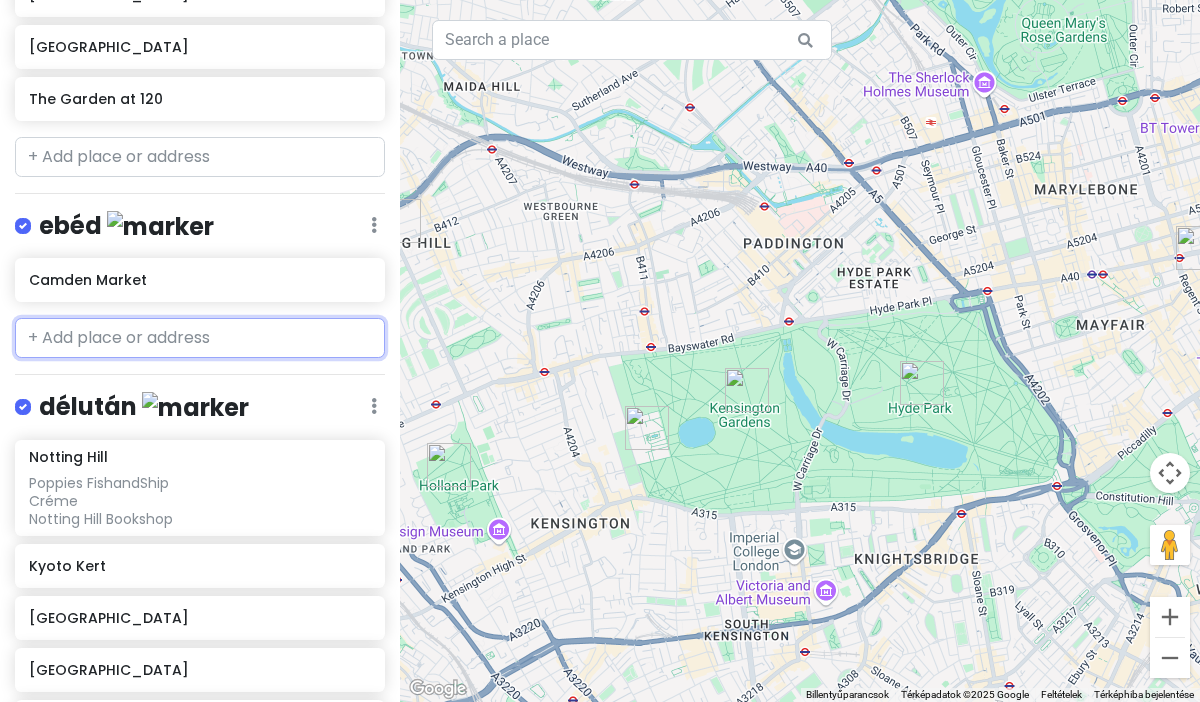 click at bounding box center (200, 338) 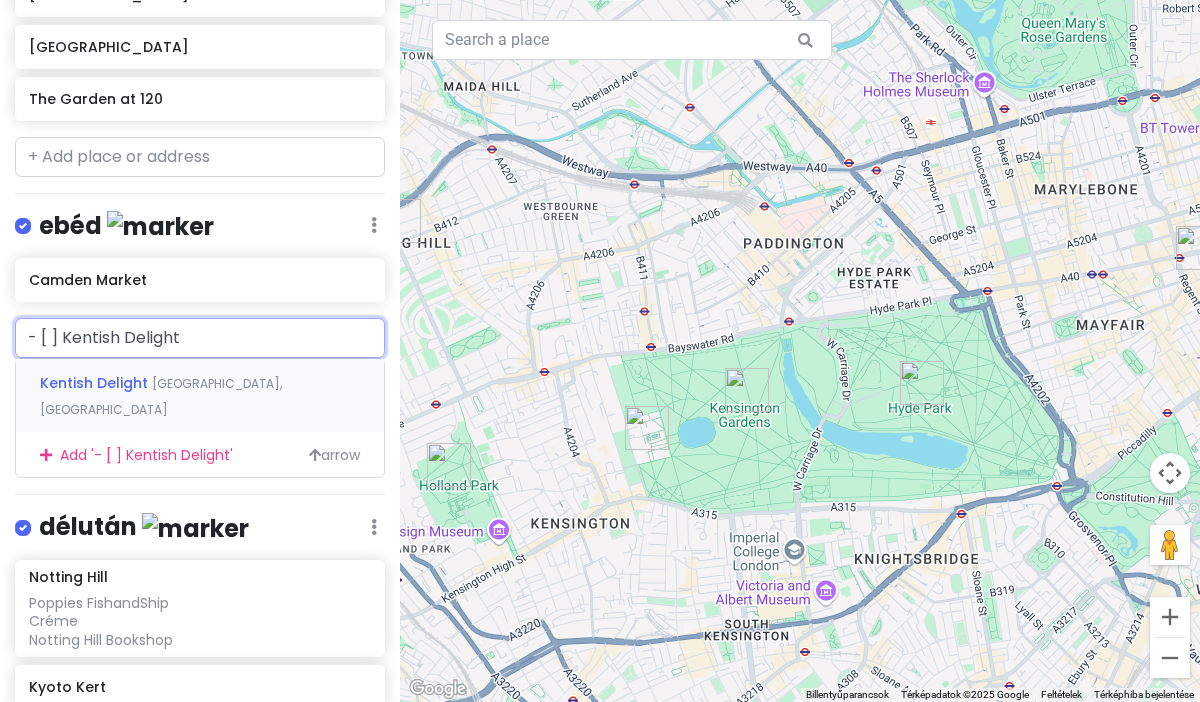 click on "- [ ] Kentish Delight" at bounding box center (200, 338) 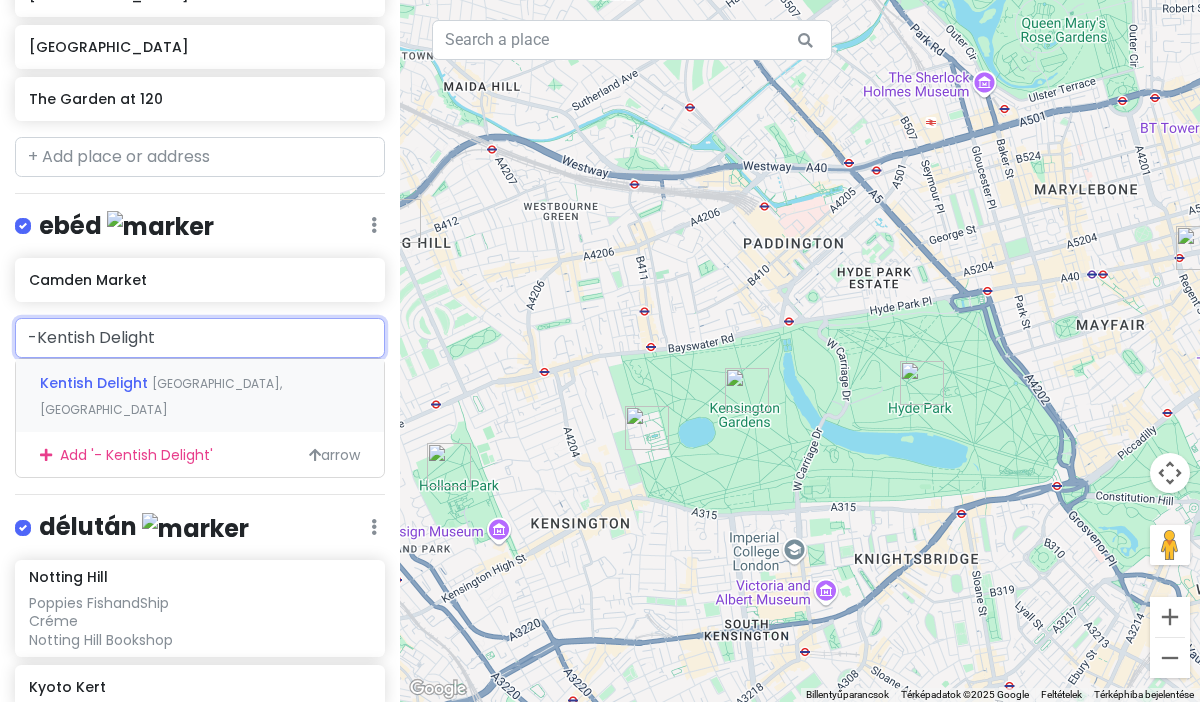 type on "Kentish Delight" 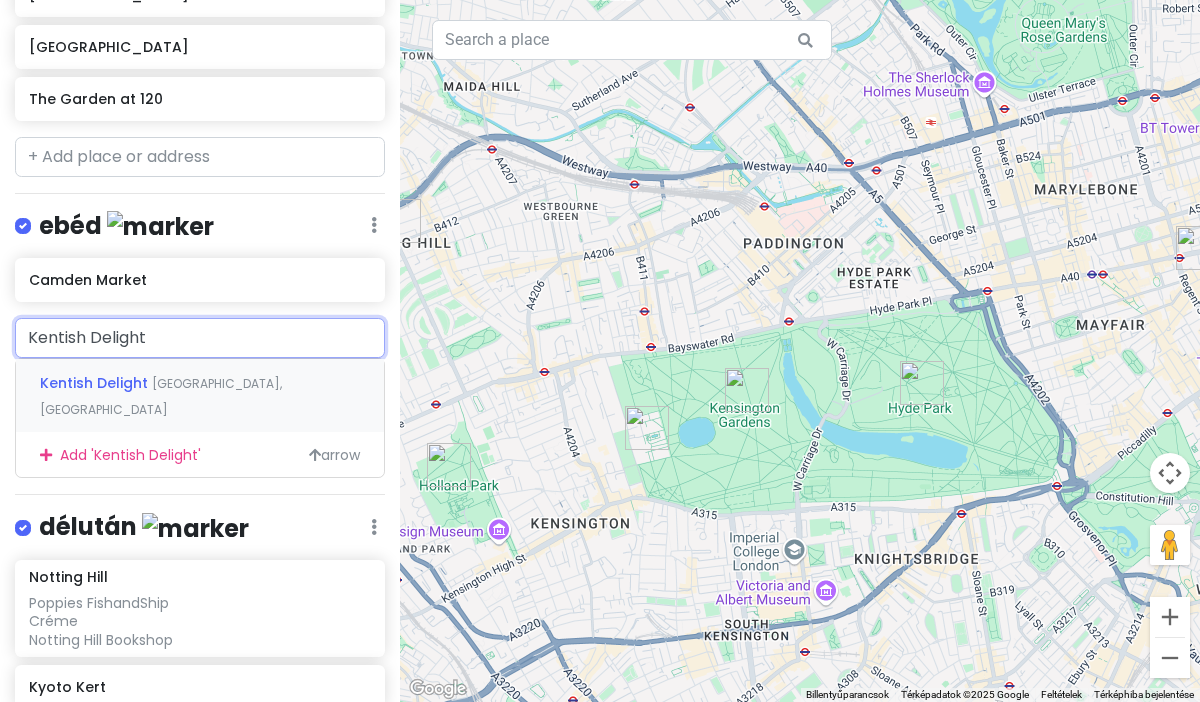 type 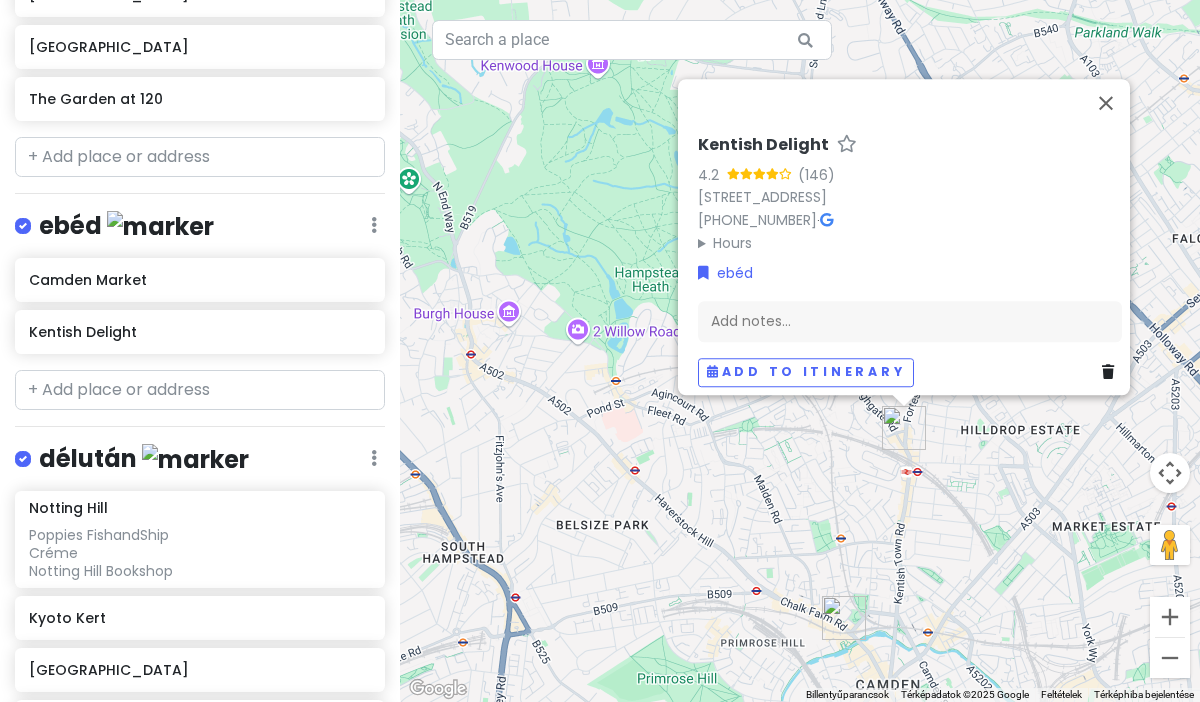click on "Használja a nyílbillentyűket a navigáláshoz. Kentish Delight 4.2        (146) [STREET_ADDRESS][GEOGRAPHIC_DATA] [PHONE_NUMBER]   ·   Hours [DATE]  12:00–24:00 [DATE]  12:00–24:00 [DATE]  12:00–24:00 [DATE]  12:00–24:00 [DATE]  12:00–1:00 [DATE]  12:00–1:00 [DATE]  15:00–24:00 ebéd Add notes...  Add to itinerary" at bounding box center (800, 351) 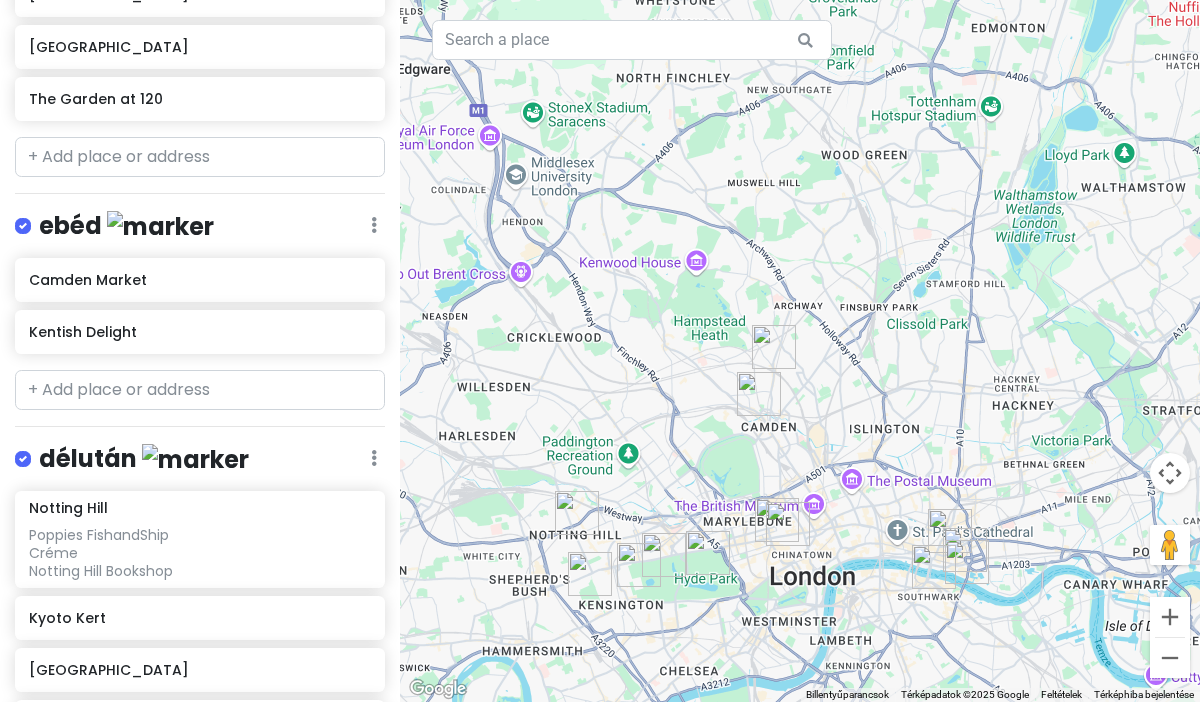 drag, startPoint x: 695, startPoint y: 540, endPoint x: 775, endPoint y: 440, distance: 128.06248 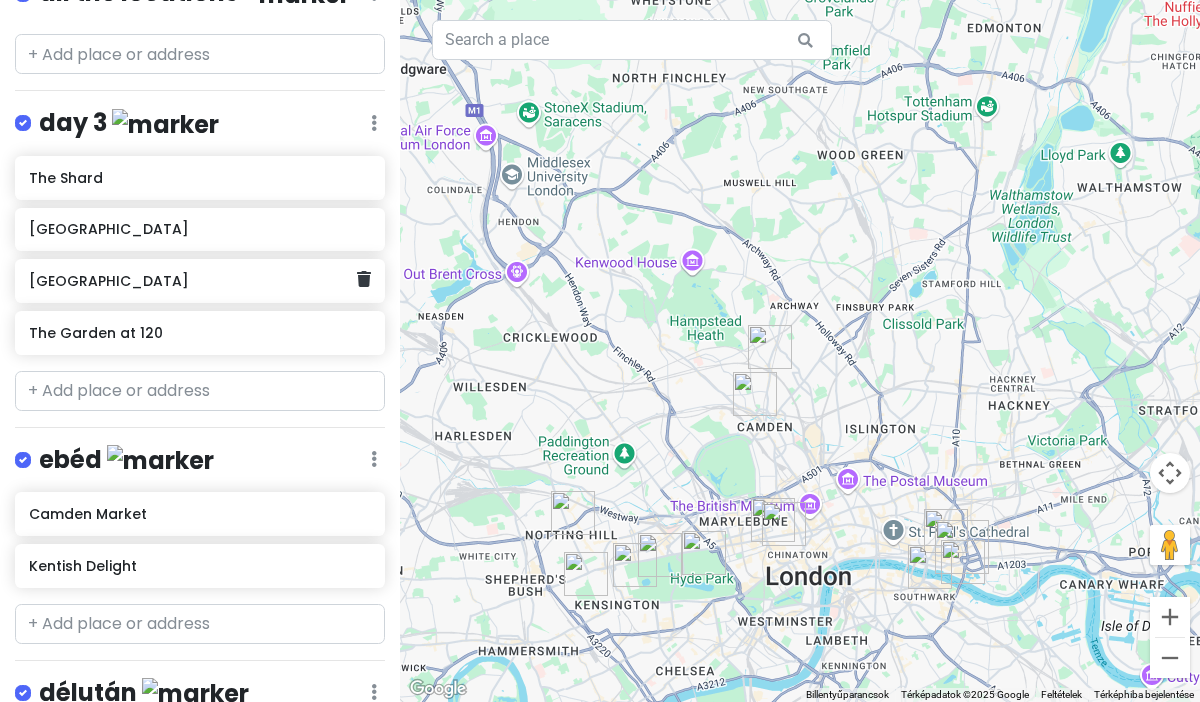 scroll, scrollTop: 575, scrollLeft: 0, axis: vertical 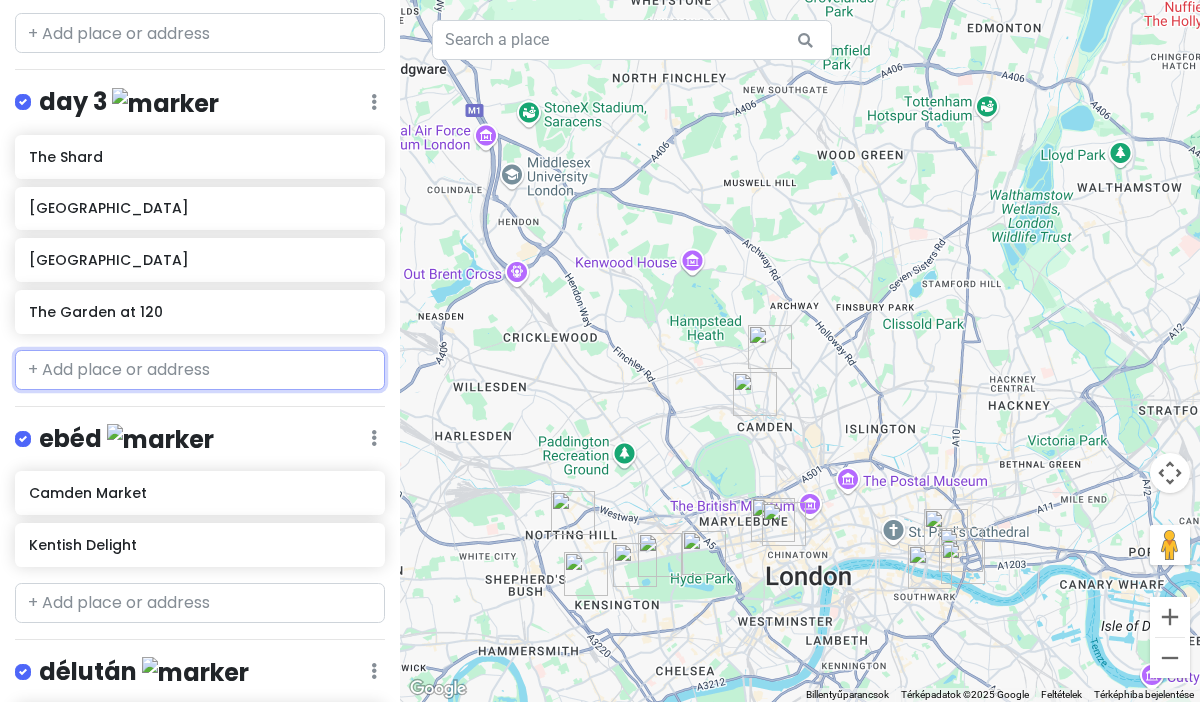 click at bounding box center (200, 370) 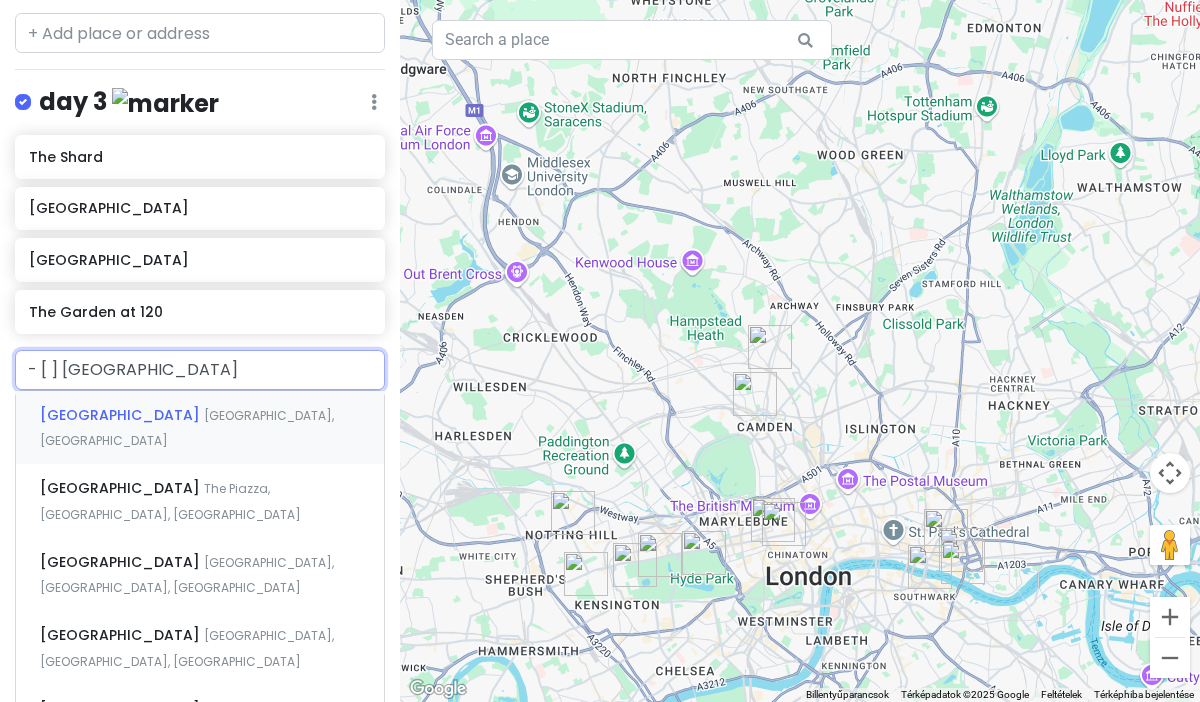 click on "- [ ] [GEOGRAPHIC_DATA]" at bounding box center [200, 370] 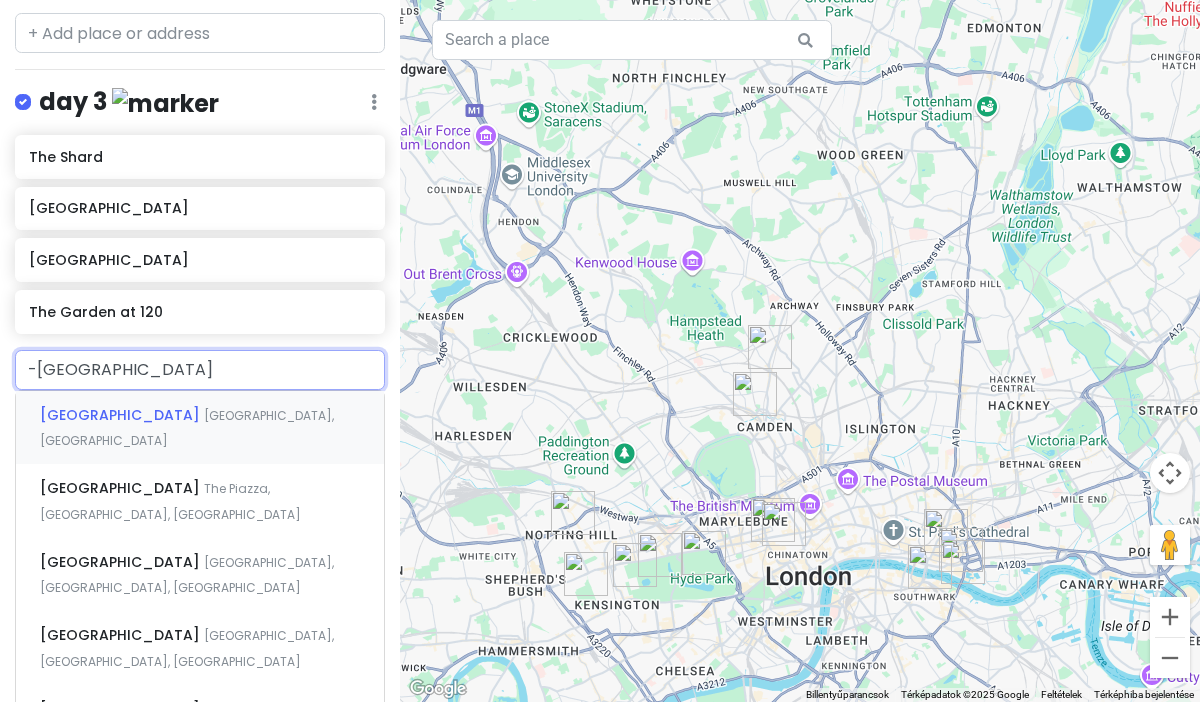 type on "[GEOGRAPHIC_DATA]" 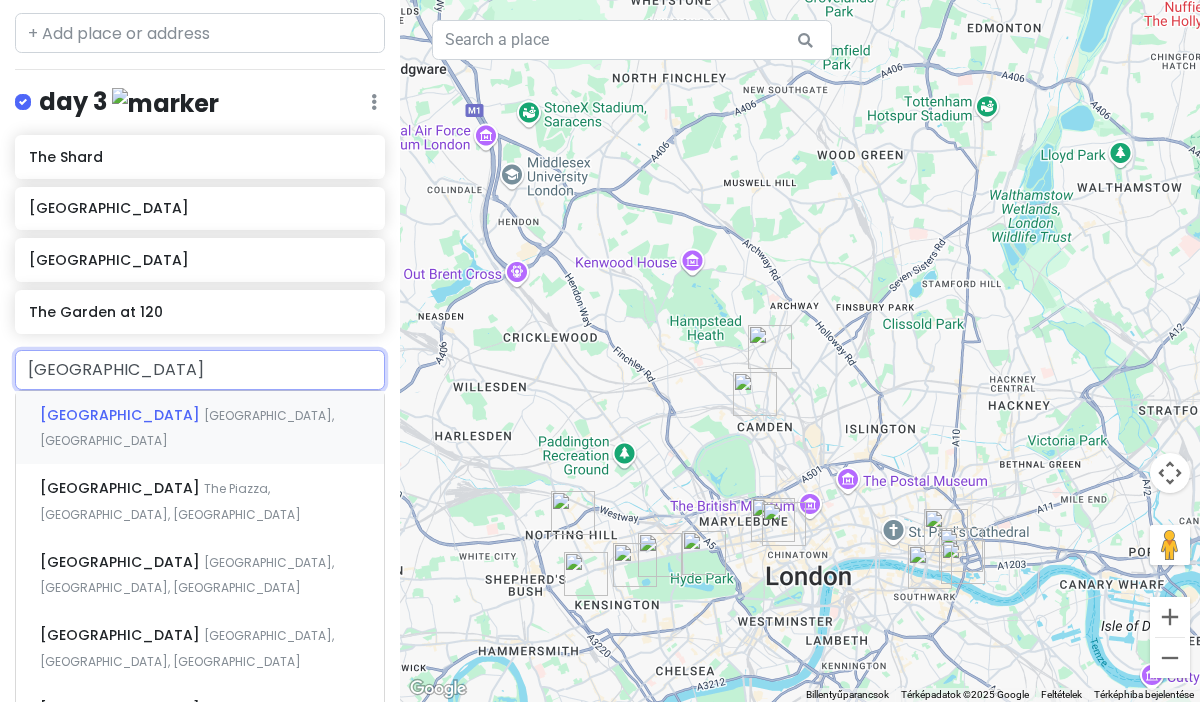 click on "[GEOGRAPHIC_DATA]" at bounding box center (122, 415) 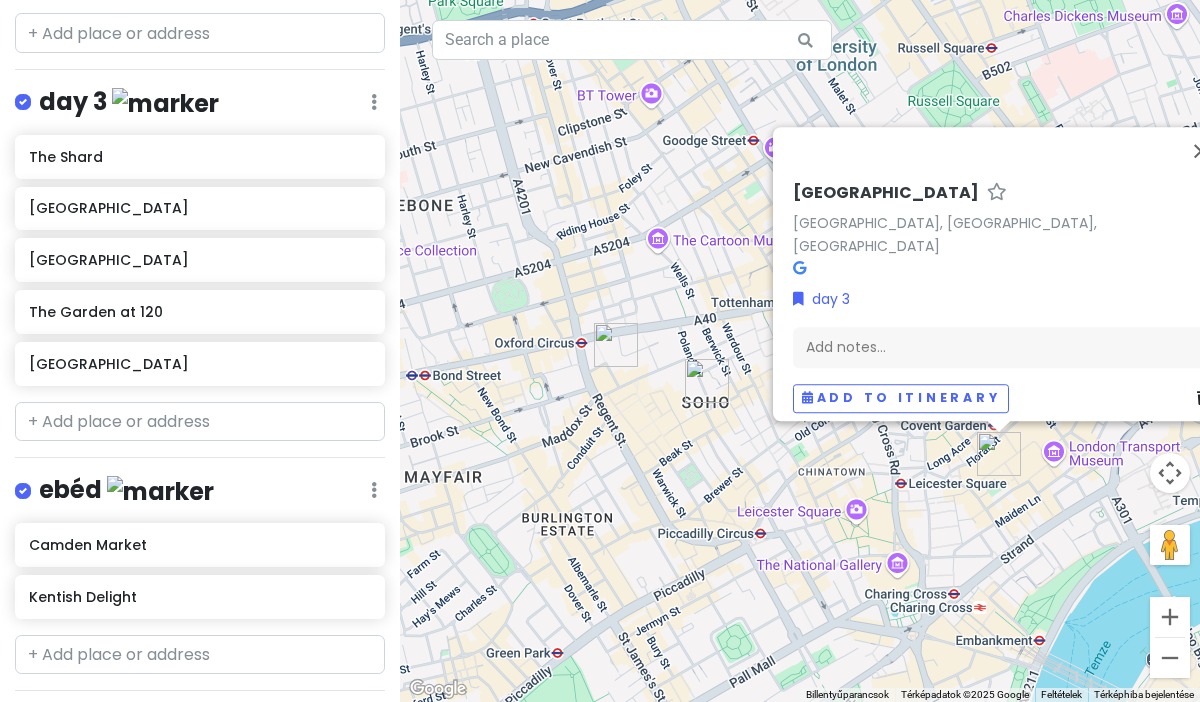 drag, startPoint x: 879, startPoint y: 605, endPoint x: 718, endPoint y: 505, distance: 189.52837 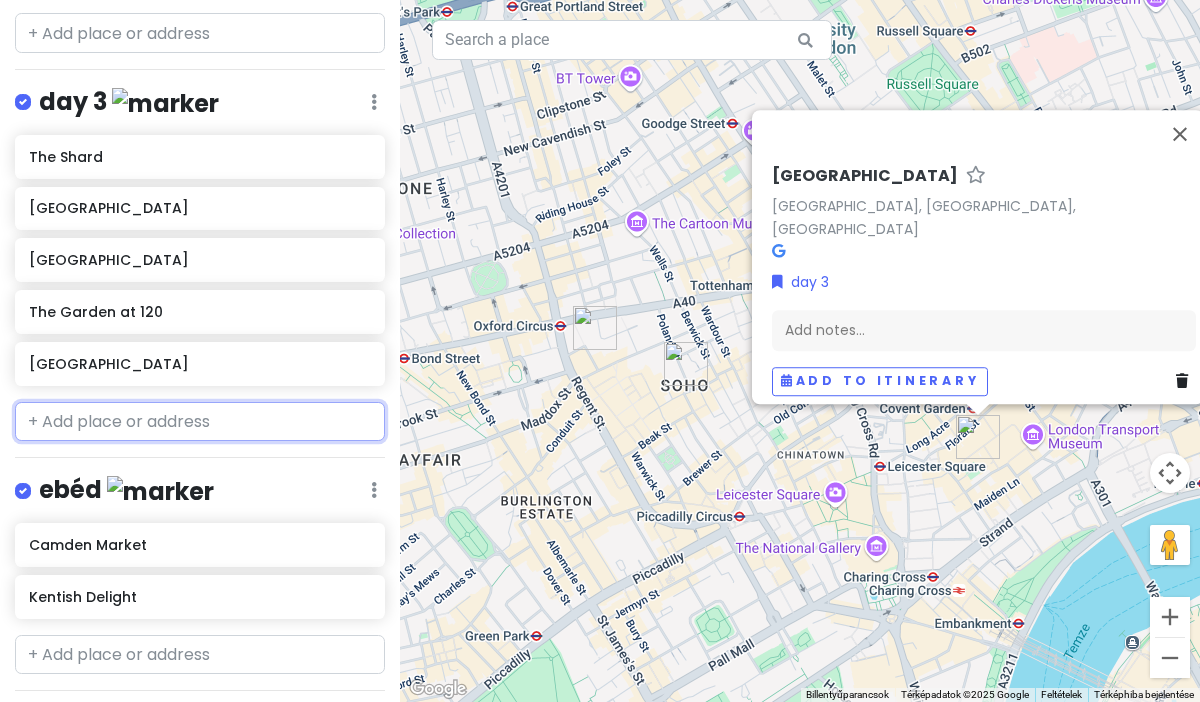 click at bounding box center (200, 422) 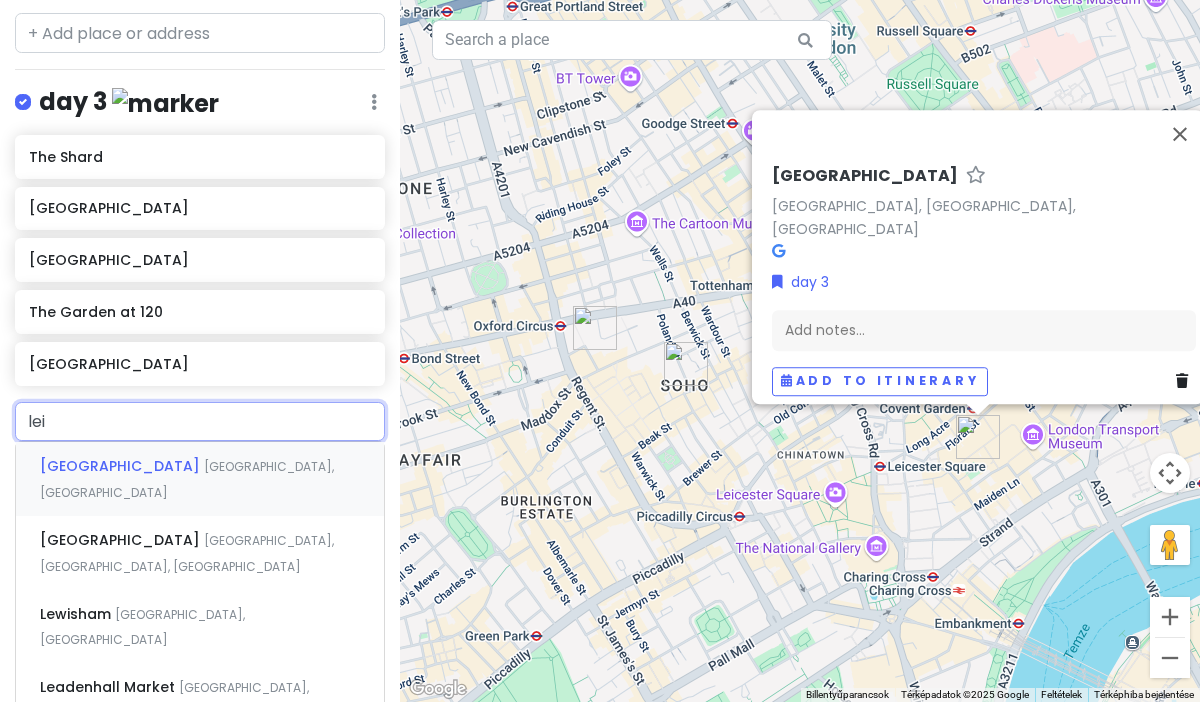 type on "leic" 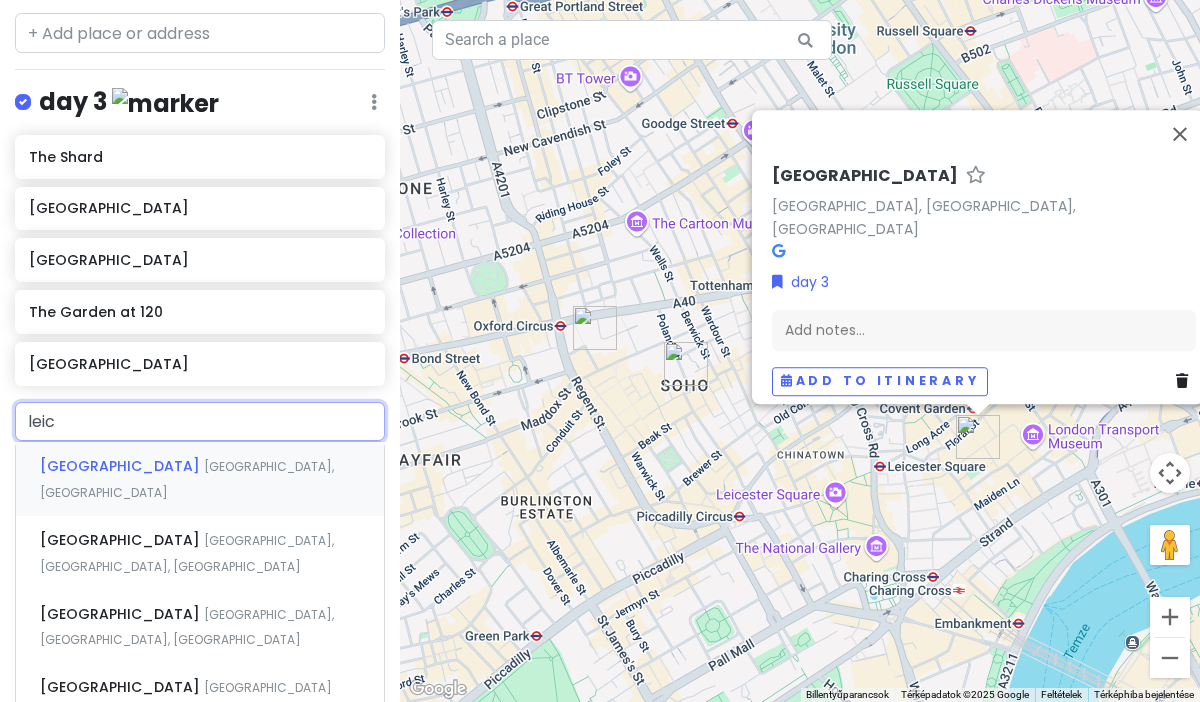 click on "[GEOGRAPHIC_DATA], [GEOGRAPHIC_DATA]" at bounding box center [187, 479] 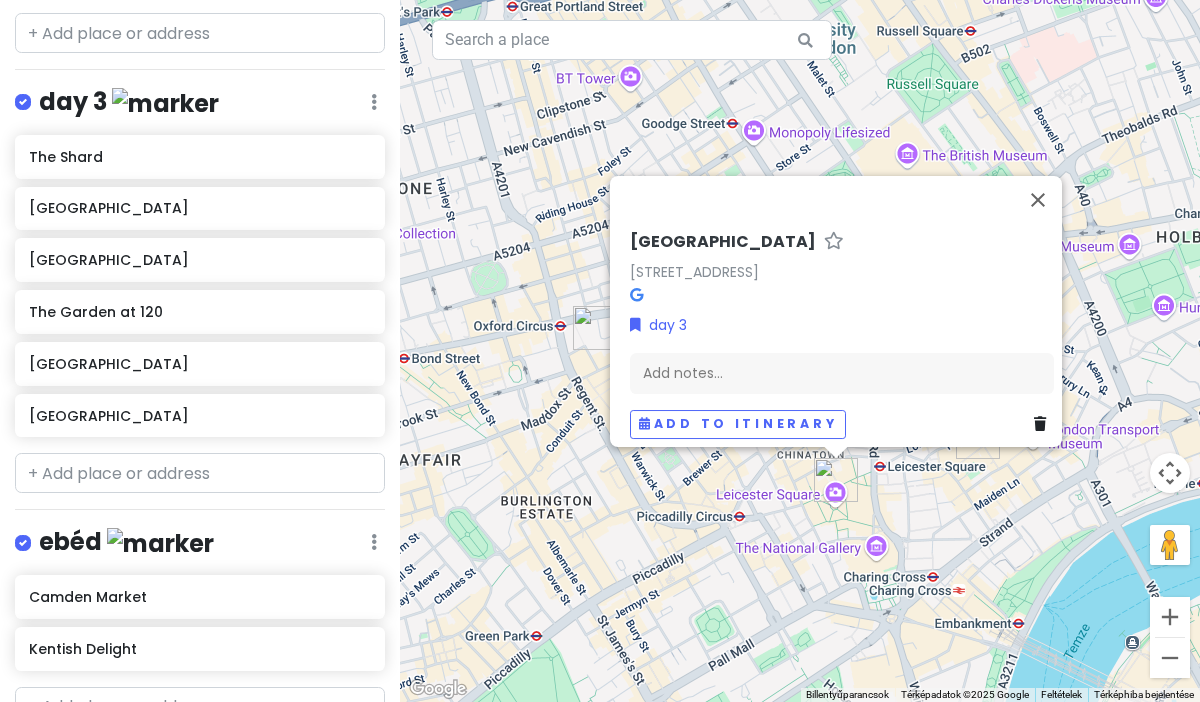 click on "Használja a nyílbillentyűket a navigáláshoz. [STREET_ADDRESS] Add notes...  Add to itinerary" at bounding box center [800, 351] 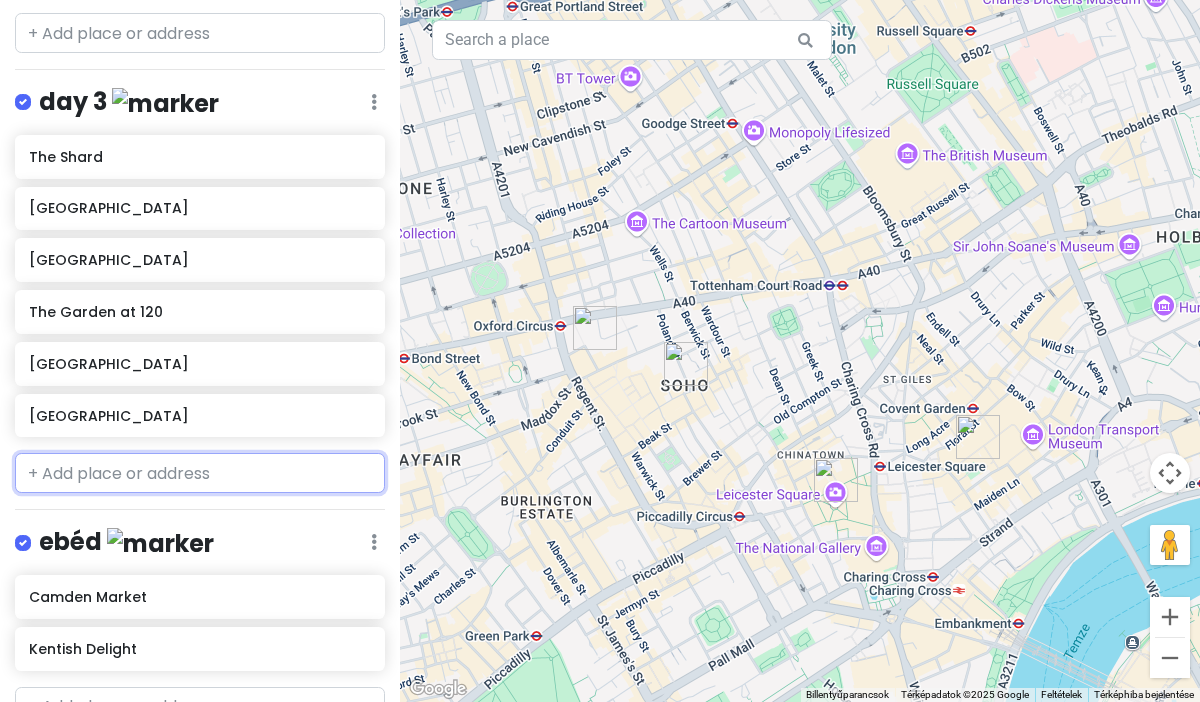 click at bounding box center [200, 473] 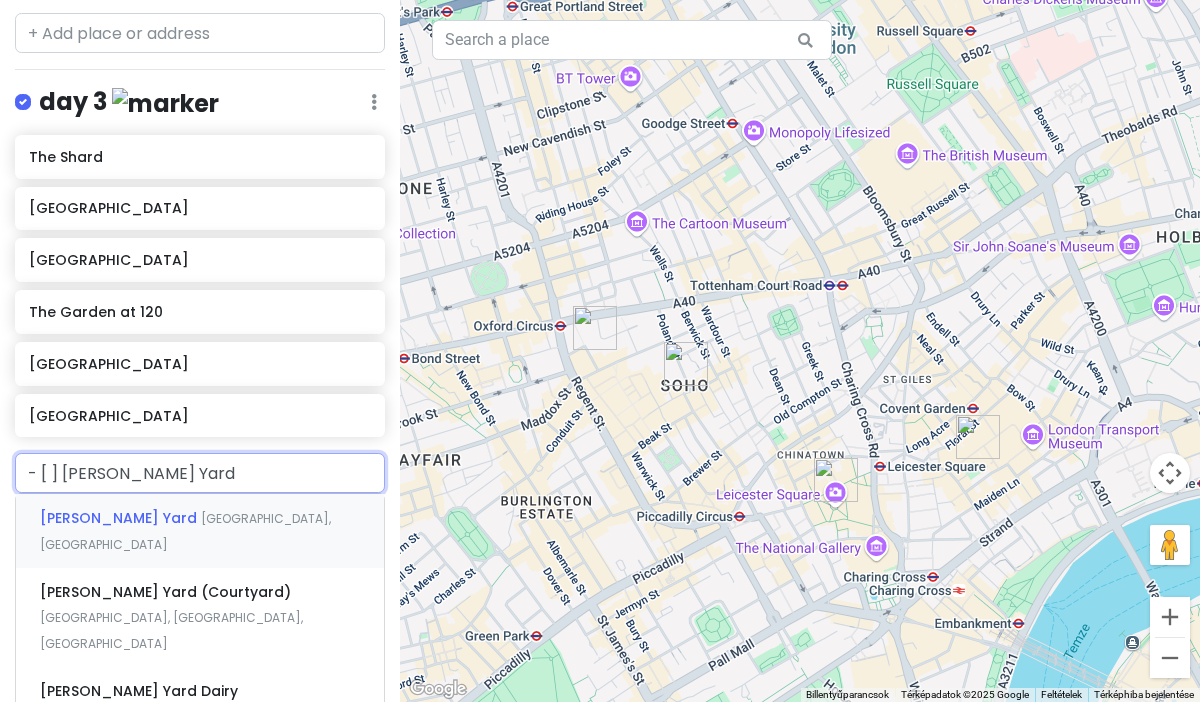click on "[PERSON_NAME] Yard" at bounding box center (120, 518) 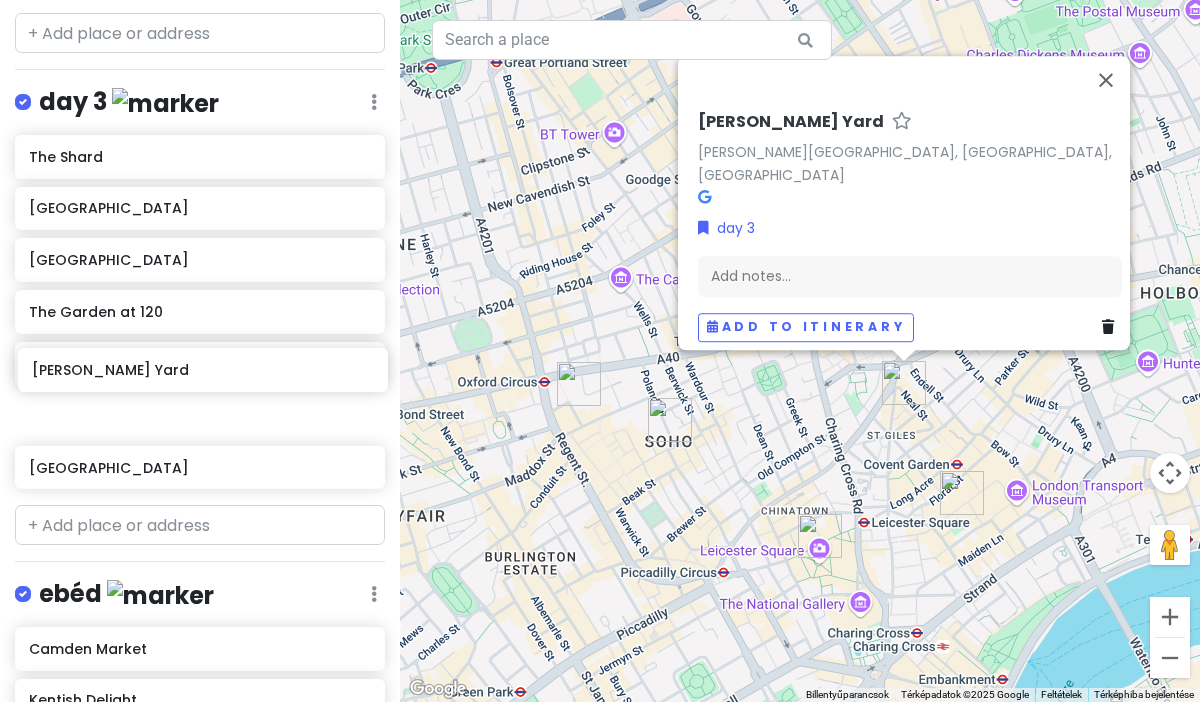 drag, startPoint x: 90, startPoint y: 437, endPoint x: 93, endPoint y: 376, distance: 61.073727 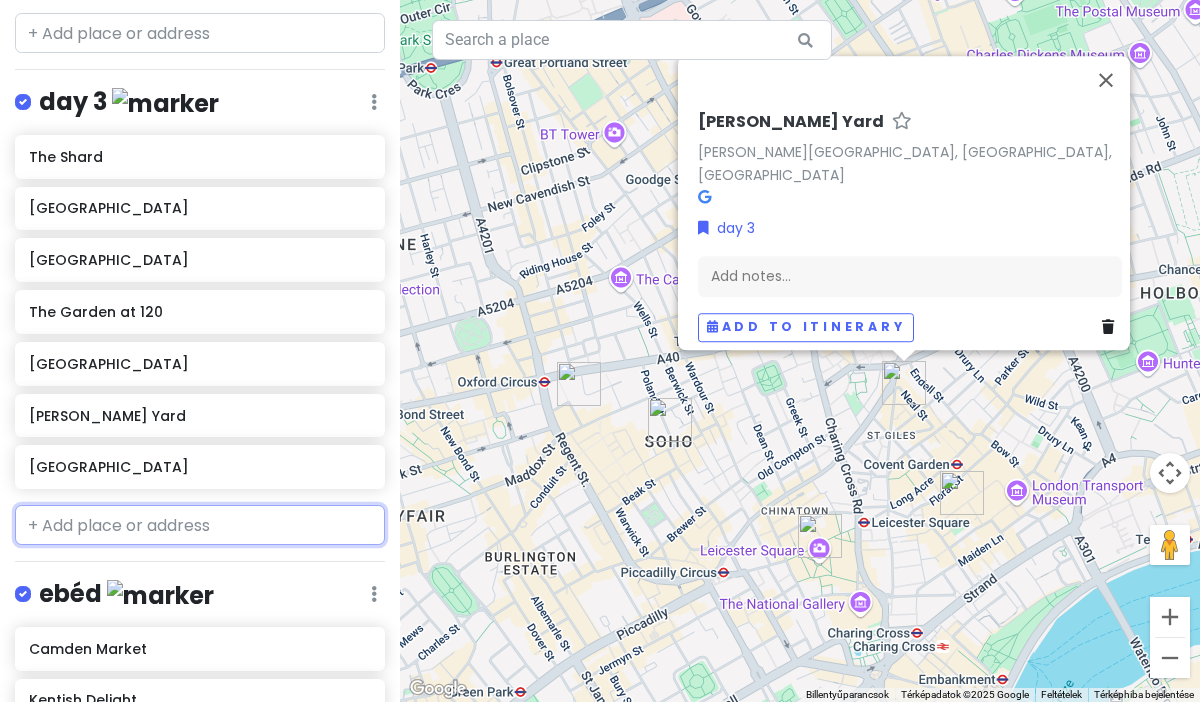 click at bounding box center (200, 525) 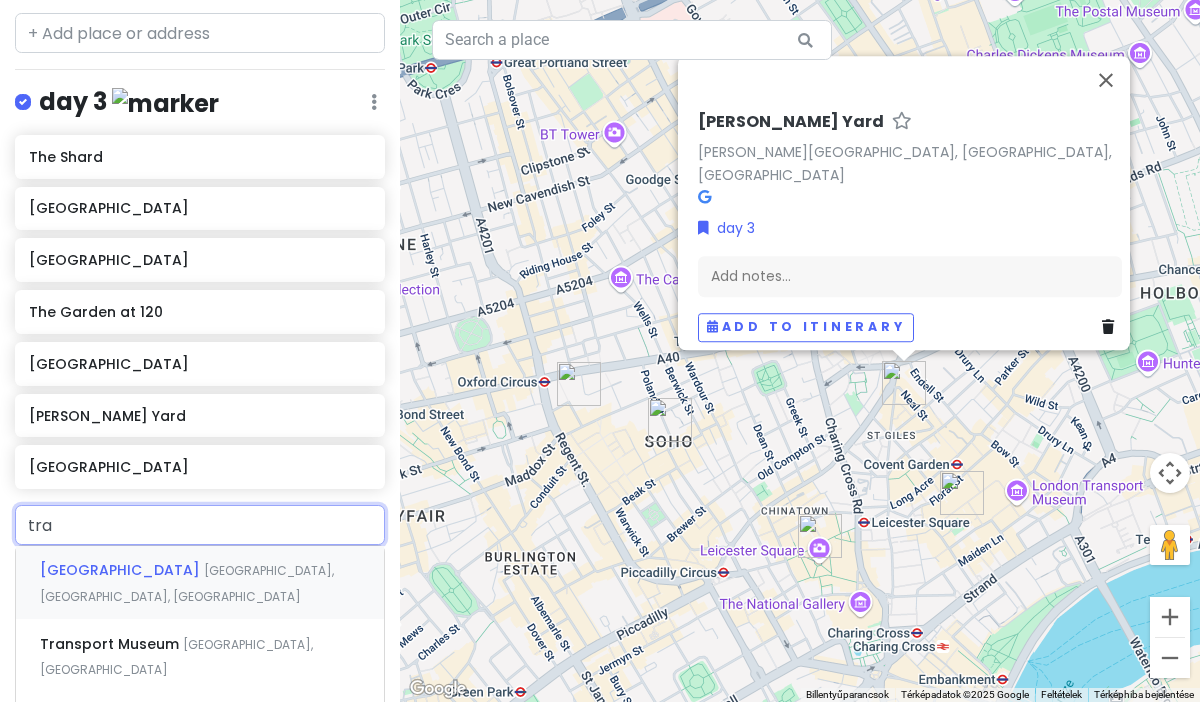 type on "traf" 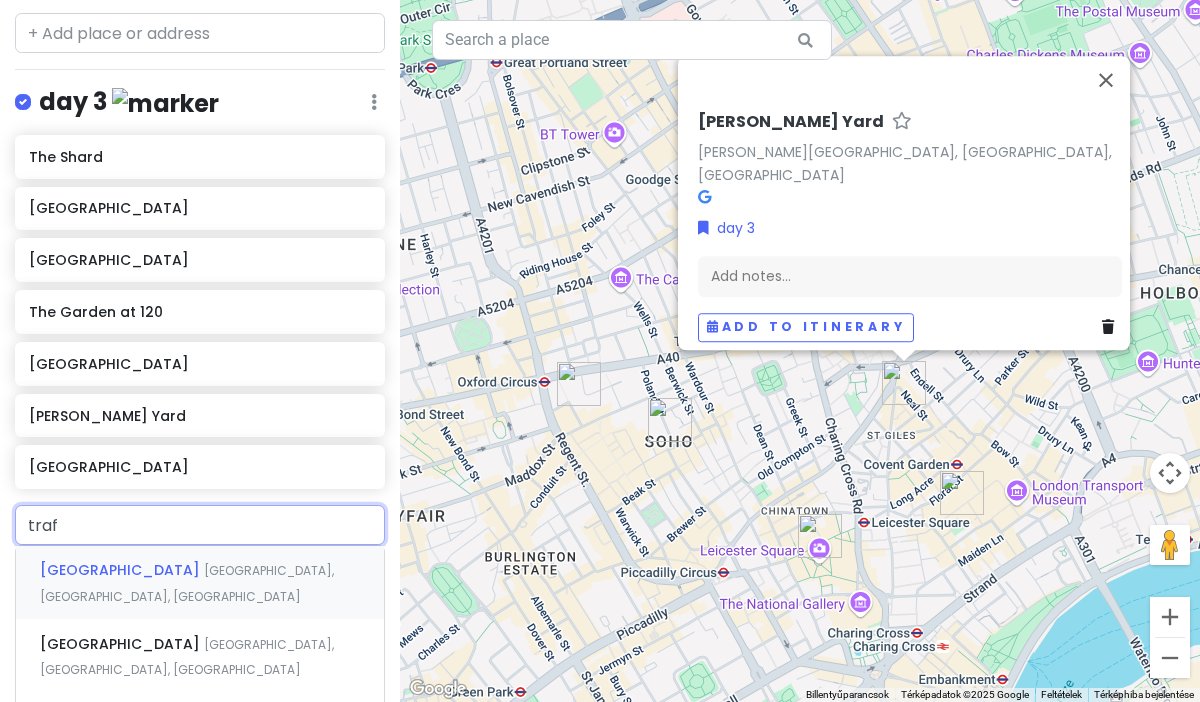 click on "[GEOGRAPHIC_DATA], [GEOGRAPHIC_DATA], [GEOGRAPHIC_DATA]" at bounding box center (187, 583) 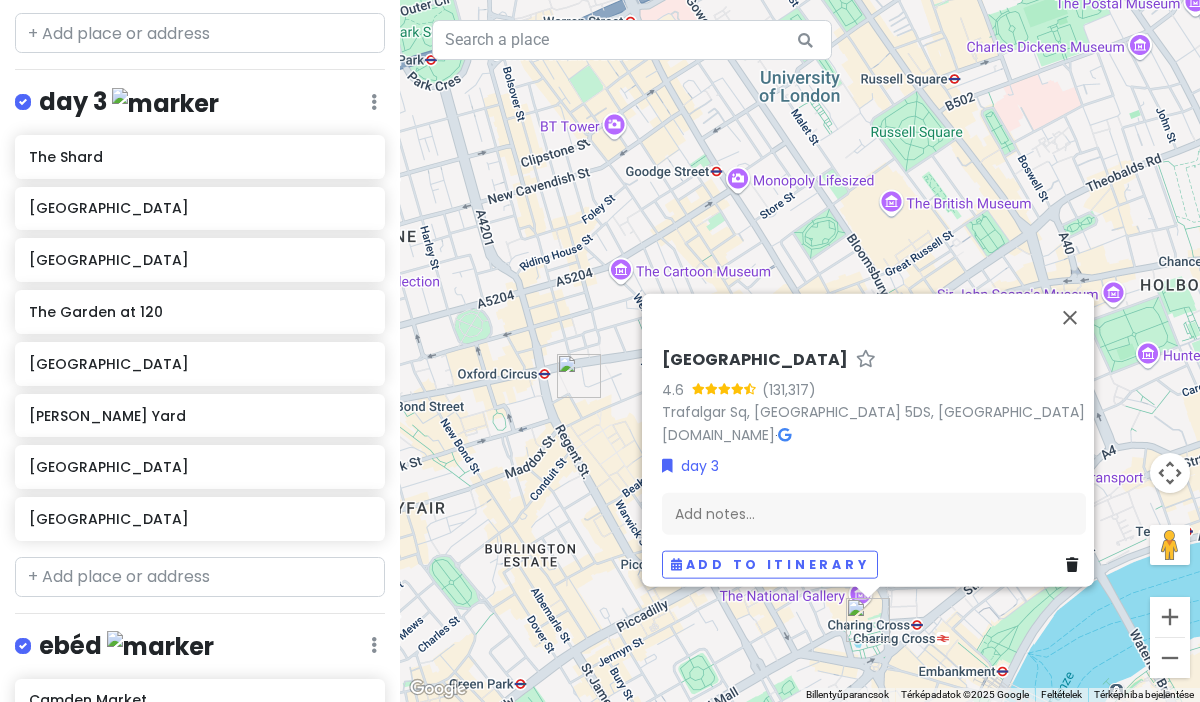 click on "Használja a nyílbillentyűket a navigáláshoz. [STREET_ADDRESS], [GEOGRAPHIC_DATA] [DOMAIN_NAME]   ·   day 3 Add notes...  Add to itinerary" at bounding box center [800, 351] 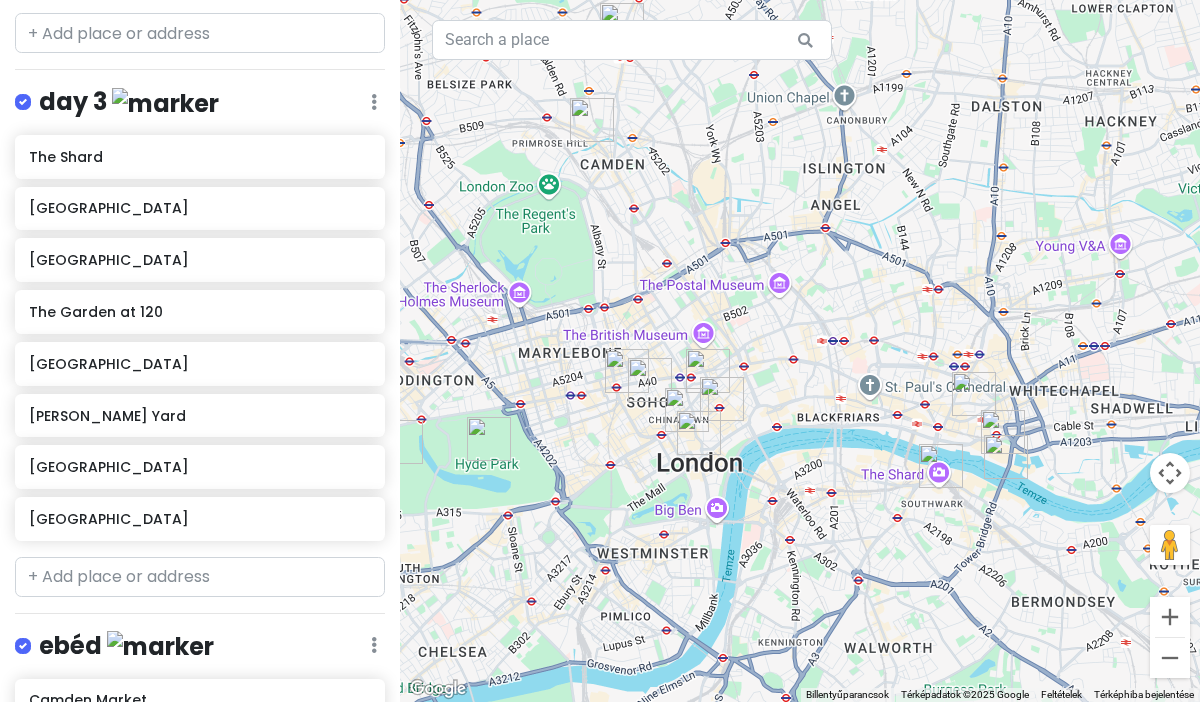drag, startPoint x: 849, startPoint y: 468, endPoint x: 751, endPoint y: 375, distance: 135.10367 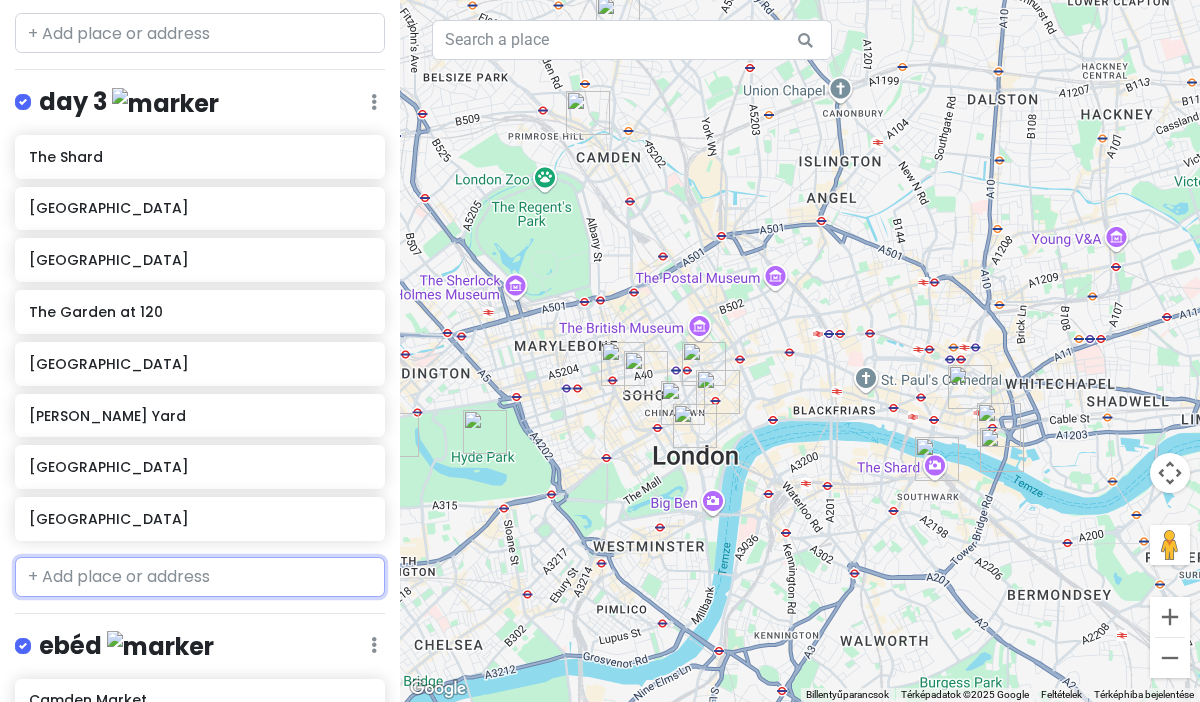click at bounding box center [200, 577] 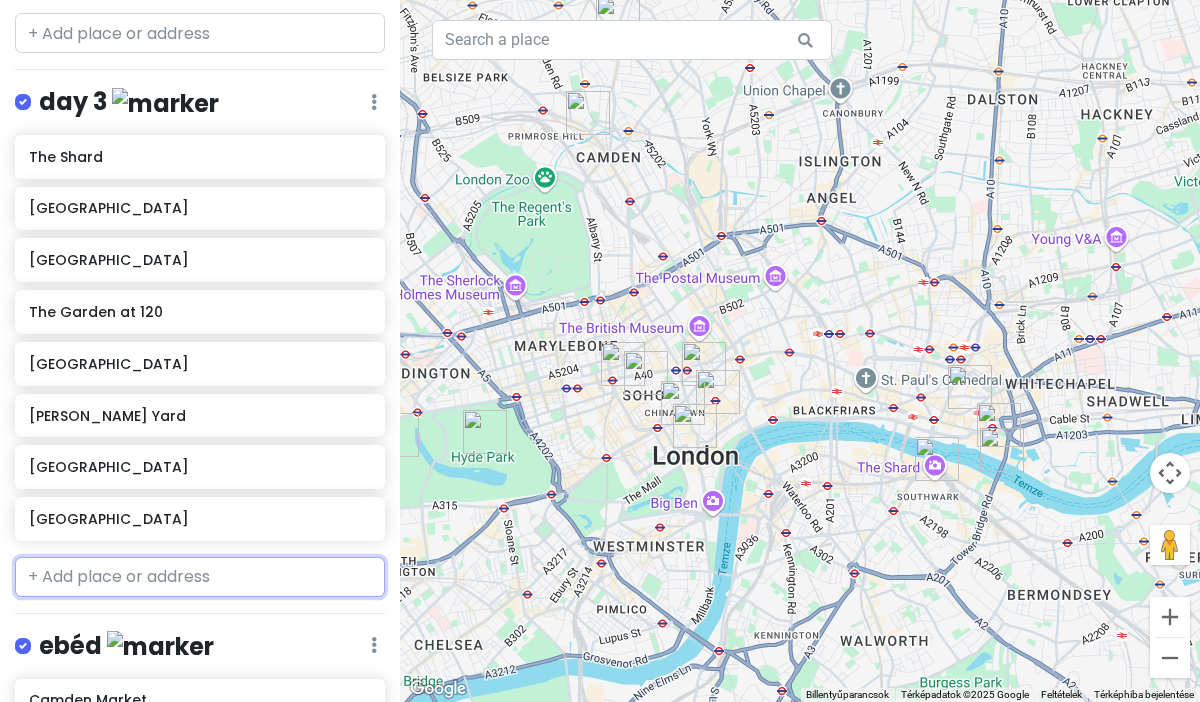 paste on "- [ ] Mercato Mayfair" 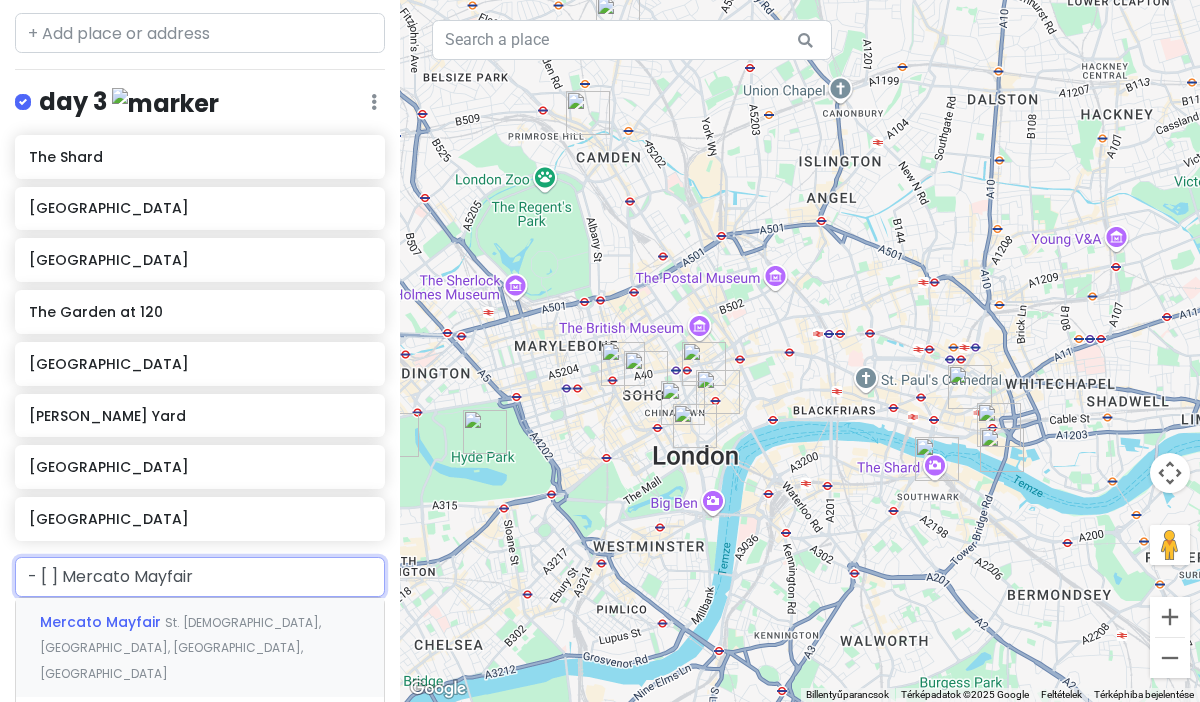click on "St. [DEMOGRAPHIC_DATA], [GEOGRAPHIC_DATA], [GEOGRAPHIC_DATA], [GEOGRAPHIC_DATA]" at bounding box center [180, 648] 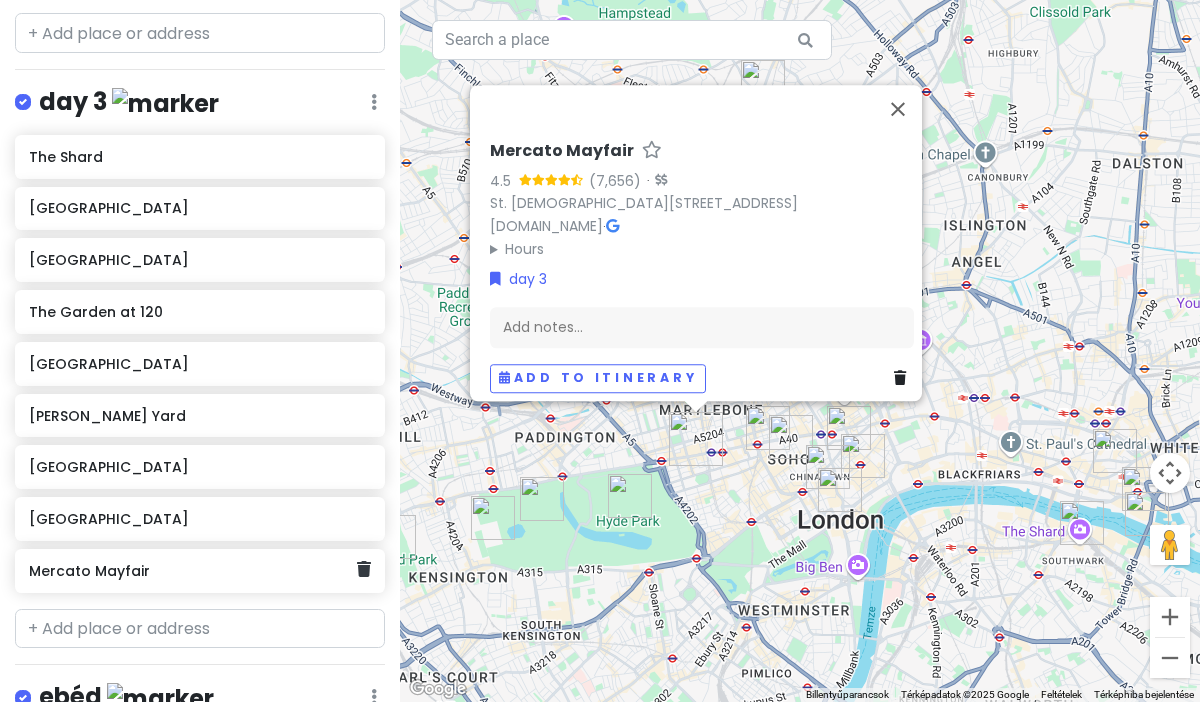 click on "Mercato Mayfair" at bounding box center [192, 571] 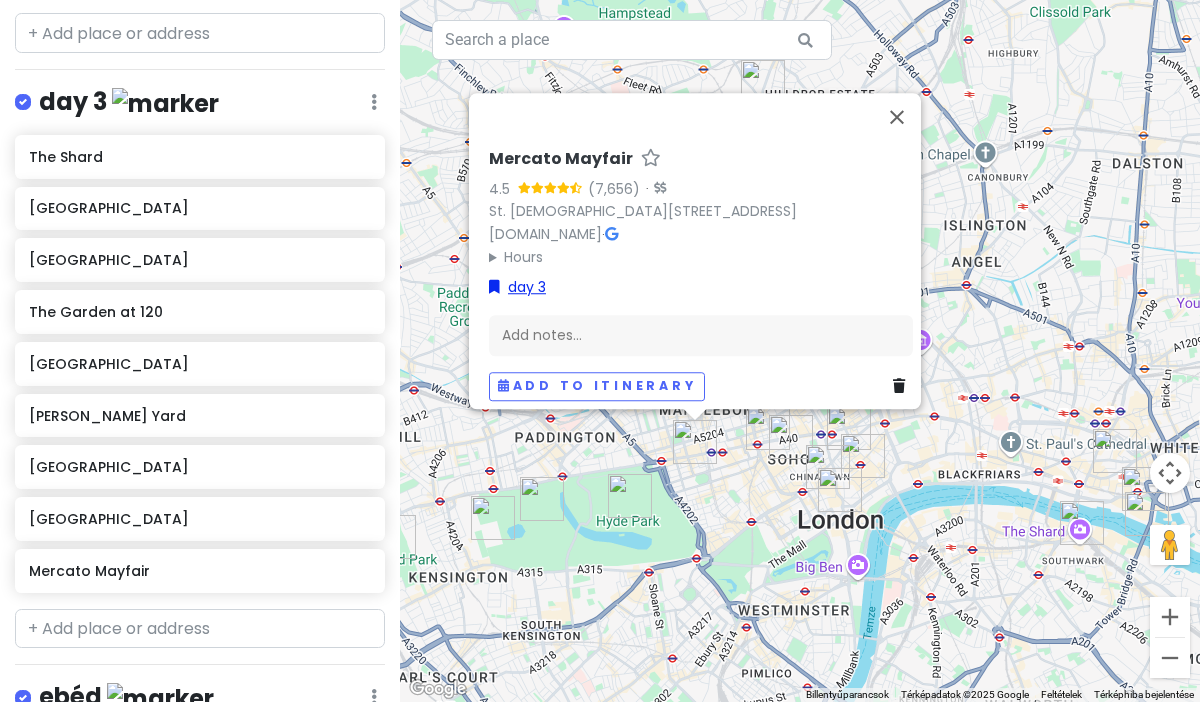 click on "day 3" at bounding box center (517, 287) 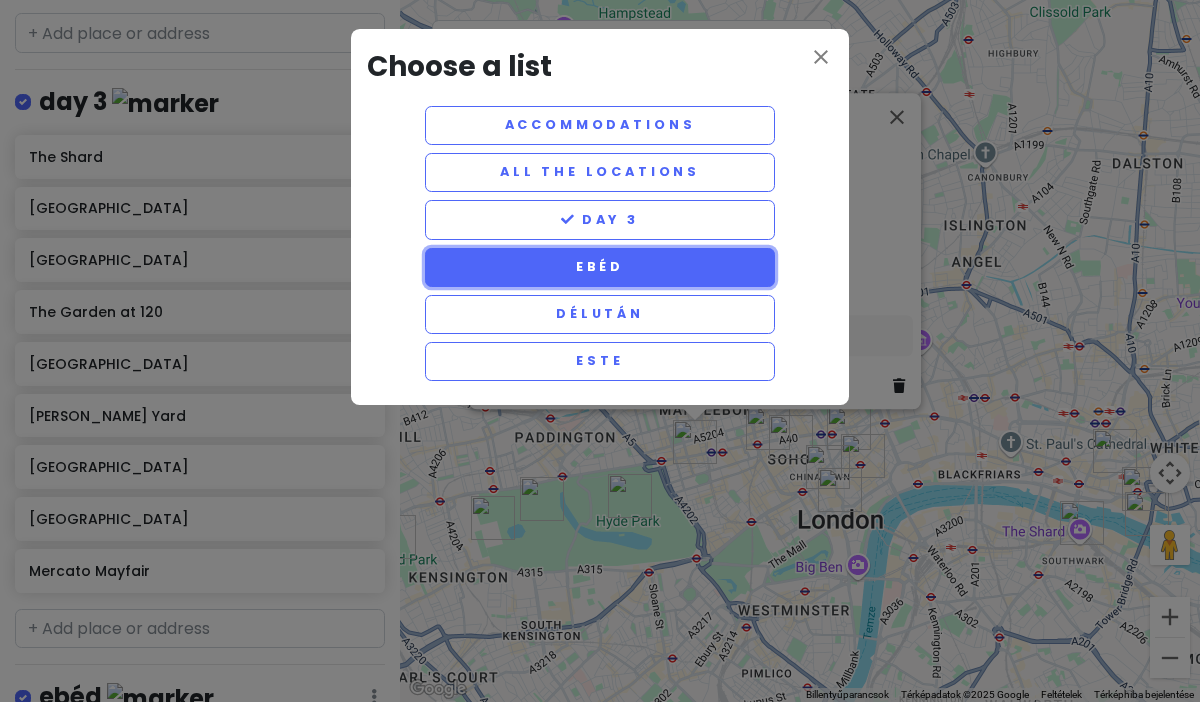 click on "ebéd" at bounding box center (600, 267) 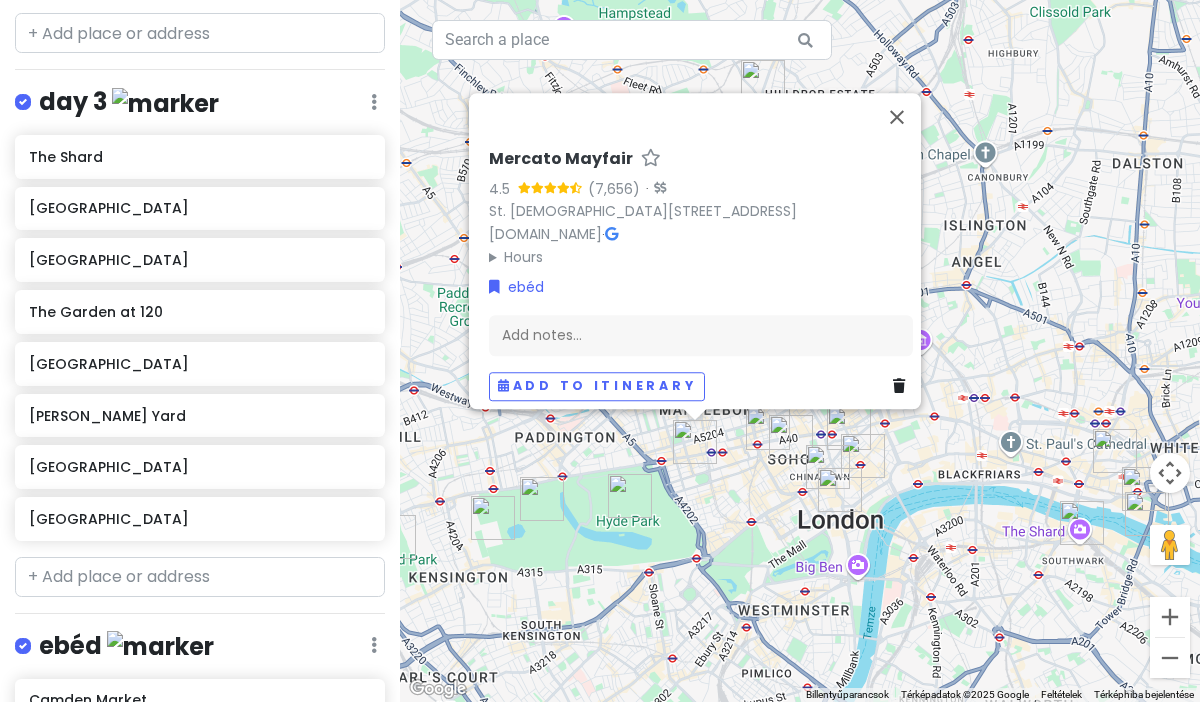 click on "ebéd" at bounding box center (126, 646) 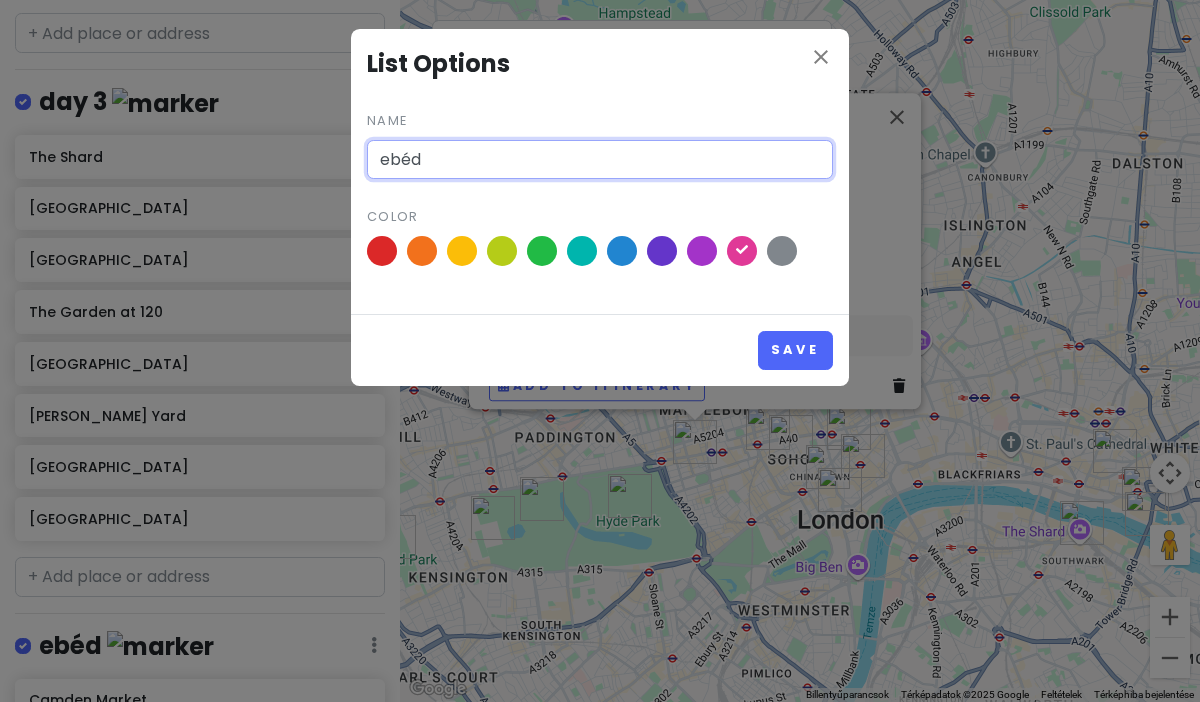 click on "ebéd" at bounding box center (600, 160) 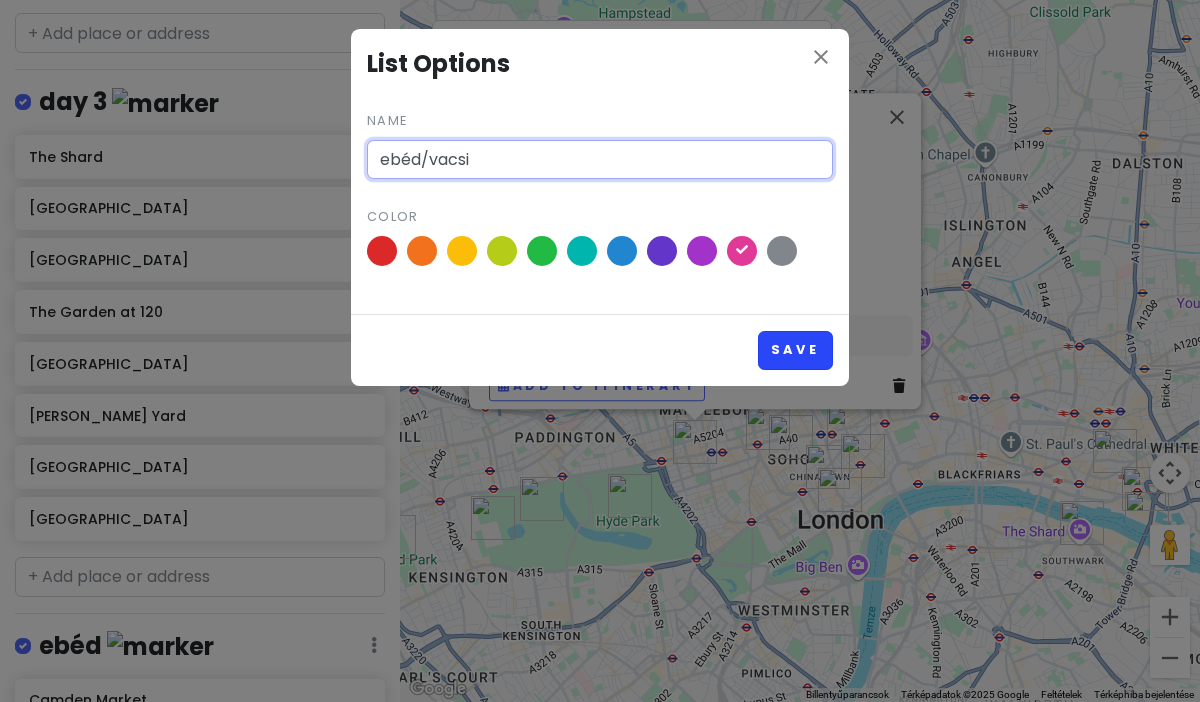 type on "ebéd/vacsi" 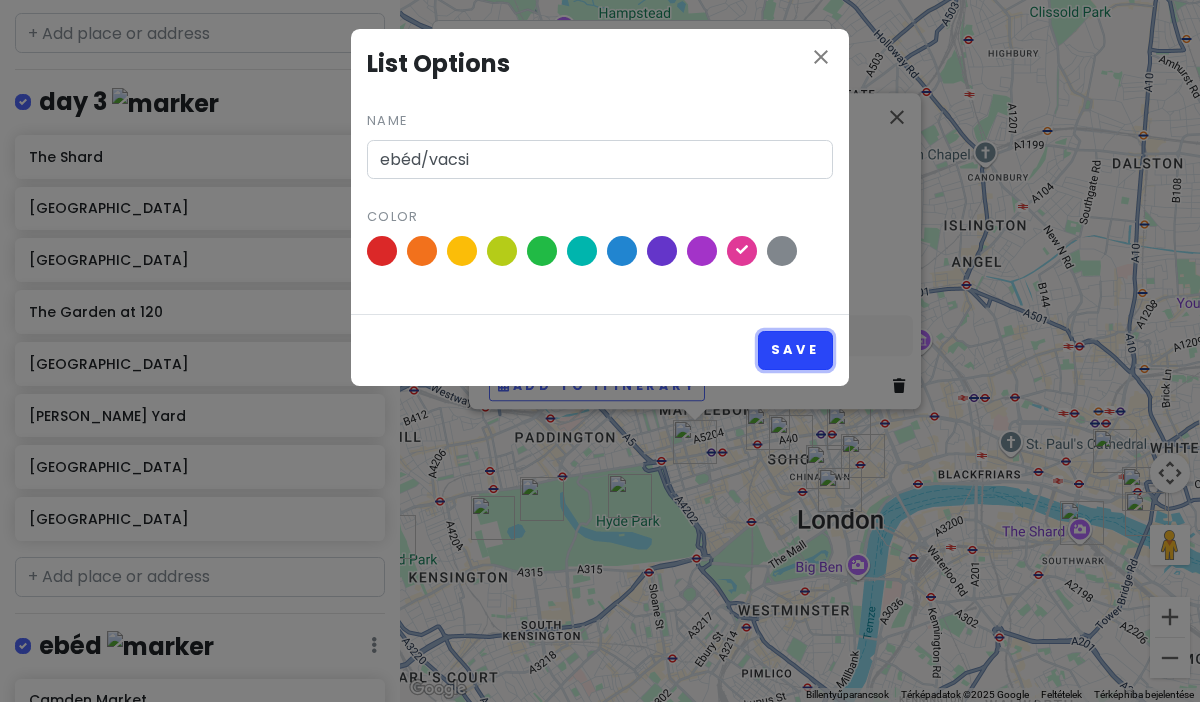click on "Save" at bounding box center [795, 350] 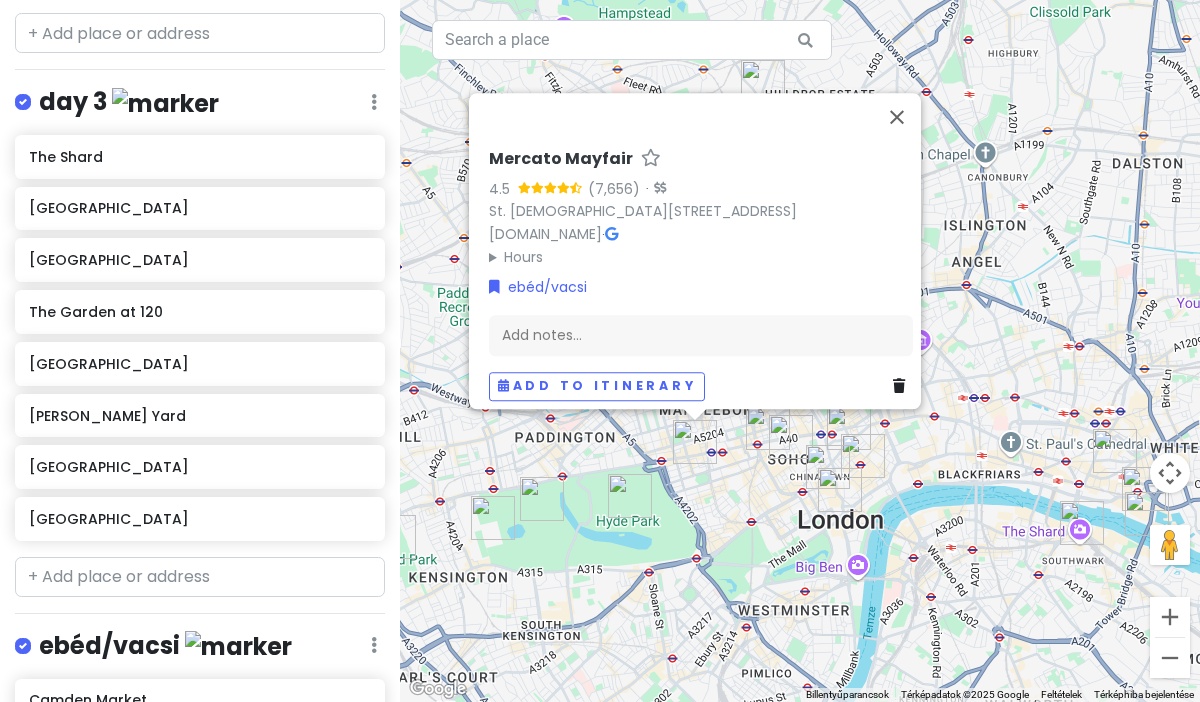 click on "Használja a nyílbillentyűket a navigáláshoz. Mercato Mayfair 4.5        (7,656)    ·    St. [GEOGRAPHIC_DATA], [STREET_ADDRESS], [GEOGRAPHIC_DATA] [DOMAIN_NAME]   ·   Hours [DATE]  9:00–23:00 [DATE]  9:00–23:00 [DATE]  8:30–23:00 [DATE]  8:30–23:00 [DATE]  8:30–24:00 [DATE]  8:30–24:00 [DATE]  8:30–22:30 ebéd/vacsi Add notes...  Add to itinerary" at bounding box center (800, 351) 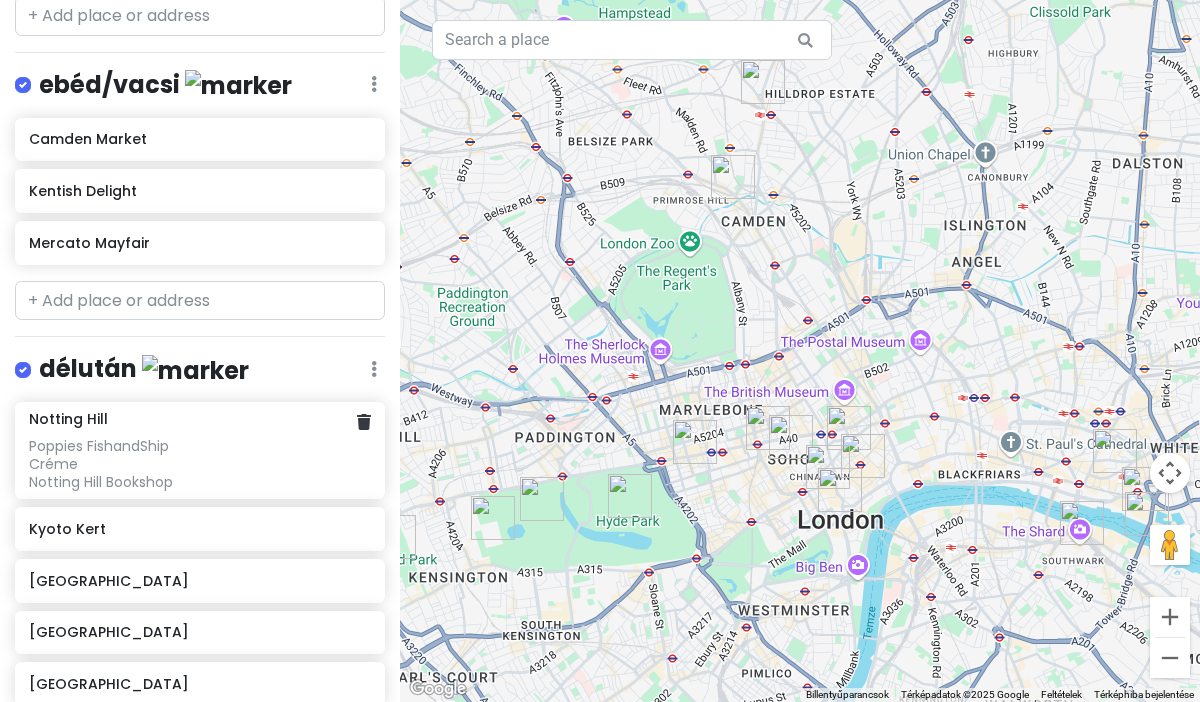 scroll, scrollTop: 1220, scrollLeft: 0, axis: vertical 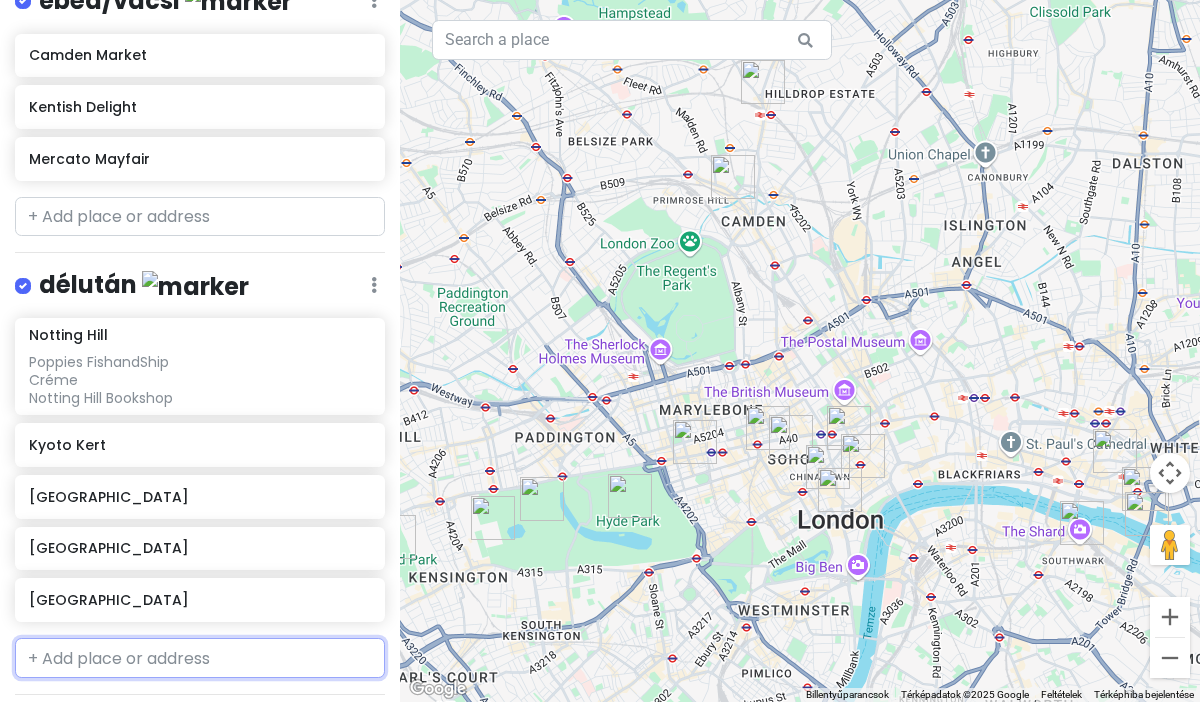 click at bounding box center (200, 658) 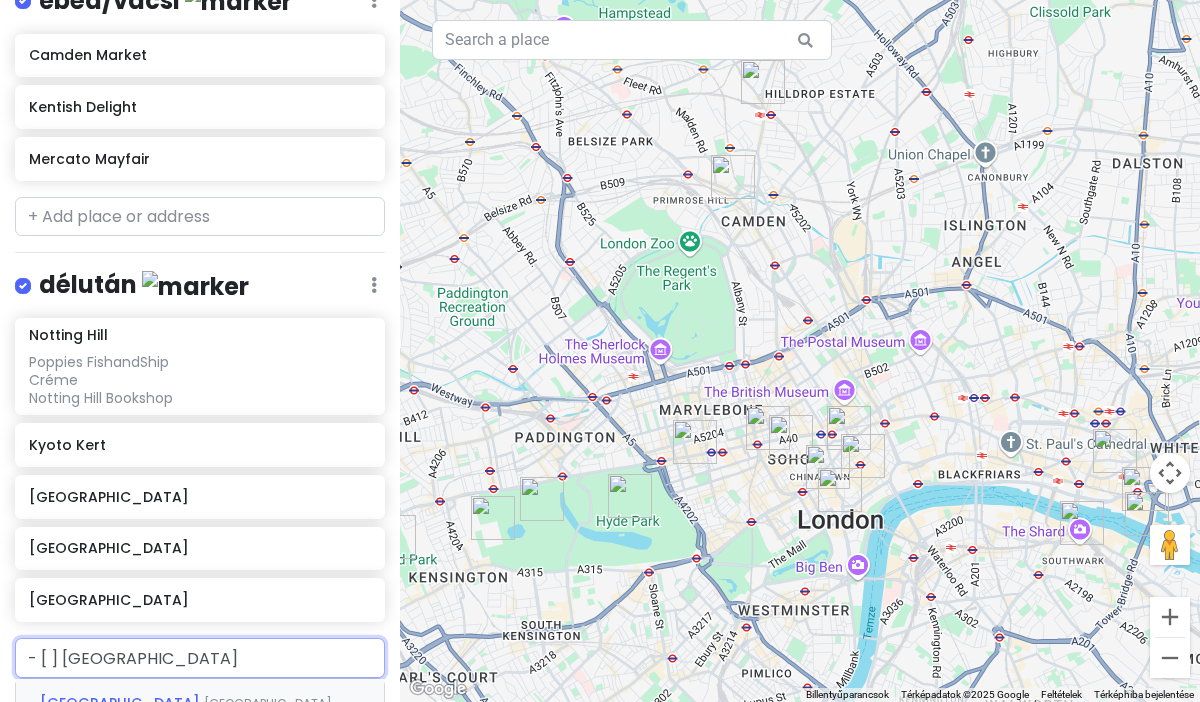 click on "[GEOGRAPHIC_DATA]" at bounding box center [122, 703] 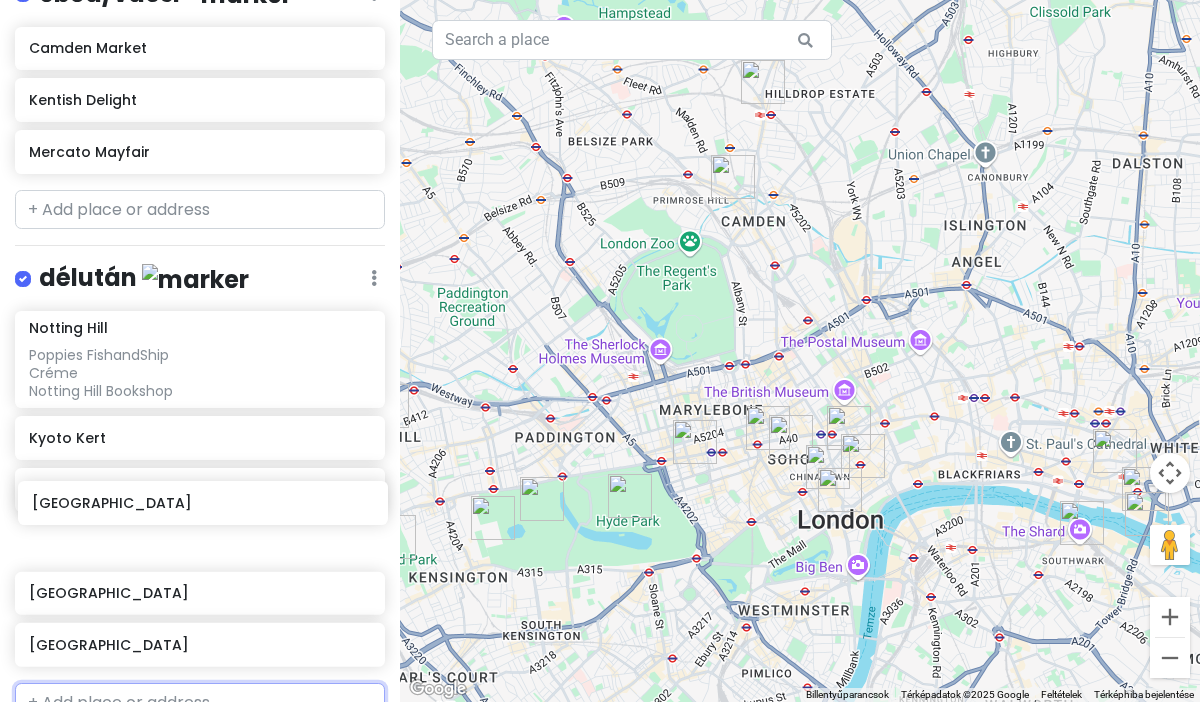 scroll, scrollTop: 1230, scrollLeft: 0, axis: vertical 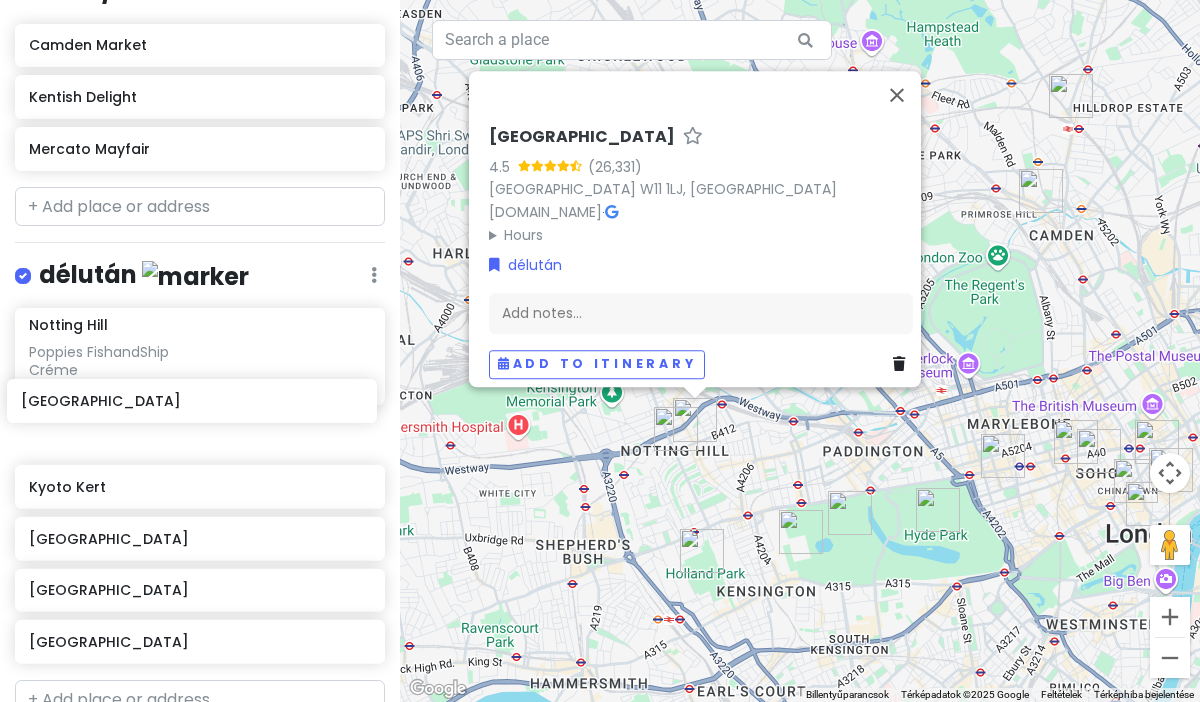 drag, startPoint x: 113, startPoint y: 617, endPoint x: 107, endPoint y: 407, distance: 210.0857 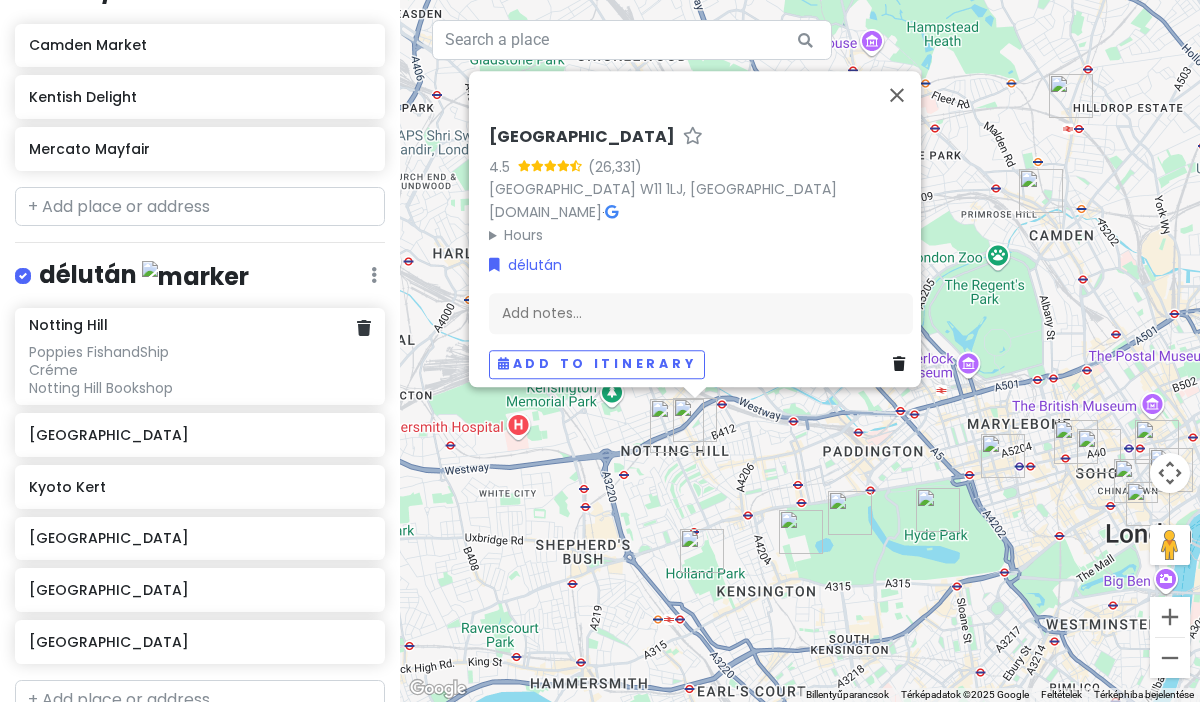 drag, startPoint x: 232, startPoint y: 417, endPoint x: 230, endPoint y: 333, distance: 84.0238 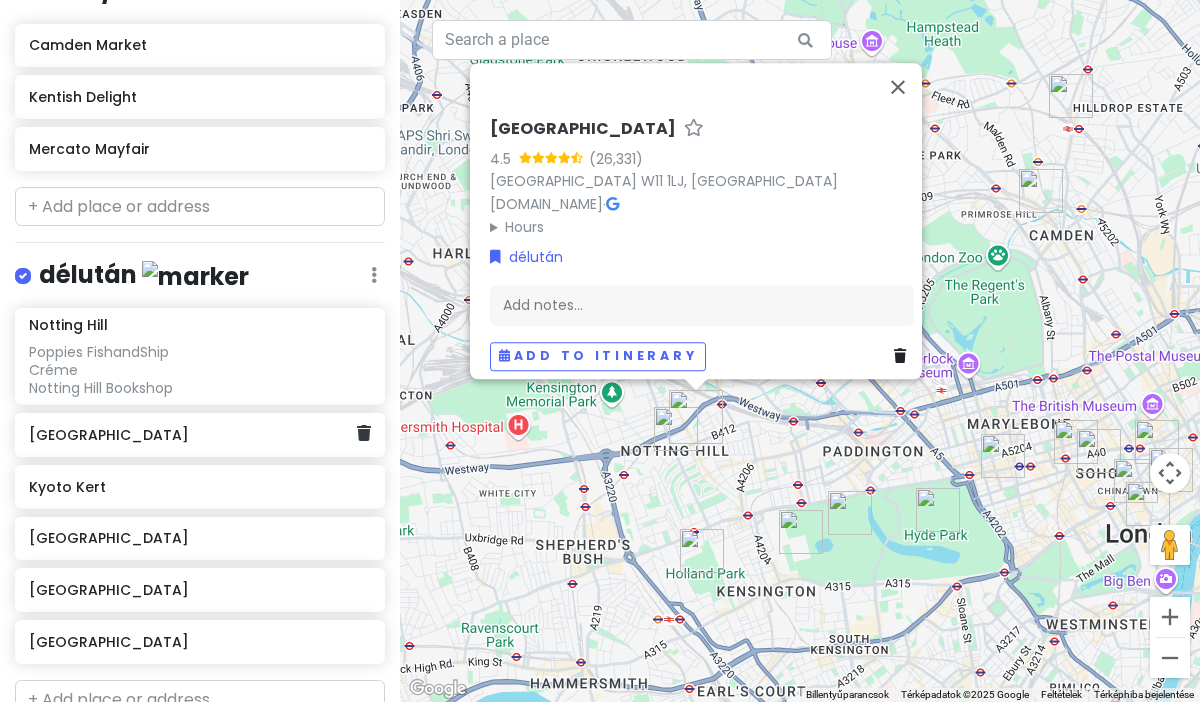 click on "[GEOGRAPHIC_DATA]" at bounding box center (192, 435) 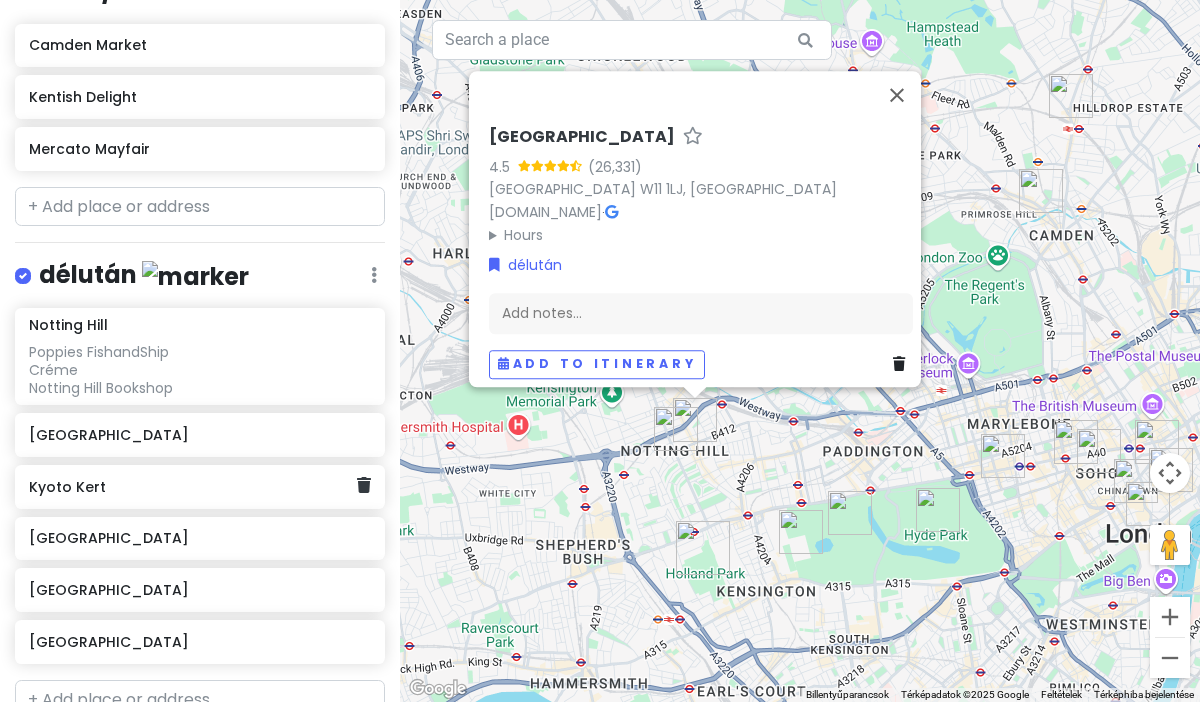 click on "Kyoto Kert" at bounding box center [200, 487] 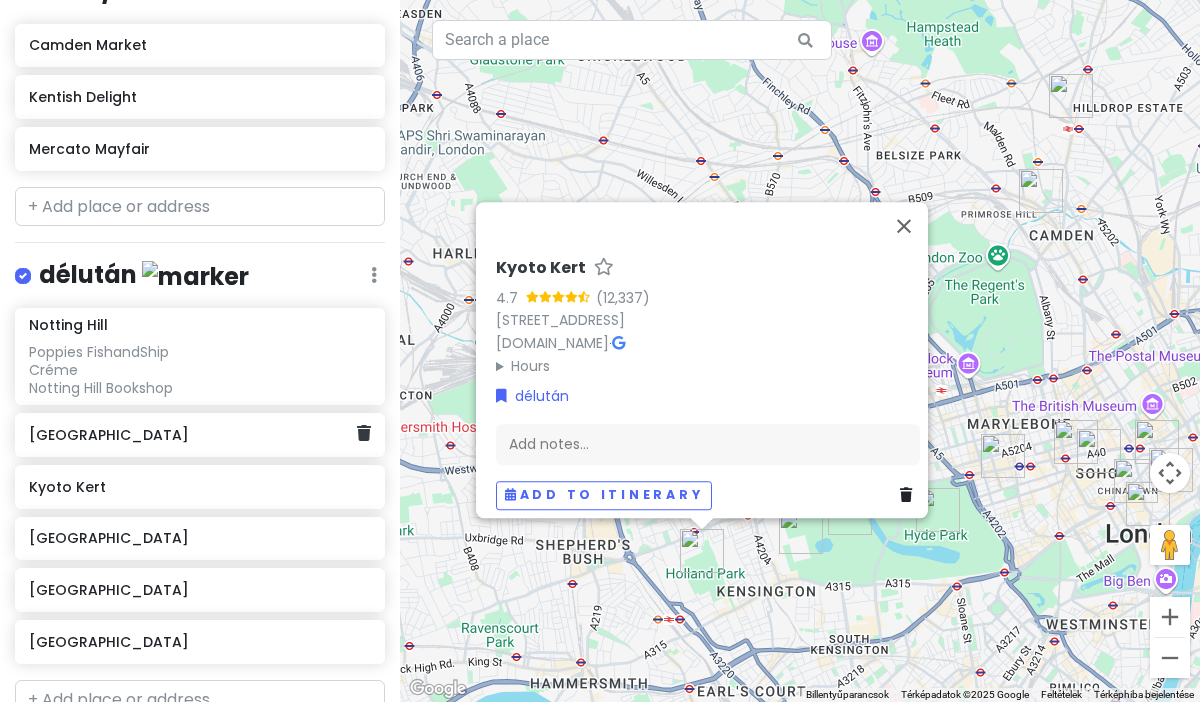 click on "[GEOGRAPHIC_DATA]" at bounding box center [200, 435] 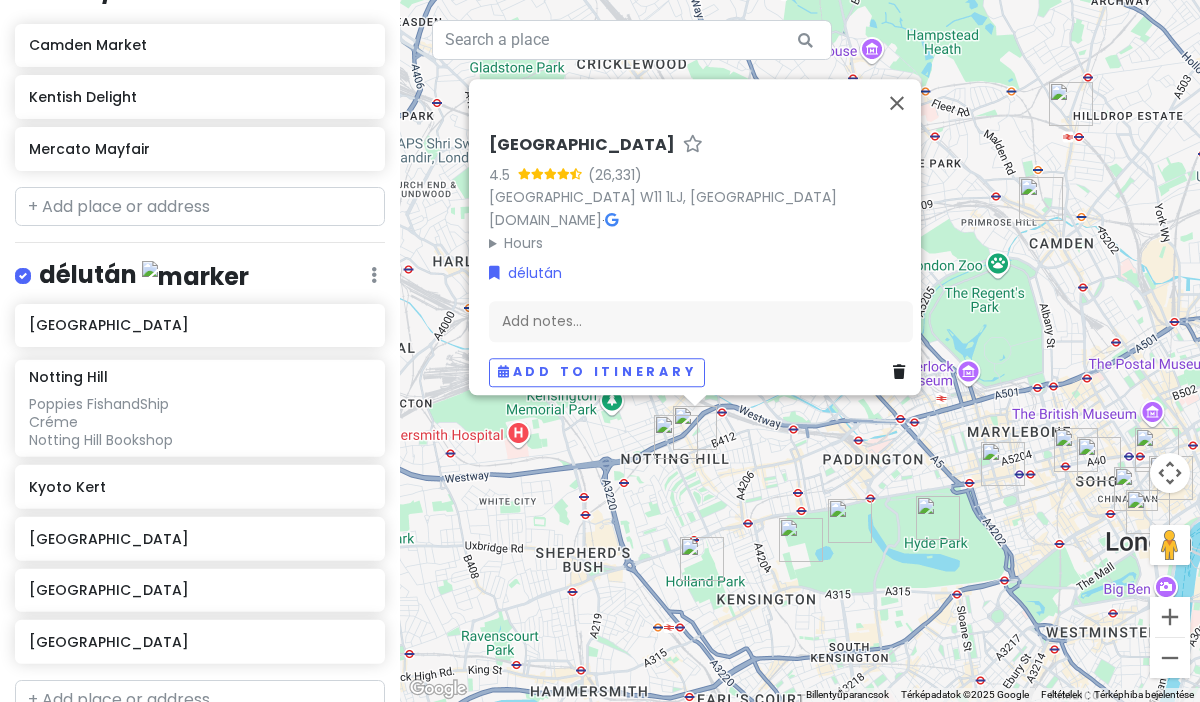 drag, startPoint x: 226, startPoint y: 400, endPoint x: 223, endPoint y: 307, distance: 93.04838 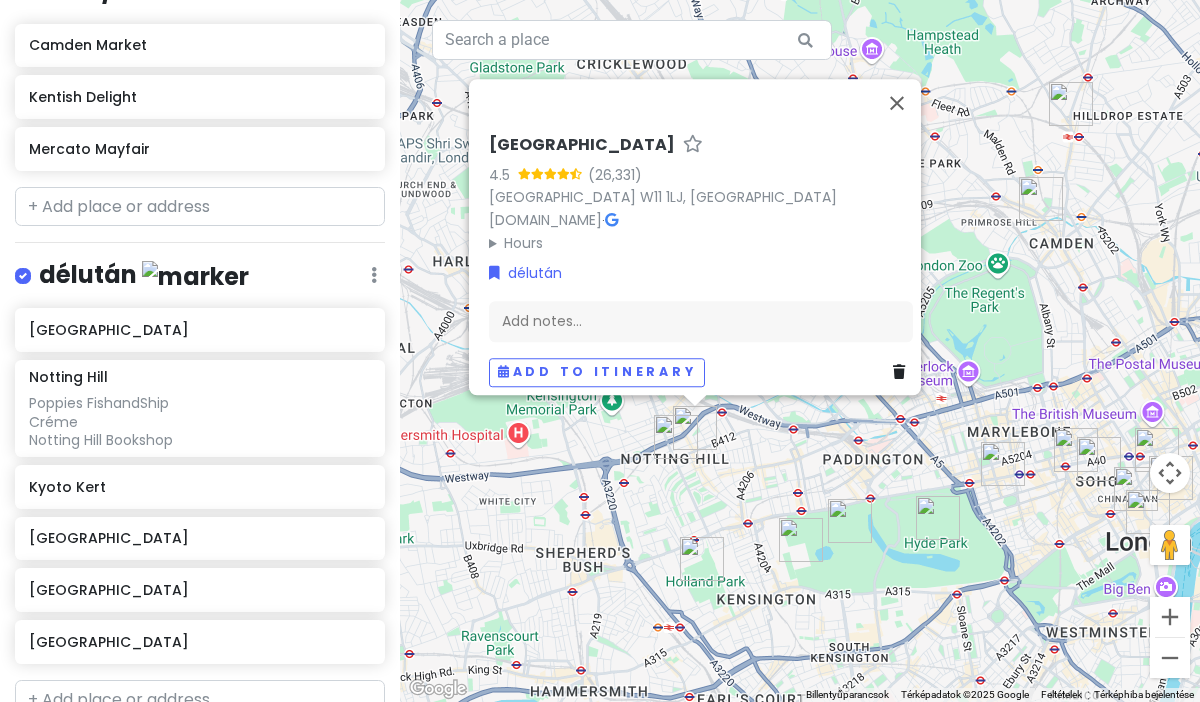 click on "délután   Edit Reorder Delete List" at bounding box center (200, 279) 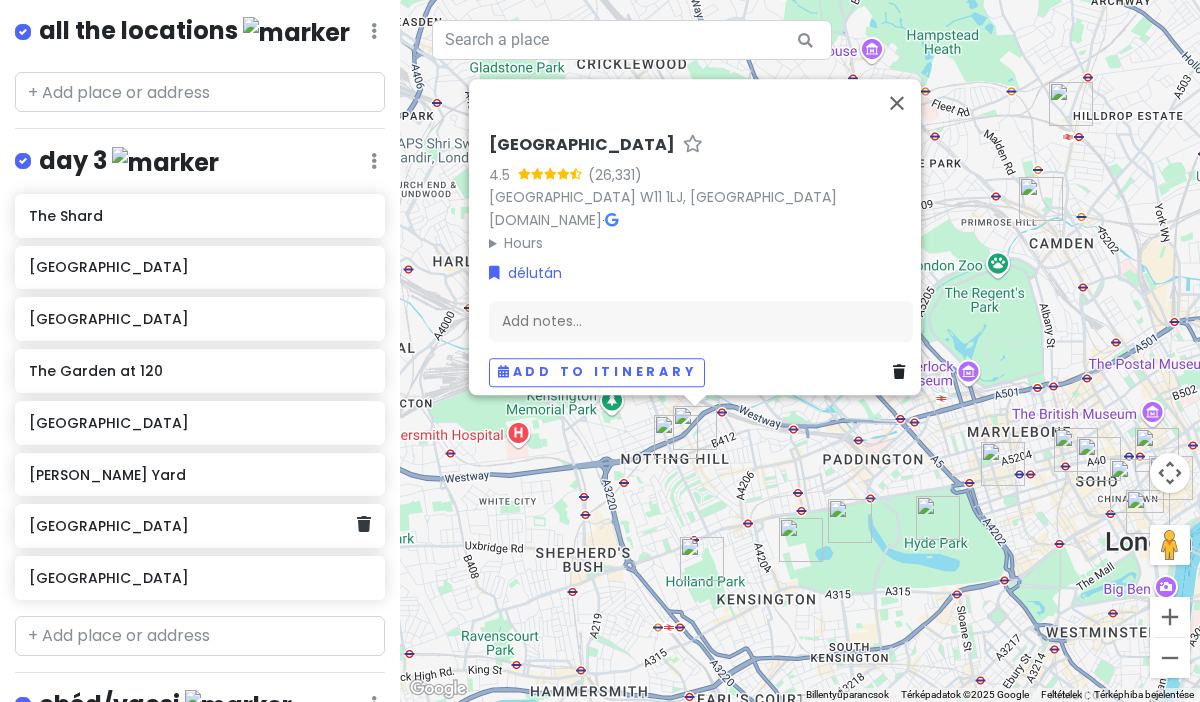 scroll, scrollTop: 525, scrollLeft: 0, axis: vertical 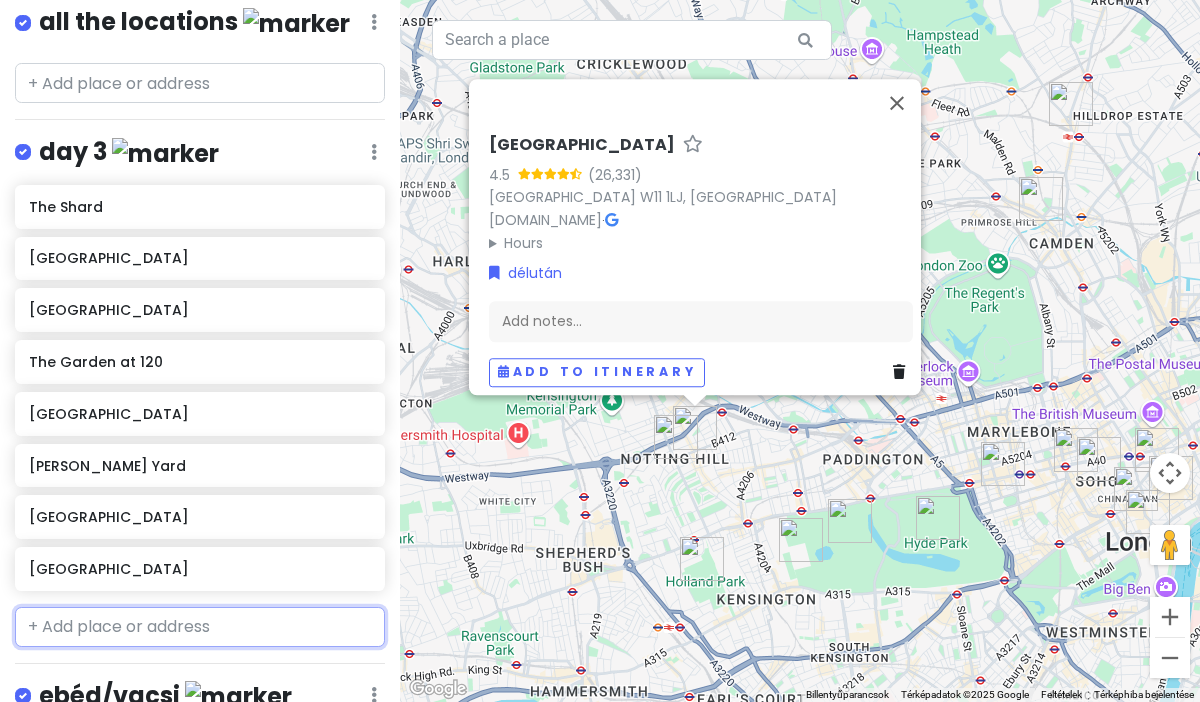 click at bounding box center (200, 627) 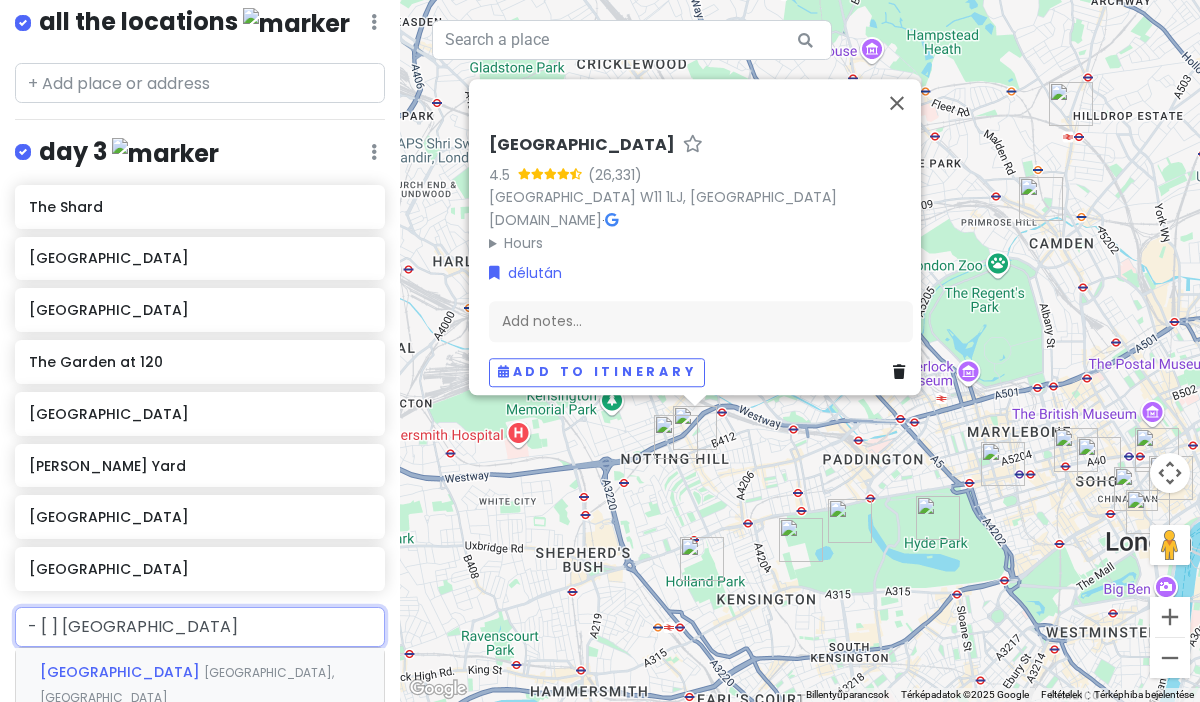 click on "[GEOGRAPHIC_DATA]" at bounding box center [122, 672] 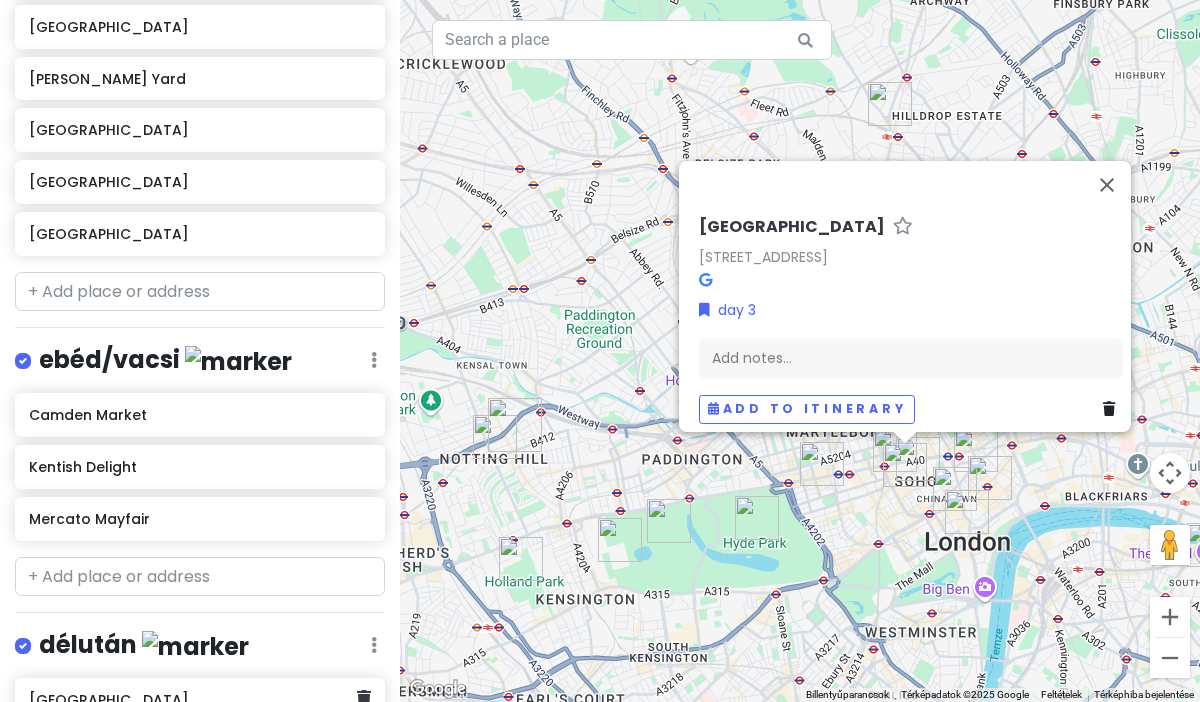 scroll, scrollTop: 913, scrollLeft: 0, axis: vertical 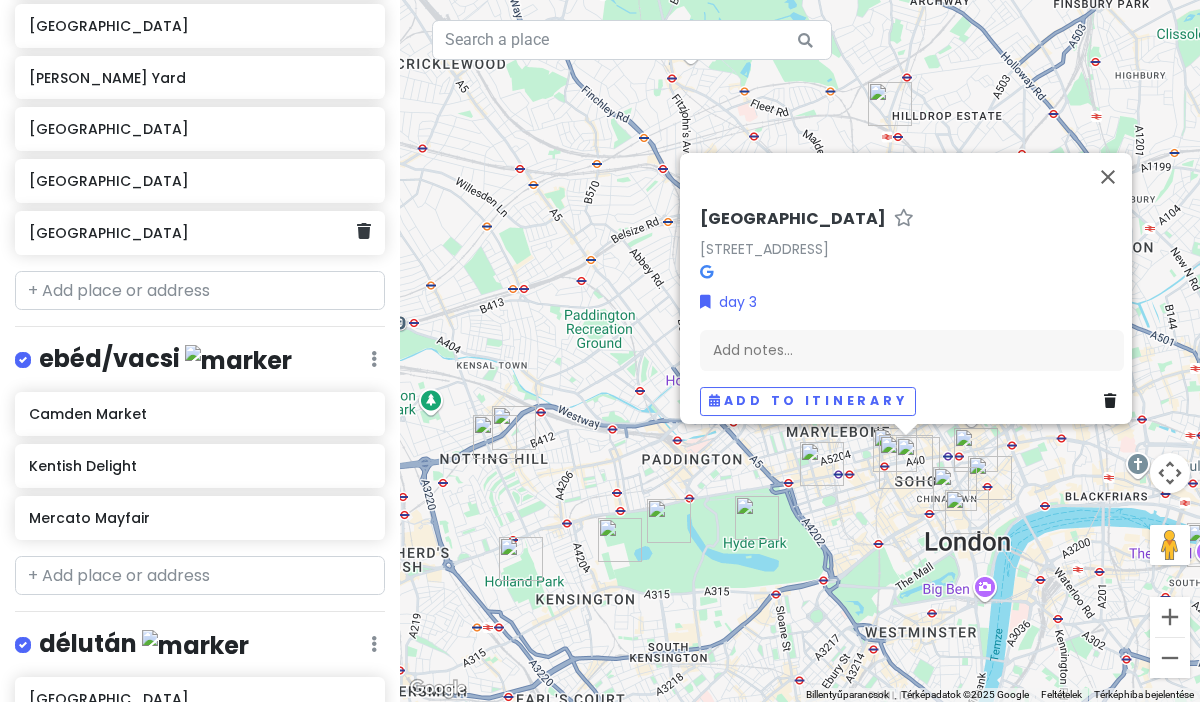 click on "[GEOGRAPHIC_DATA]" at bounding box center (192, 233) 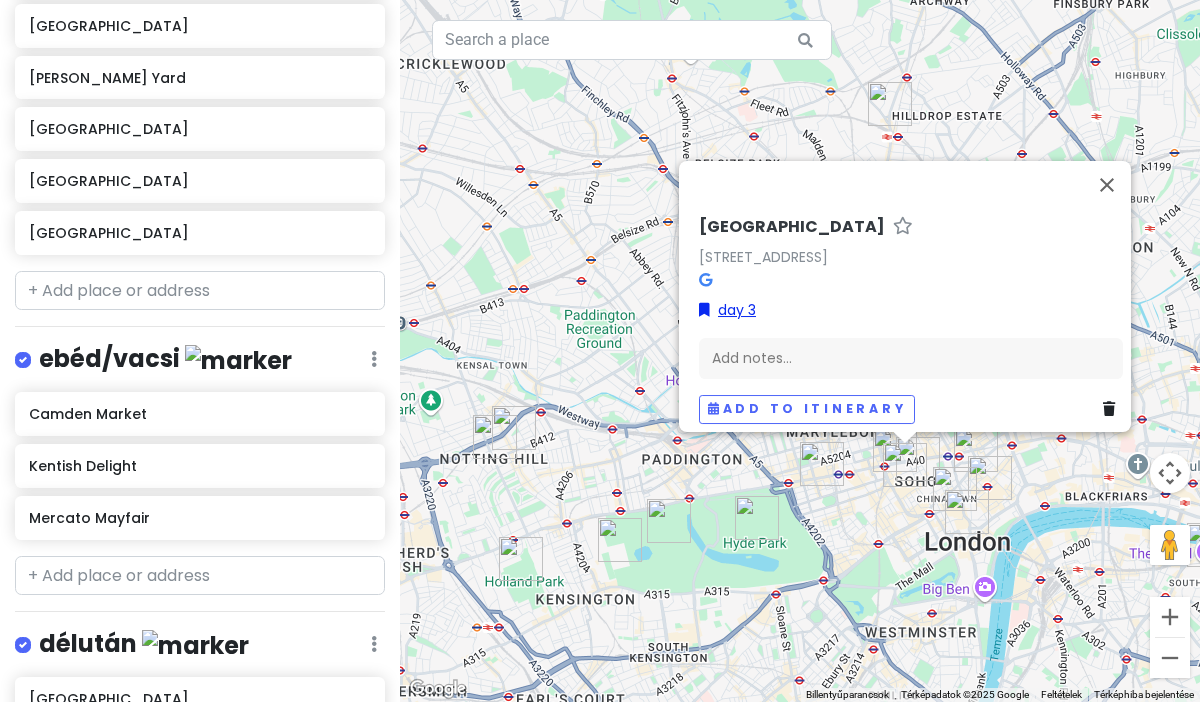 click on "day 3" at bounding box center (727, 310) 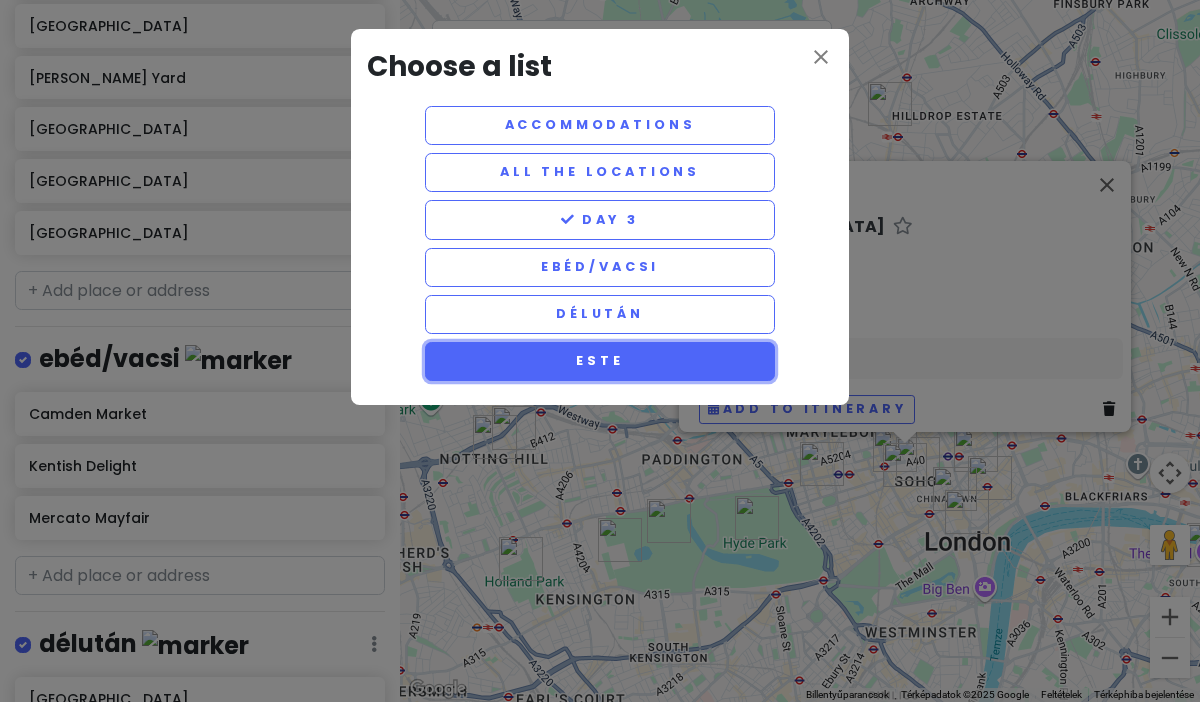 click on "este" at bounding box center (600, 361) 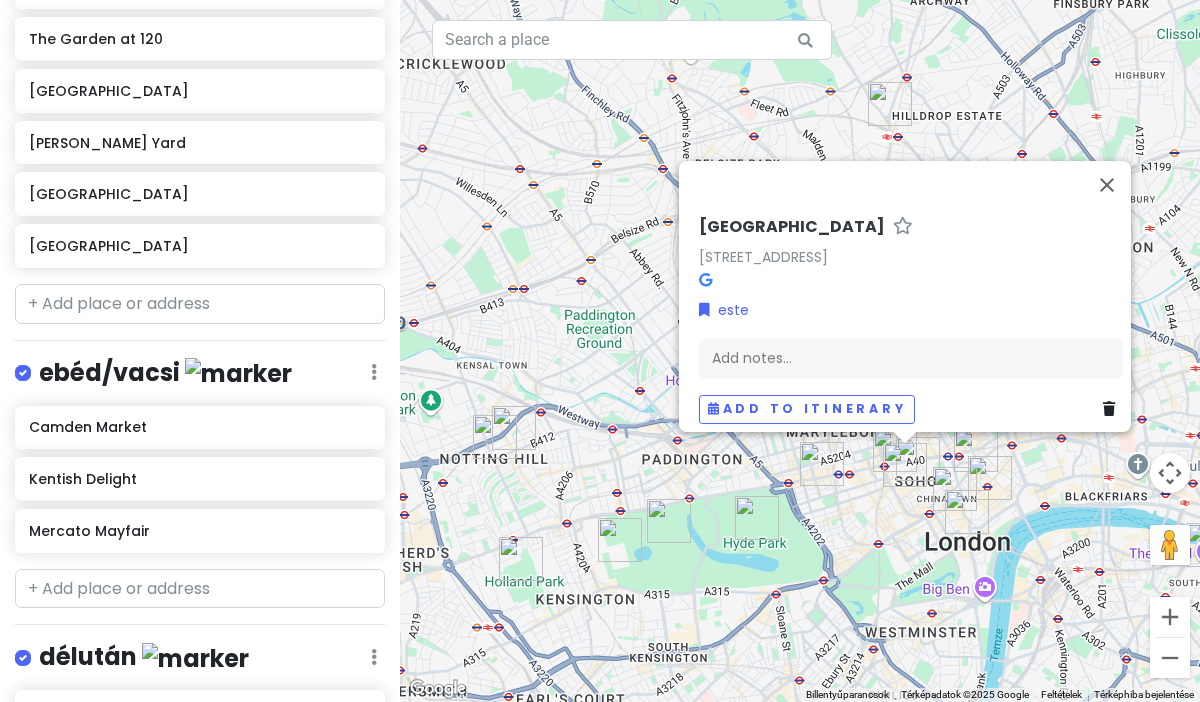 scroll, scrollTop: 820, scrollLeft: 0, axis: vertical 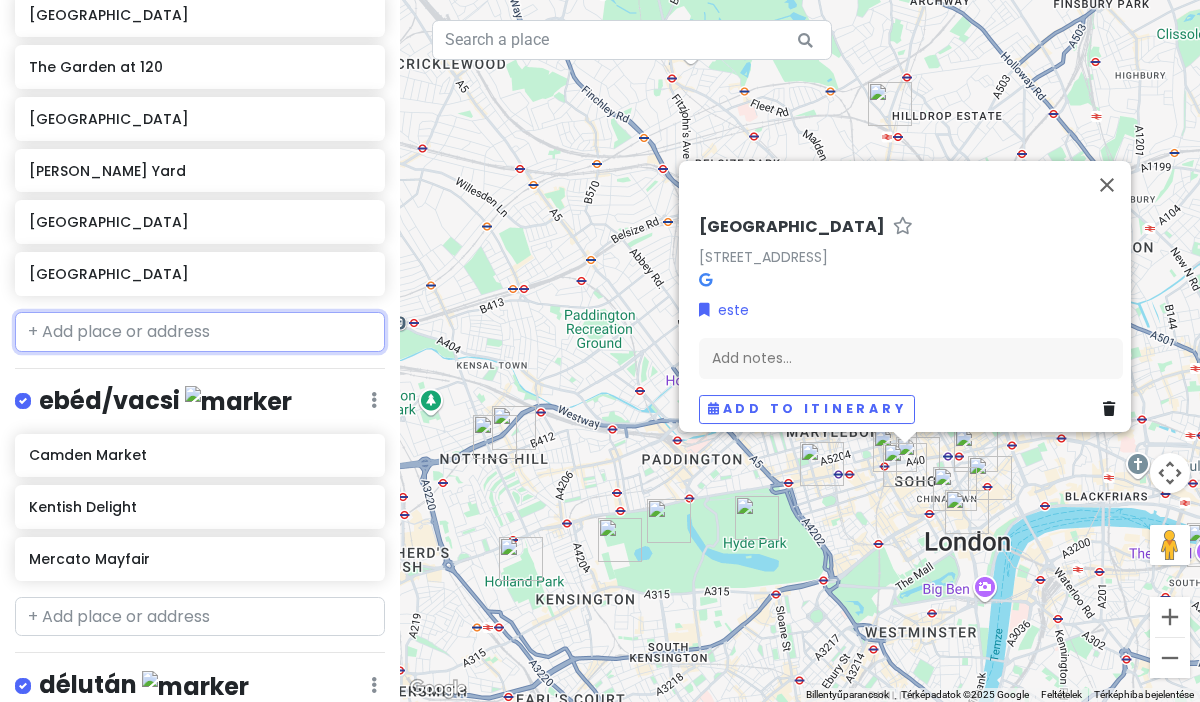 click at bounding box center [200, 332] 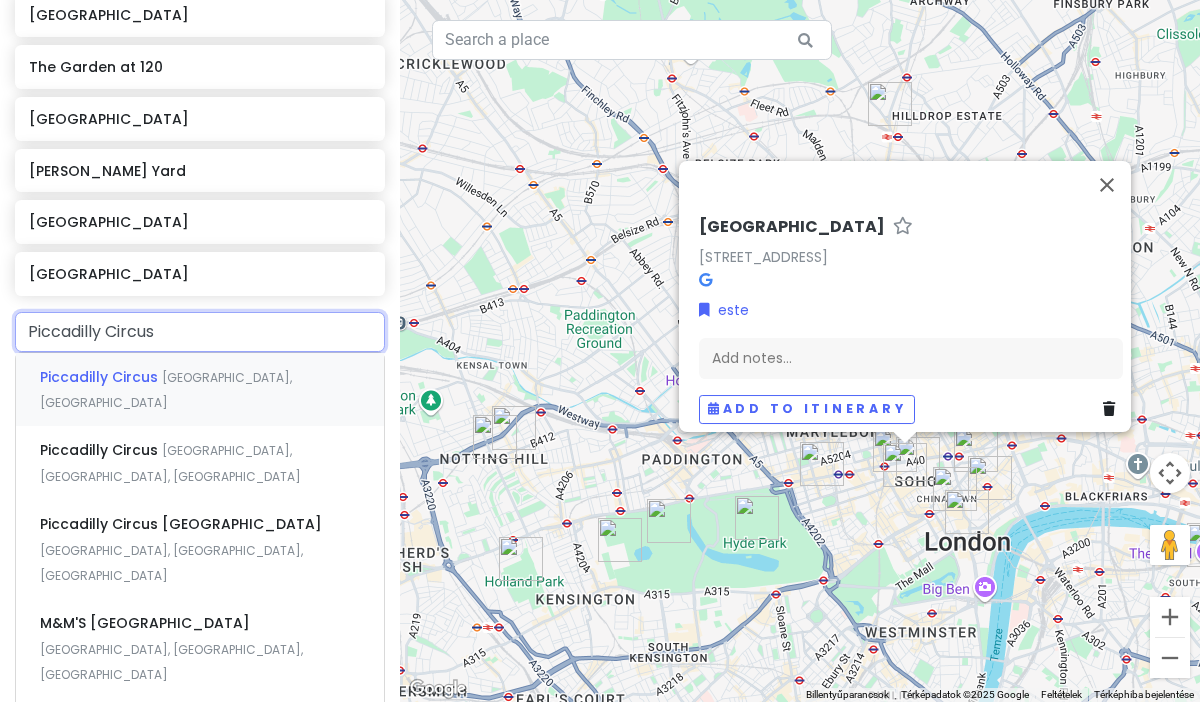 click on "[GEOGRAPHIC_DATA], [GEOGRAPHIC_DATA]" at bounding box center [166, 390] 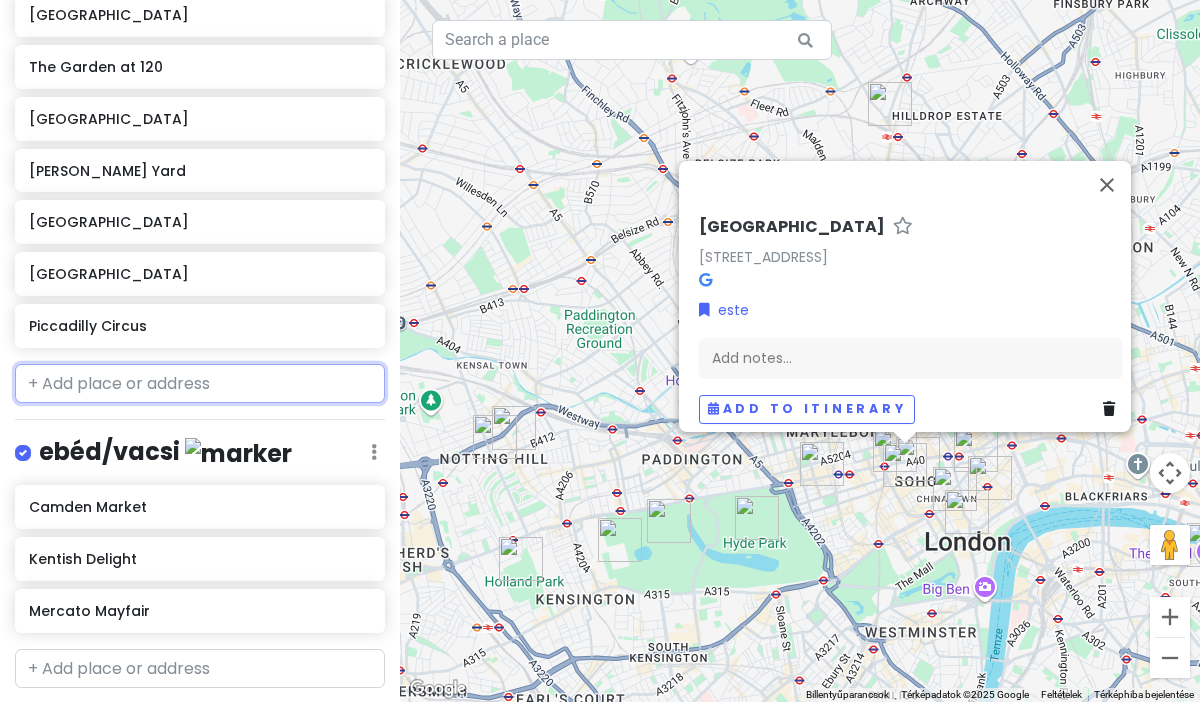 scroll, scrollTop: 871, scrollLeft: 0, axis: vertical 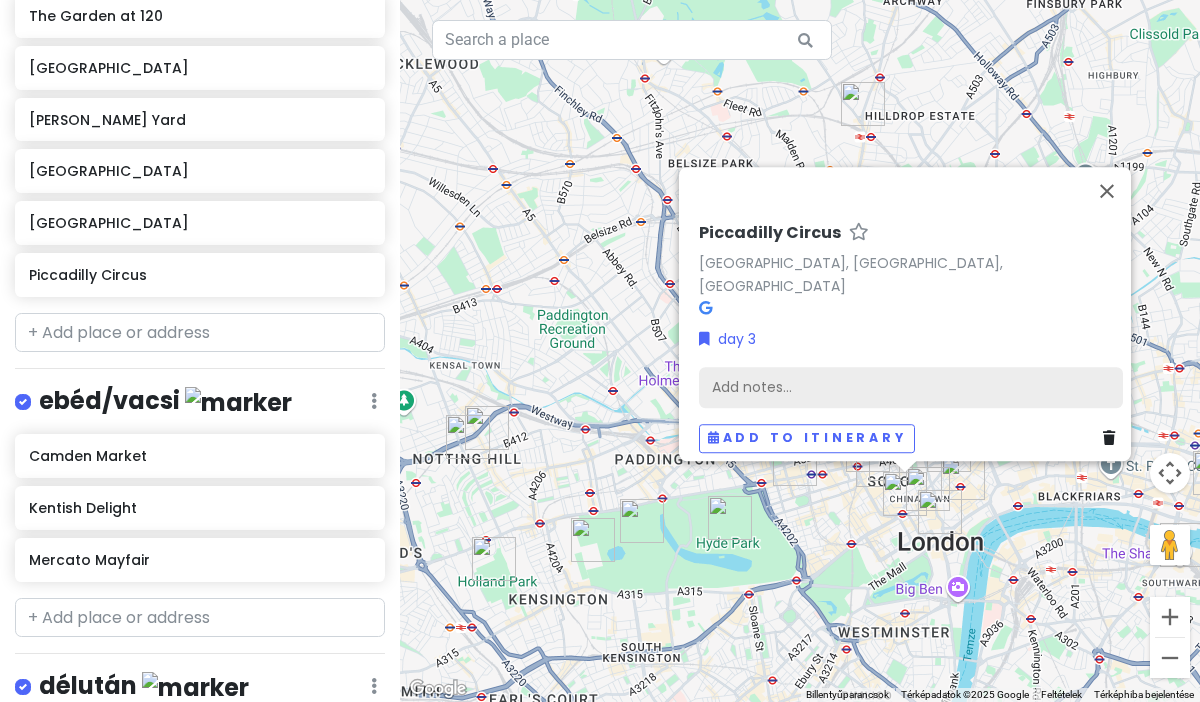 click on "Add notes..." at bounding box center (911, 388) 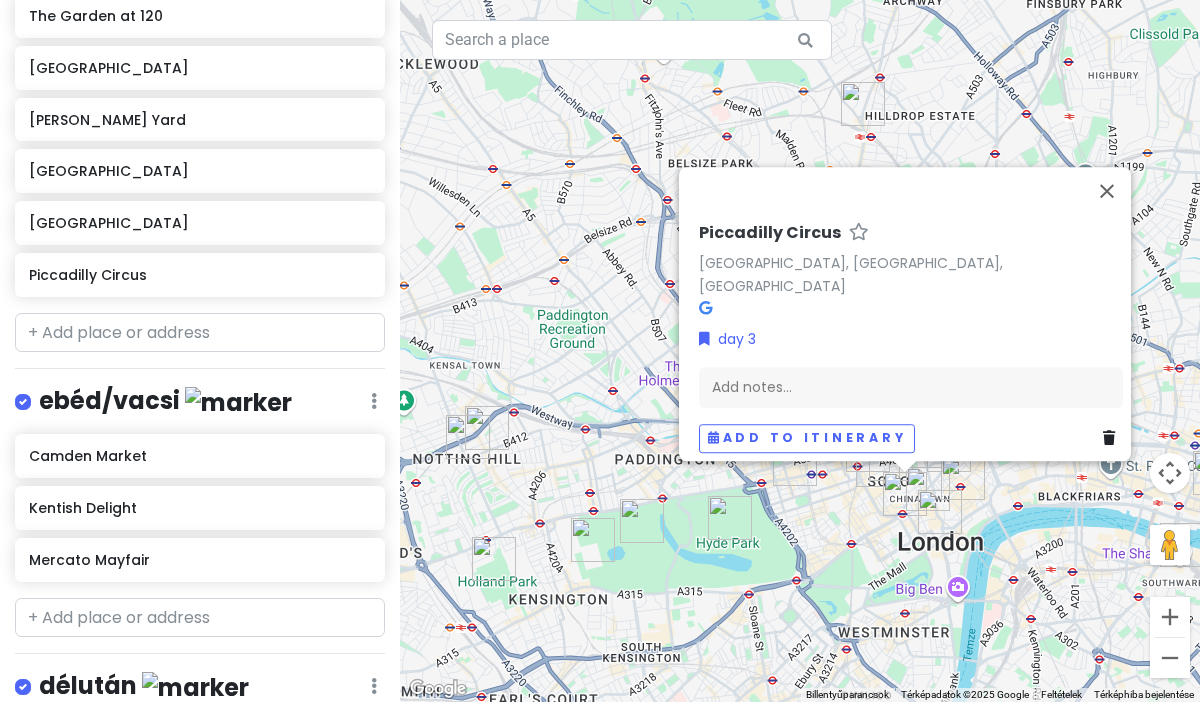 click on "[GEOGRAPHIC_DATA], [GEOGRAPHIC_DATA], [GEOGRAPHIC_DATA] day 3 Add notes...  Add to itinerary" at bounding box center [911, 338] 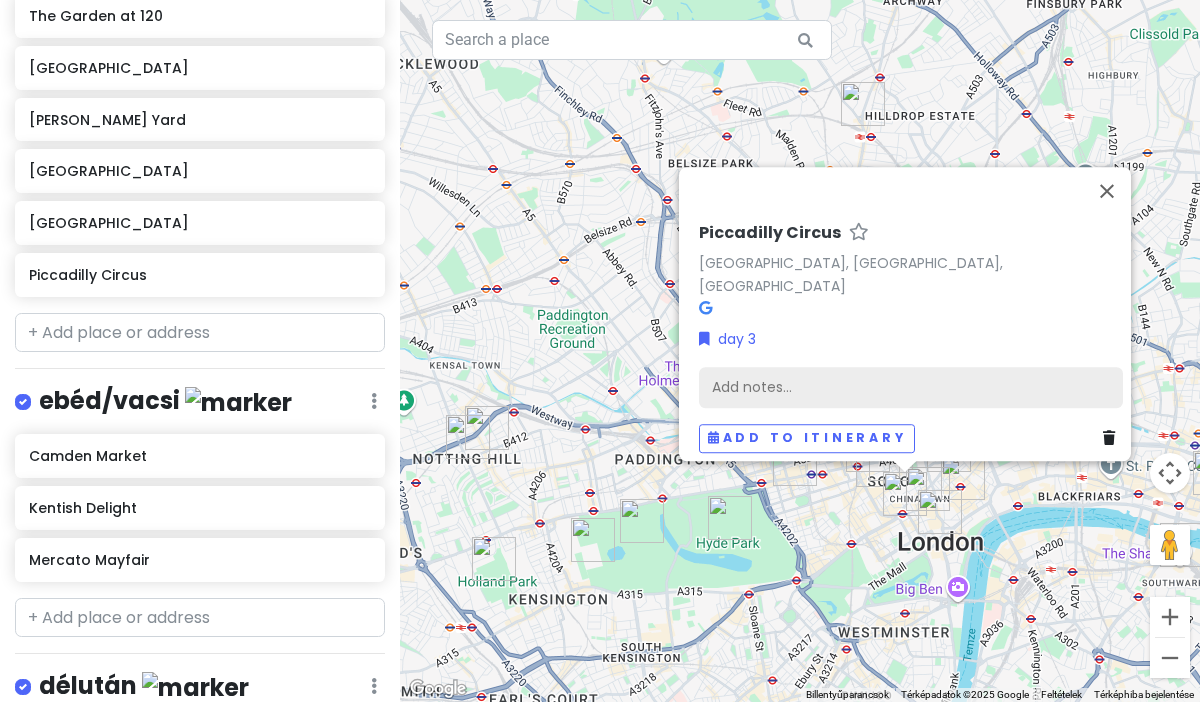 click on "Add notes..." at bounding box center [911, 388] 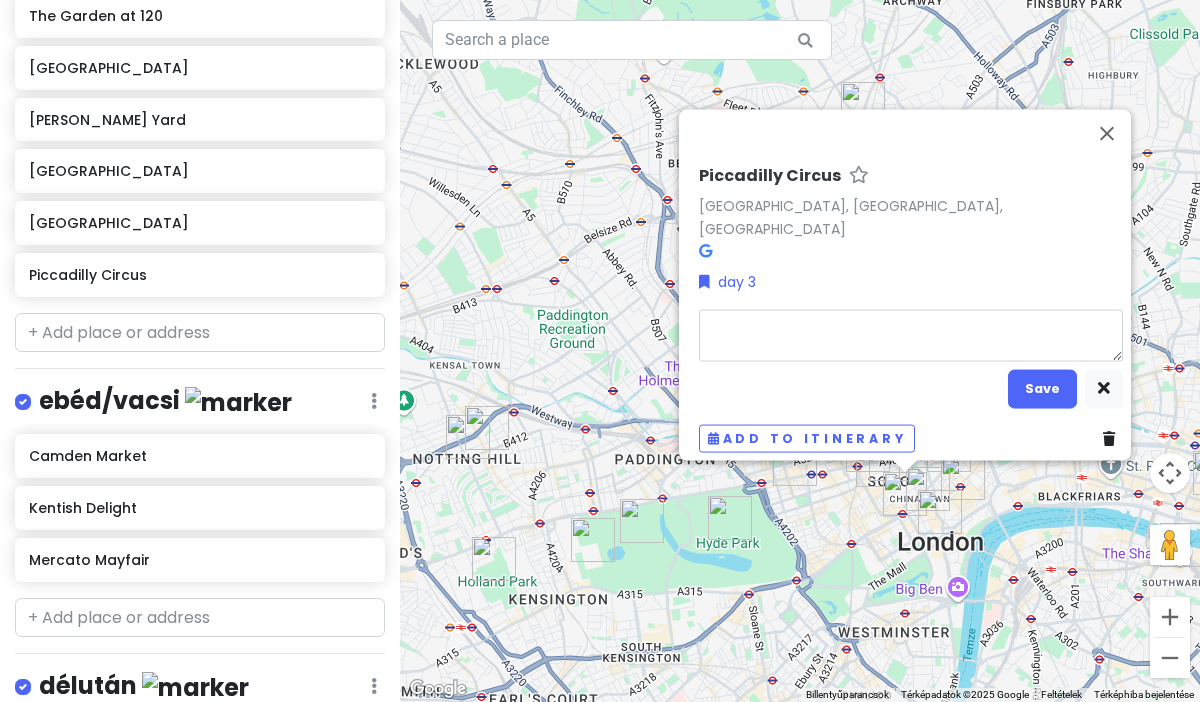 type on "x" 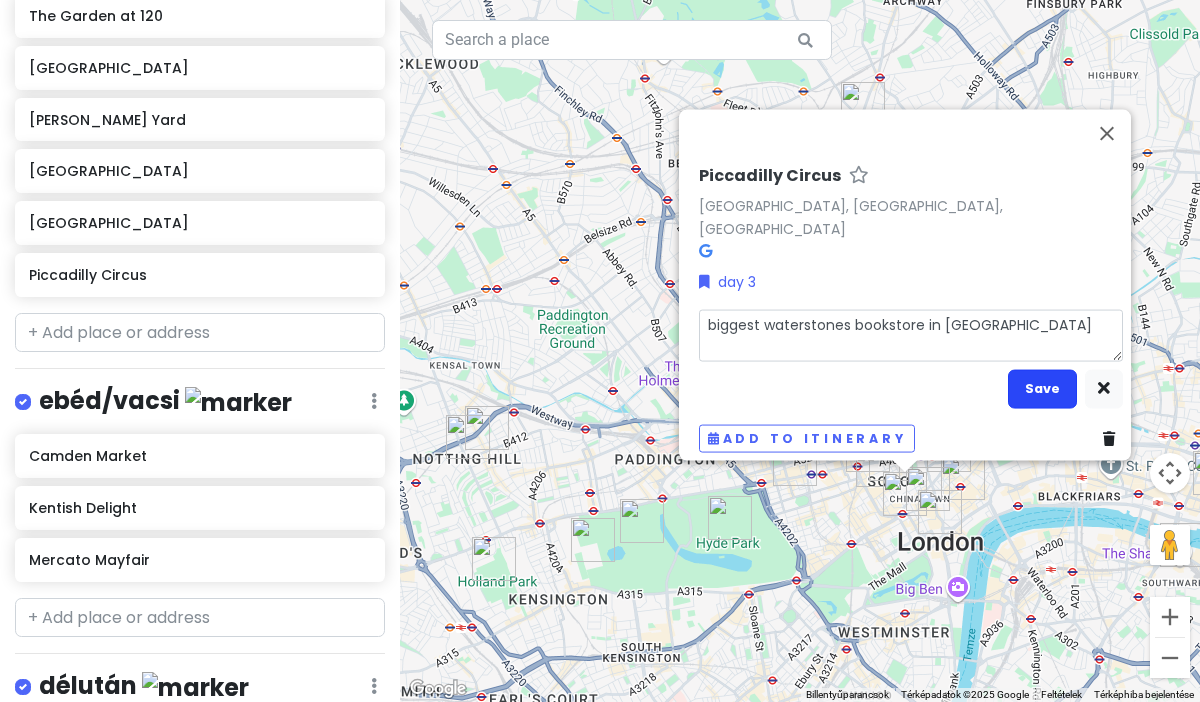 type on "biggest waterstones bookstore in [GEOGRAPHIC_DATA]" 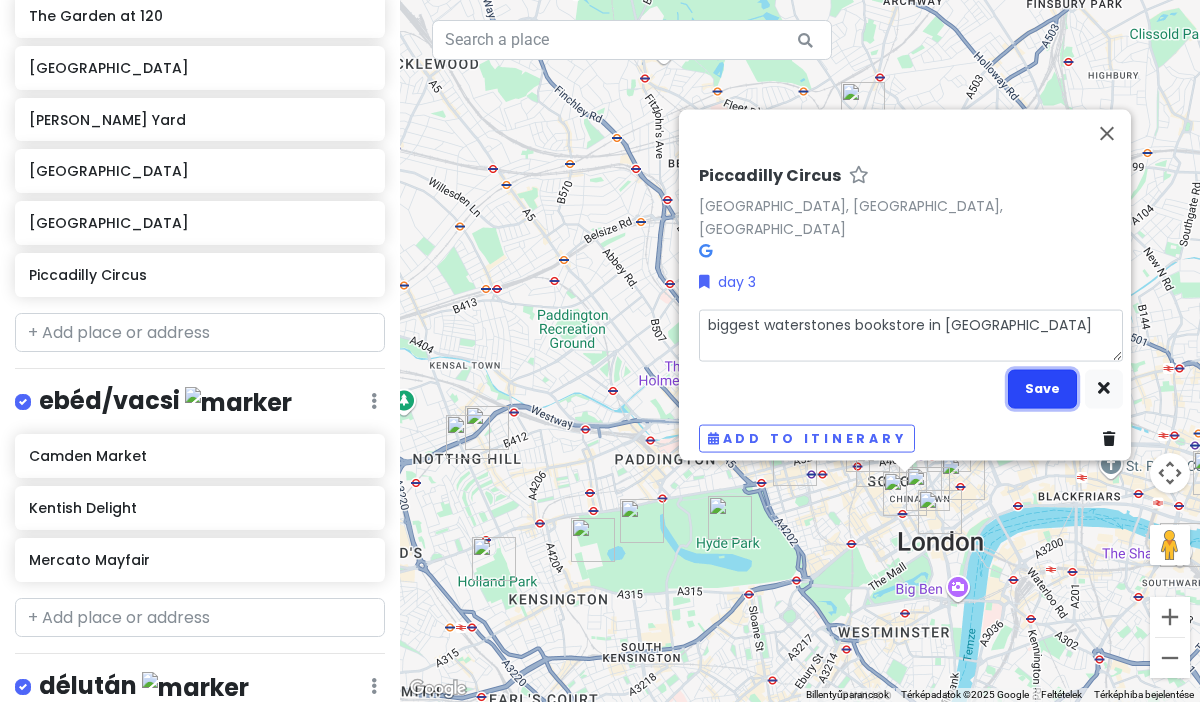 click on "Save" at bounding box center [1042, 388] 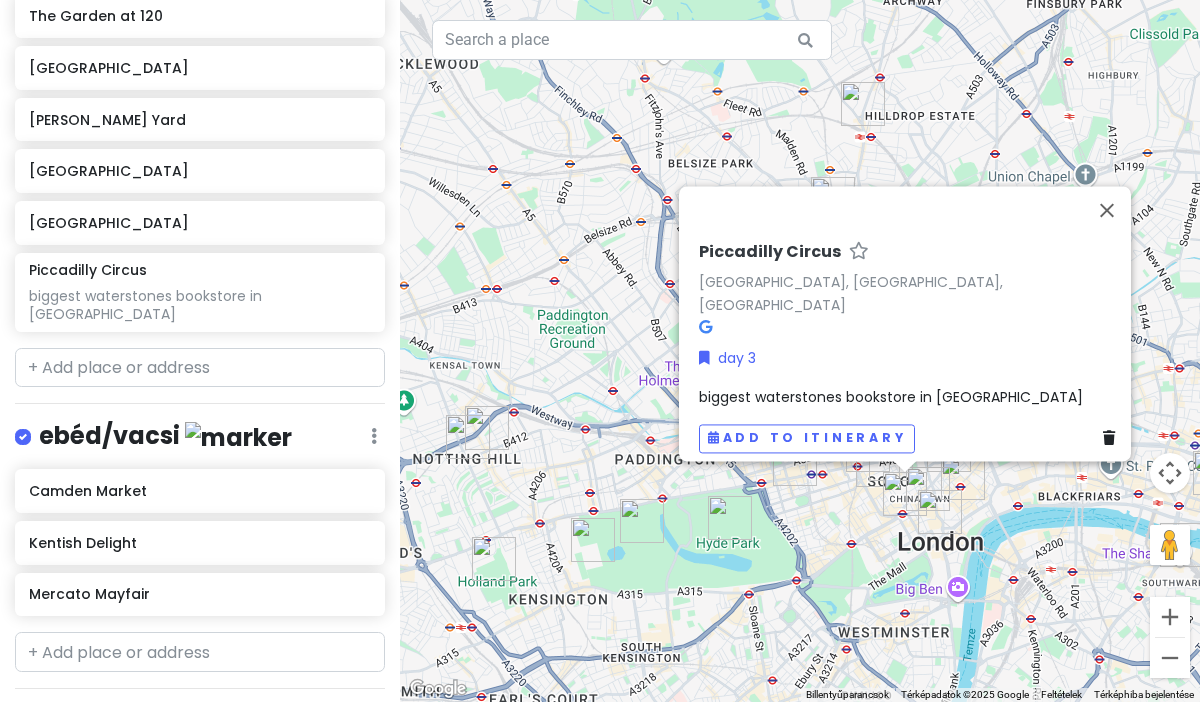 scroll, scrollTop: 888, scrollLeft: 0, axis: vertical 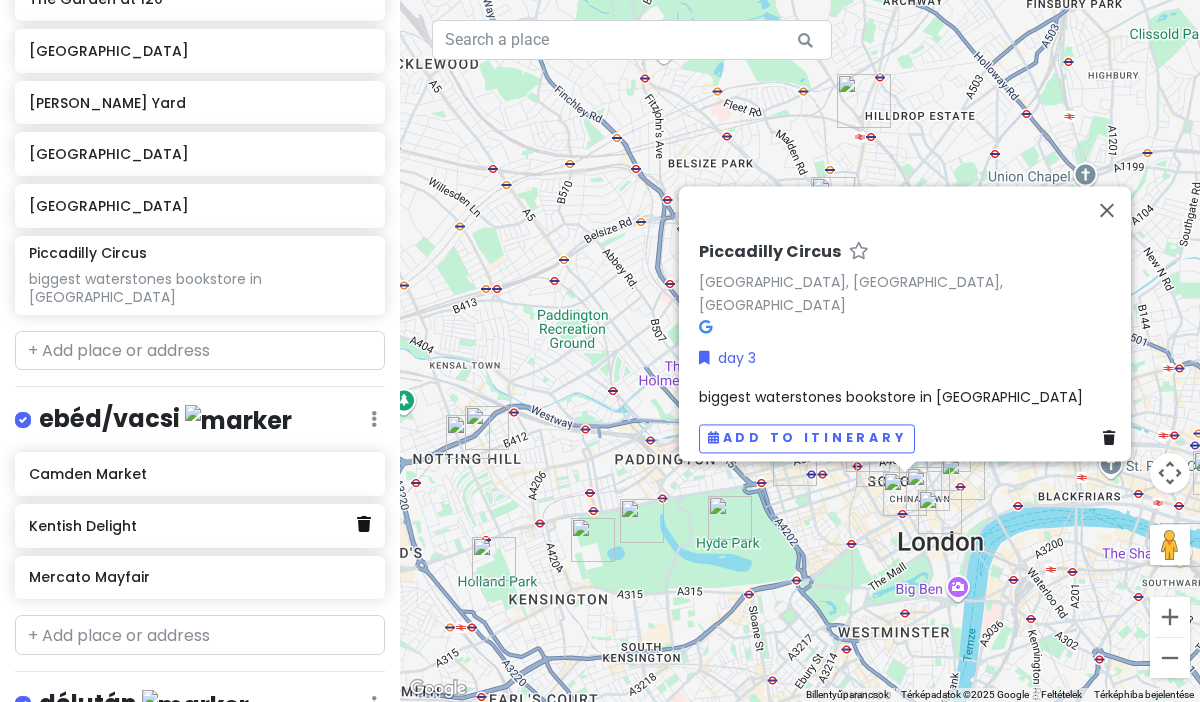 click at bounding box center [364, 524] 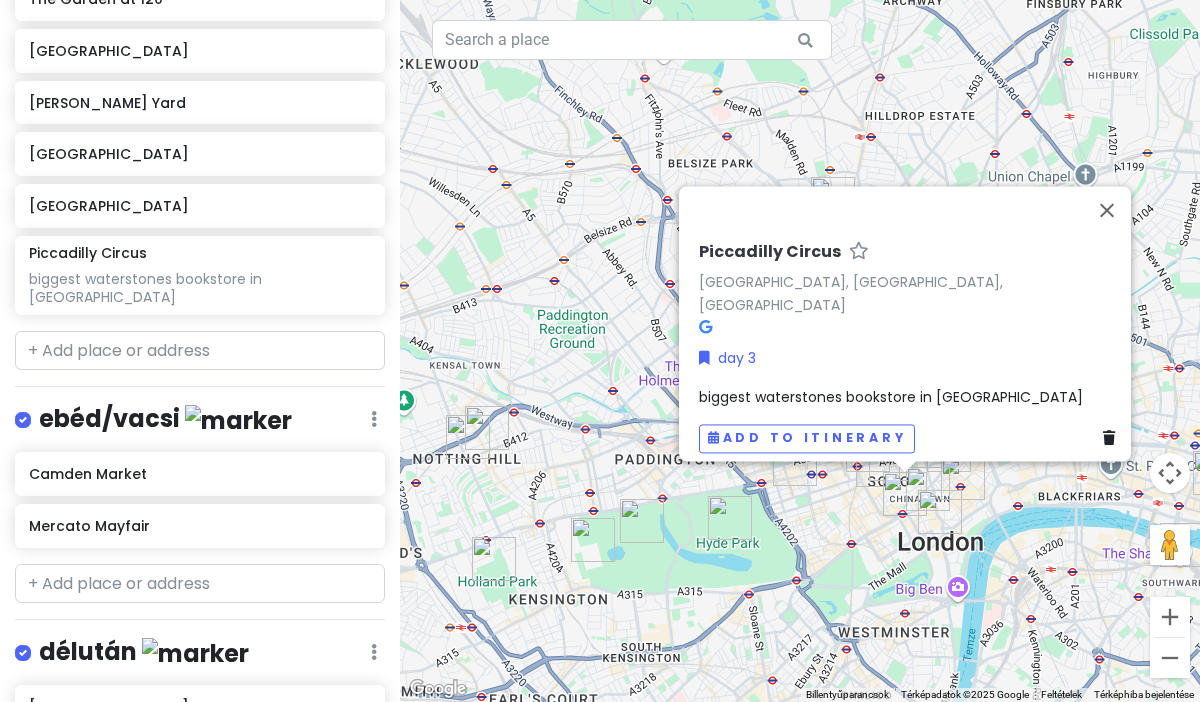 click on "Mercato Mayfair" 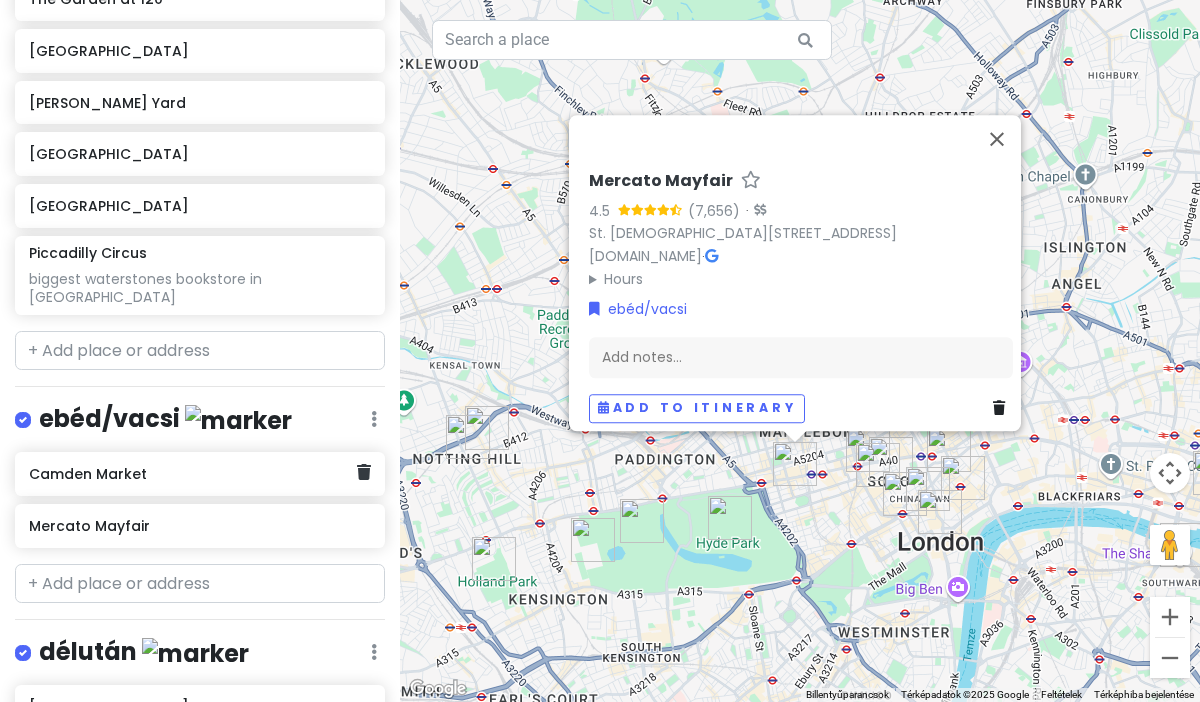 click on "Camden Market" at bounding box center [192, 474] 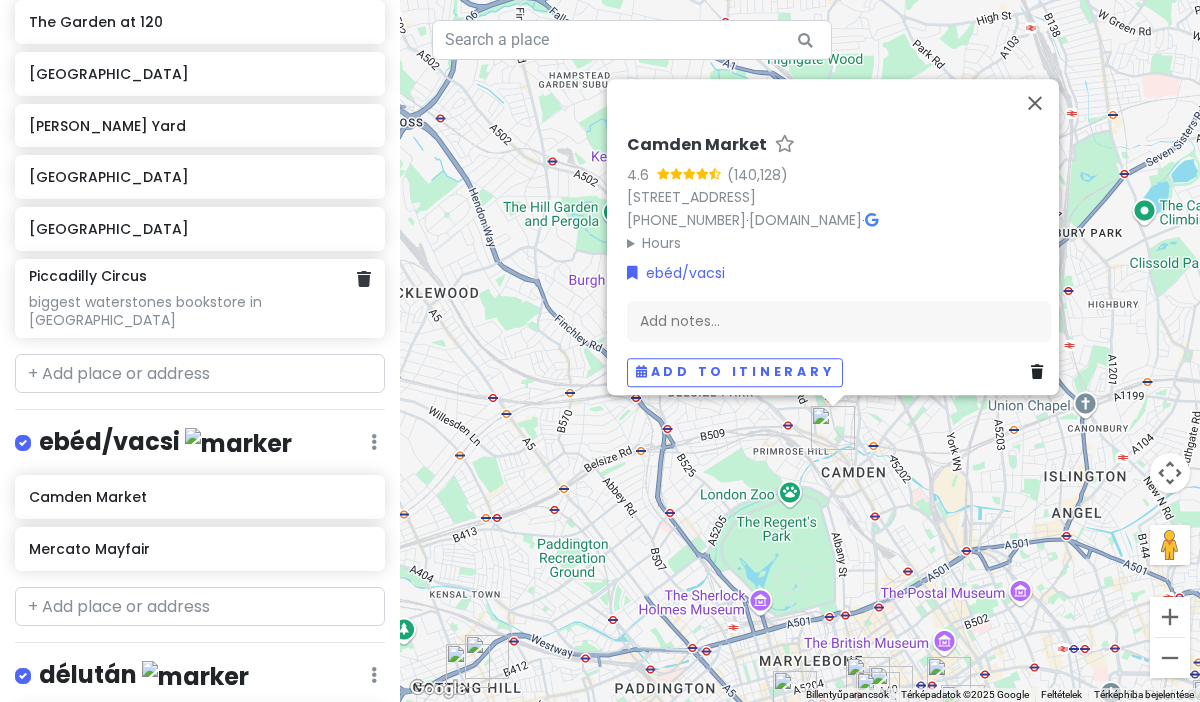 scroll, scrollTop: 870, scrollLeft: 0, axis: vertical 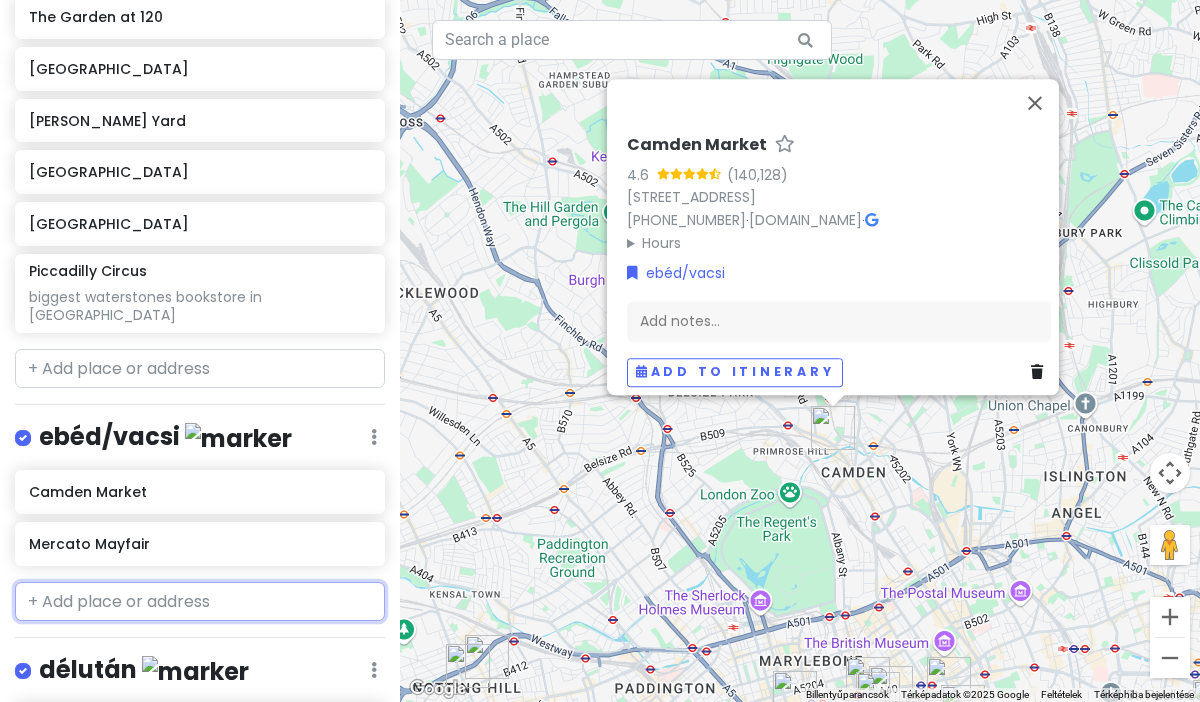 click at bounding box center [200, 602] 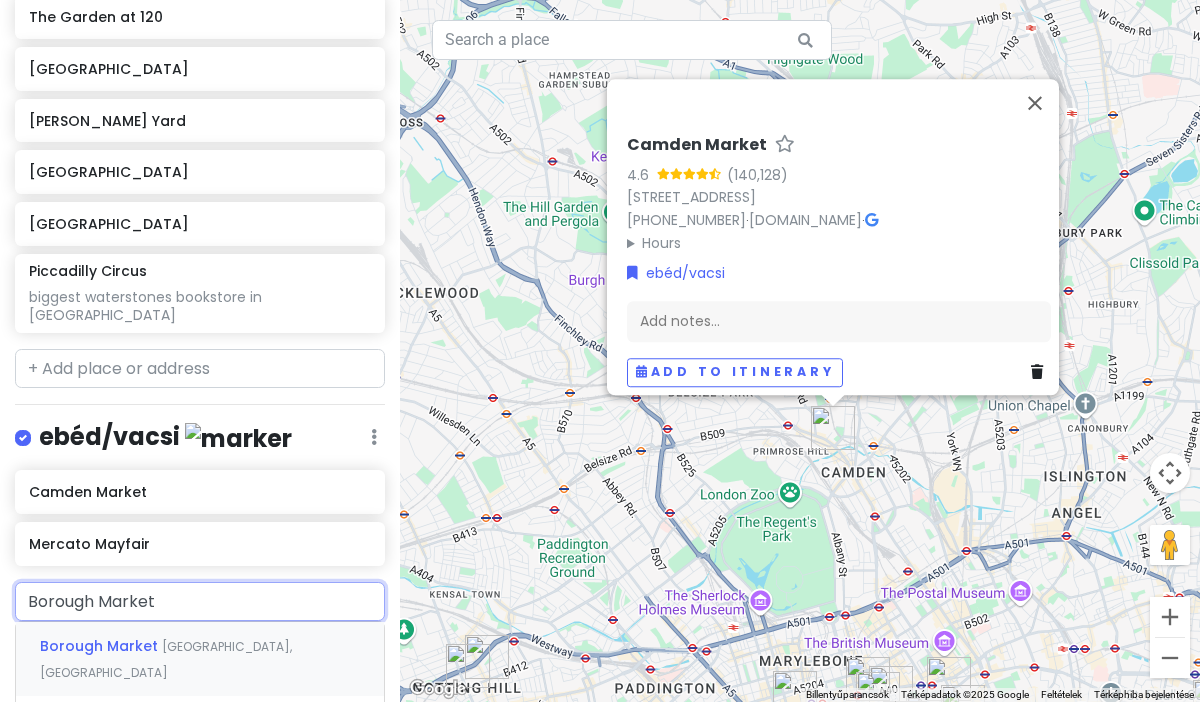 click on "[GEOGRAPHIC_DATA], [GEOGRAPHIC_DATA]" at bounding box center [166, 659] 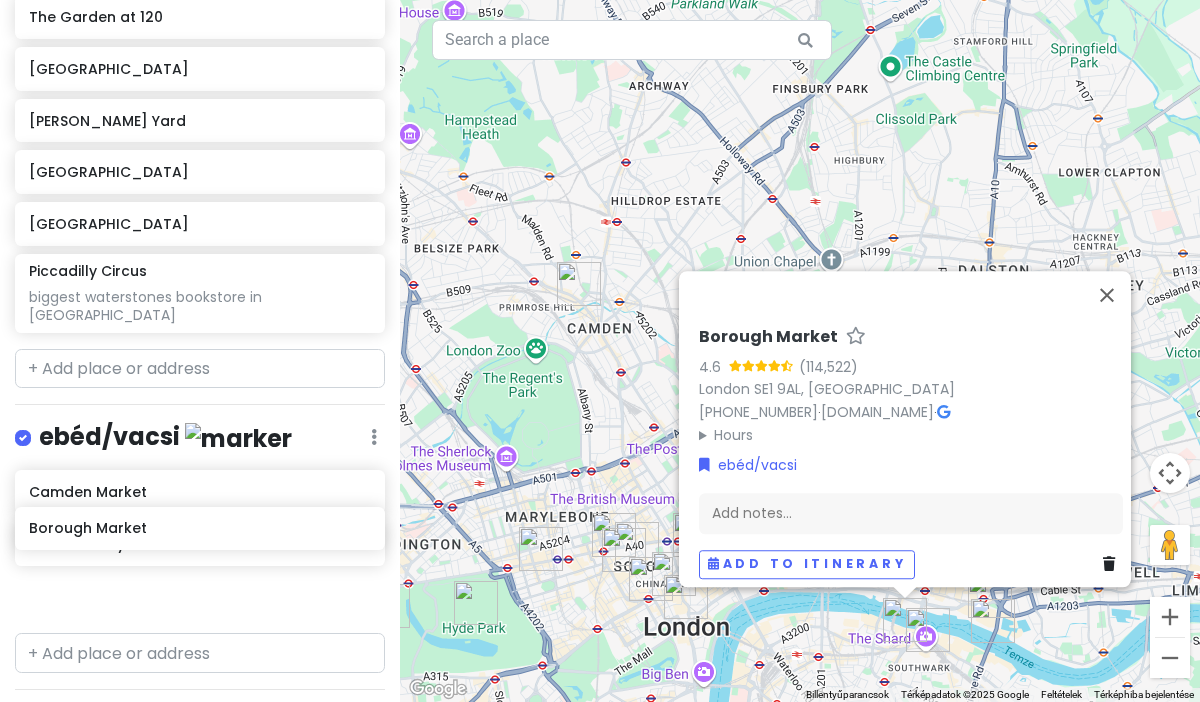 scroll, scrollTop: 874, scrollLeft: 0, axis: vertical 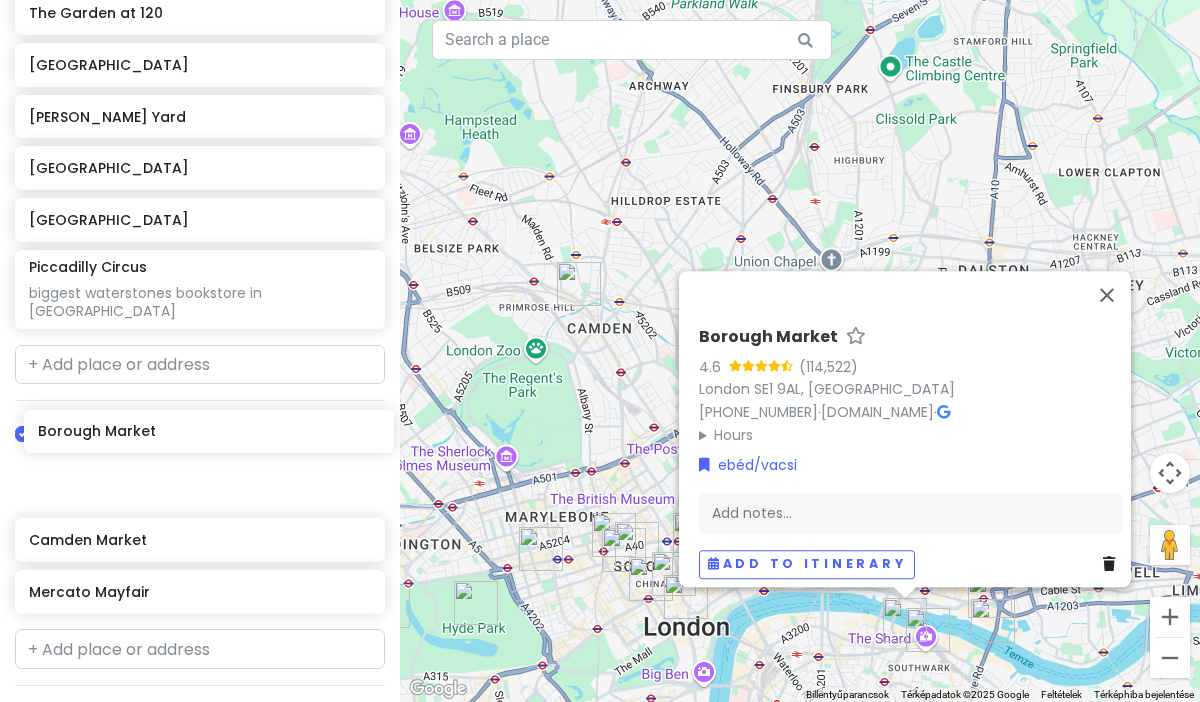 drag, startPoint x: 162, startPoint y: 548, endPoint x: 170, endPoint y: 446, distance: 102.31325 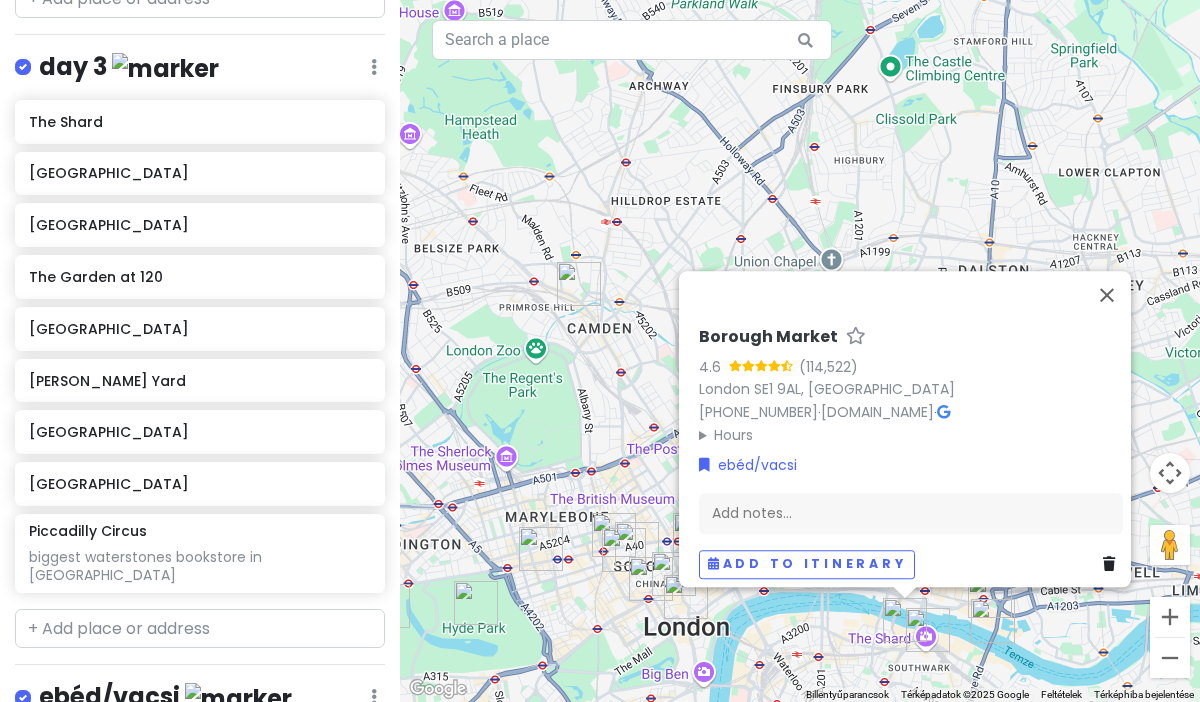 scroll, scrollTop: 608, scrollLeft: 0, axis: vertical 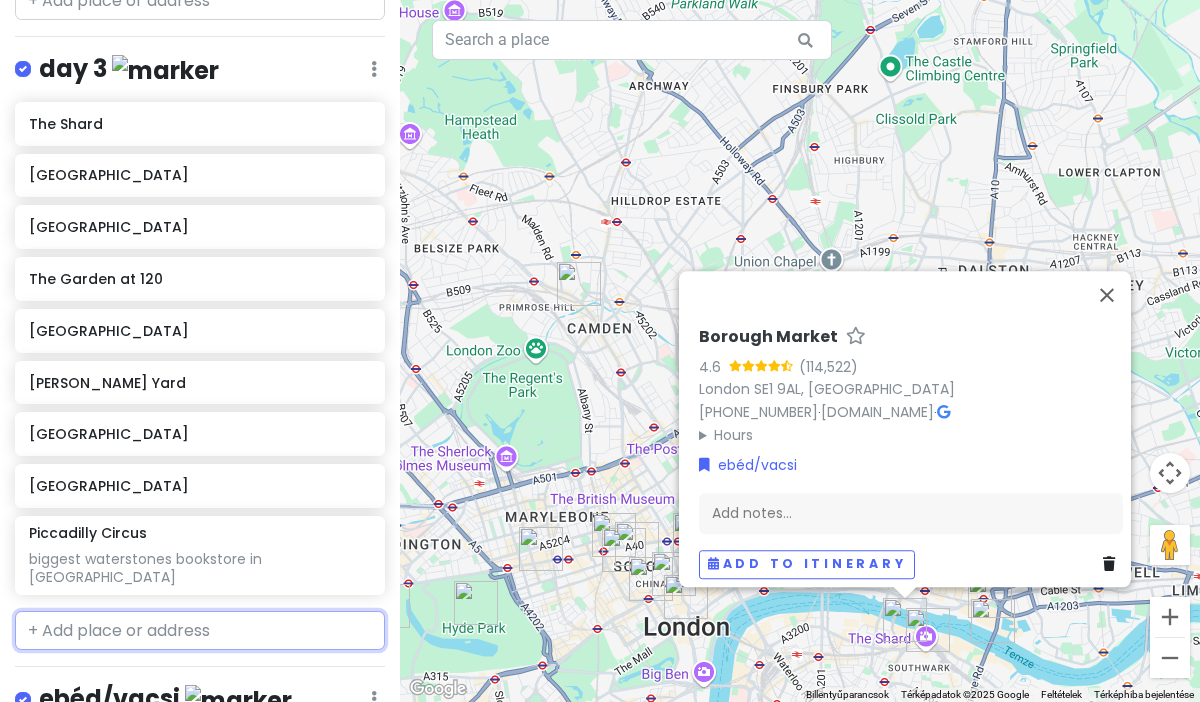 click at bounding box center (200, 631) 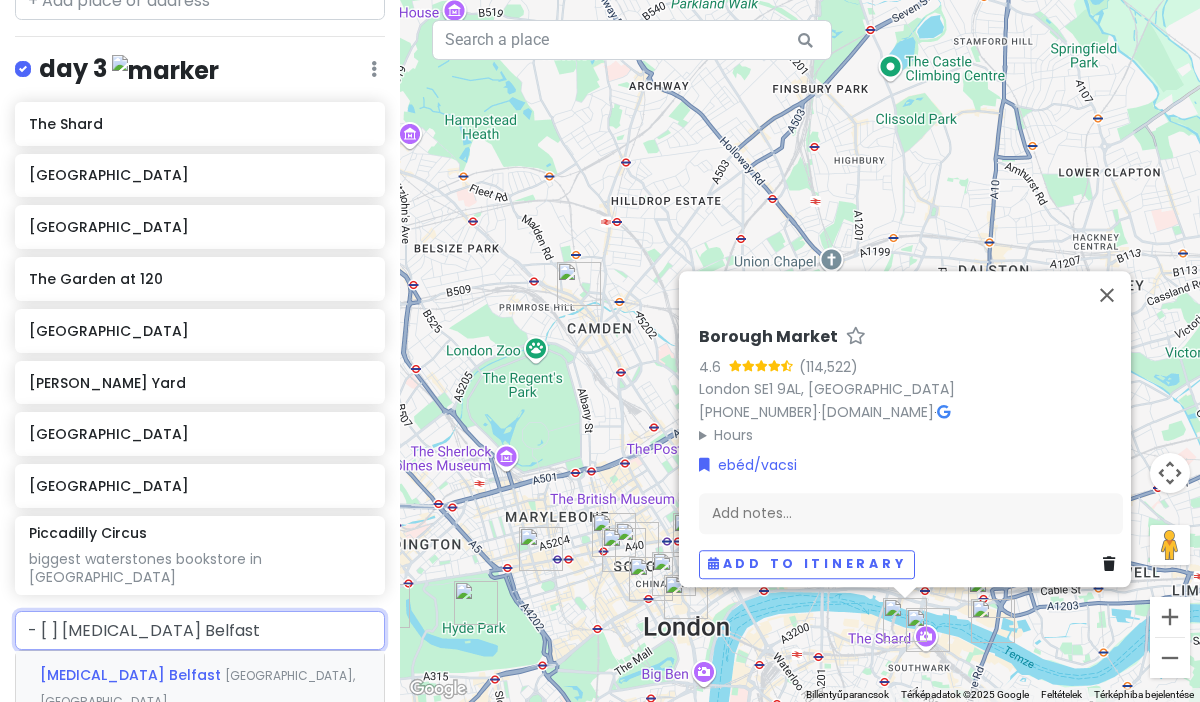 click on "[GEOGRAPHIC_DATA], [GEOGRAPHIC_DATA]" at bounding box center [197, 688] 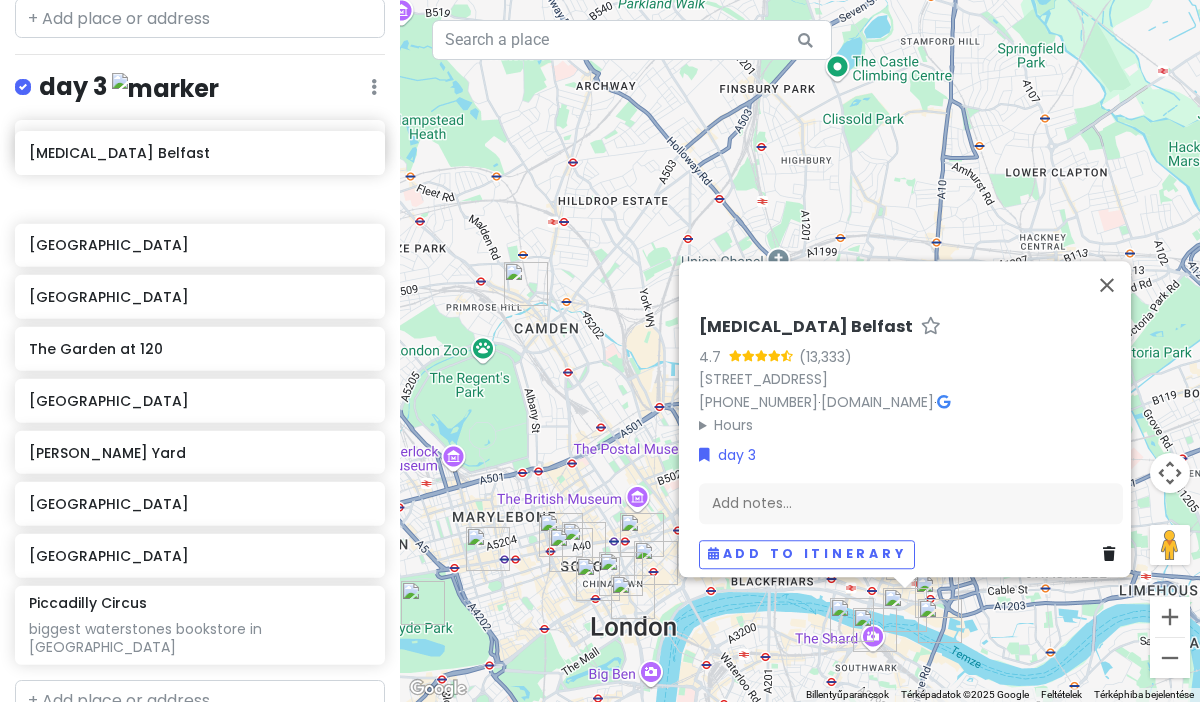drag, startPoint x: 156, startPoint y: 567, endPoint x: 156, endPoint y: 150, distance: 417 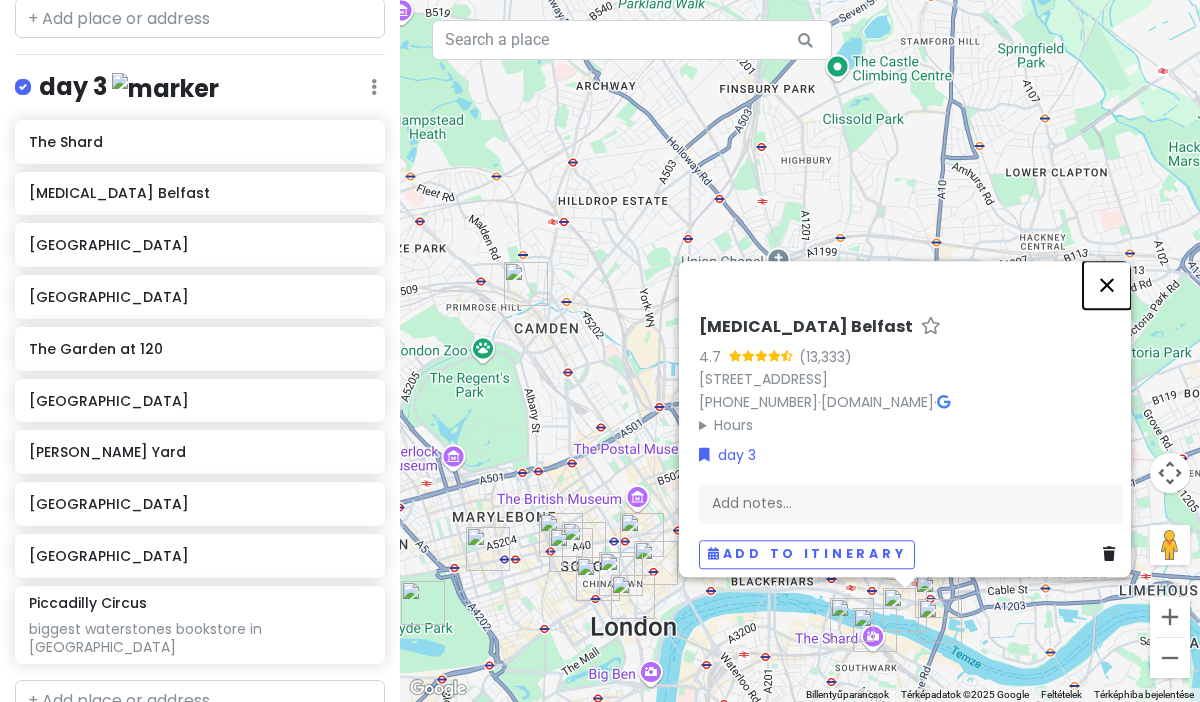click at bounding box center [1107, 285] 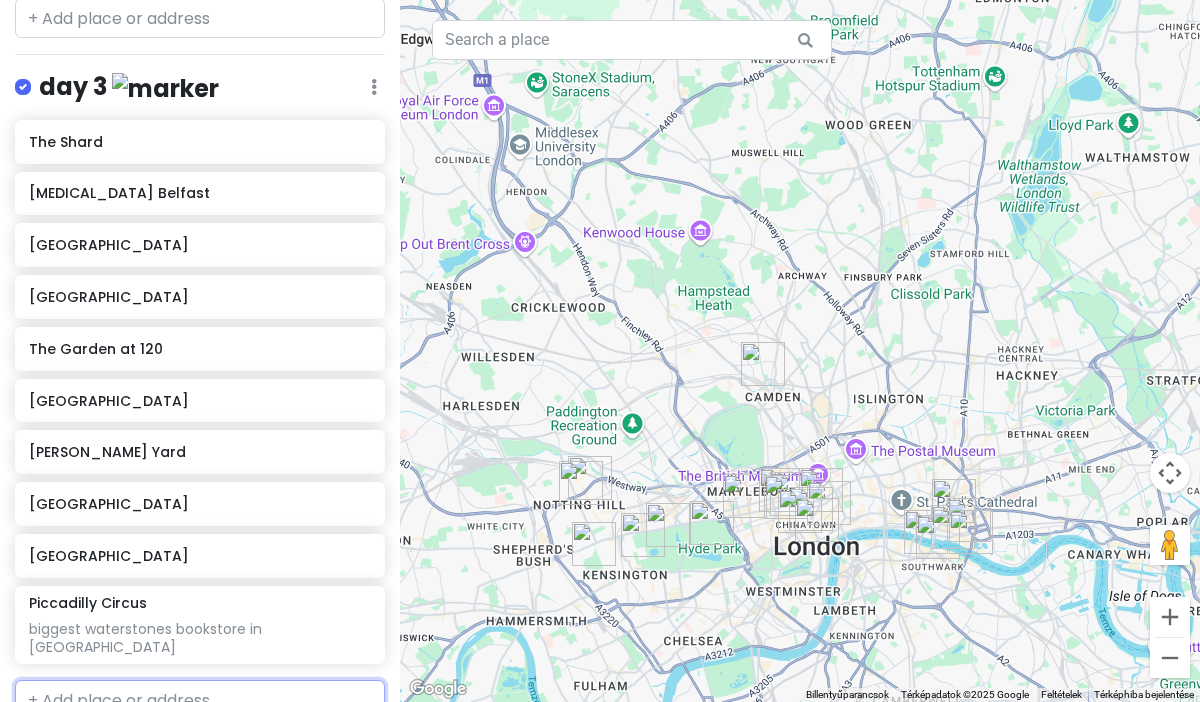 paste on "- [ ] [GEOGRAPHIC_DATA]" 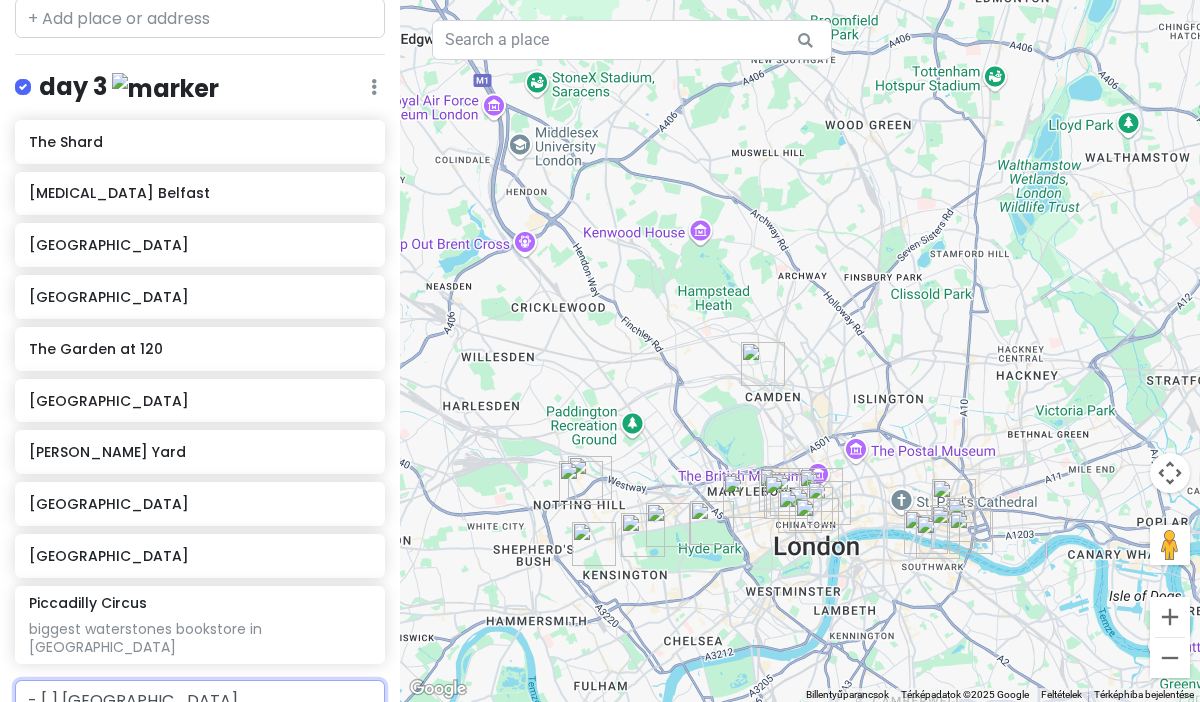click on "[GEOGRAPHIC_DATA]   [GEOGRAPHIC_DATA], [GEOGRAPHIC_DATA]" at bounding box center (200, 758) 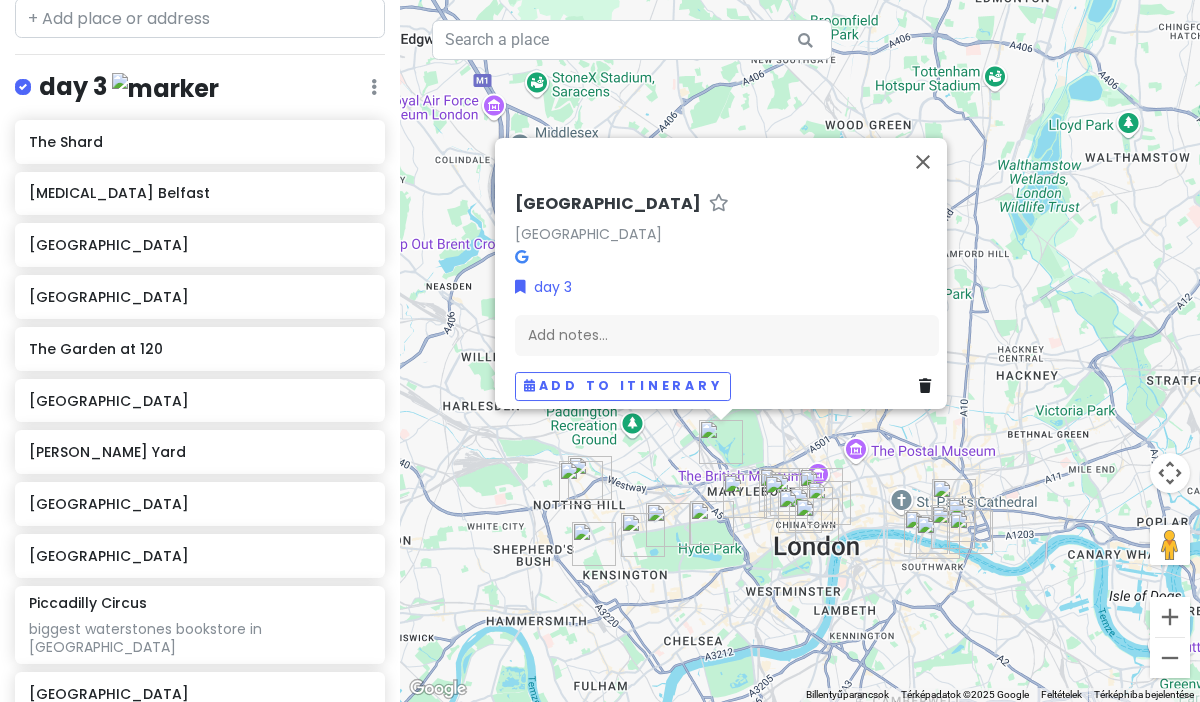 click at bounding box center (925, 387) 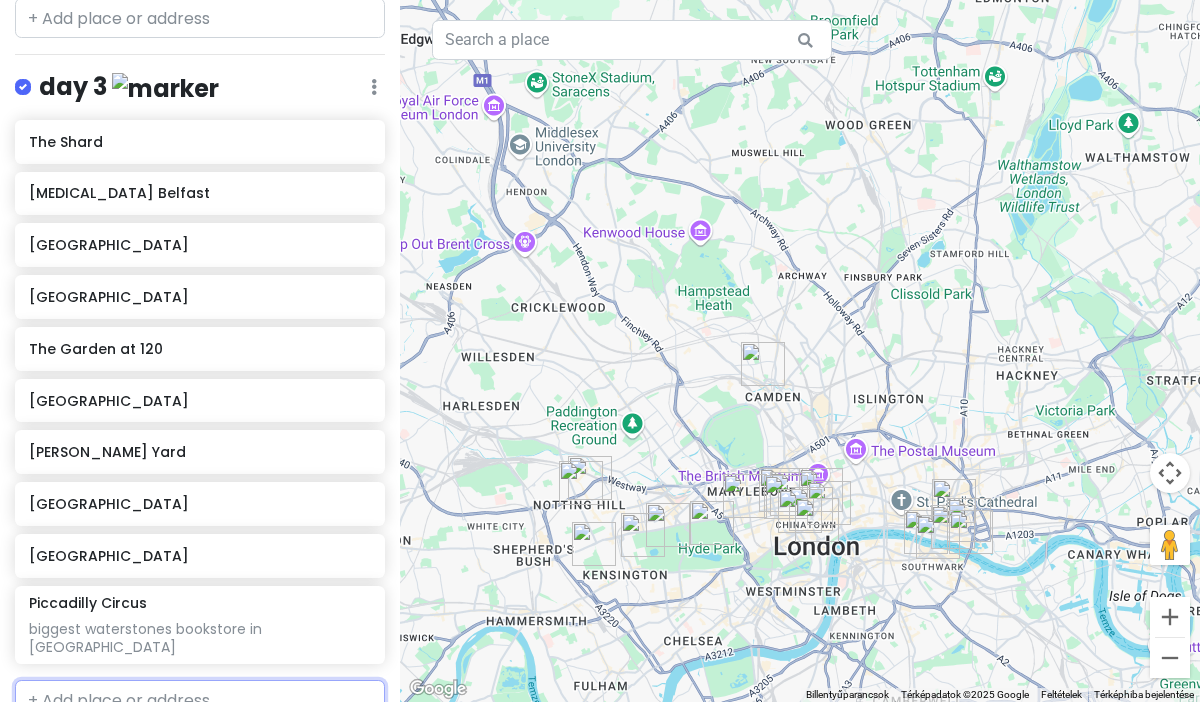 paste on "Foyles" 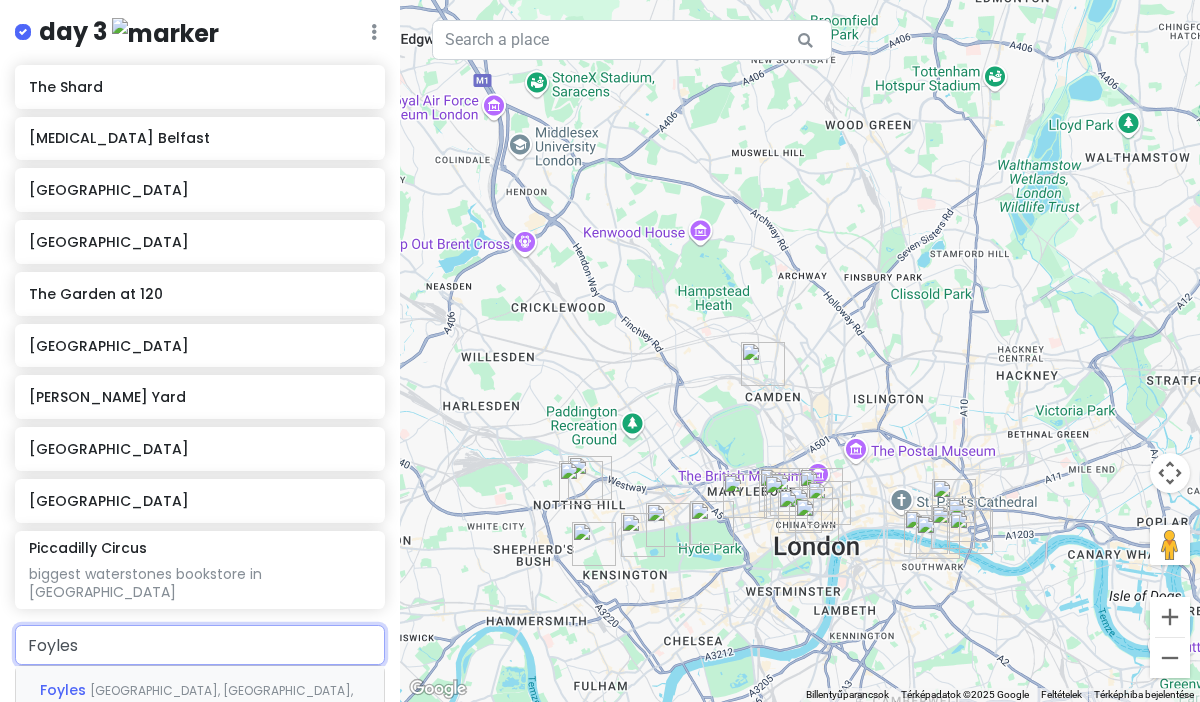 scroll, scrollTop: 649, scrollLeft: 0, axis: vertical 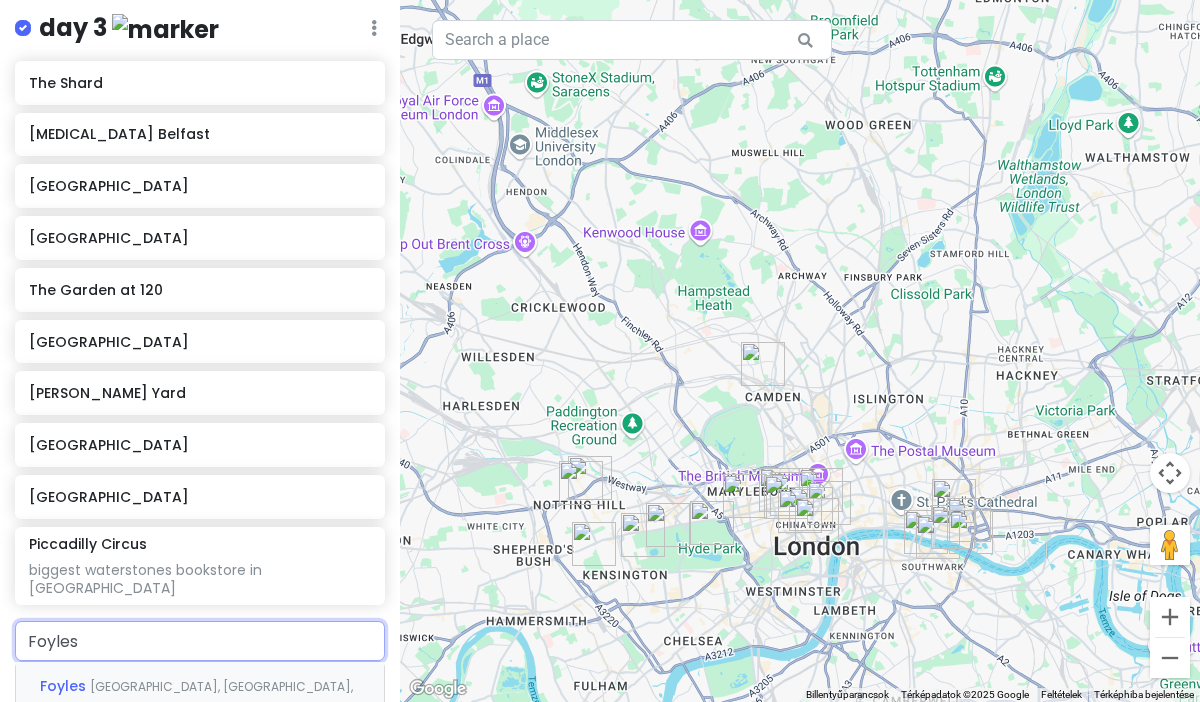 click on "[GEOGRAPHIC_DATA], [GEOGRAPHIC_DATA], [GEOGRAPHIC_DATA]" at bounding box center [196, 699] 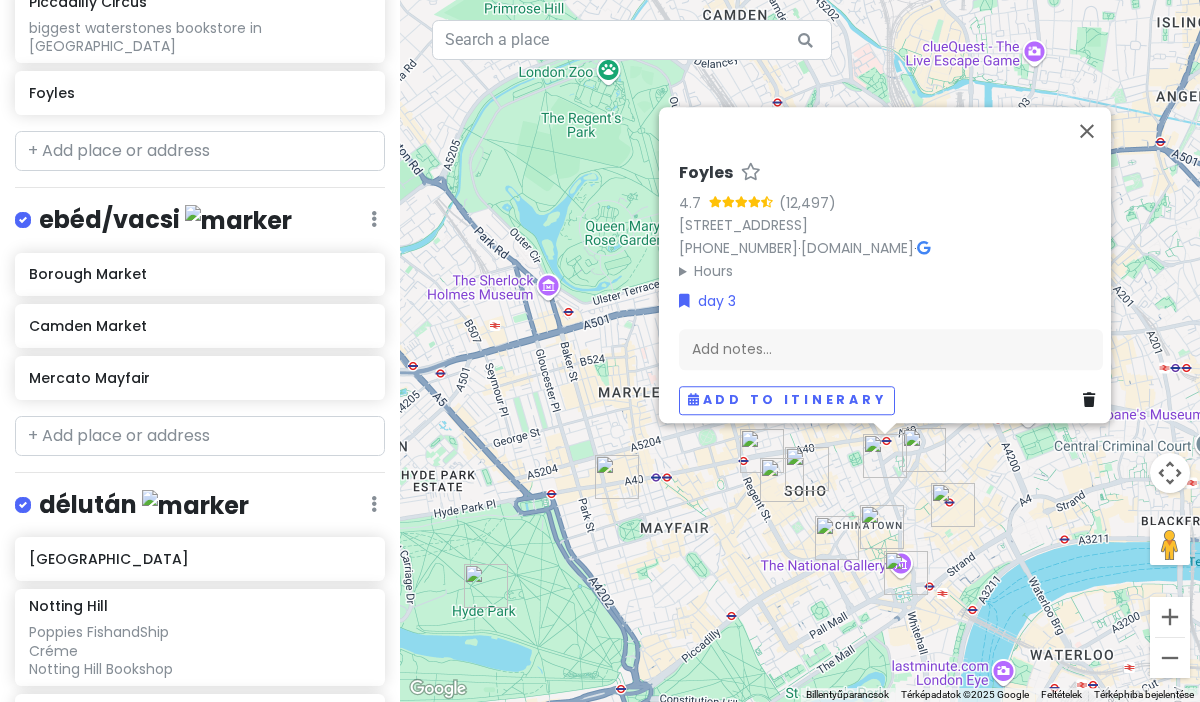 scroll, scrollTop: 1753, scrollLeft: 0, axis: vertical 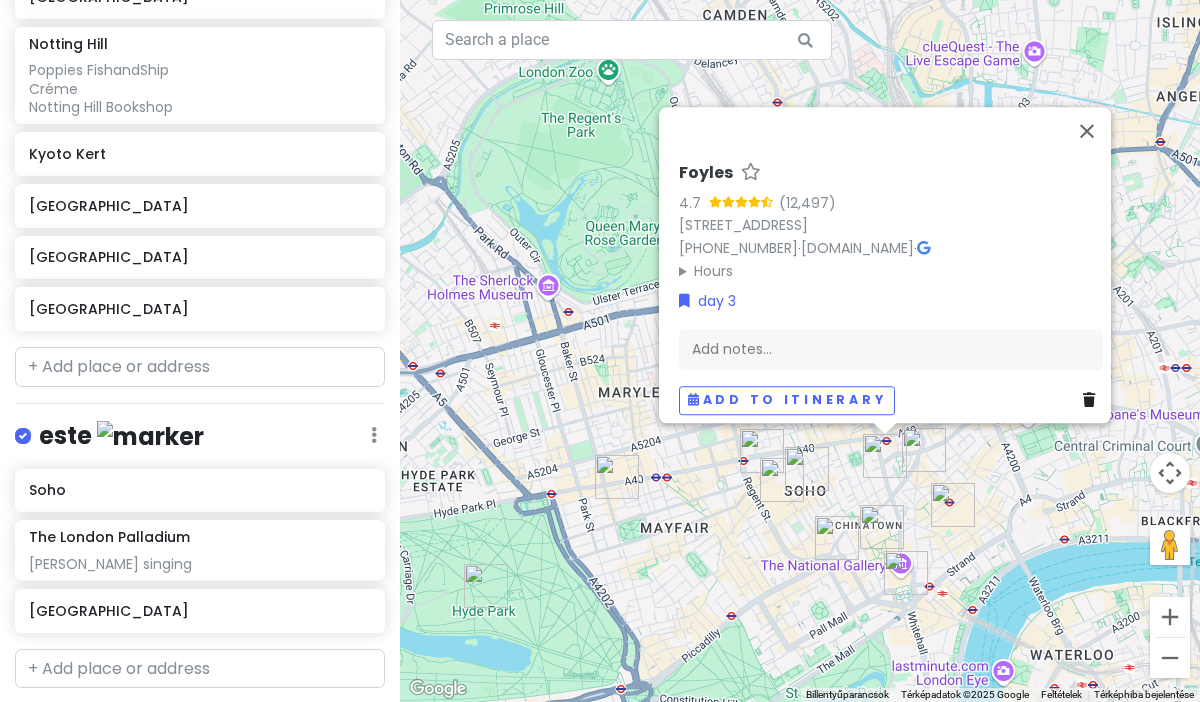 click on "+ Add a section" at bounding box center [90, 724] 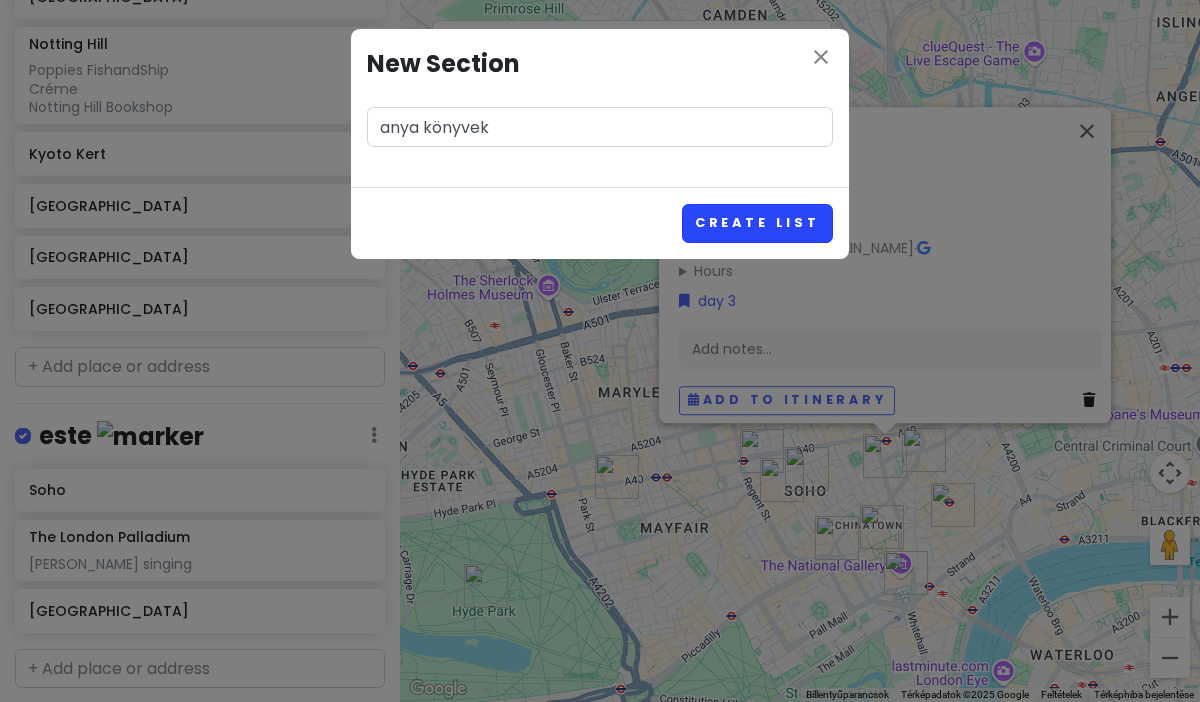 type on "anya könyvek" 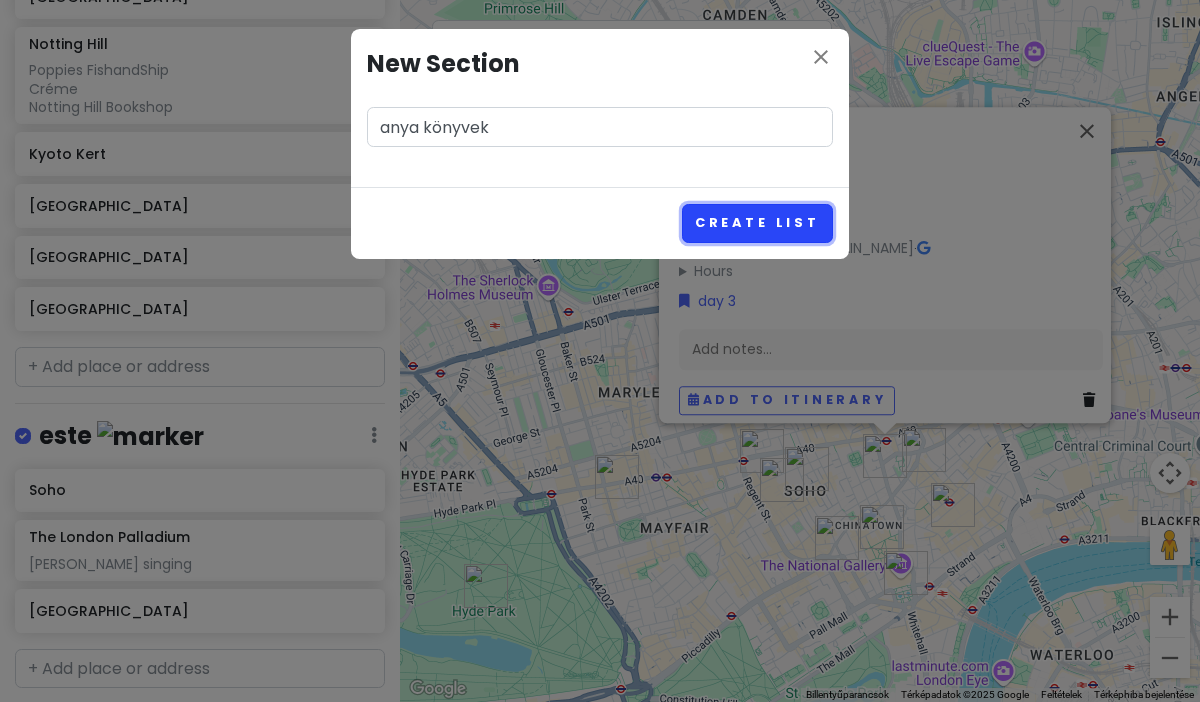click on "Create List" at bounding box center [757, 223] 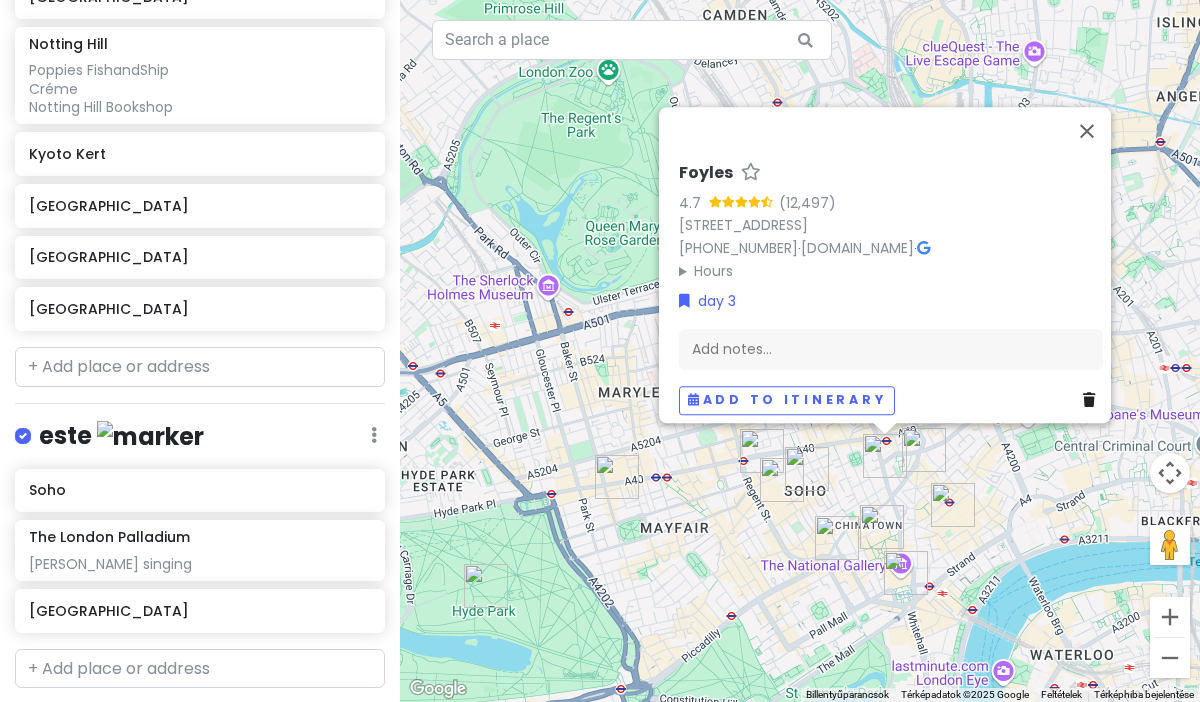 scroll, scrollTop: 1881, scrollLeft: 0, axis: vertical 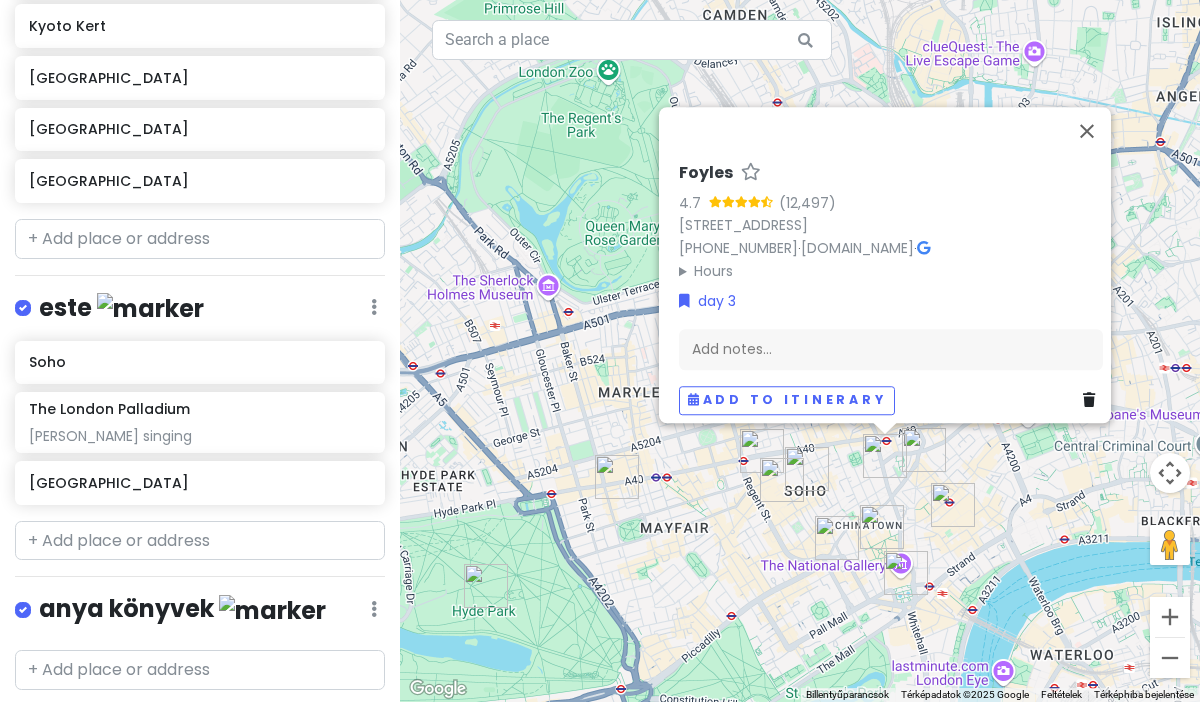 click at bounding box center (272, 610) 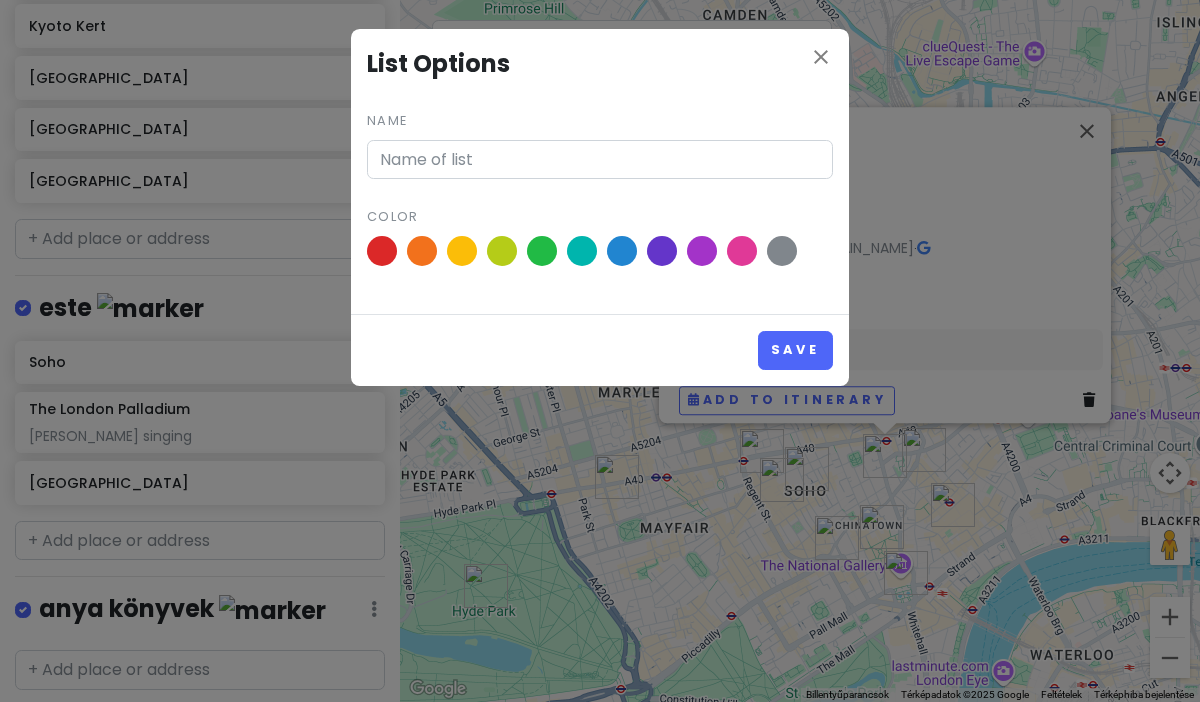 type on "anya könyvek" 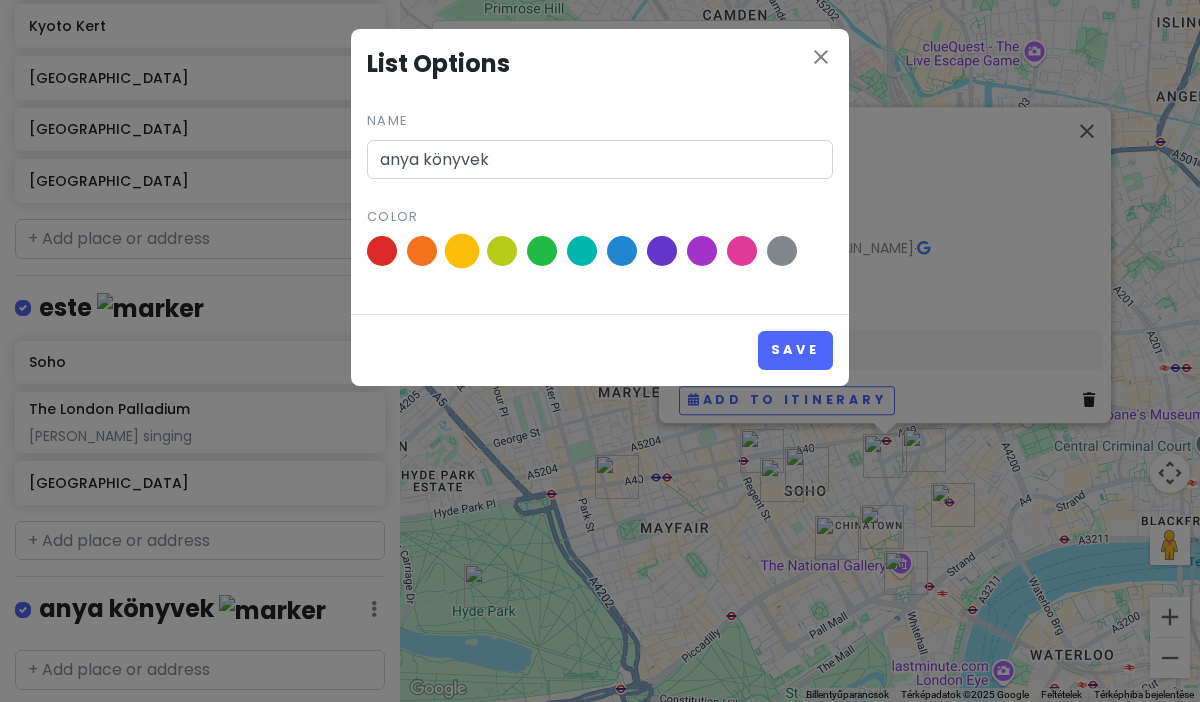 click at bounding box center [462, 251] 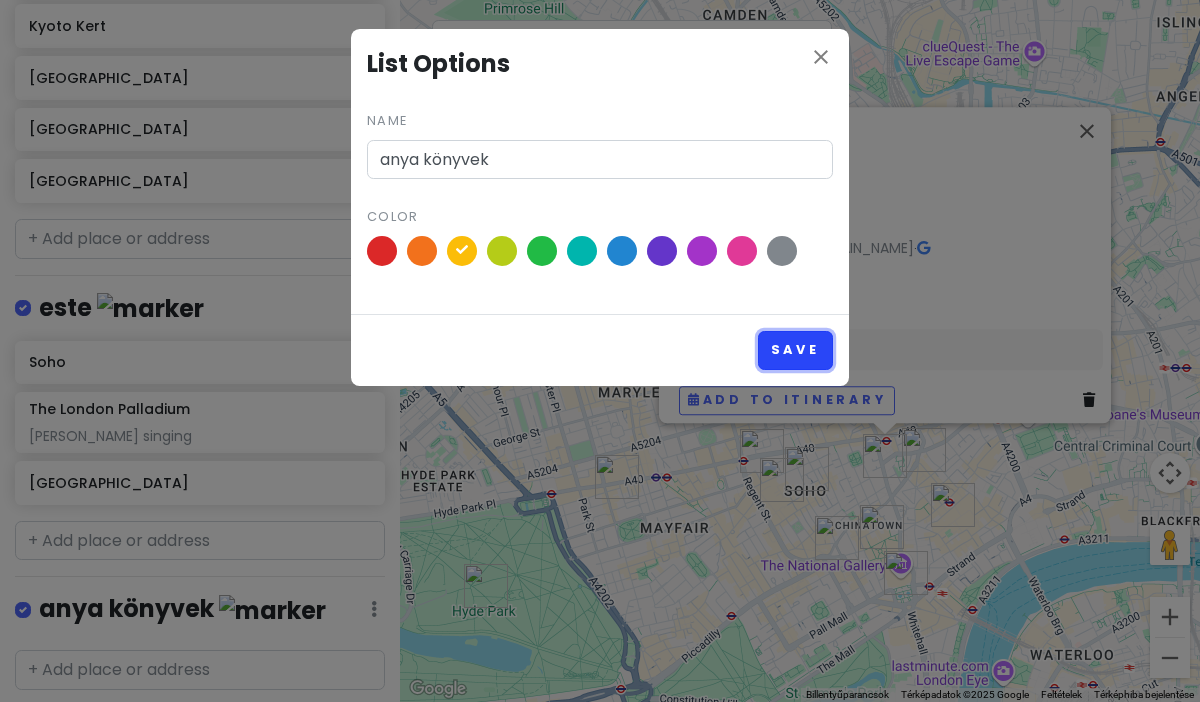 click on "Save" at bounding box center (795, 350) 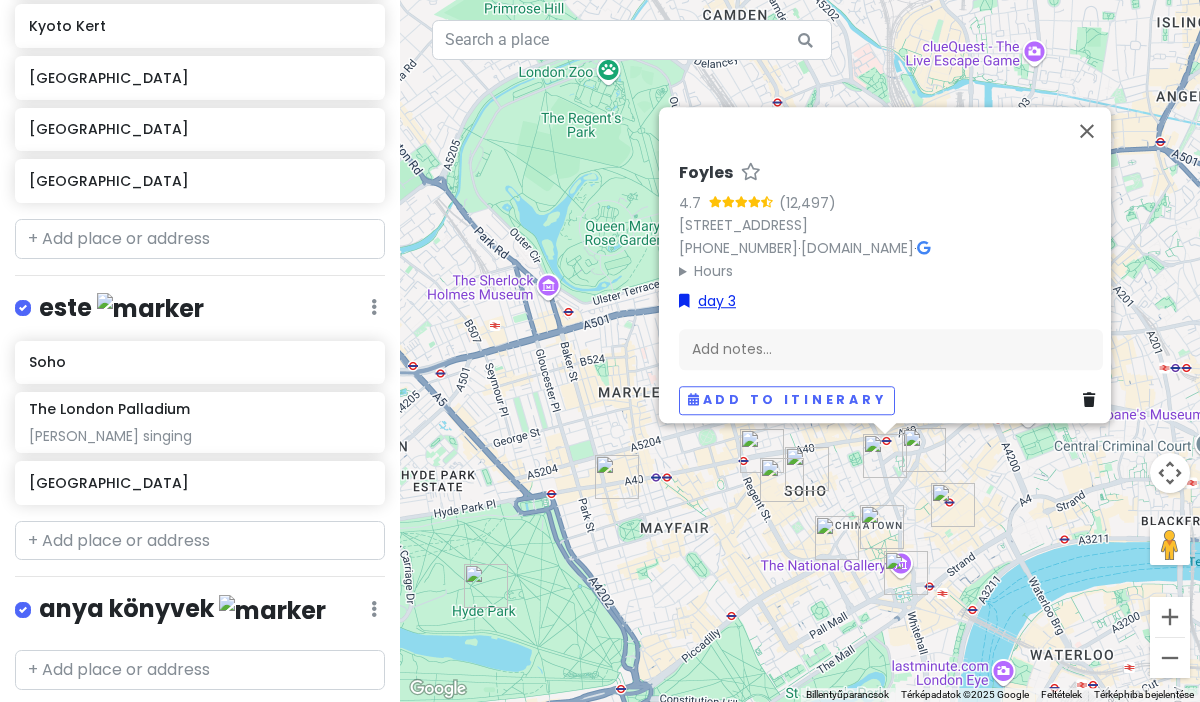 click on "day 3" at bounding box center [707, 301] 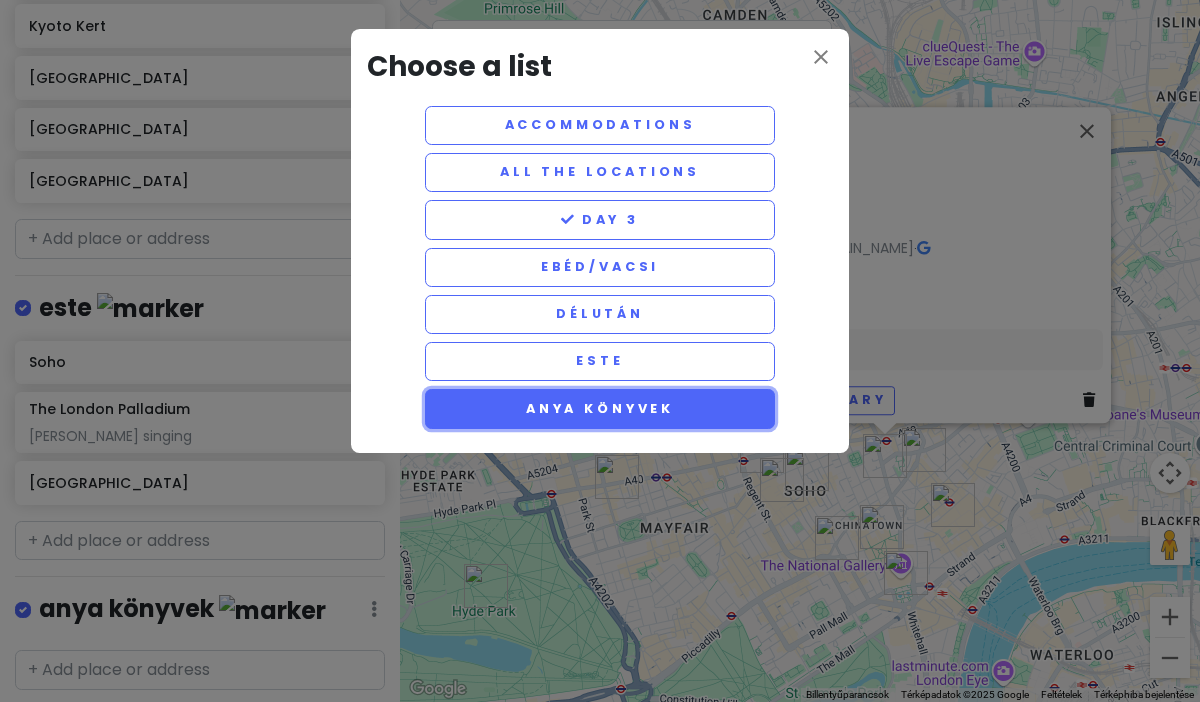 click on "anya könyvek" at bounding box center (600, 408) 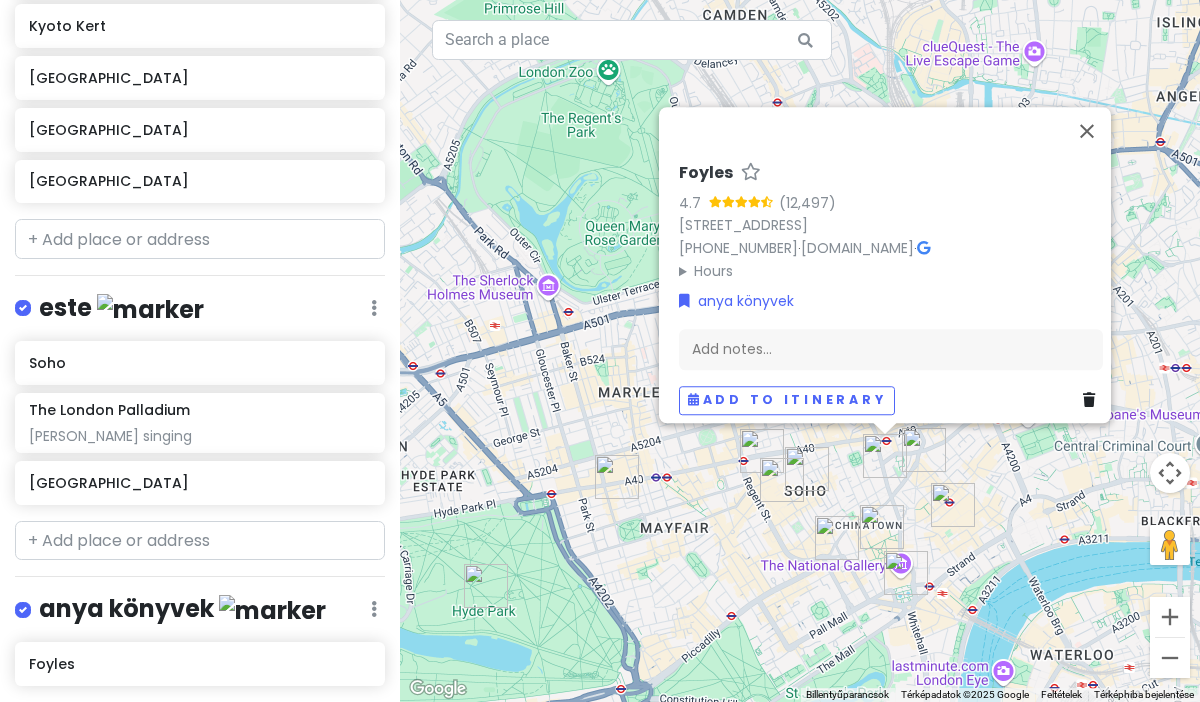 click on "anya könyvek   Edit Reorder Delete List" at bounding box center [200, 613] 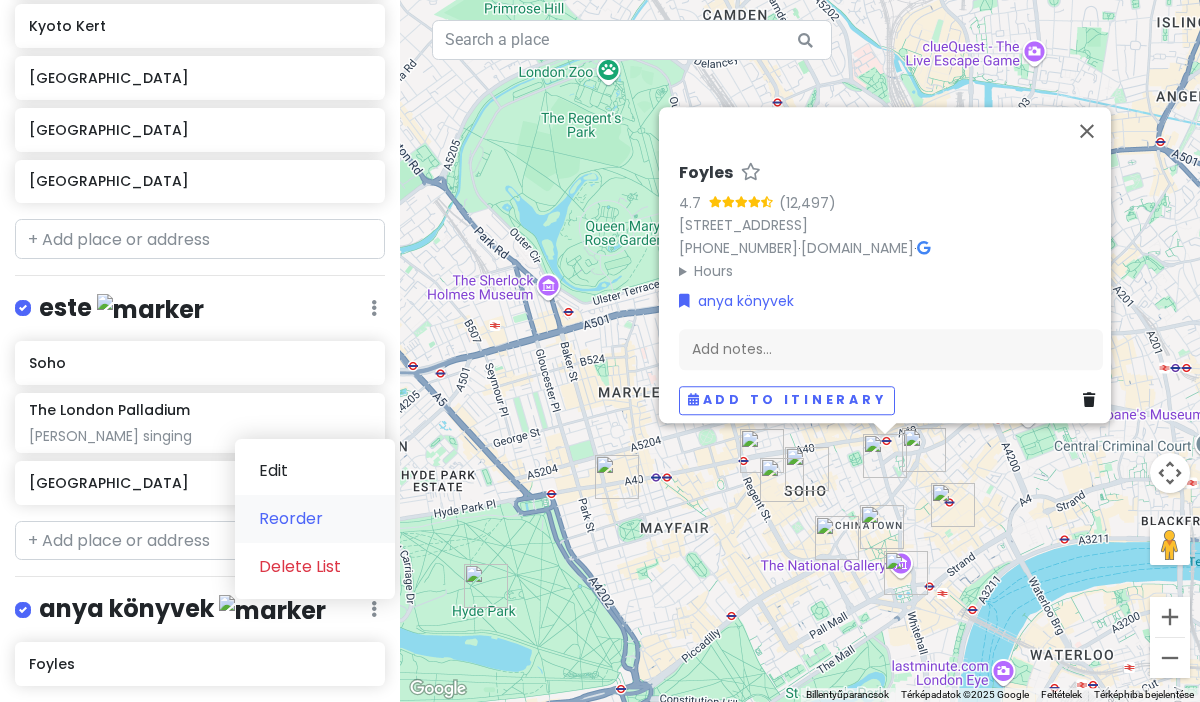 click on "Reorder" at bounding box center (315, 519) 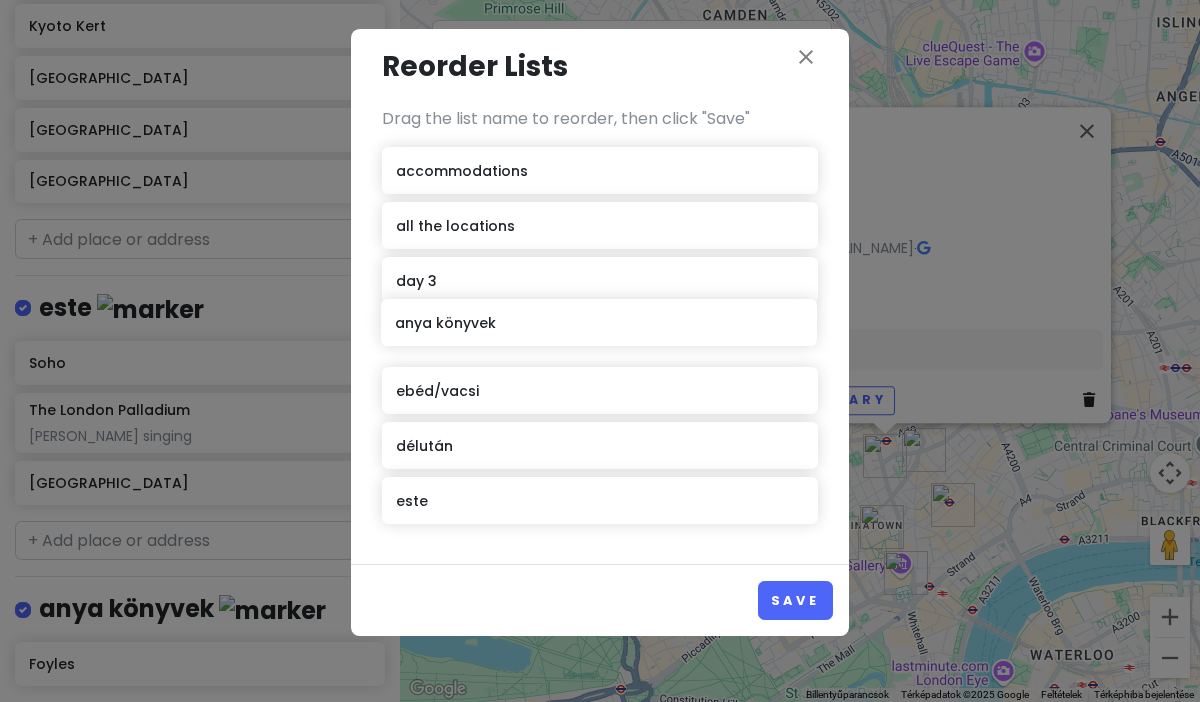 drag, startPoint x: 452, startPoint y: 511, endPoint x: 448, endPoint y: 332, distance: 179.0447 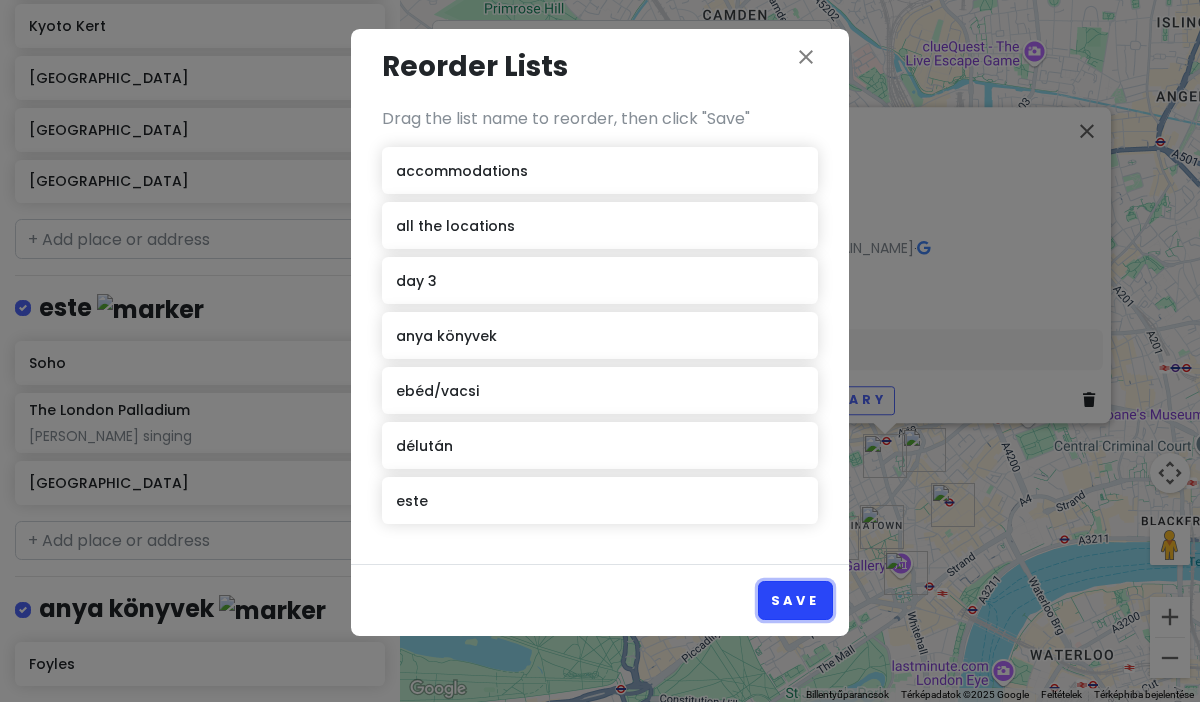 click on "Save" at bounding box center [795, 600] 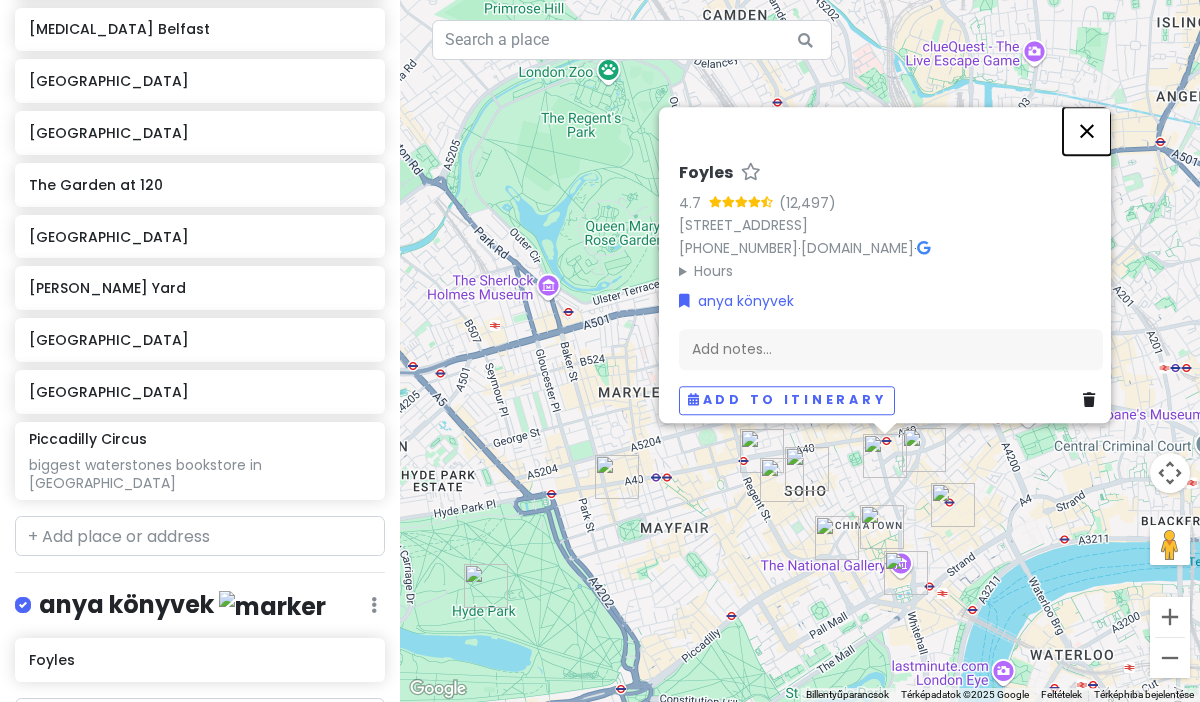 click at bounding box center (1087, 131) 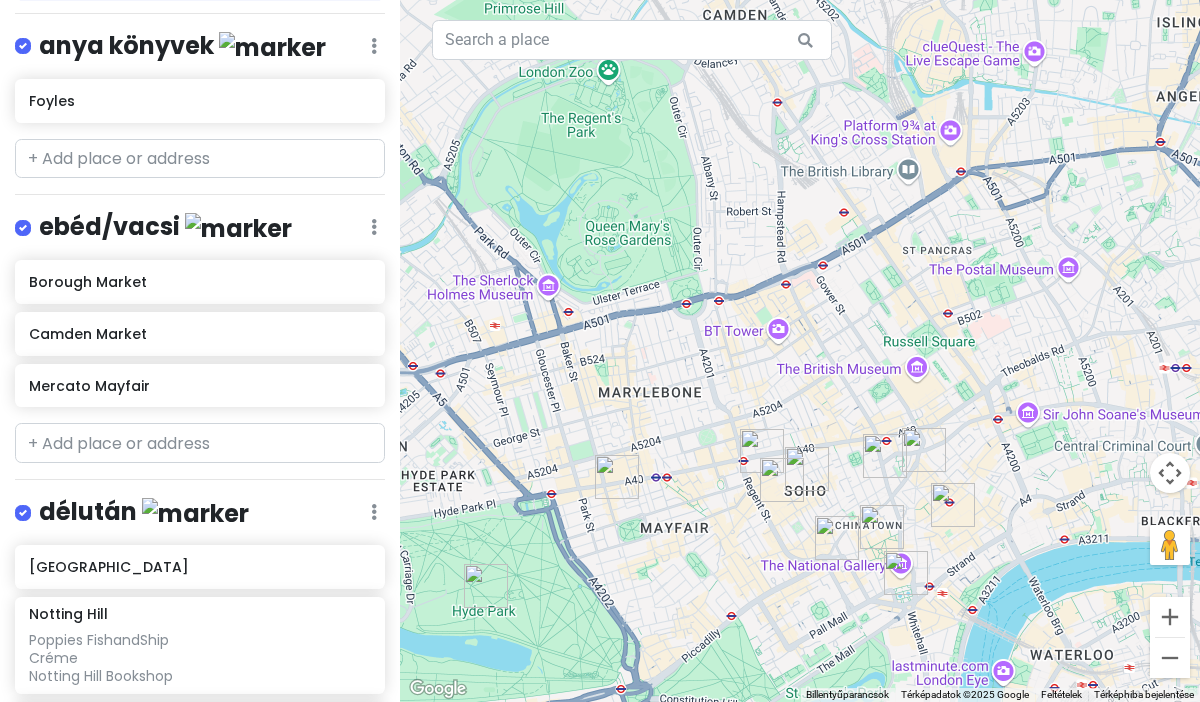 scroll, scrollTop: 1334, scrollLeft: 0, axis: vertical 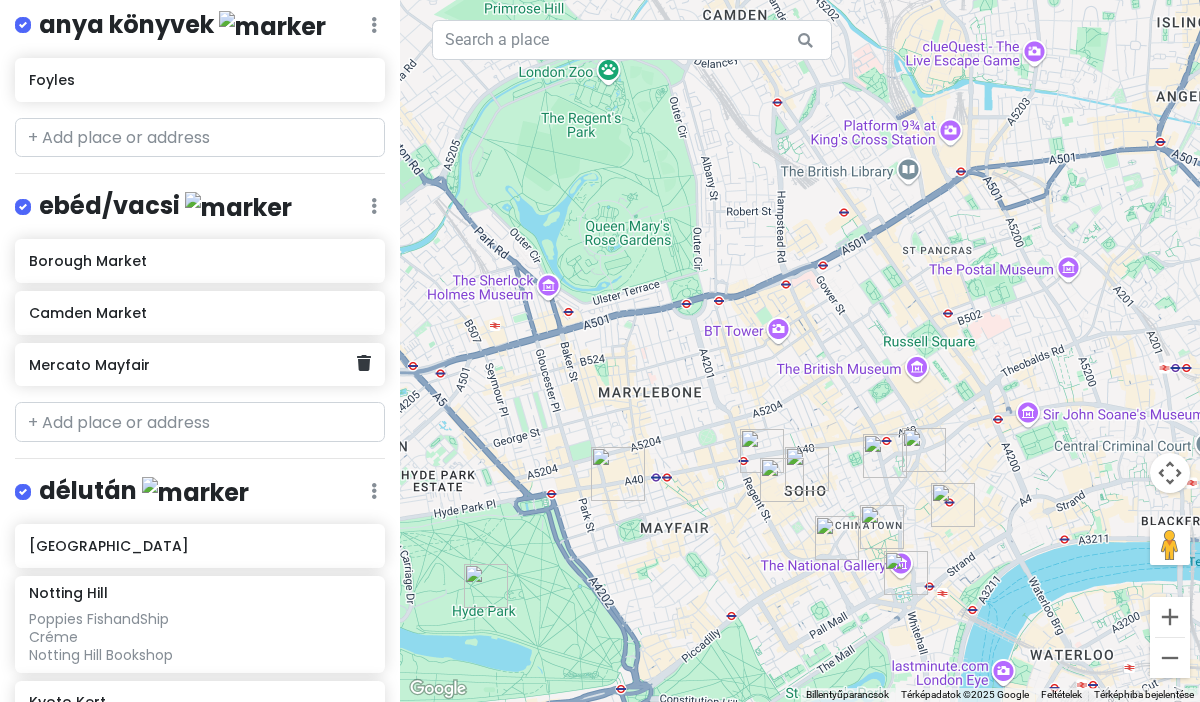 click on "Mercato Mayfair" at bounding box center [192, 365] 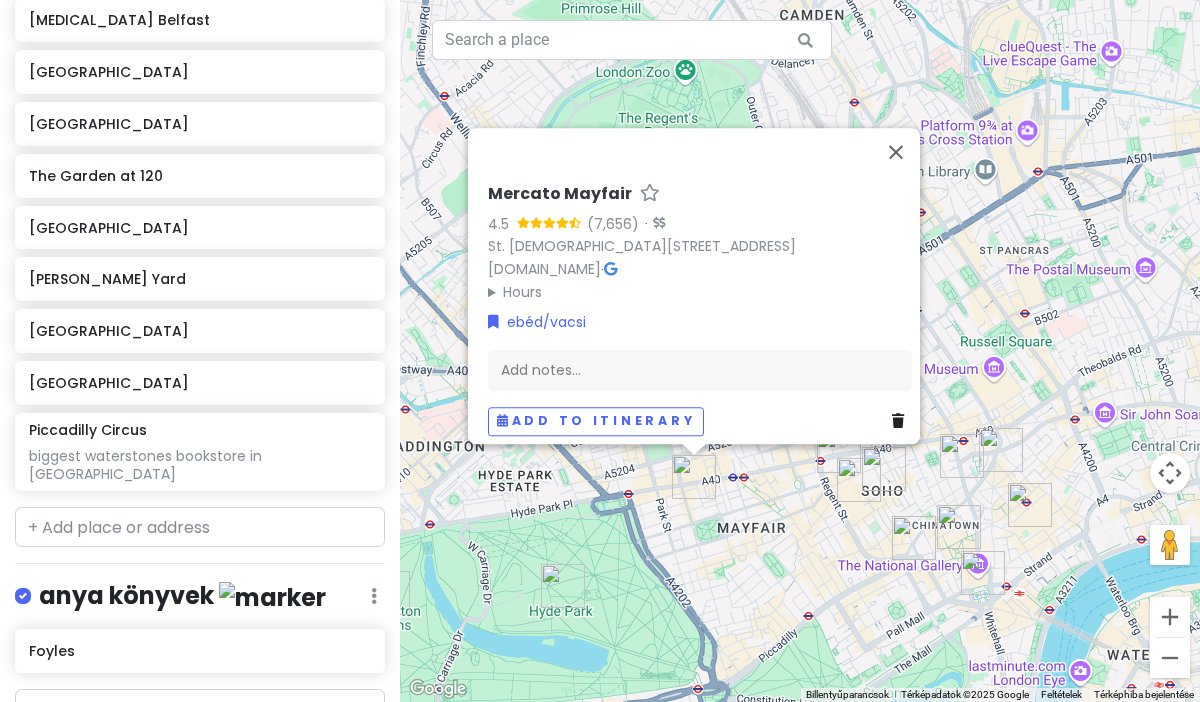 scroll, scrollTop: 726, scrollLeft: 0, axis: vertical 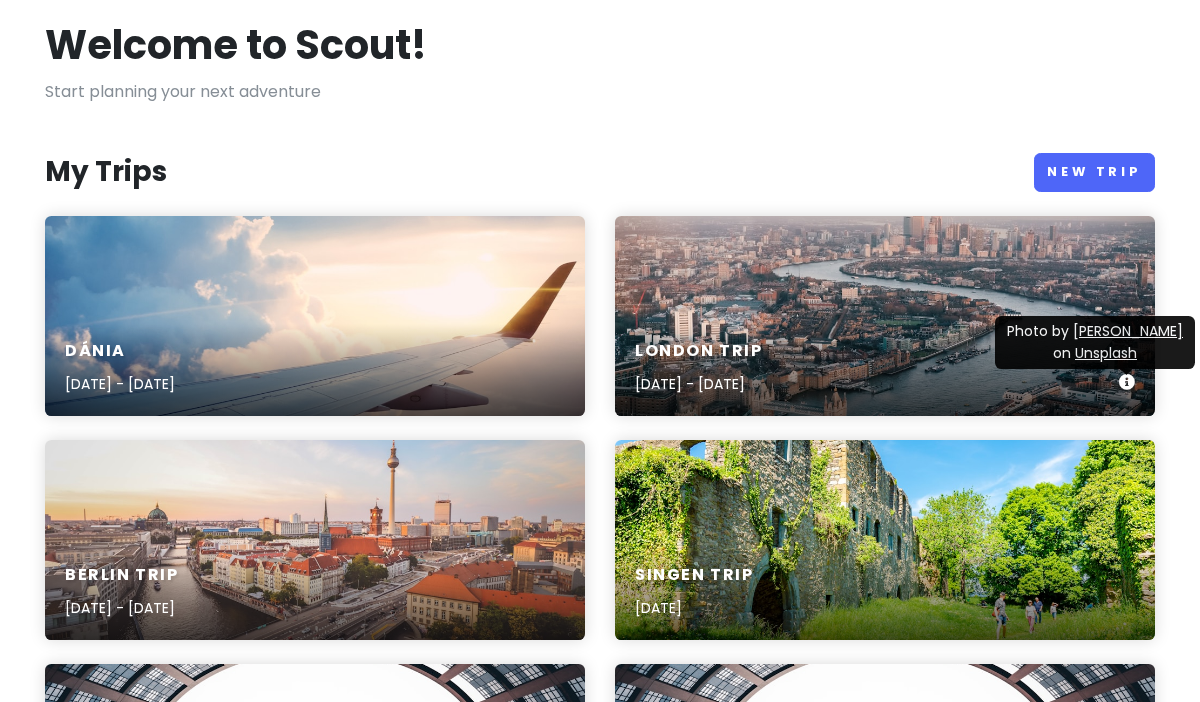 click at bounding box center [1127, 382] 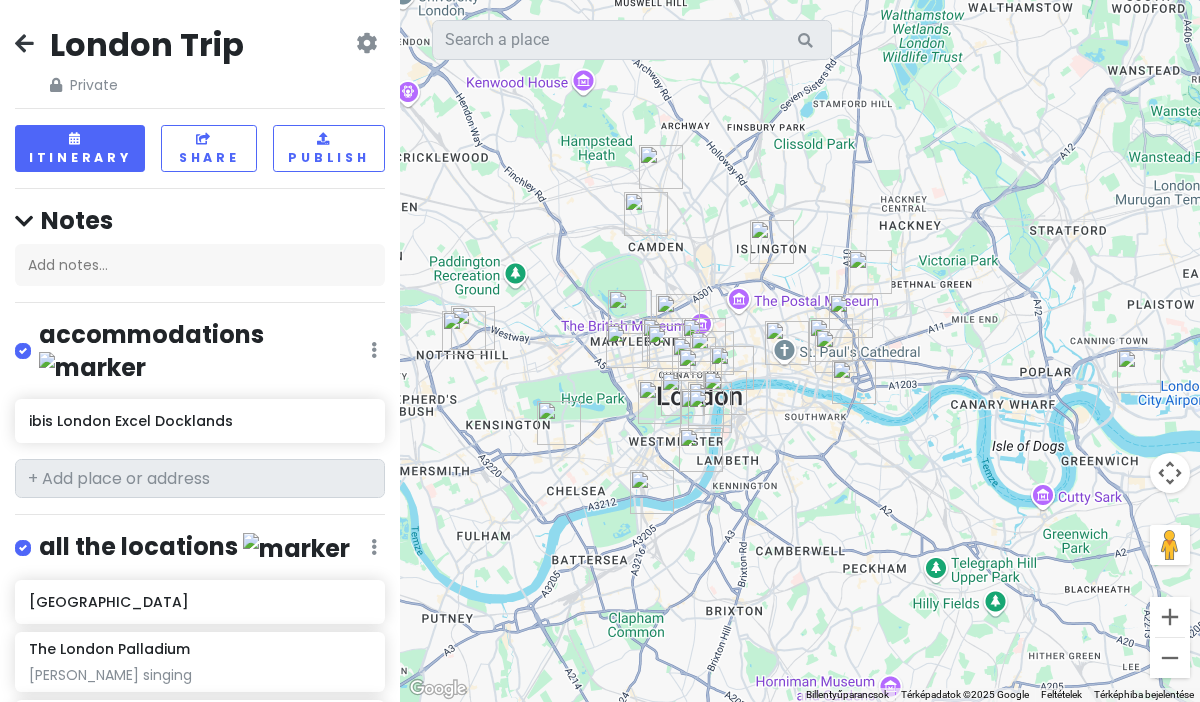 click at bounding box center [24, 43] 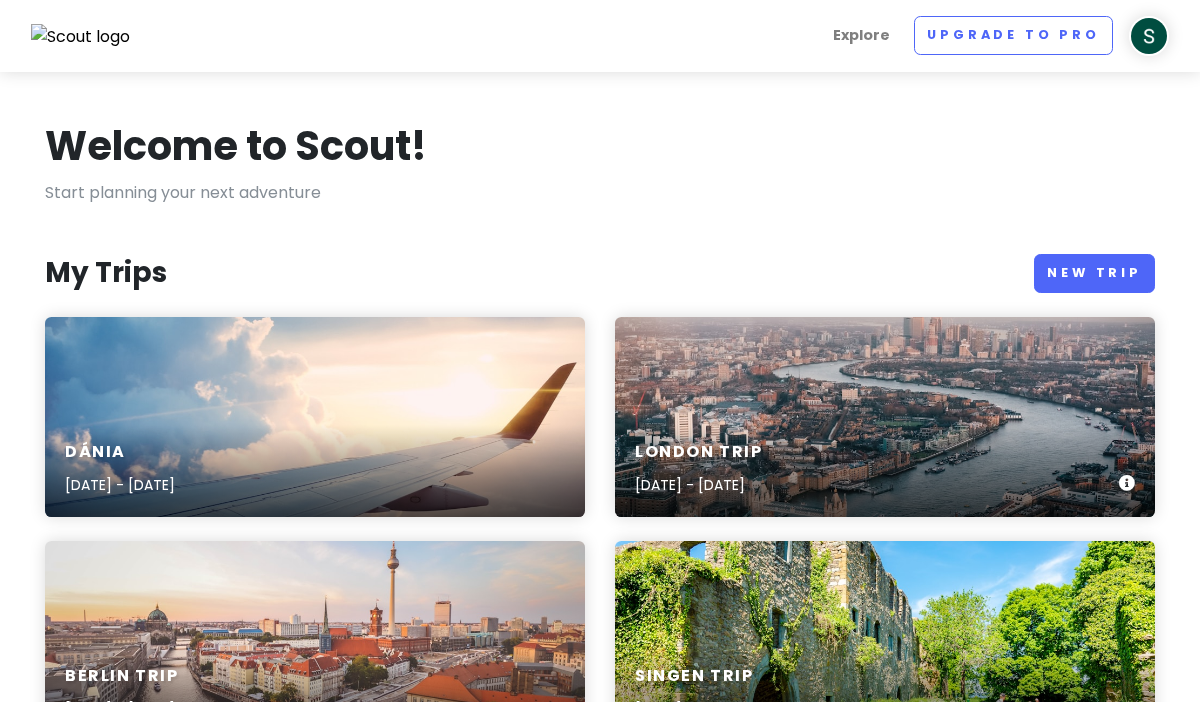 click on "London Trip" at bounding box center (699, 452) 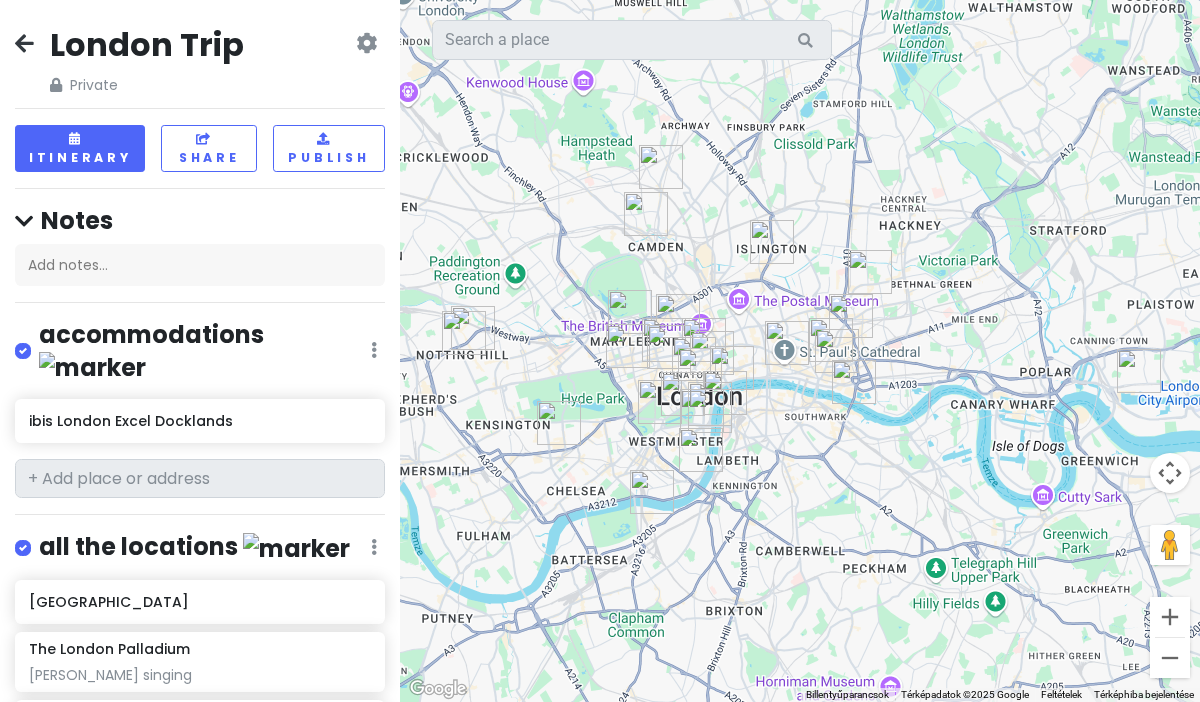 click at bounding box center (366, 43) 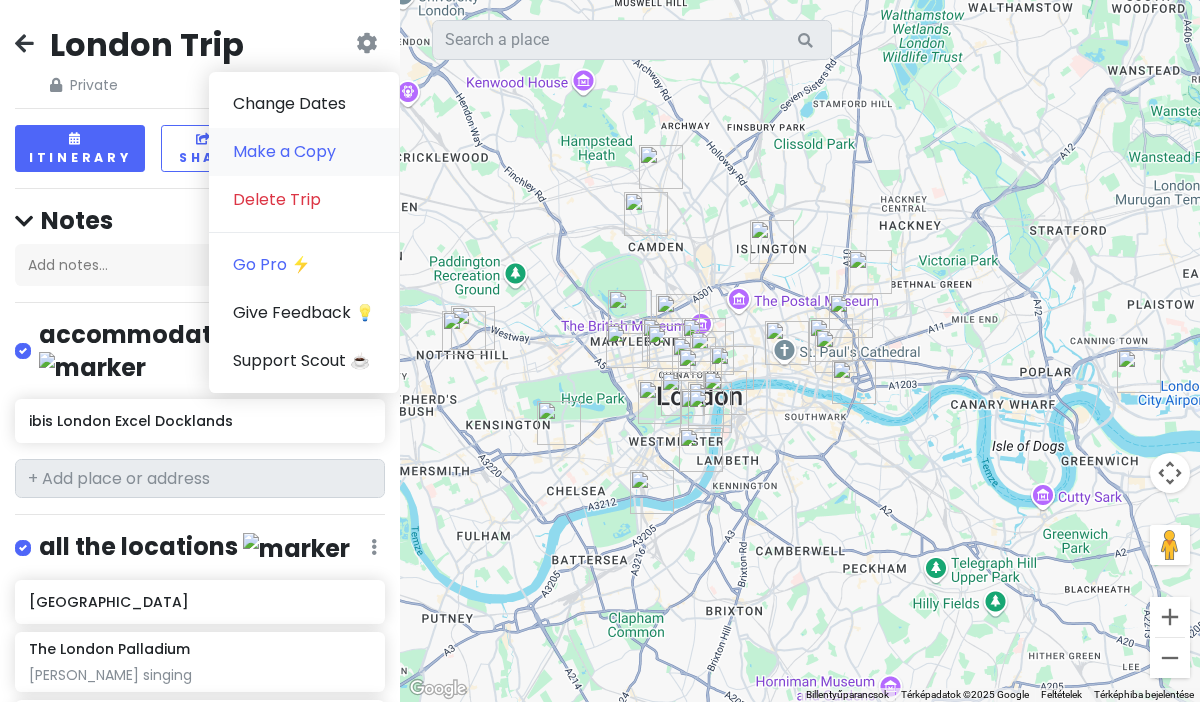 click on "Make a Copy" at bounding box center (304, 152) 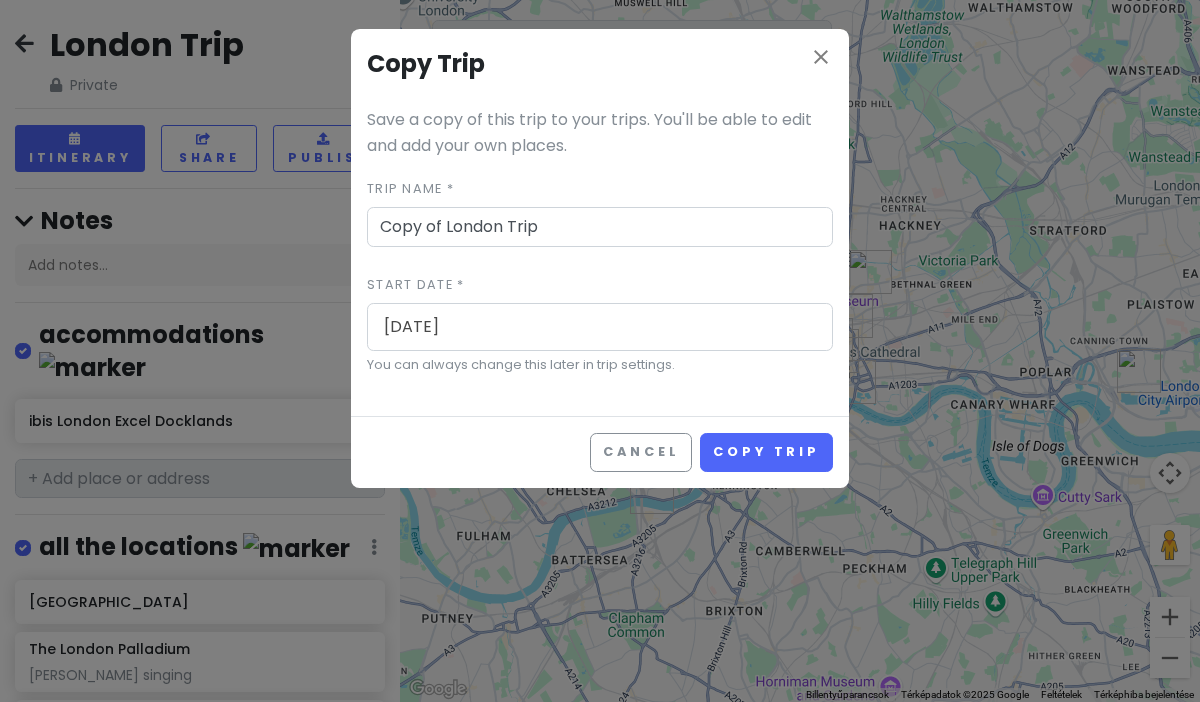 drag, startPoint x: 549, startPoint y: 230, endPoint x: 370, endPoint y: 234, distance: 179.0447 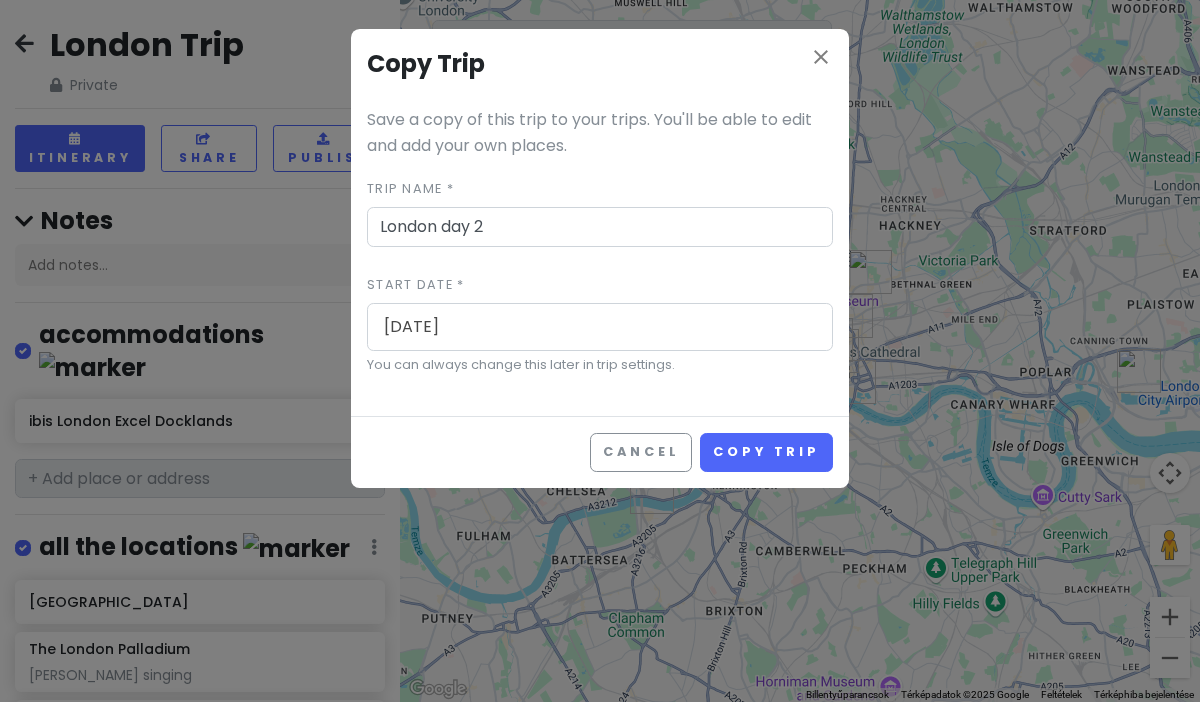 type on "London day 2" 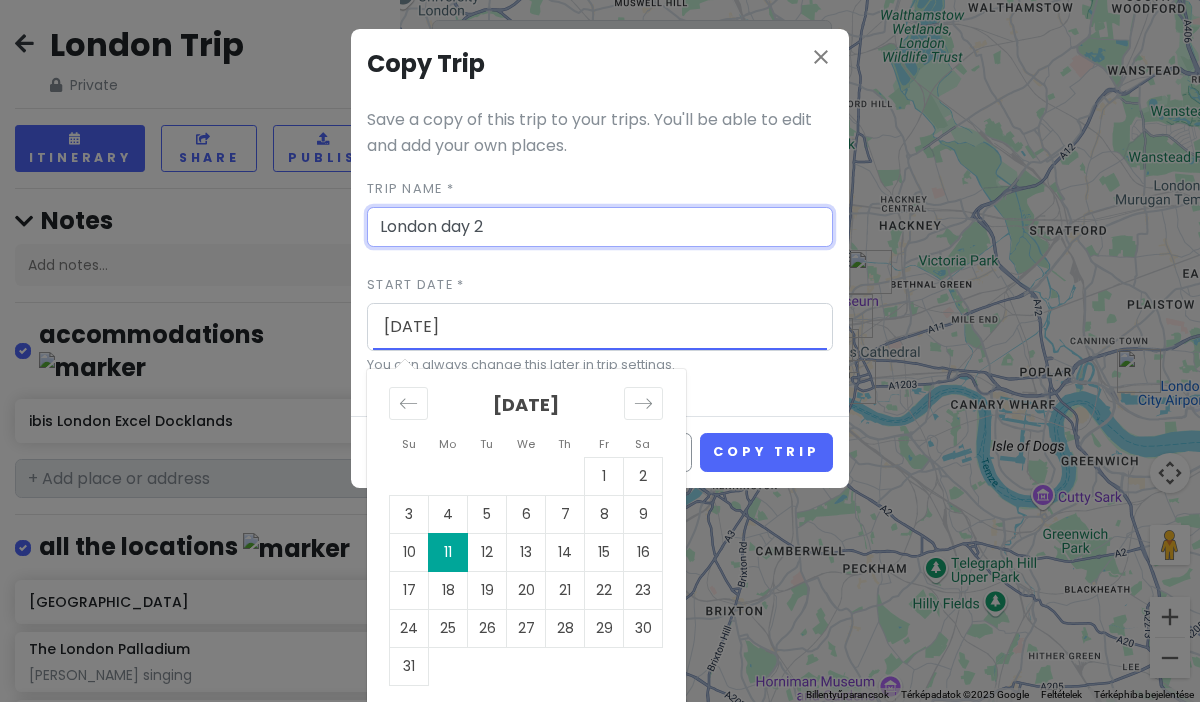 click on "[DATE]" at bounding box center [600, 327] 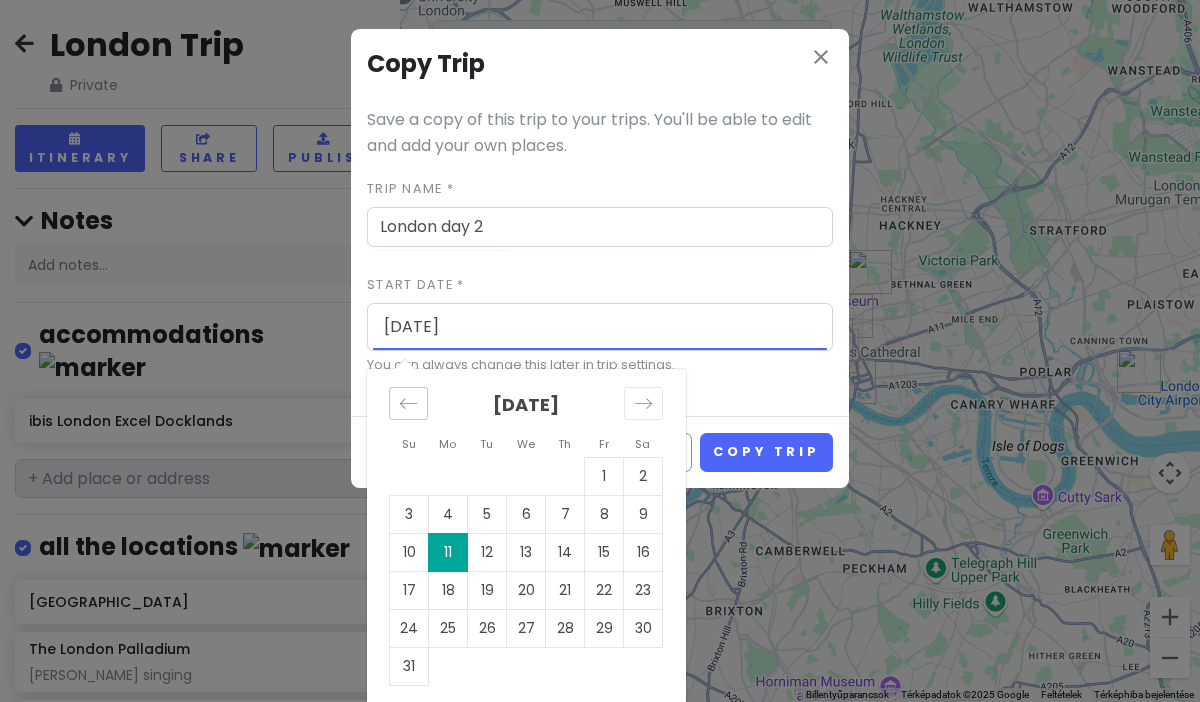 click 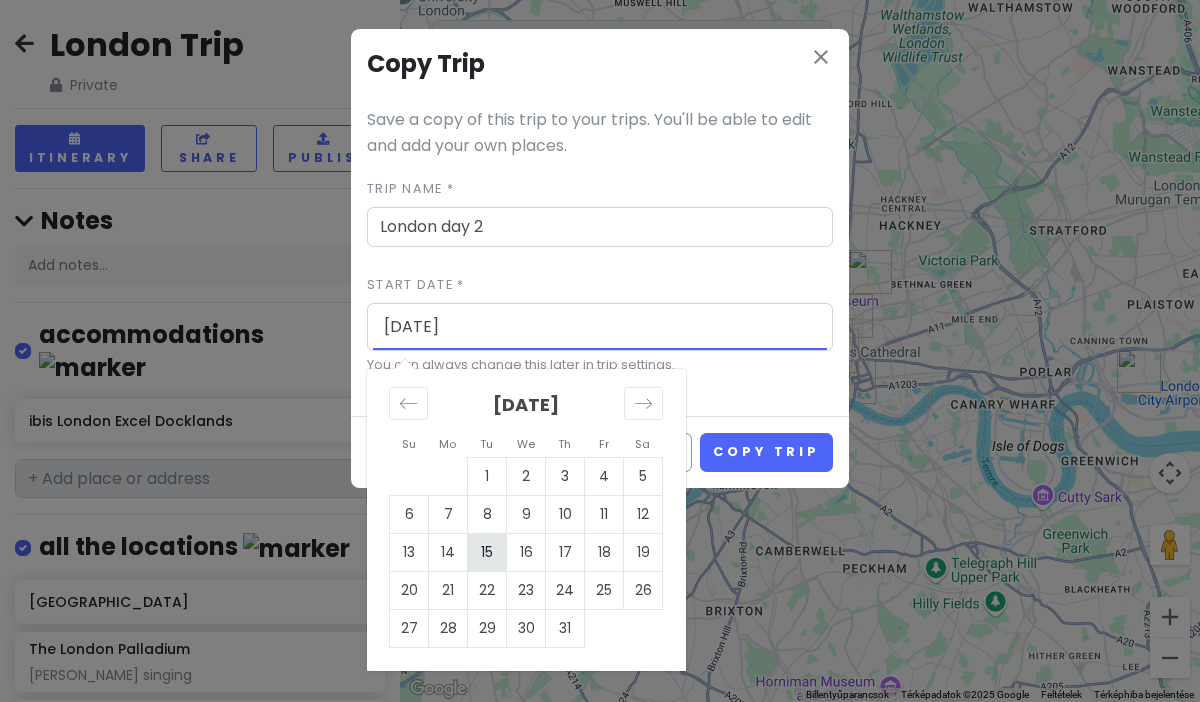 click on "15" at bounding box center (487, 552) 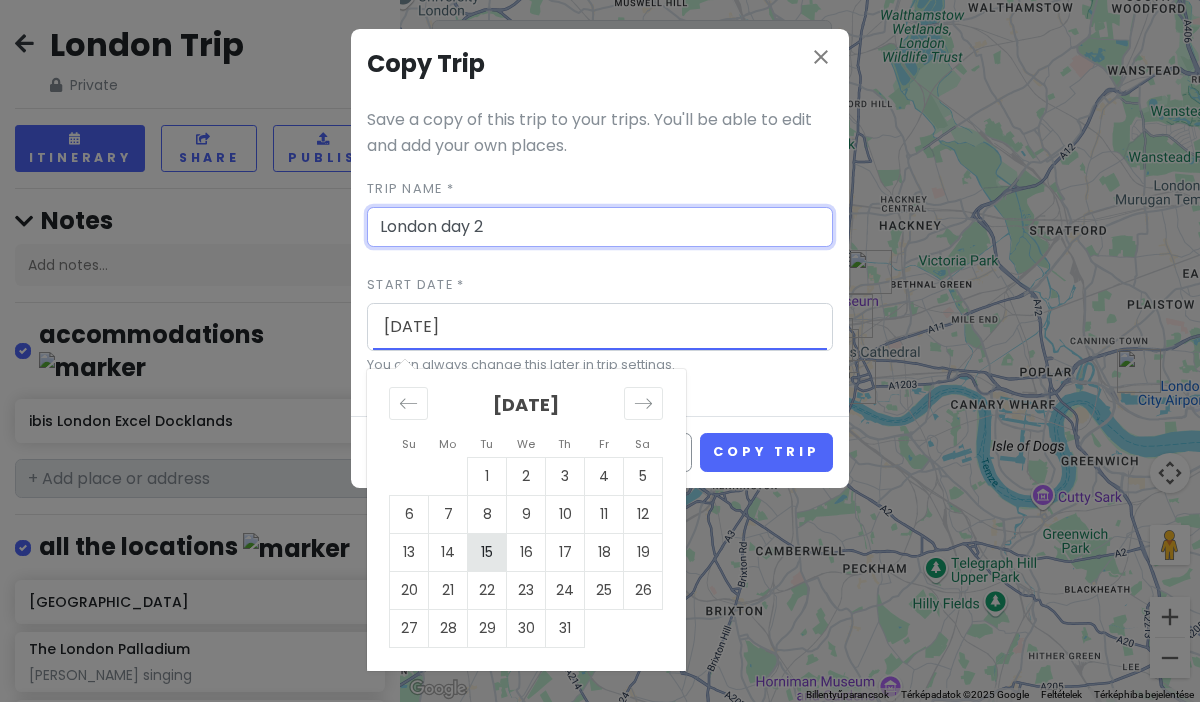 type on "[DATE]" 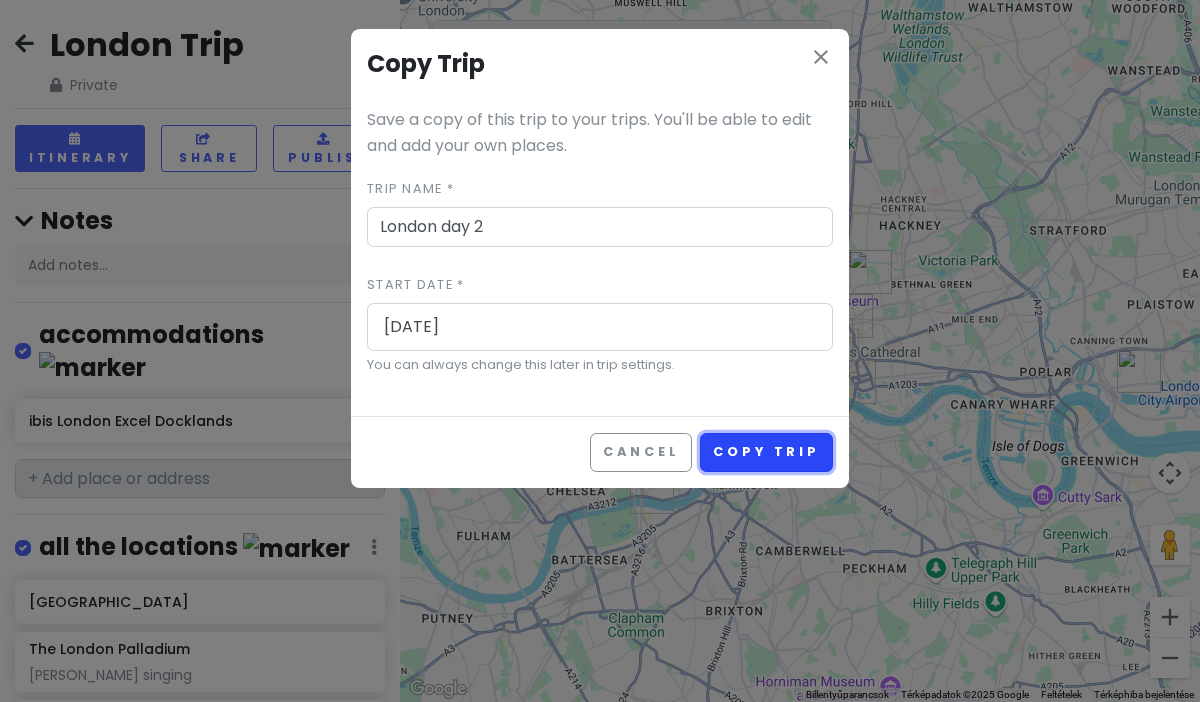 click on "Copy Trip" at bounding box center (766, 452) 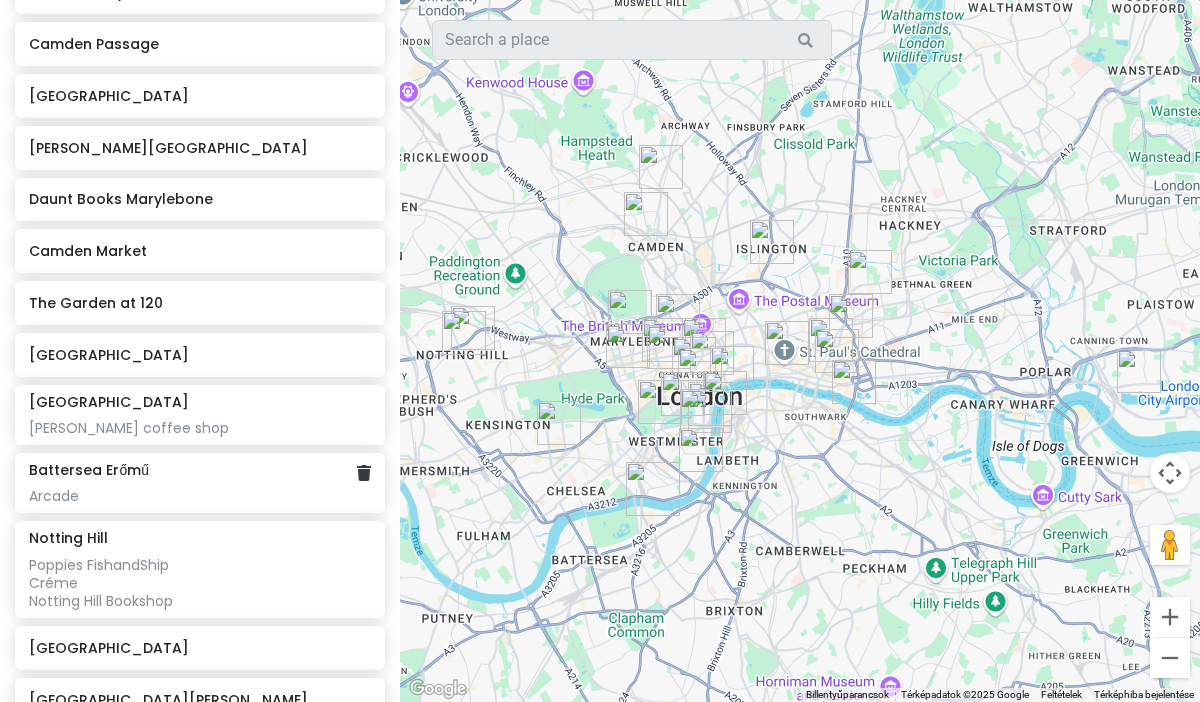 scroll, scrollTop: 1468, scrollLeft: 0, axis: vertical 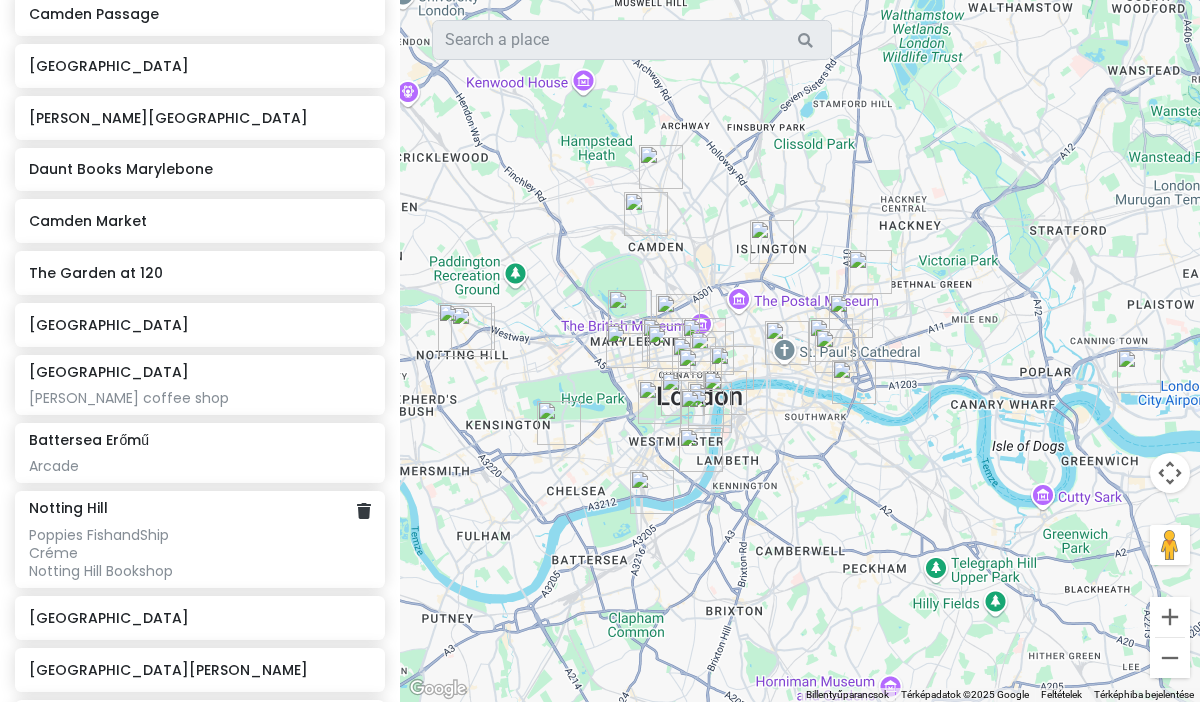 click on "Poppies FishandShip
Créme
Notting Hill Bookshop" at bounding box center [199, -793] 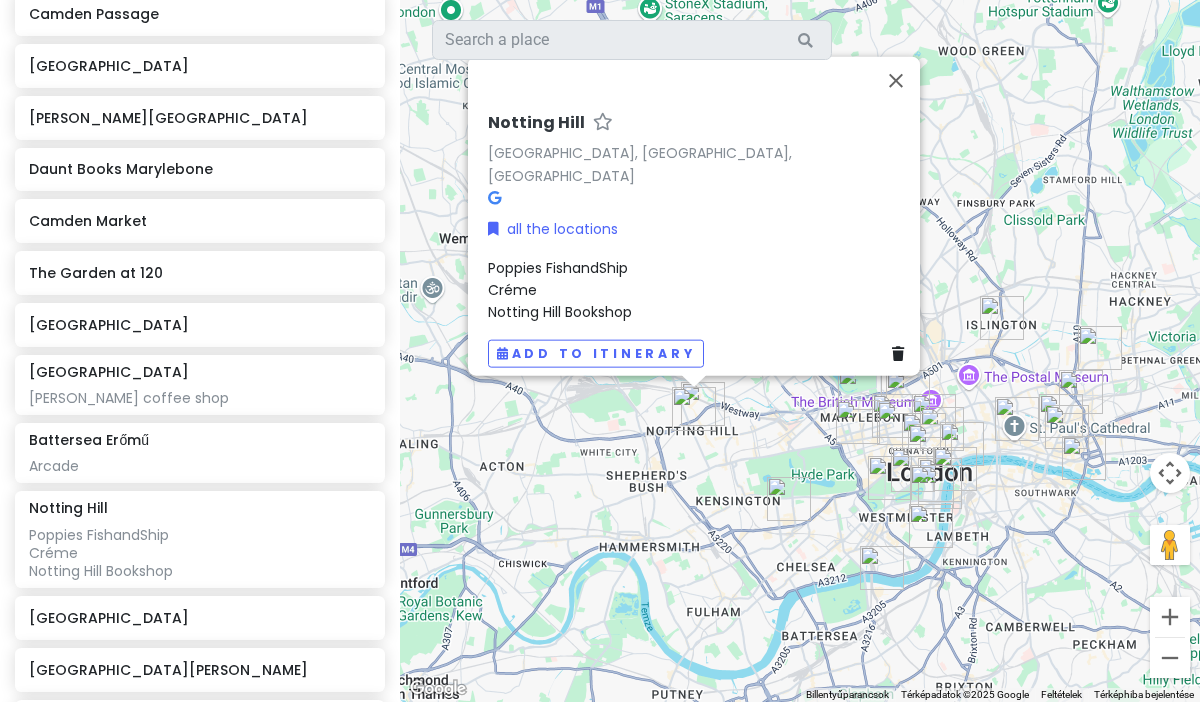 click on "Poppies FishandShip
Créme
Notting Hill Bookshop" at bounding box center [700, 289] 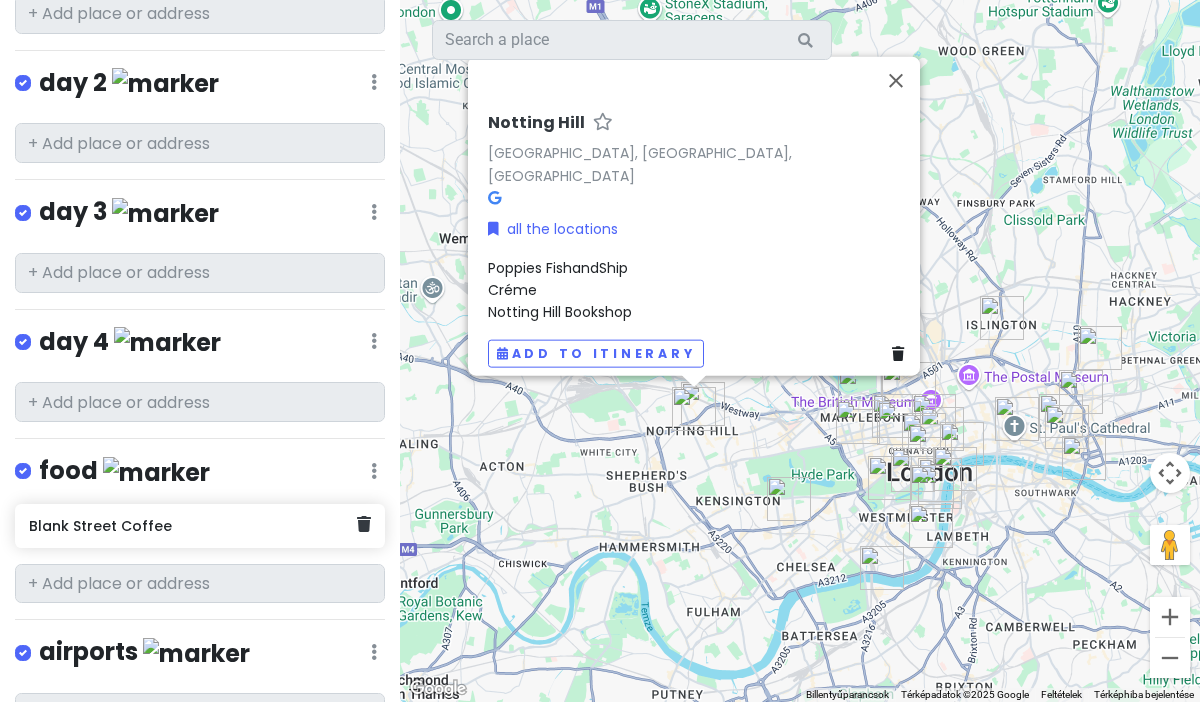 scroll, scrollTop: 2358, scrollLeft: 0, axis: vertical 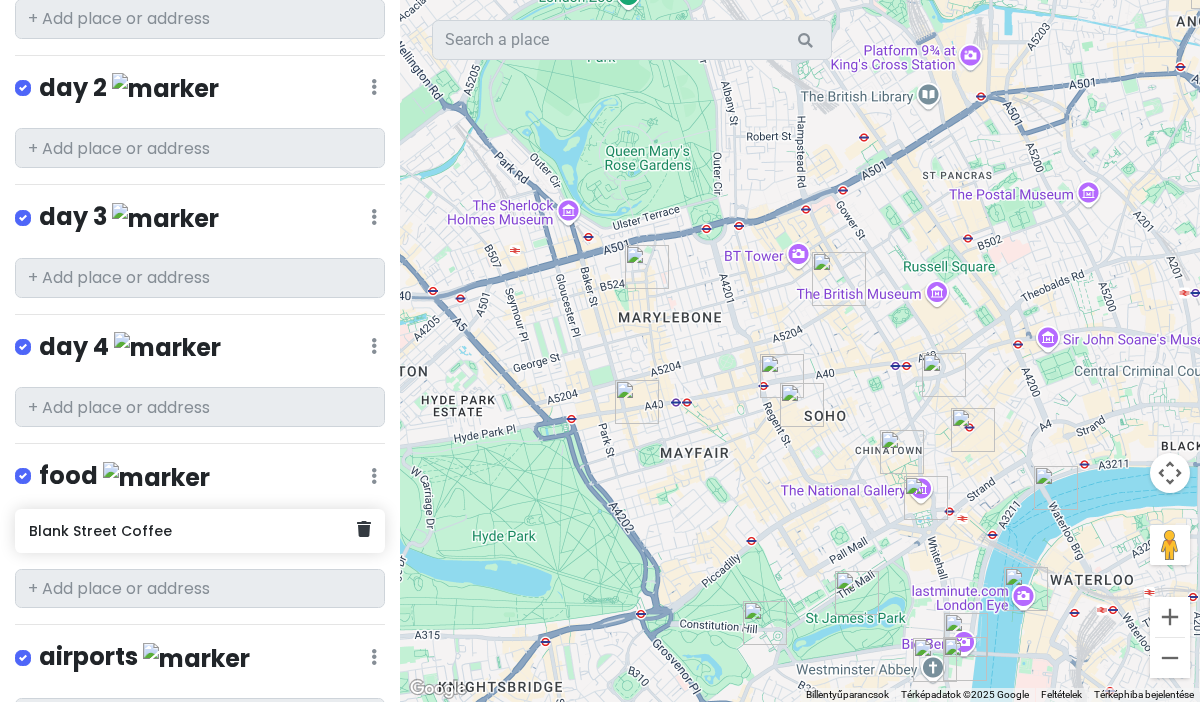 click on "Blank Street Coffee" 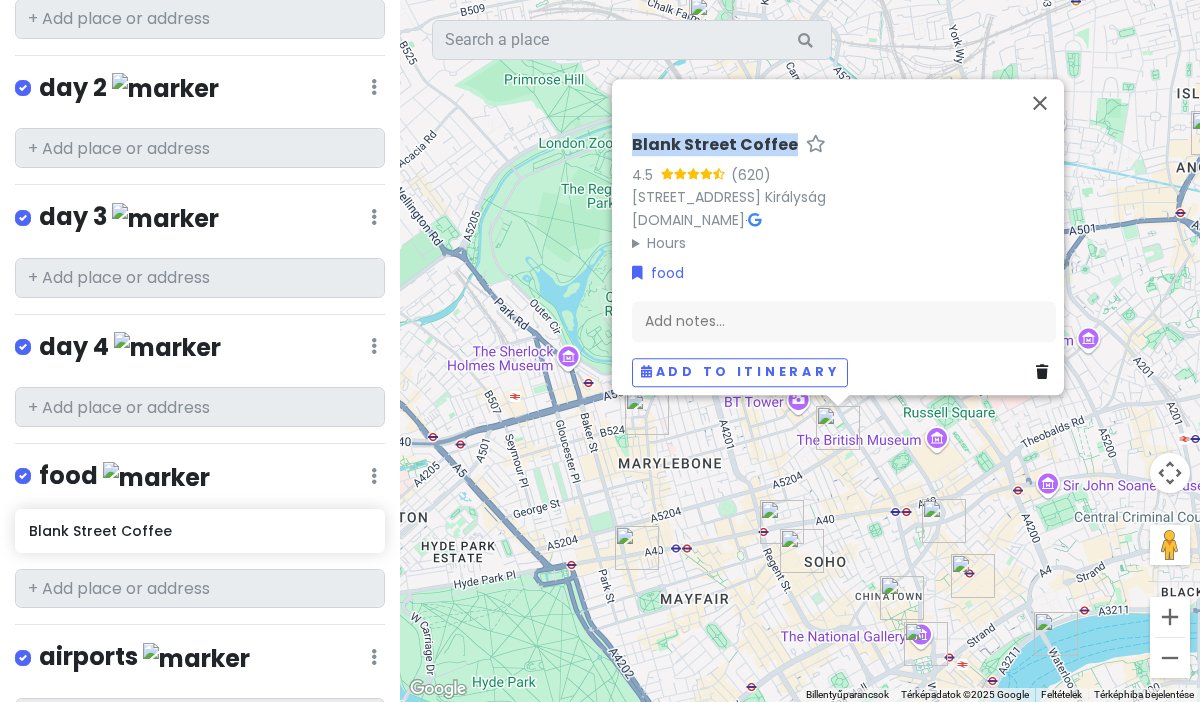 drag, startPoint x: 613, startPoint y: 131, endPoint x: 776, endPoint y: 130, distance: 163.00307 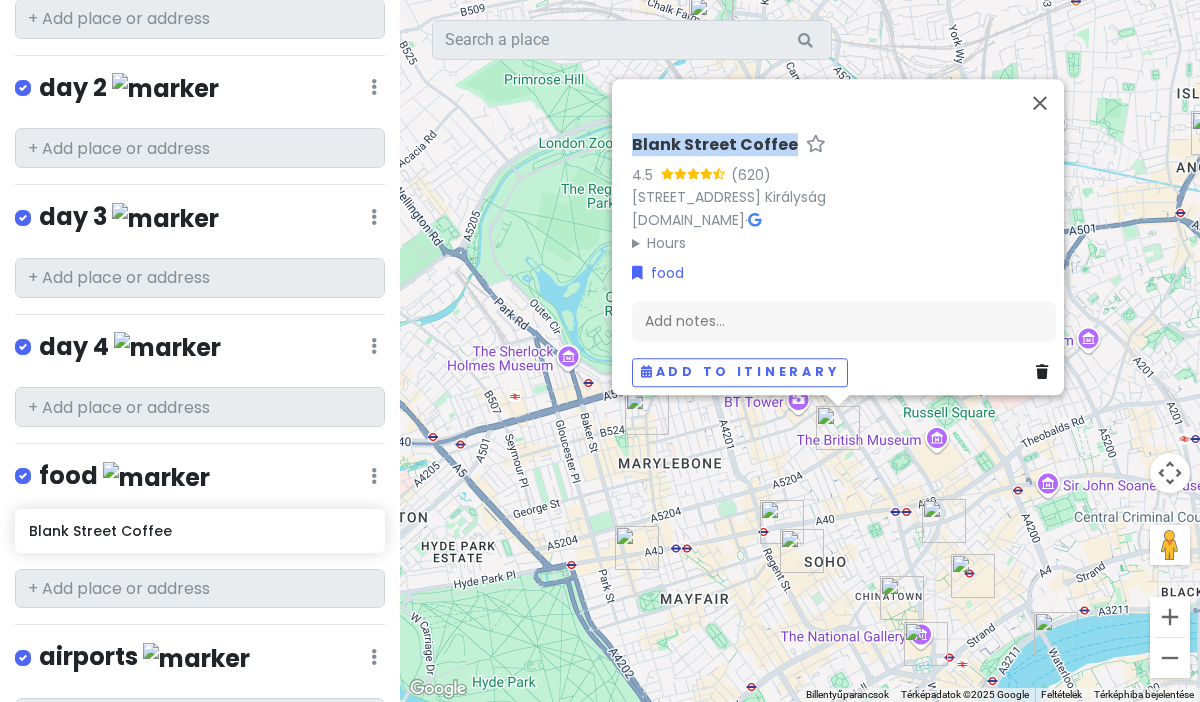click on "Blank Street Coffee 4.5        (620) 44 Charlotte St., London W1T 2NR, Egyesült Királyság www.blankstreet.com   ·   Hours hétfő  6:30–20:00 kedd  6:30–20:00 szerda  6:30–20:00 csütörtök  6:30–20:00 péntek  6:30–20:00 szombat  7:00–19:00 vasárnap  7:00–19:00 food Add notes...  Add to itinerary" at bounding box center (838, 237) 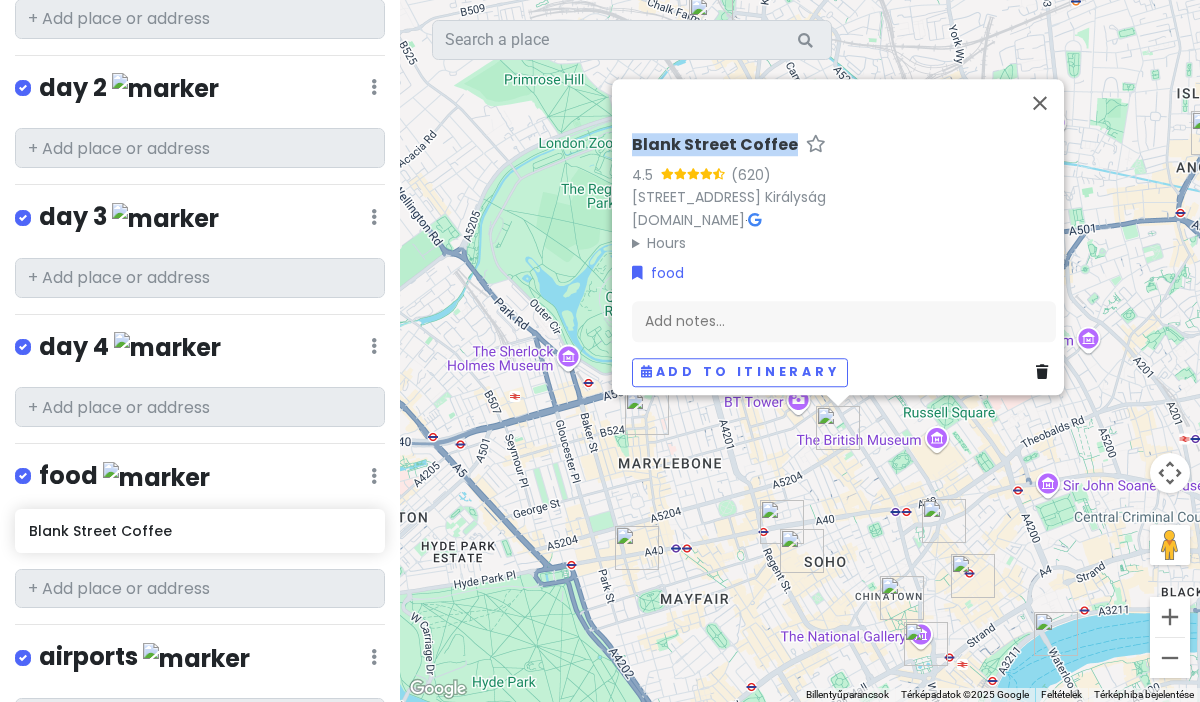 click at bounding box center [1042, 373] 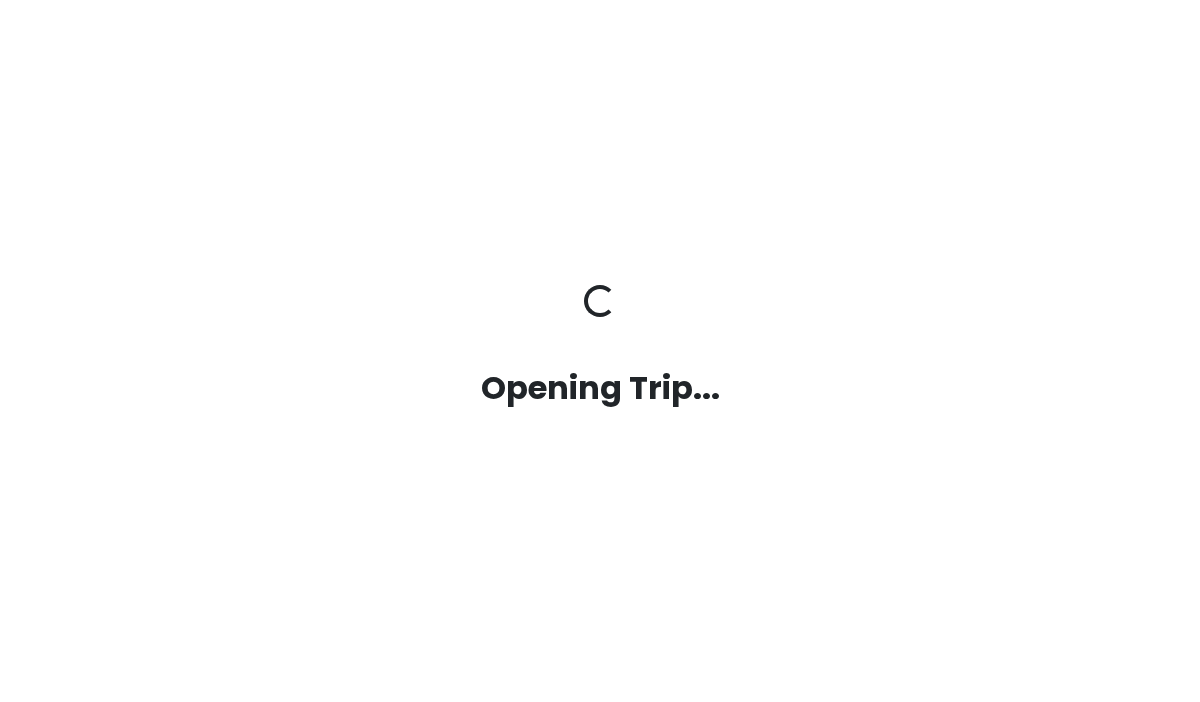 scroll, scrollTop: 0, scrollLeft: 0, axis: both 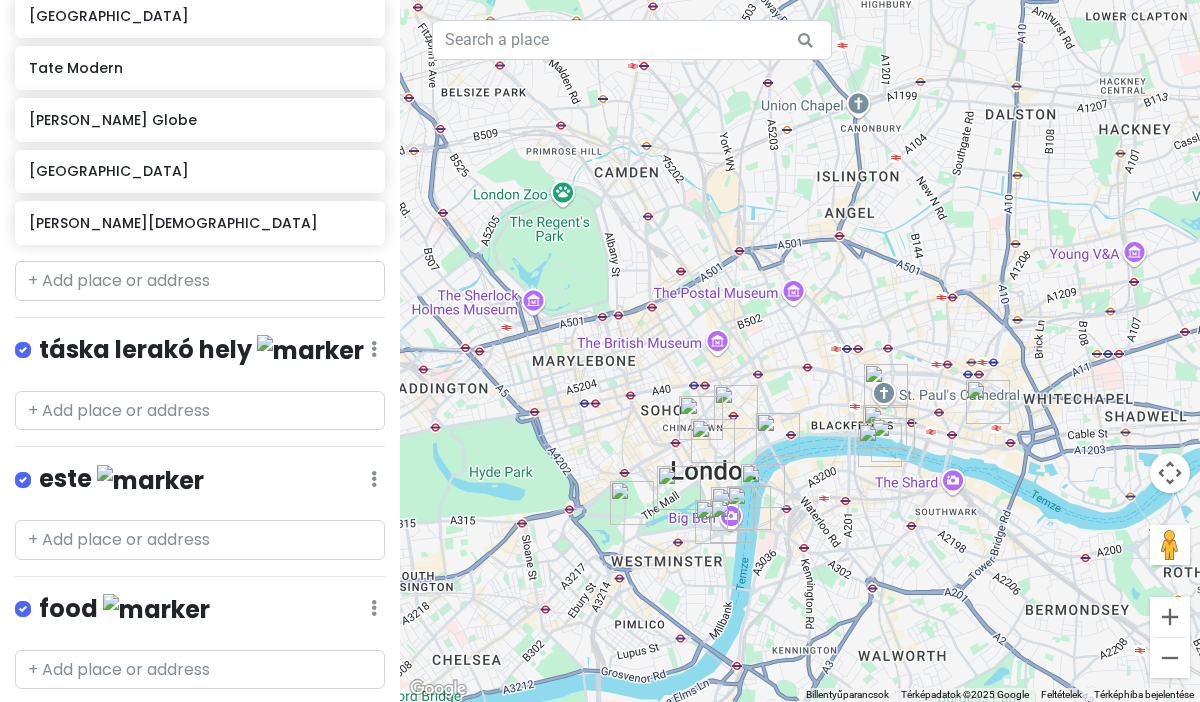 drag, startPoint x: 711, startPoint y: 620, endPoint x: 697, endPoint y: 351, distance: 269.36407 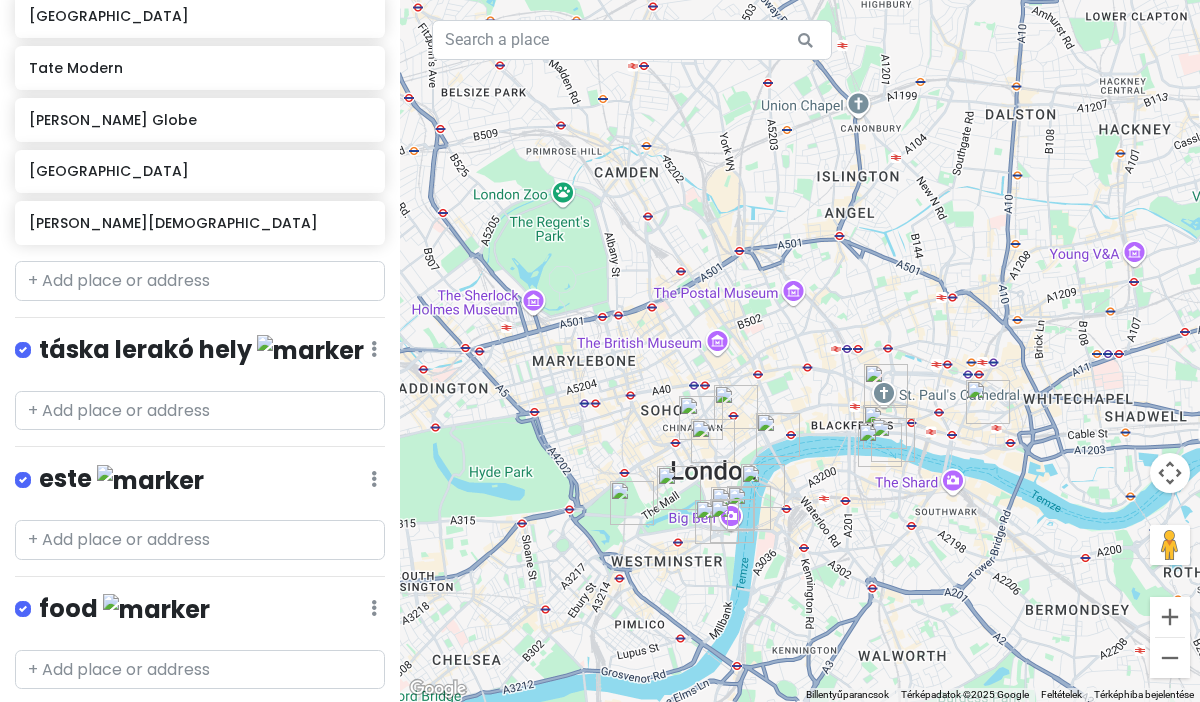 click at bounding box center [800, 351] 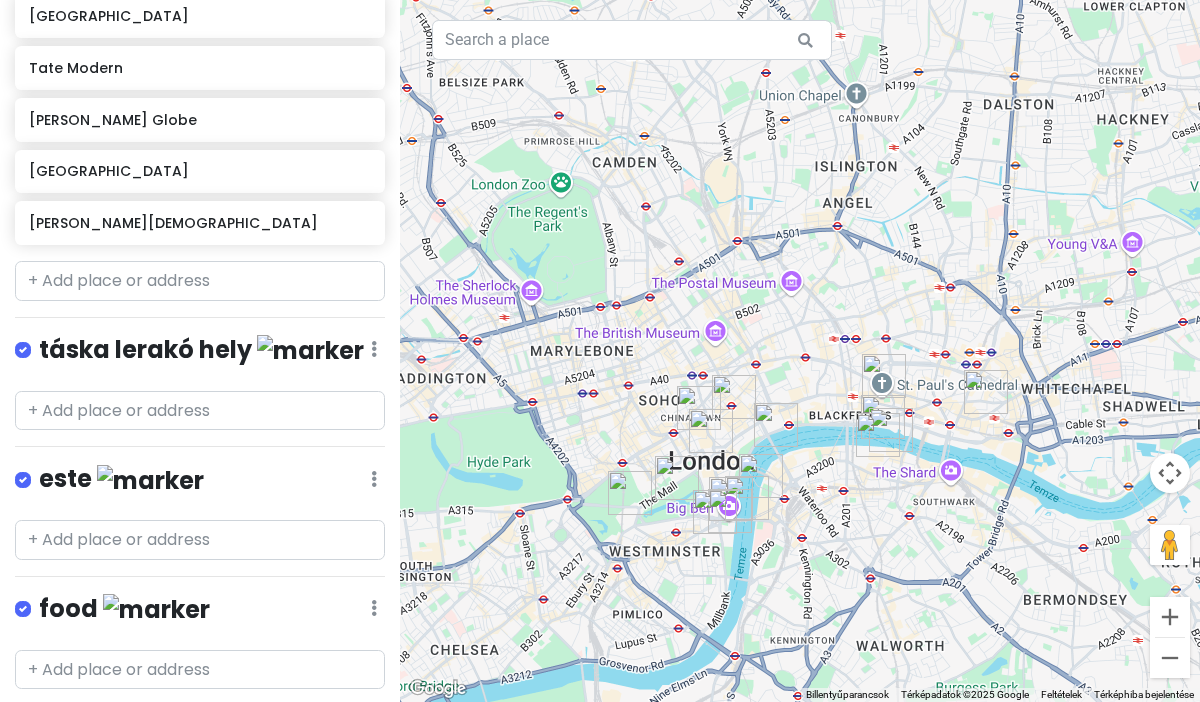 click at bounding box center (986, 392) 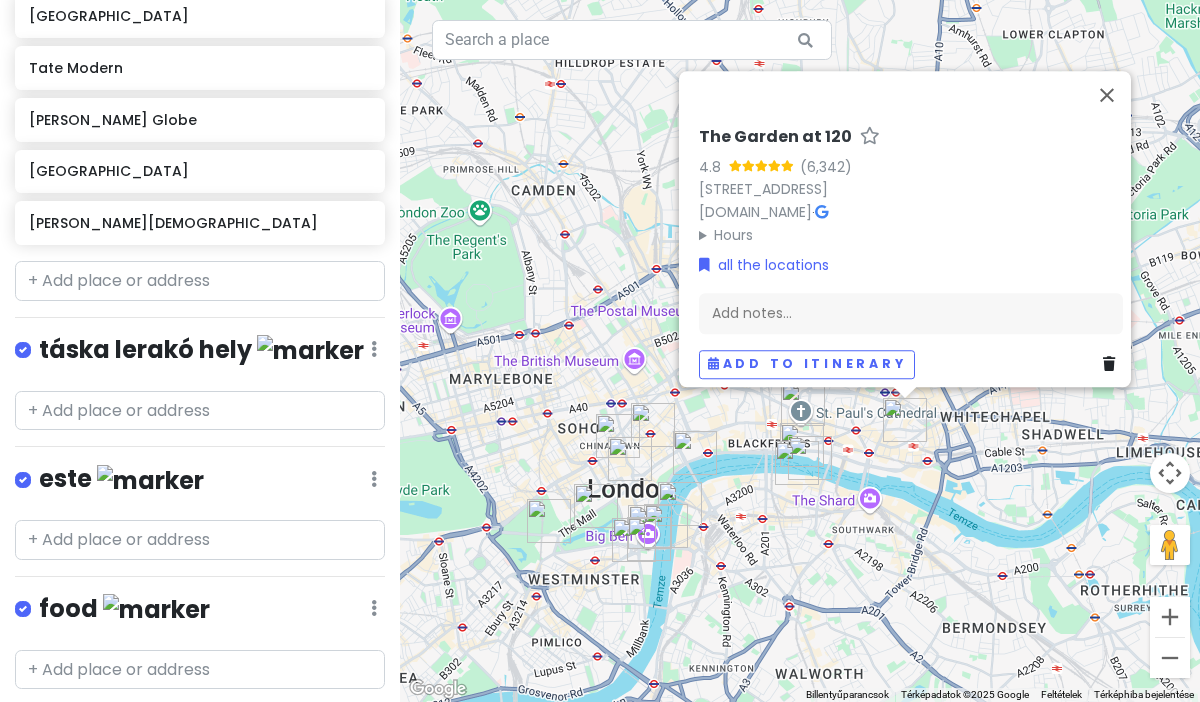 click at bounding box center (1109, 365) 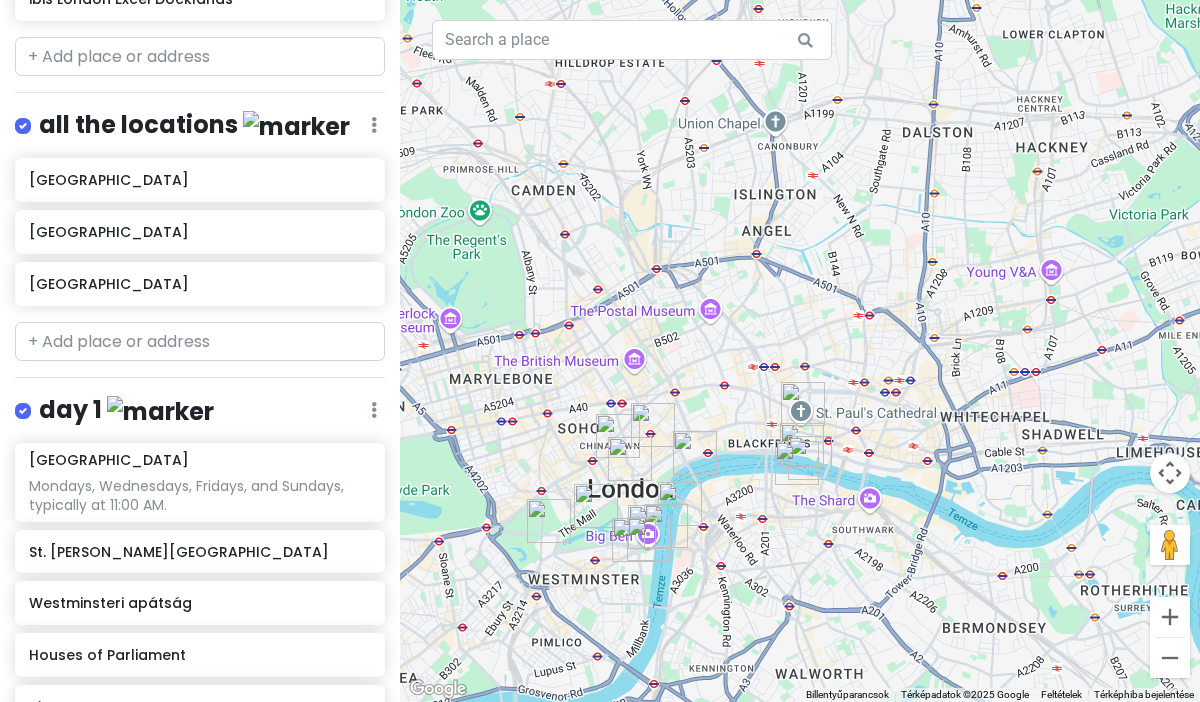 scroll, scrollTop: 419, scrollLeft: 0, axis: vertical 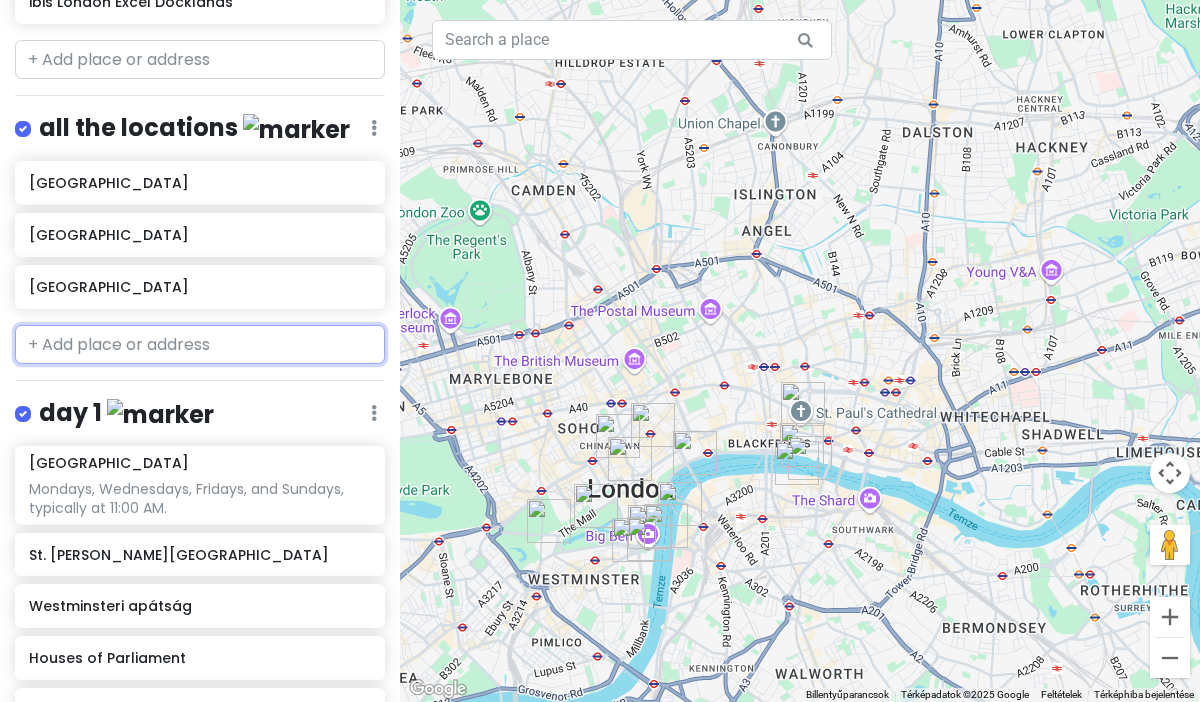 click at bounding box center [200, 345] 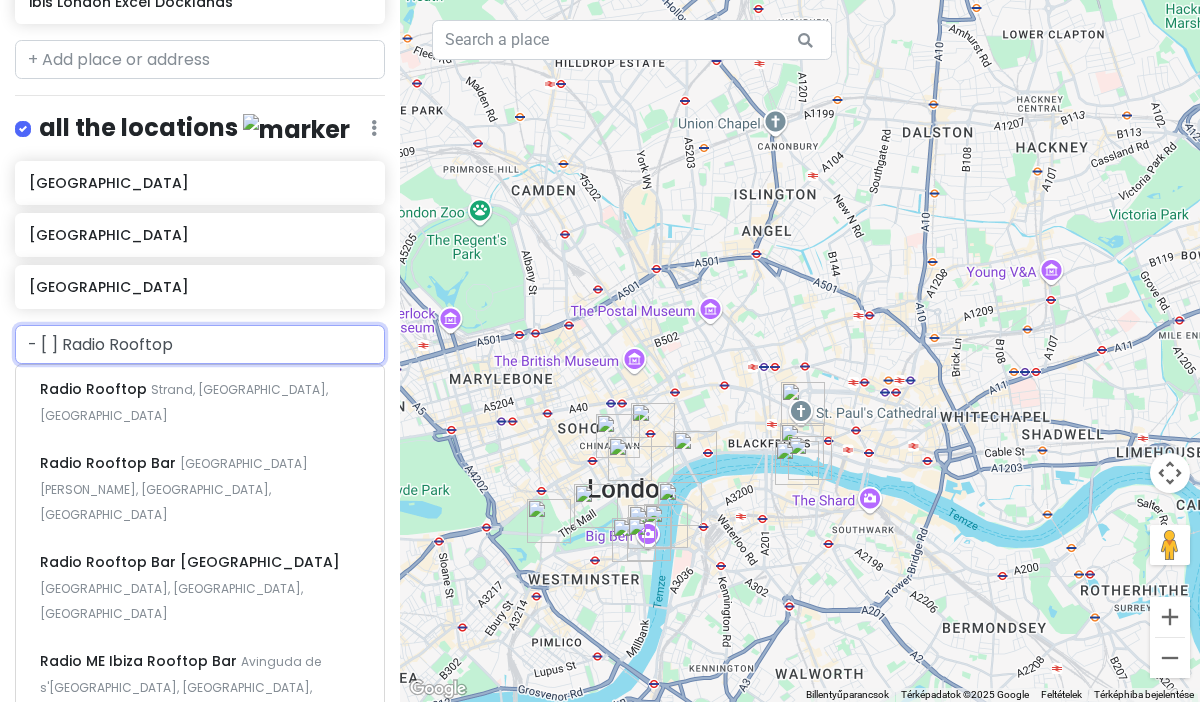 drag, startPoint x: 180, startPoint y: 312, endPoint x: 23, endPoint y: 301, distance: 157.38487 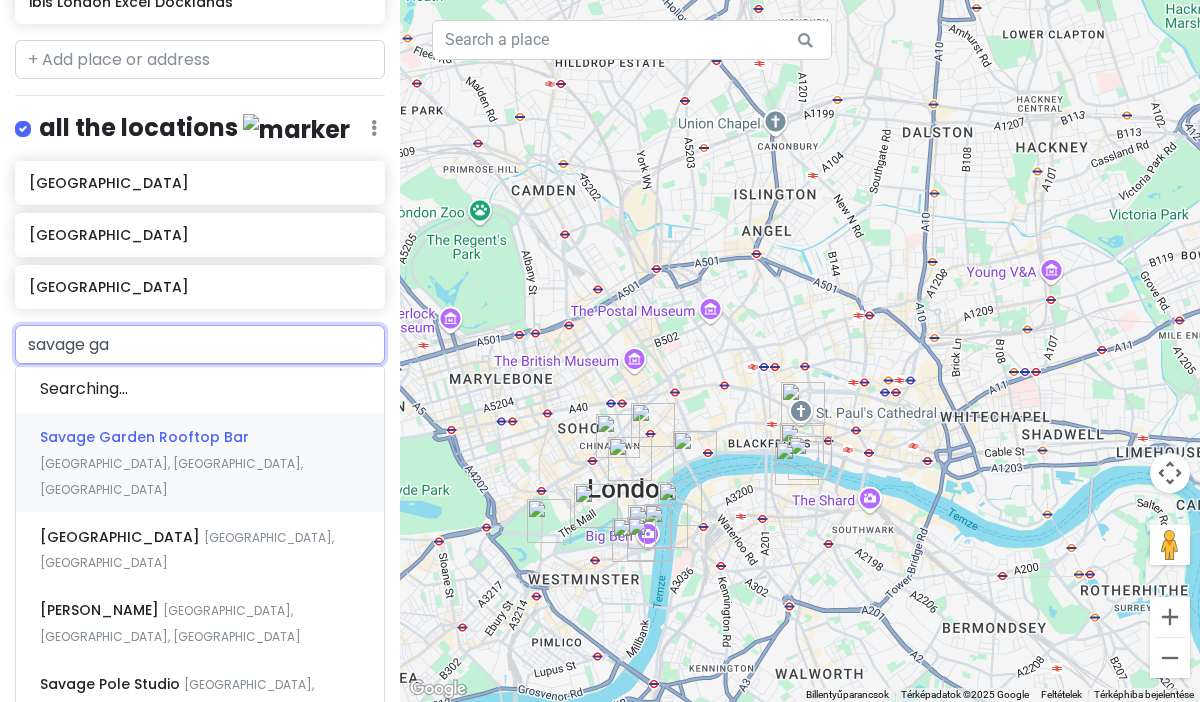 type on "savage gar" 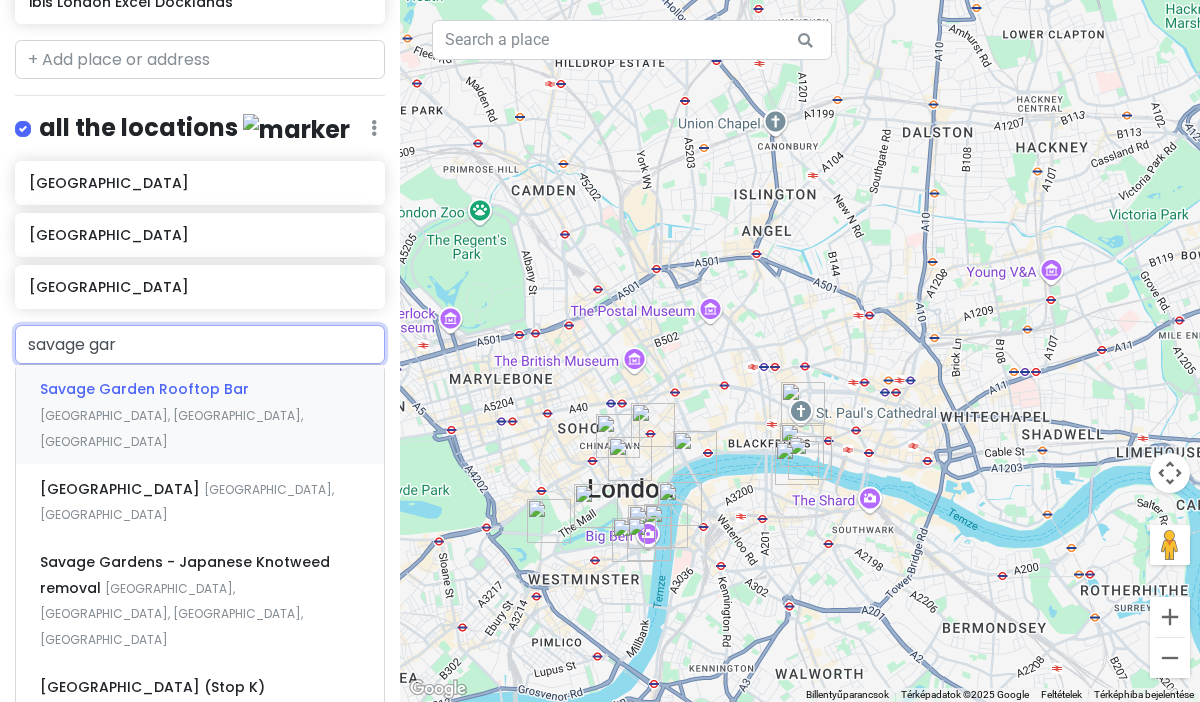 click on "Savage Garden Rooftop Bar" at bounding box center [144, 389] 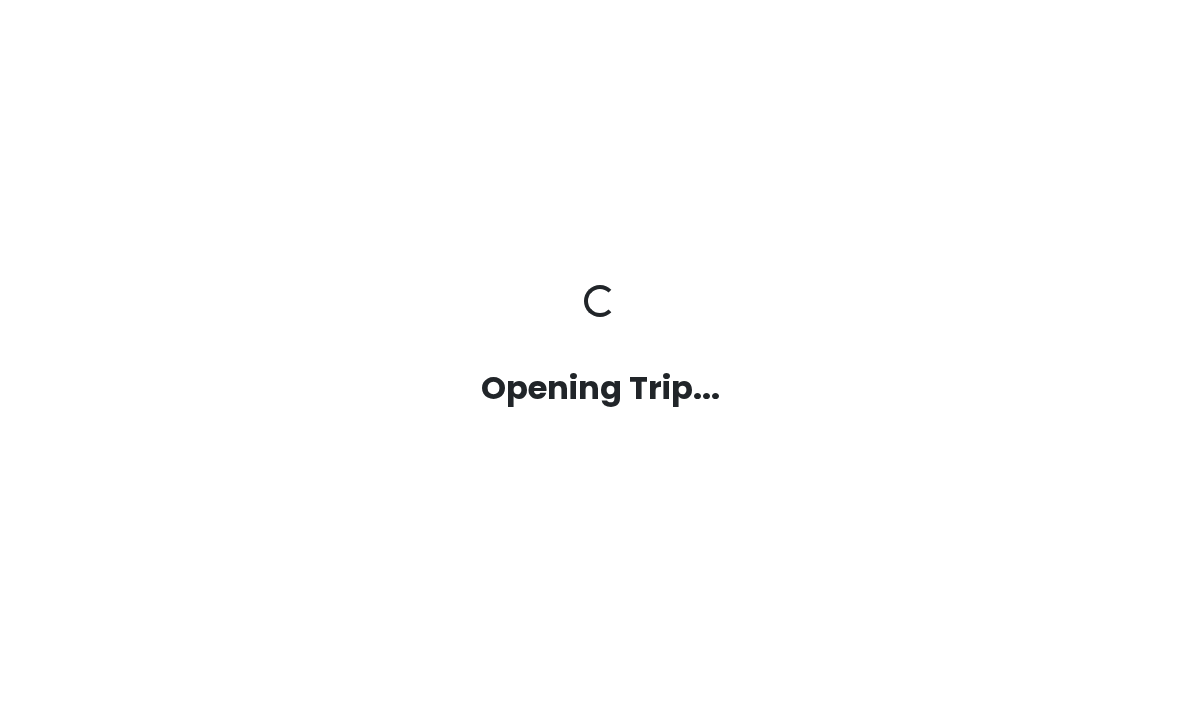 scroll, scrollTop: 0, scrollLeft: 0, axis: both 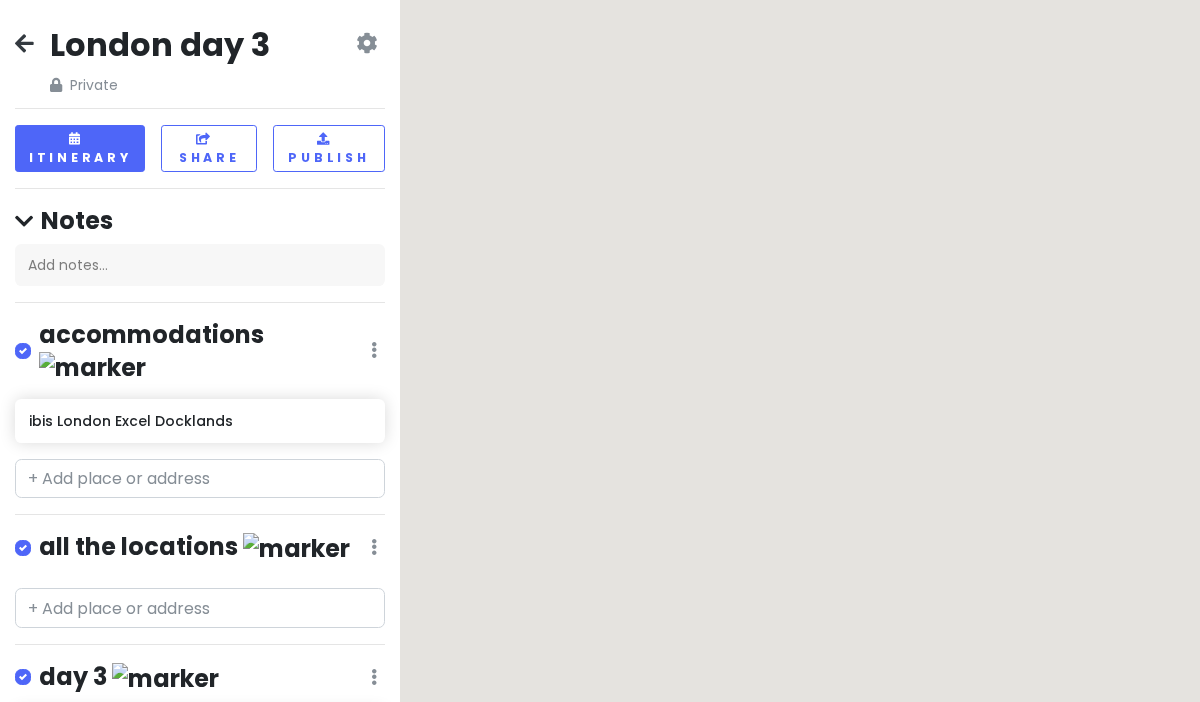 click at bounding box center [366, 43] 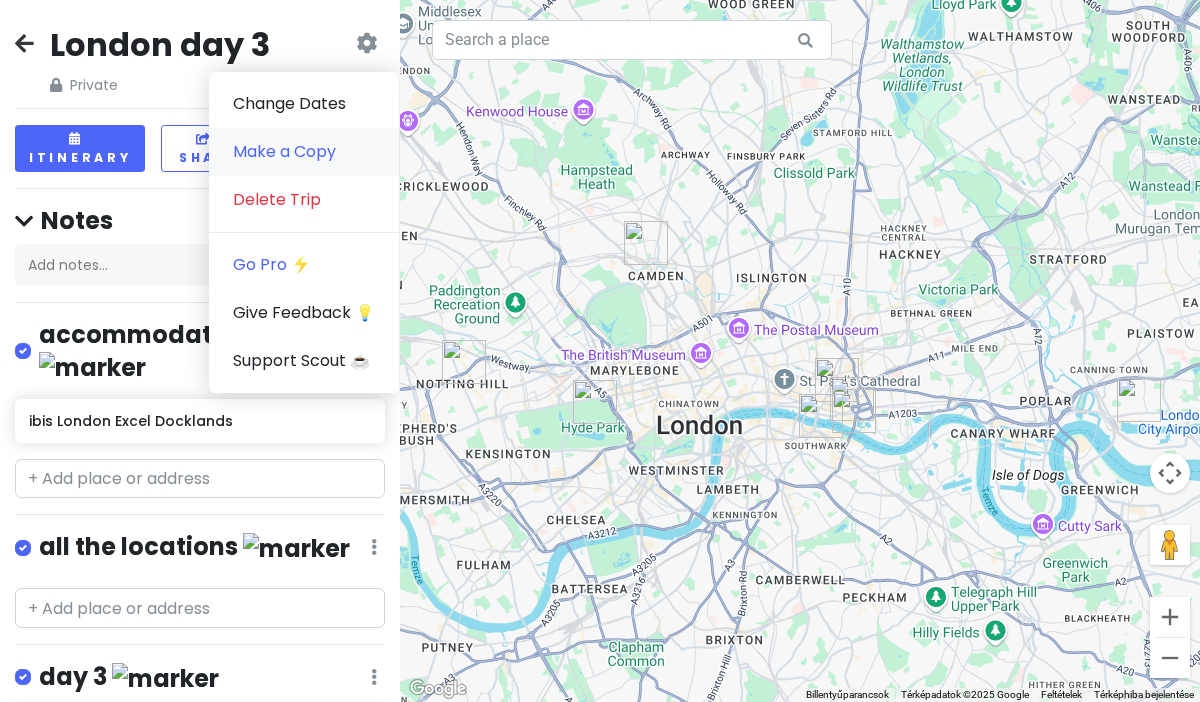 click on "Make a Copy" at bounding box center (304, 152) 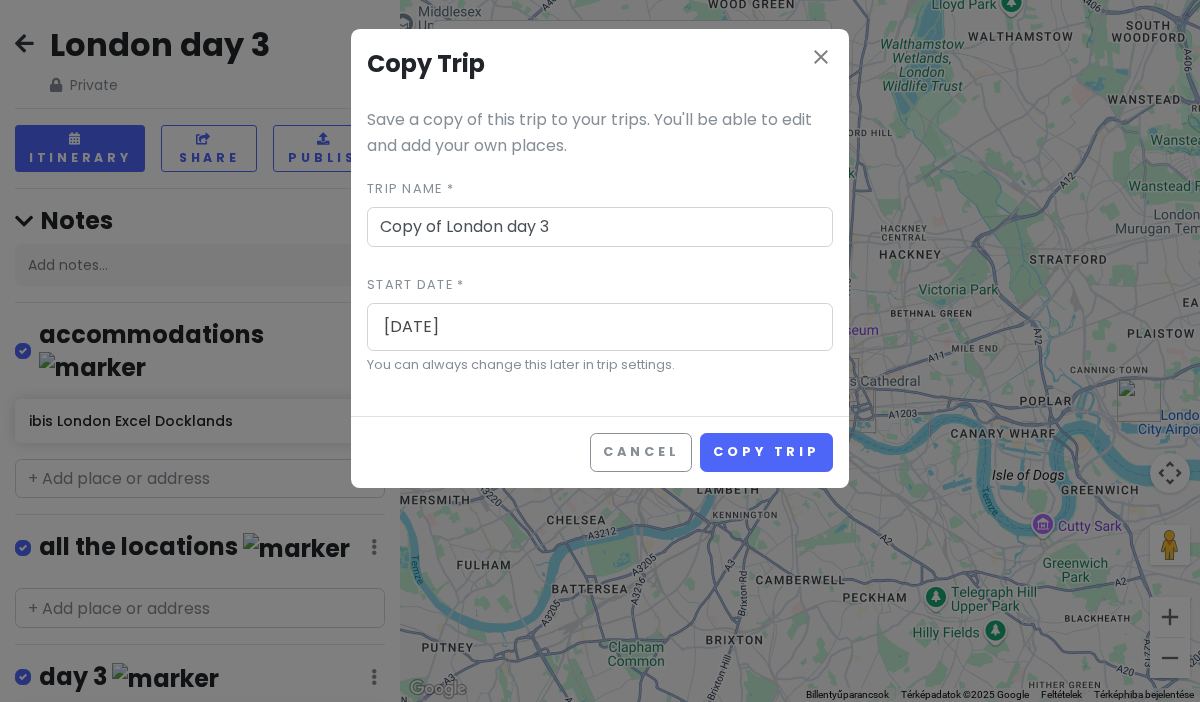 drag, startPoint x: 449, startPoint y: 227, endPoint x: 333, endPoint y: 228, distance: 116.00431 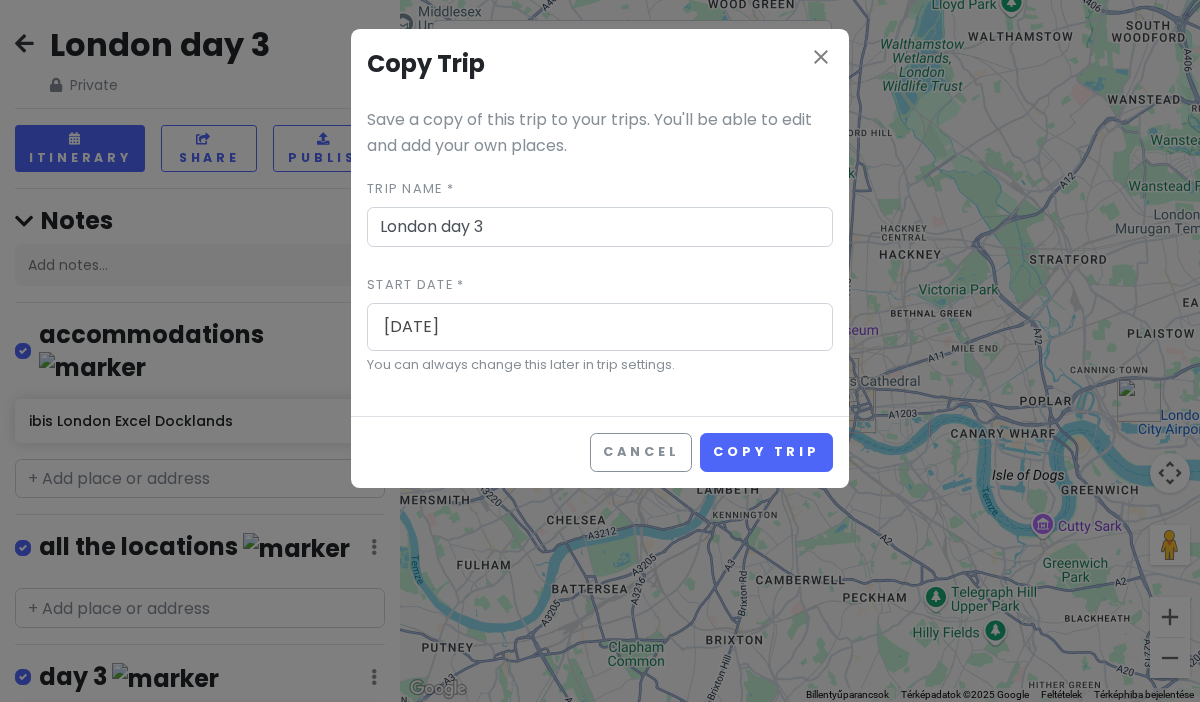 click on "London day 3" at bounding box center [600, 227] 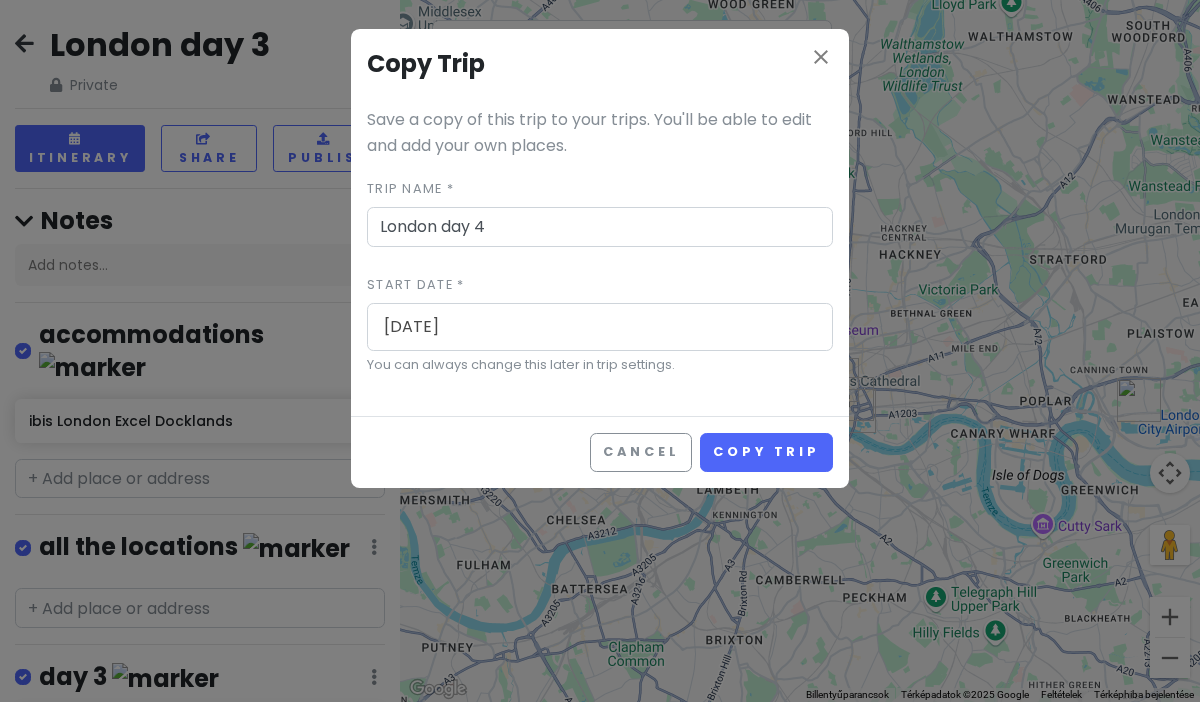 type on "London day 4" 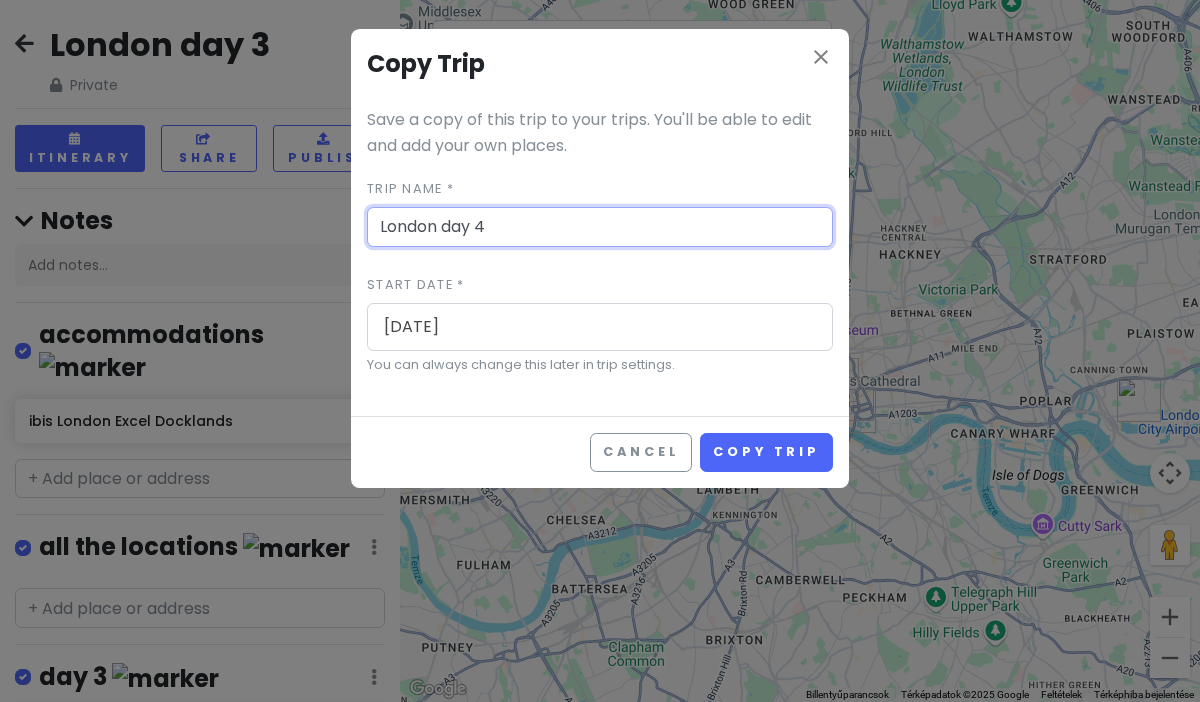 click on "[DATE]" at bounding box center [600, 327] 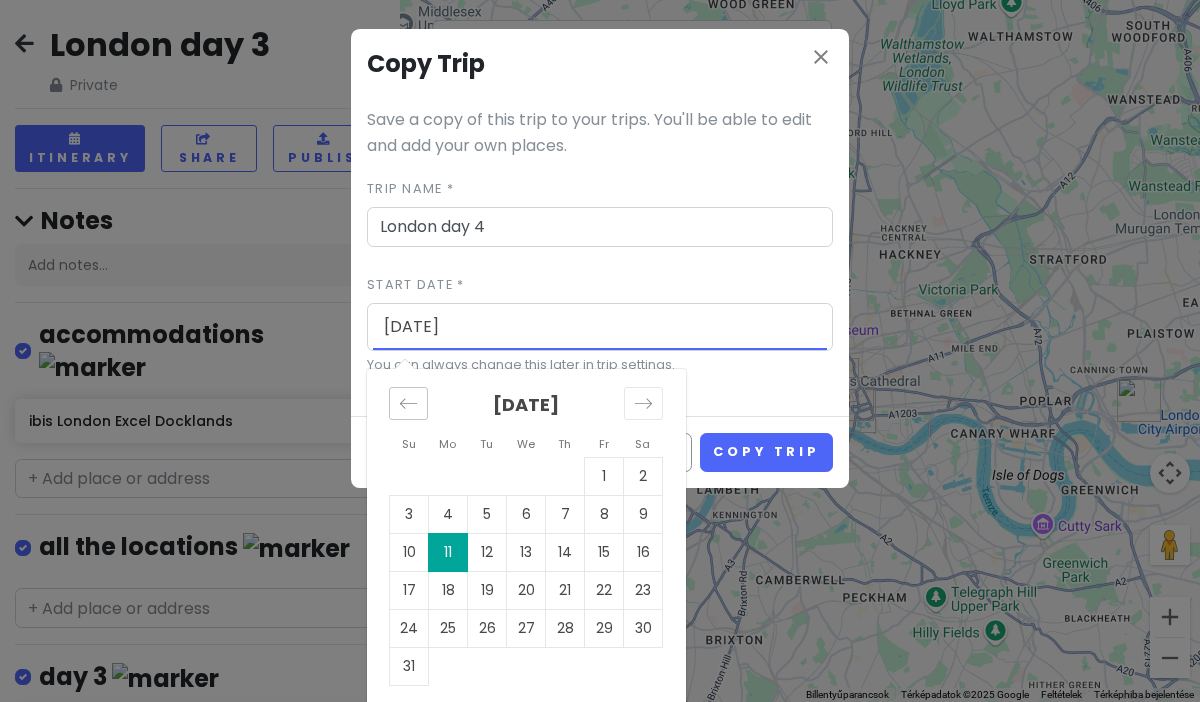 click at bounding box center [408, 403] 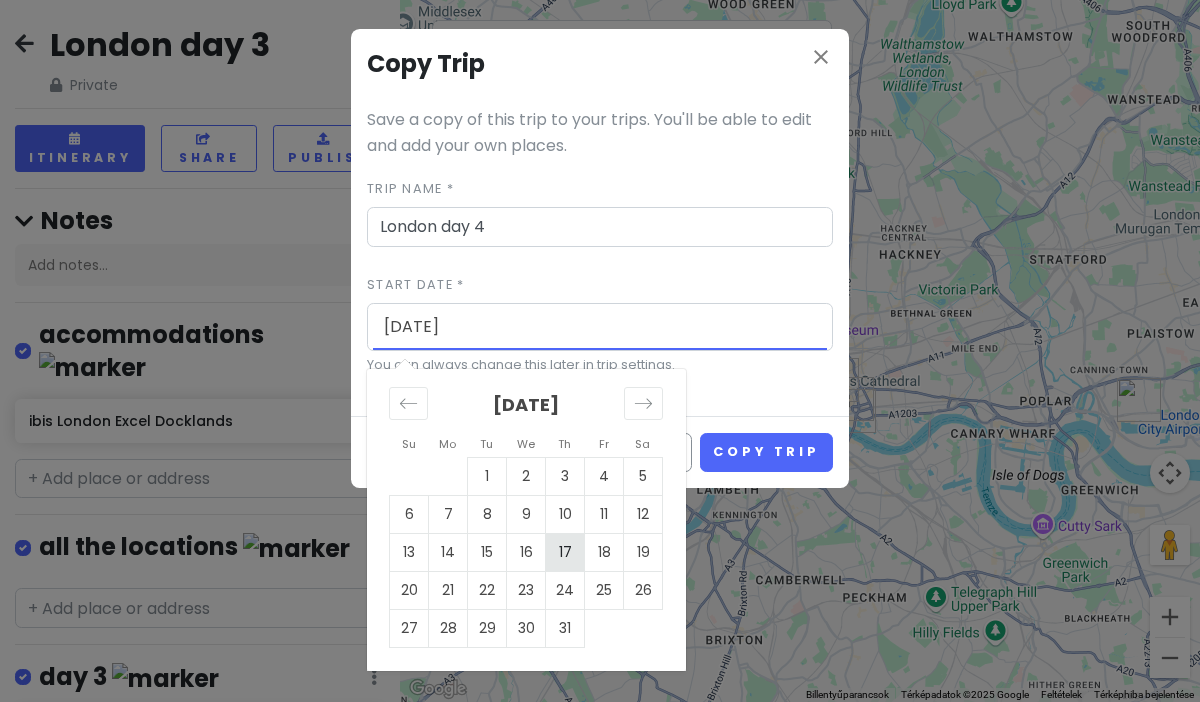 click on "17" at bounding box center [565, 552] 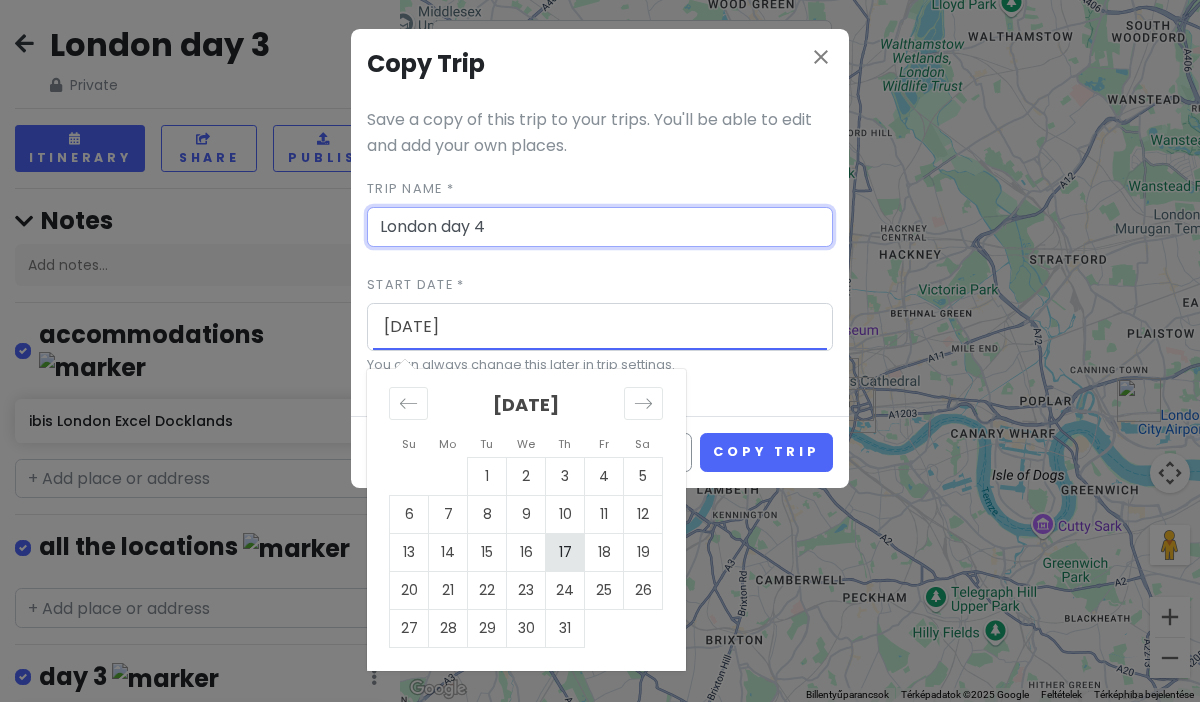 type on "07/17/2025" 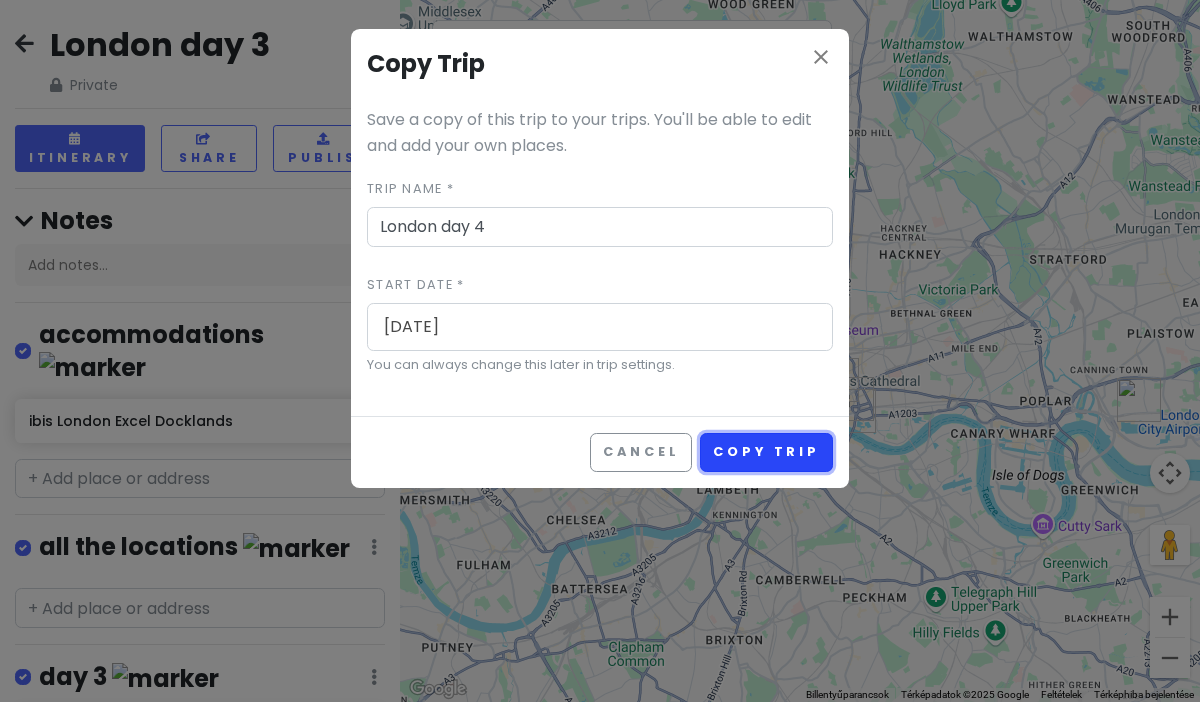 click on "Copy Trip" at bounding box center (766, 452) 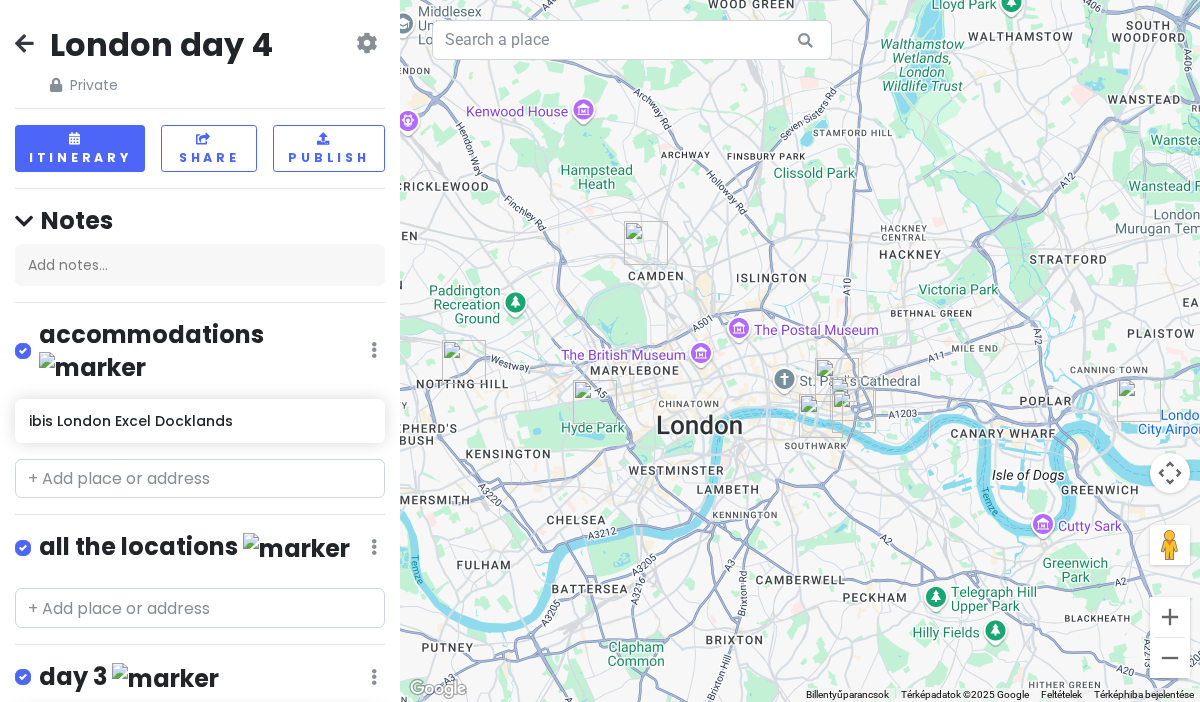 scroll, scrollTop: 711, scrollLeft: 0, axis: vertical 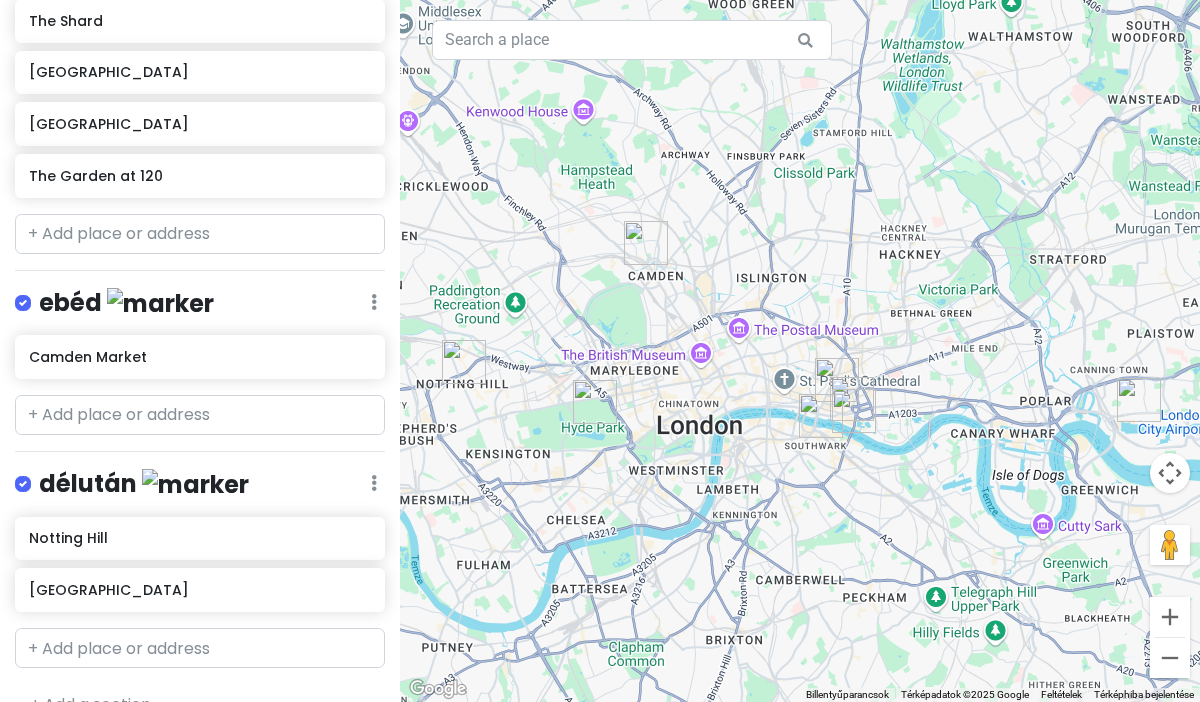 click on "+ Add a section" at bounding box center [90, 704] 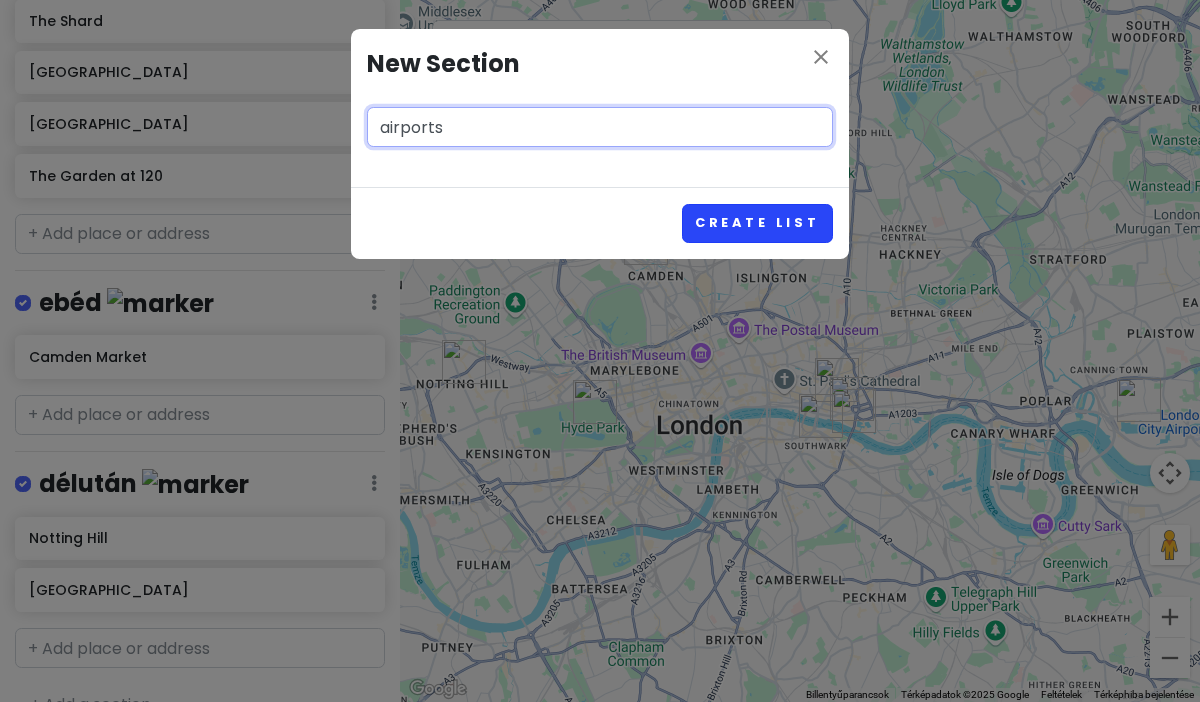 type on "airports" 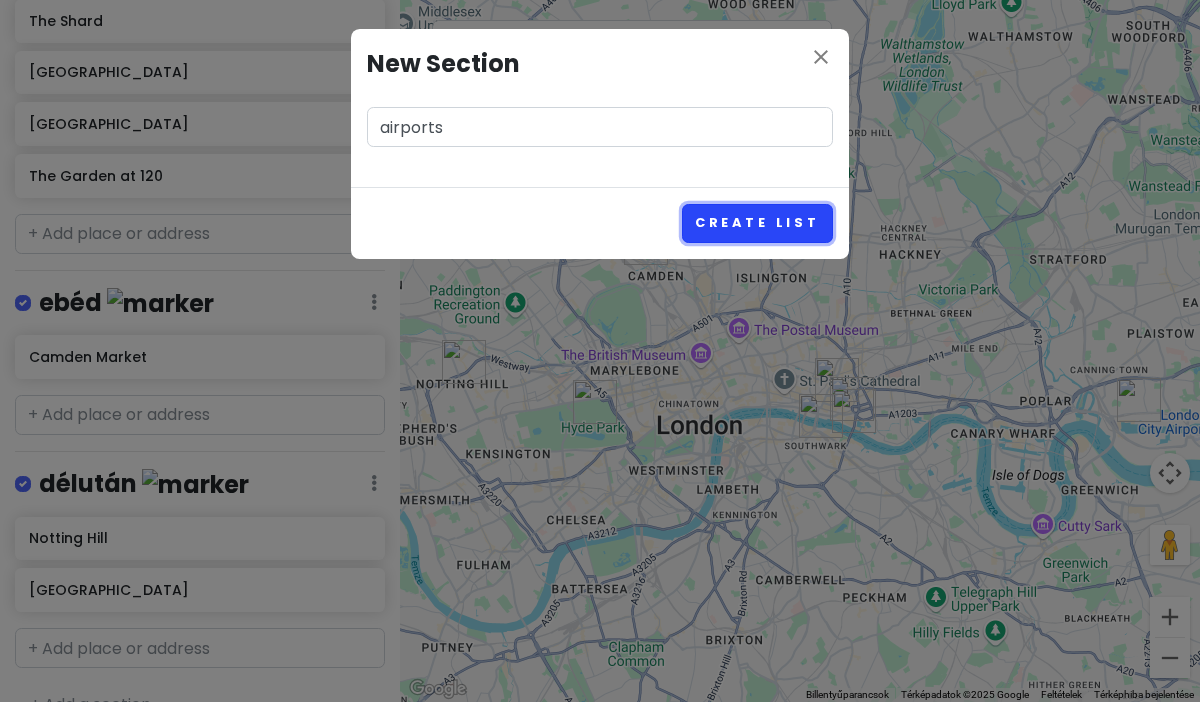 click on "Create List" at bounding box center (757, 223) 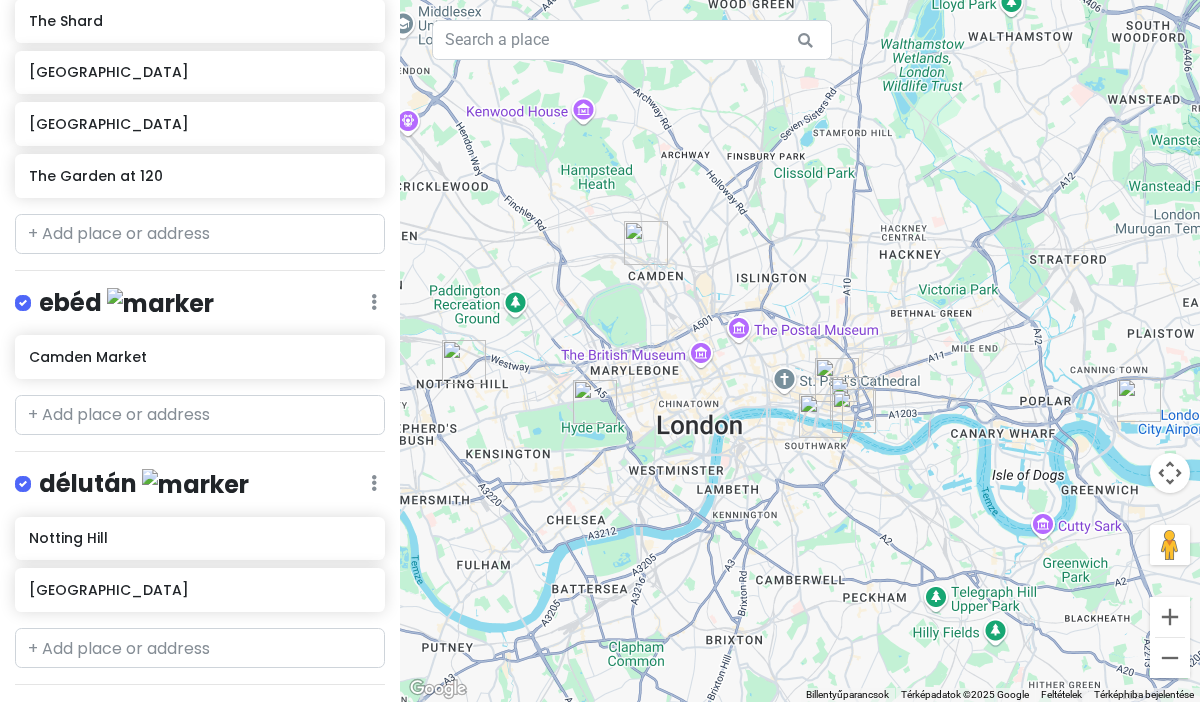 scroll, scrollTop: 838, scrollLeft: 0, axis: vertical 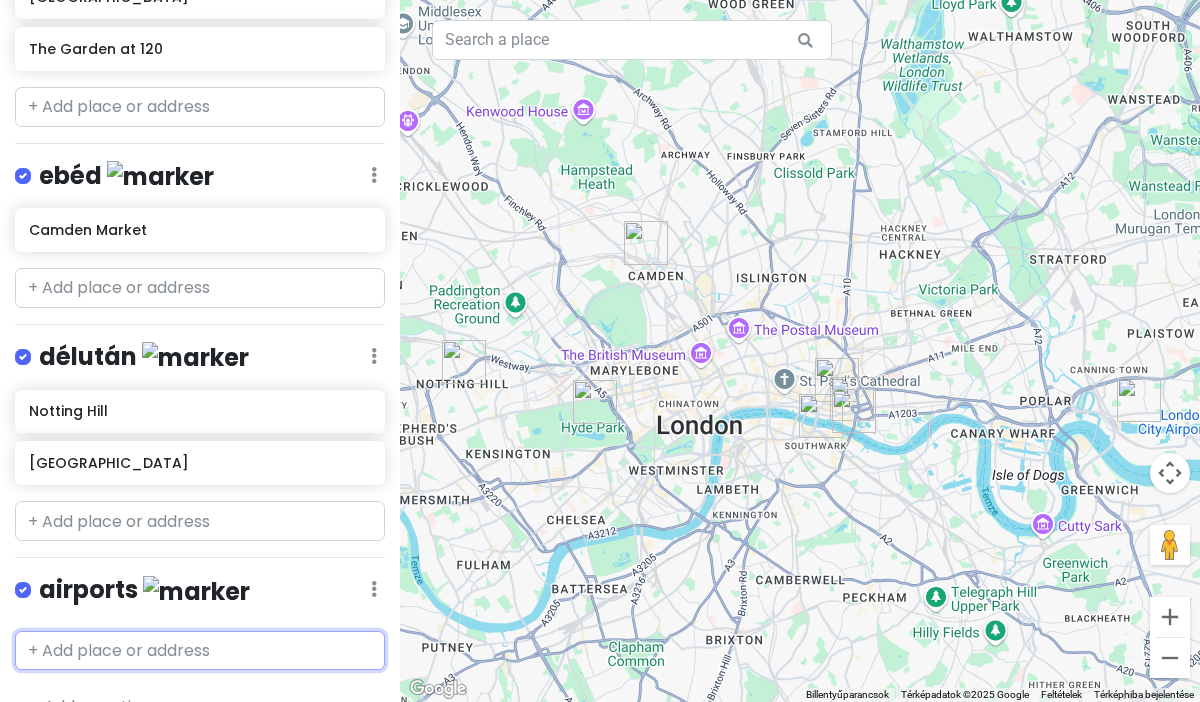 click at bounding box center [200, 651] 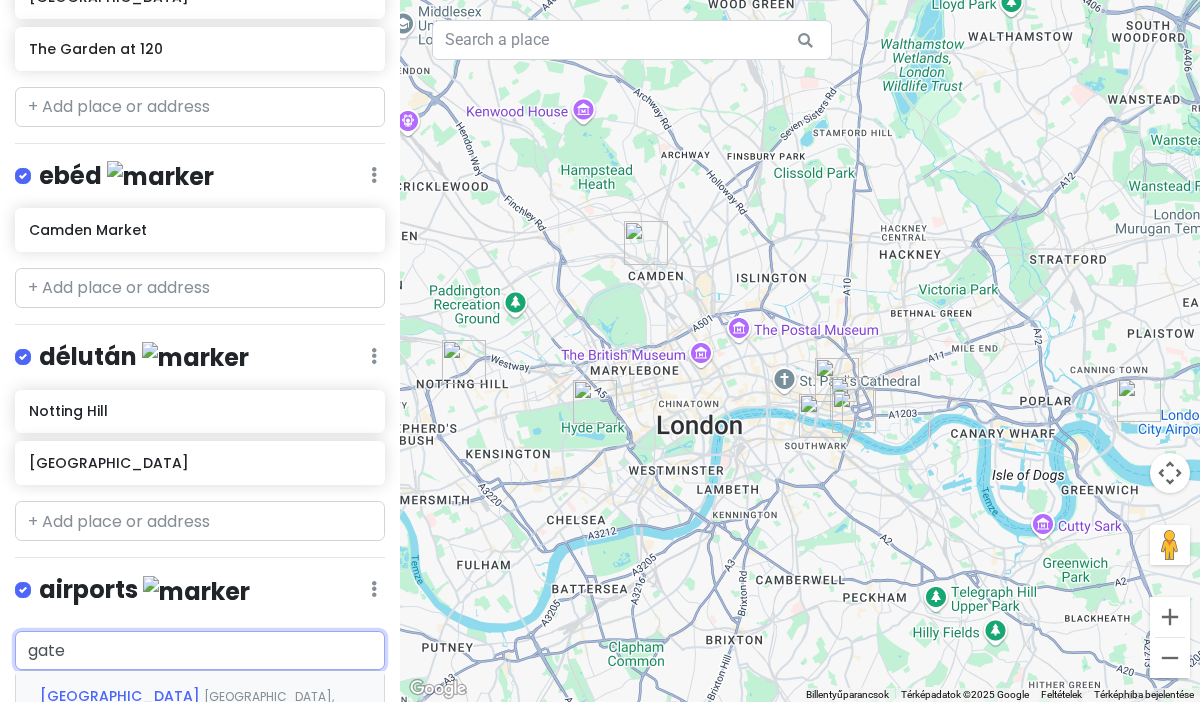 type on "gat" 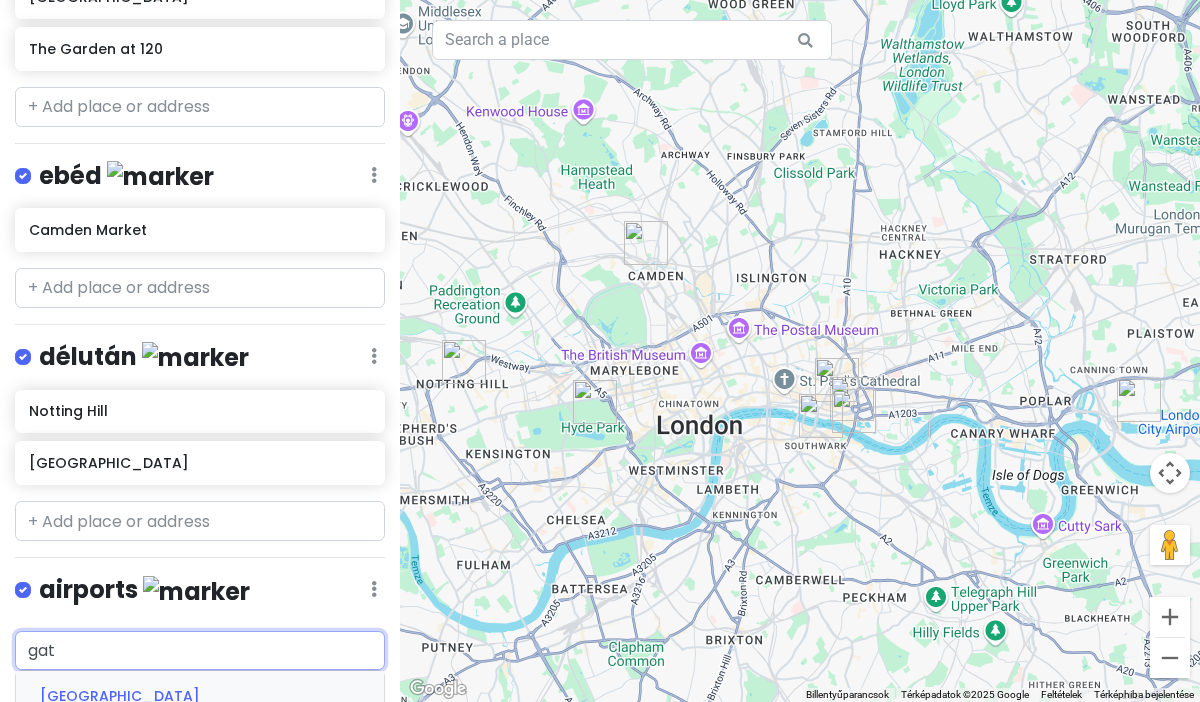 scroll, scrollTop: 873, scrollLeft: 0, axis: vertical 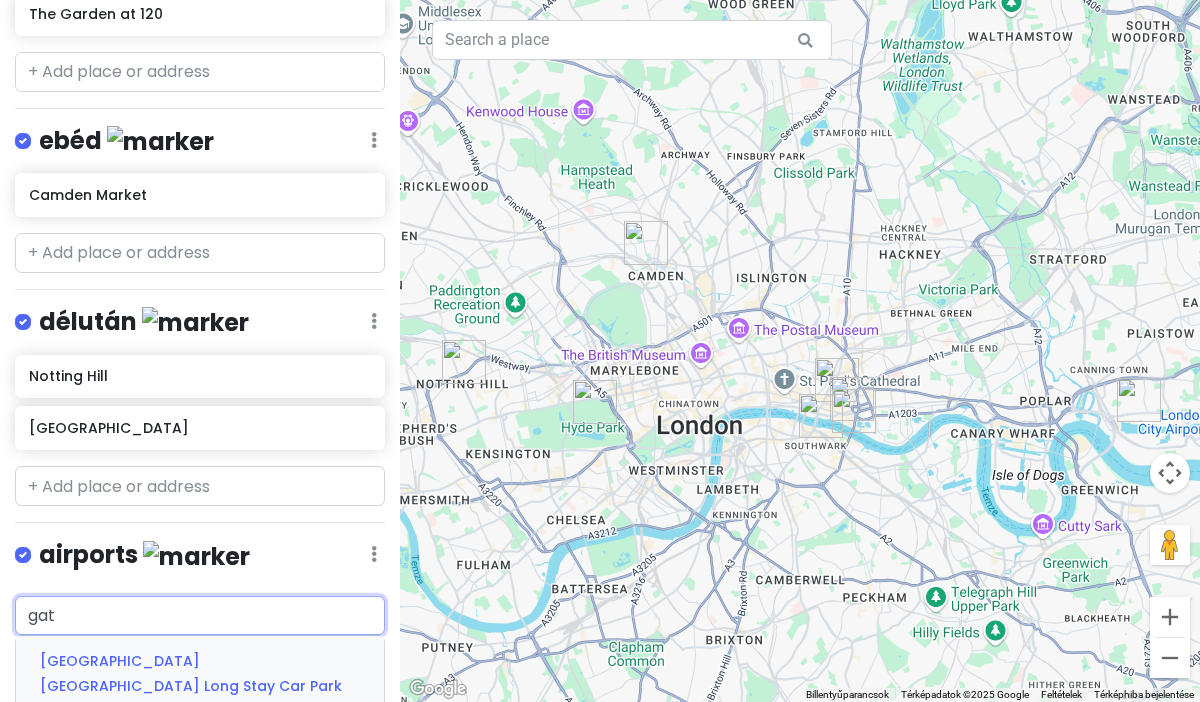 click on "Gatwick Airport South Terminal Long Stay Car Park   Horley, Gatwick, Egyesült Királyság" at bounding box center [200, 685] 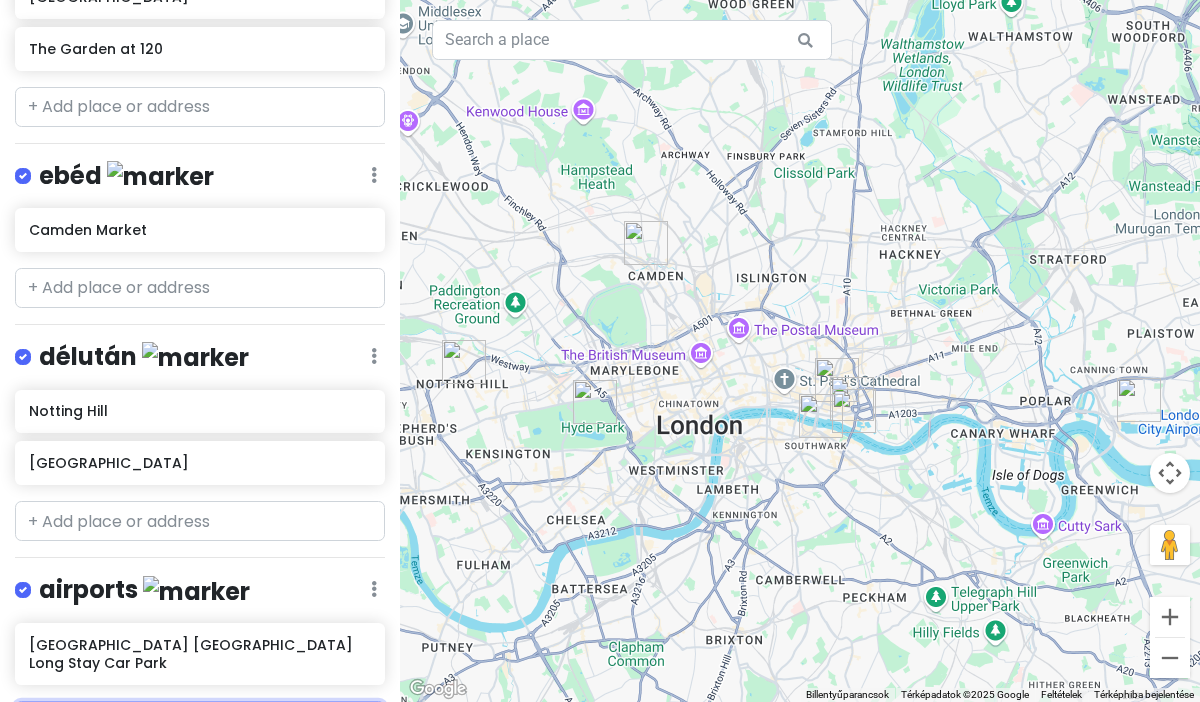 scroll, scrollTop: 873, scrollLeft: 0, axis: vertical 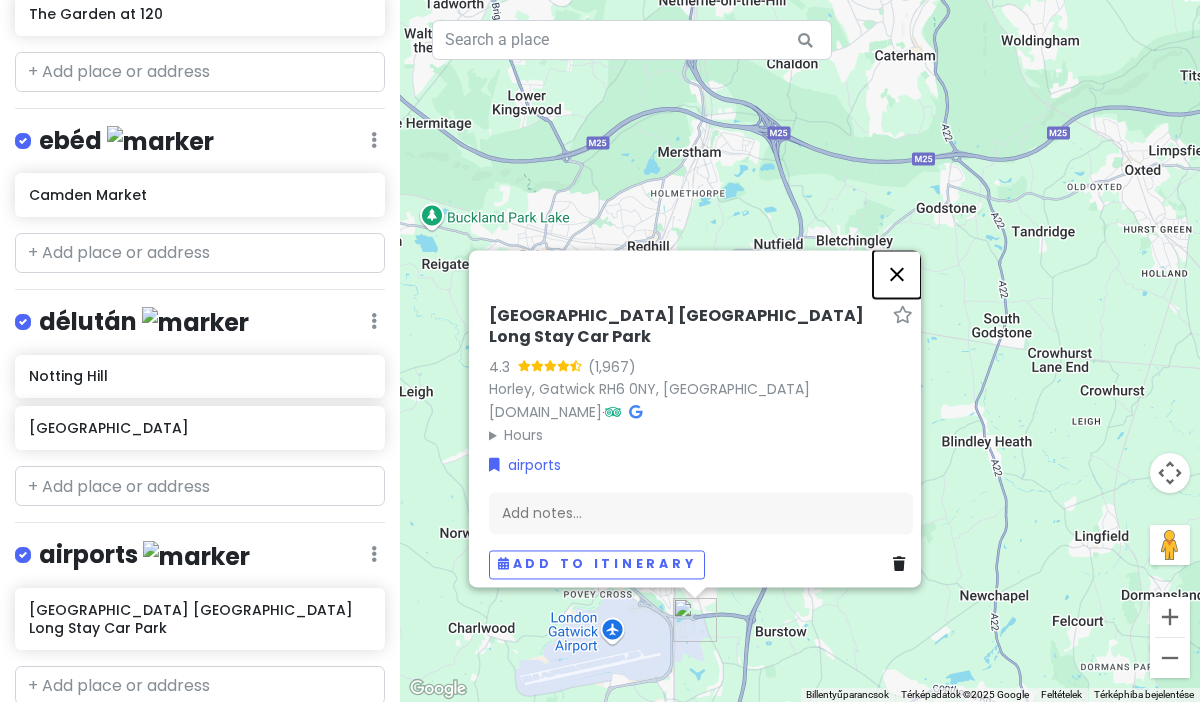 click at bounding box center [897, 274] 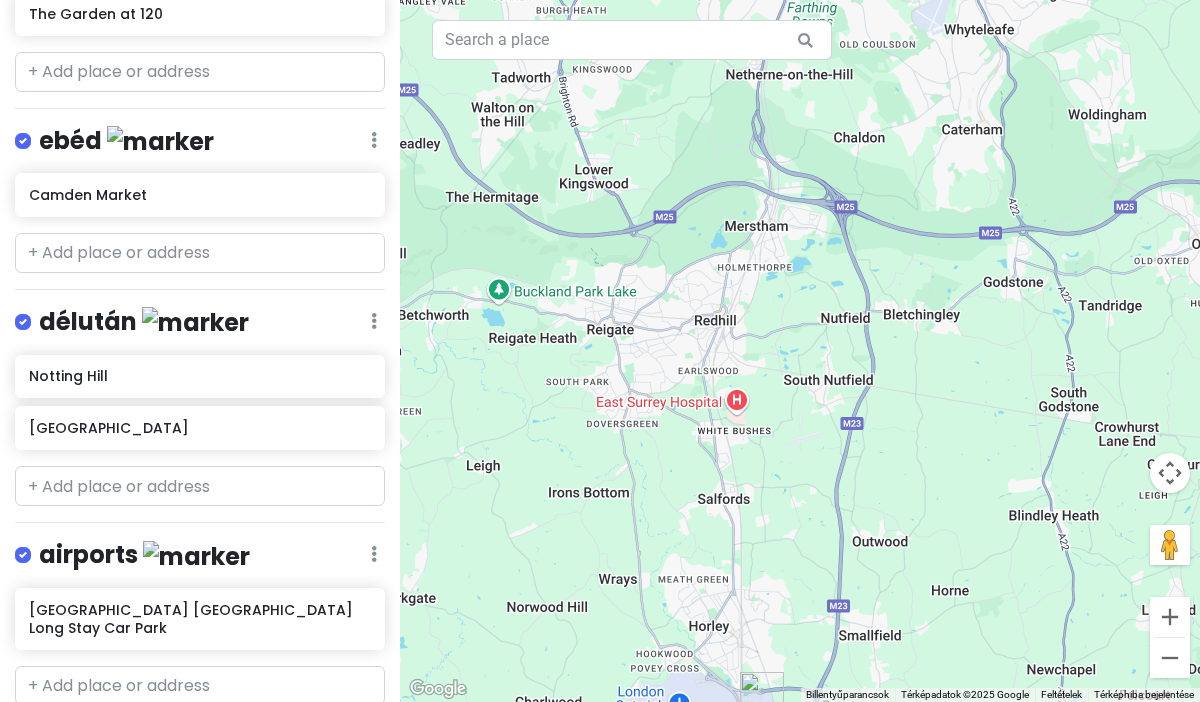 drag, startPoint x: 800, startPoint y: 254, endPoint x: 765, endPoint y: 483, distance: 231.65923 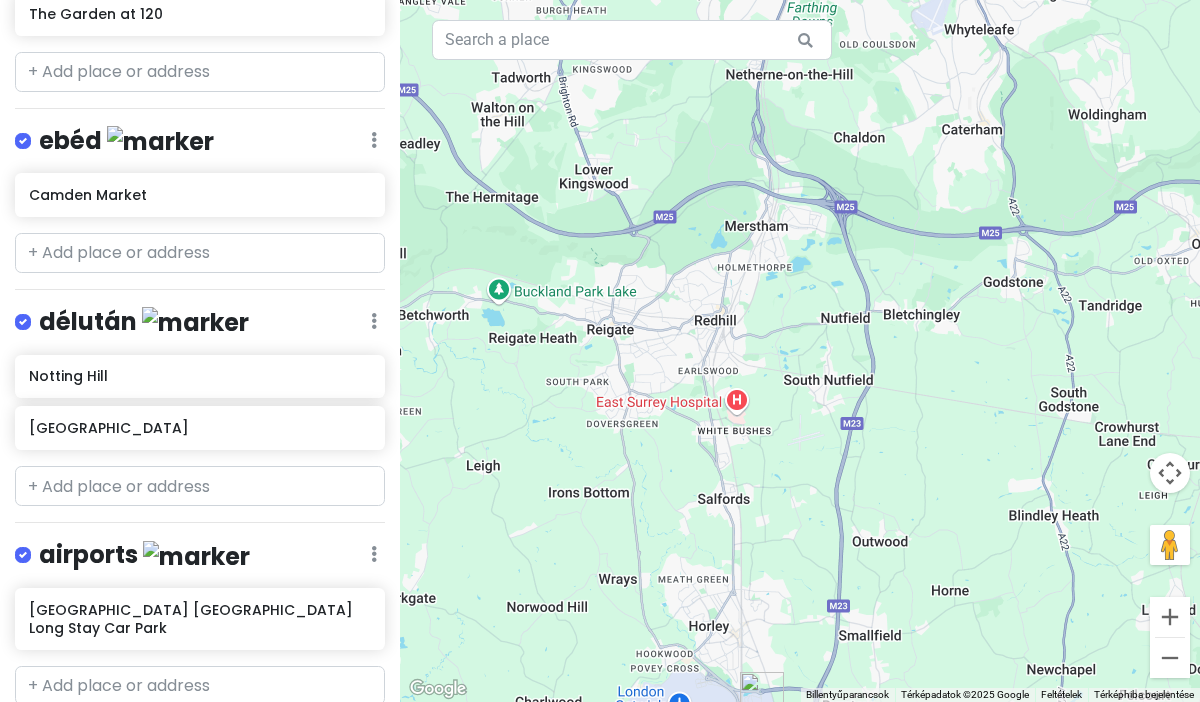 click at bounding box center [800, 351] 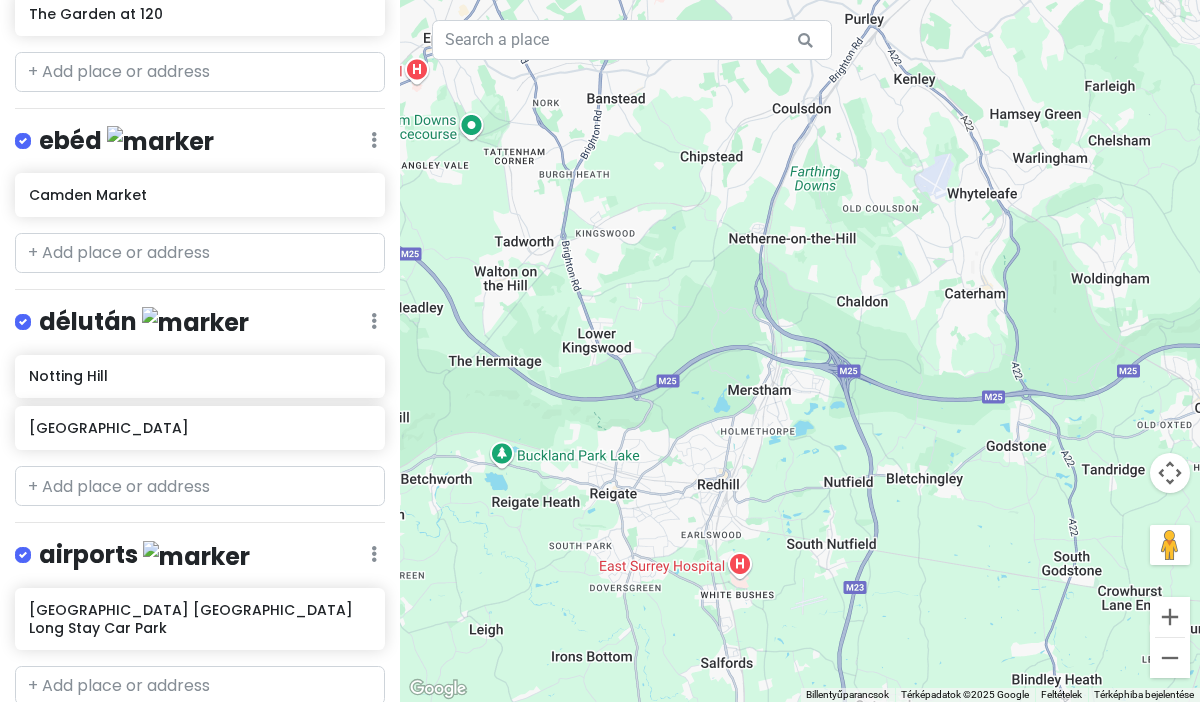 drag, startPoint x: 777, startPoint y: 360, endPoint x: 779, endPoint y: 566, distance: 206.0097 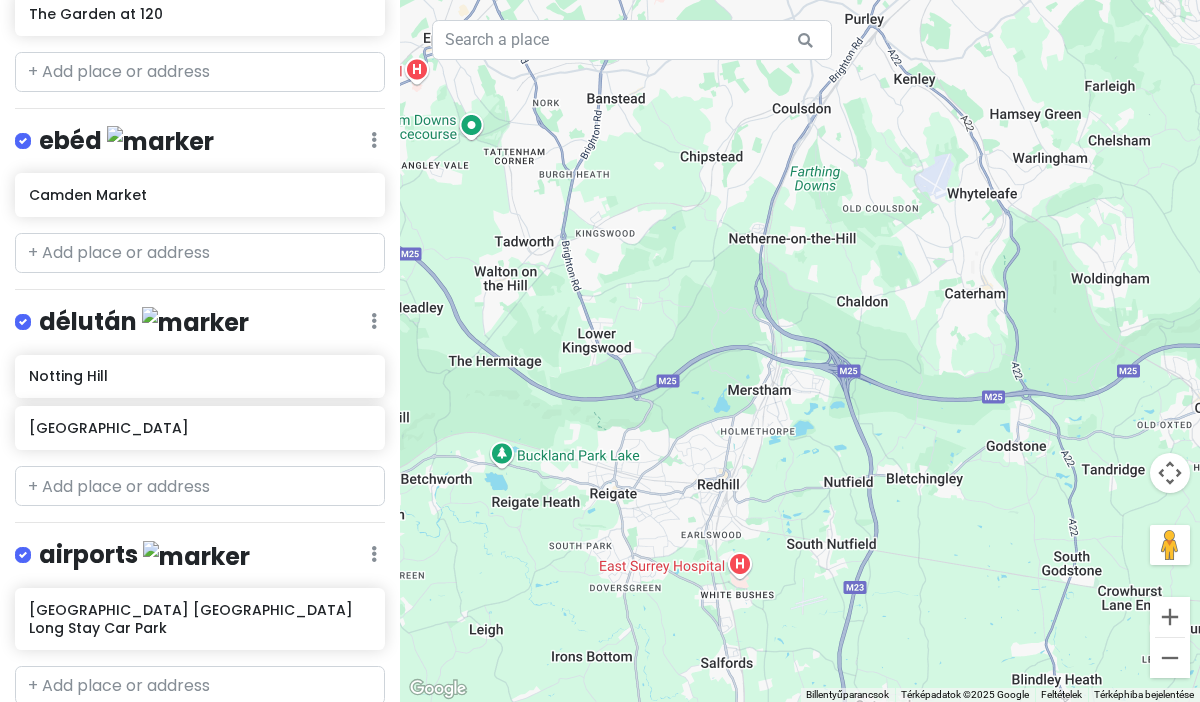 click at bounding box center [800, 351] 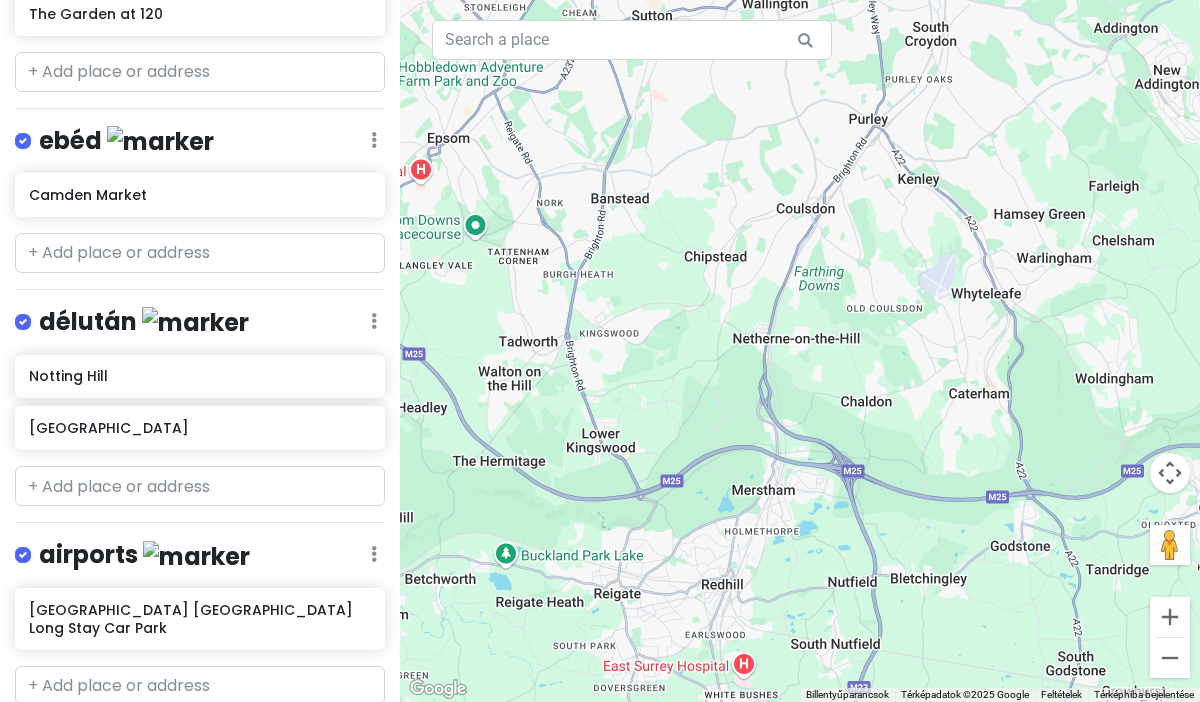 drag, startPoint x: 814, startPoint y: 365, endPoint x: 854, endPoint y: 572, distance: 210.82932 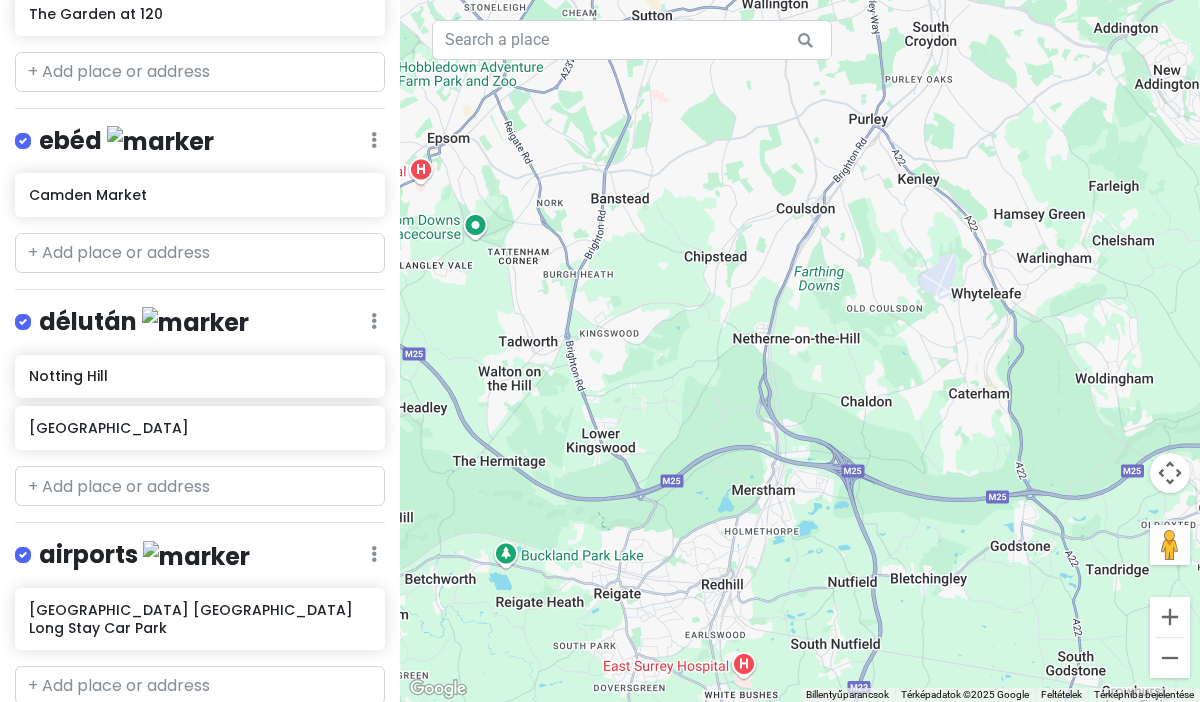 click at bounding box center (800, 351) 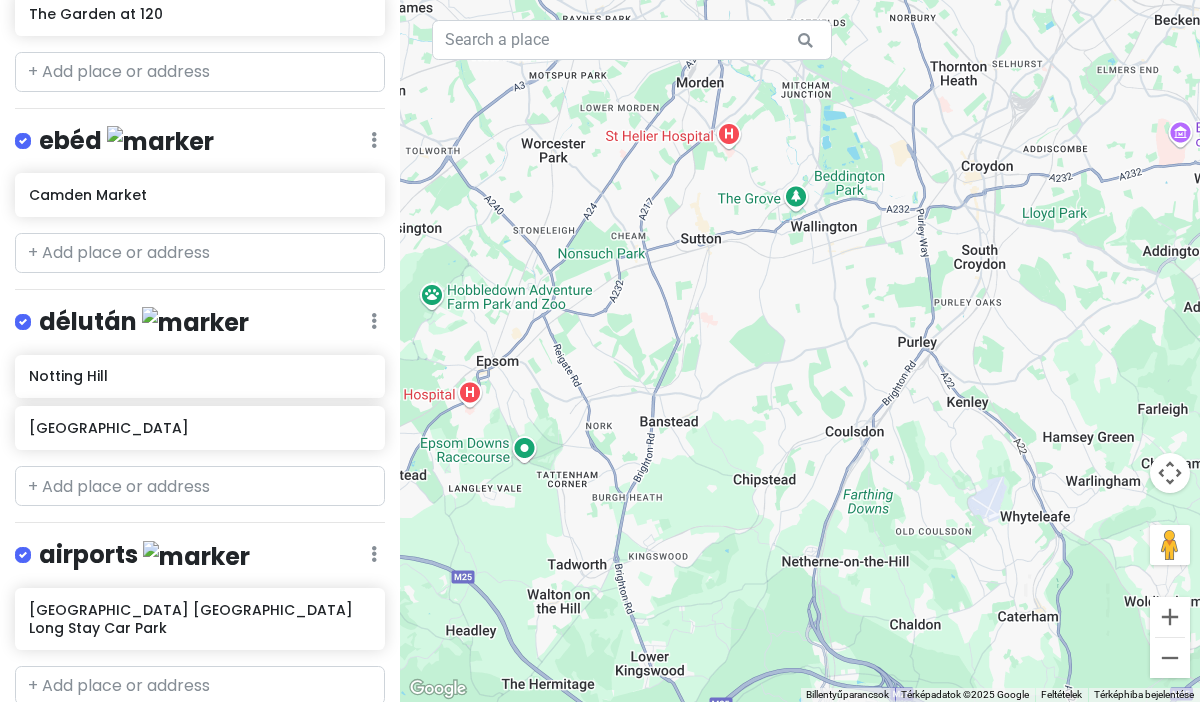 drag, startPoint x: 857, startPoint y: 365, endPoint x: 894, endPoint y: 552, distance: 190.62529 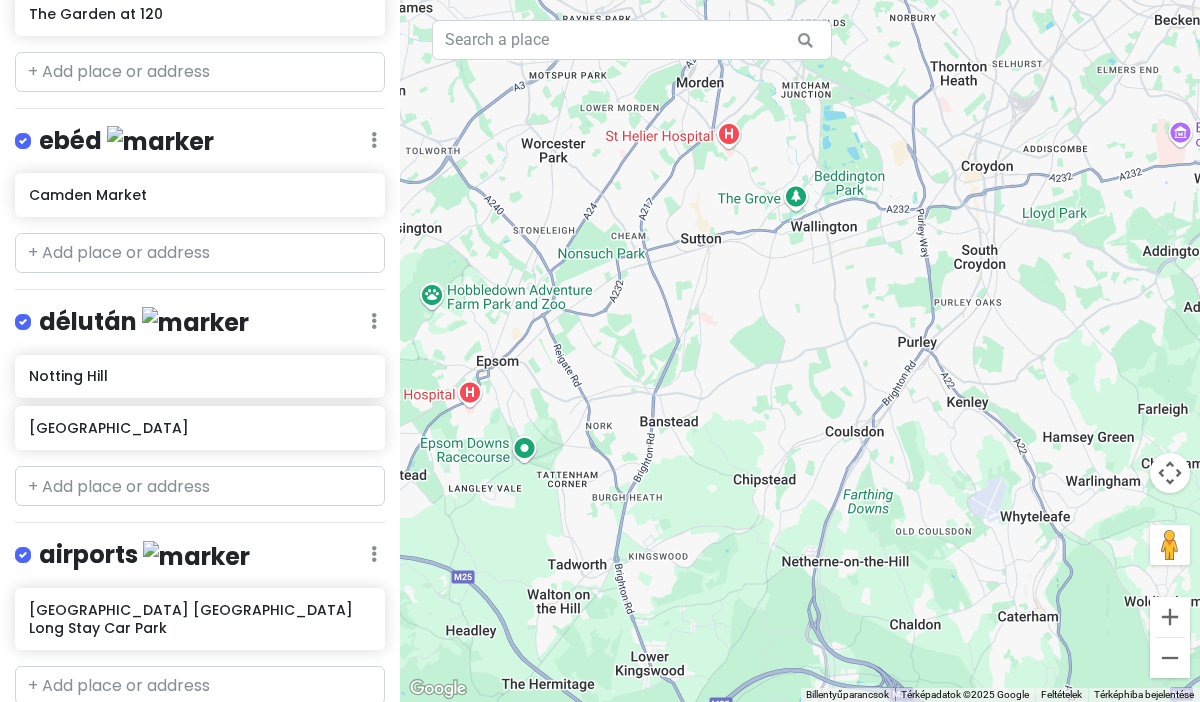 click at bounding box center (800, 351) 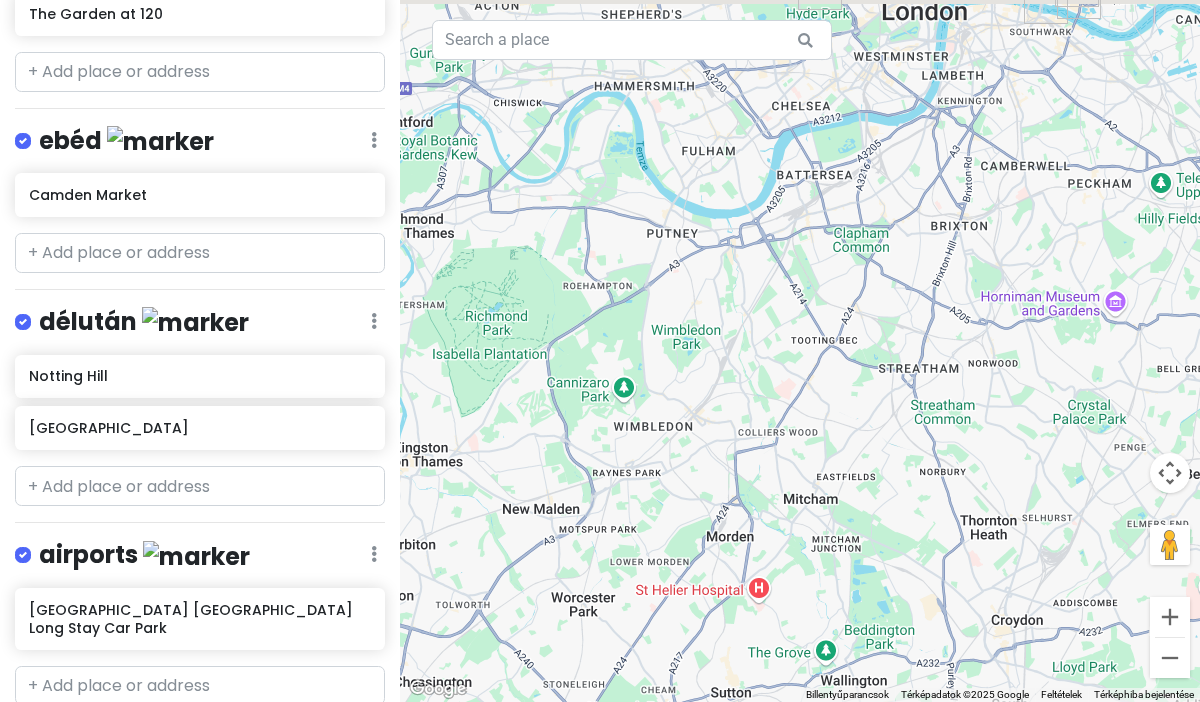 drag, startPoint x: 895, startPoint y: 327, endPoint x: 887, endPoint y: 619, distance: 292.10956 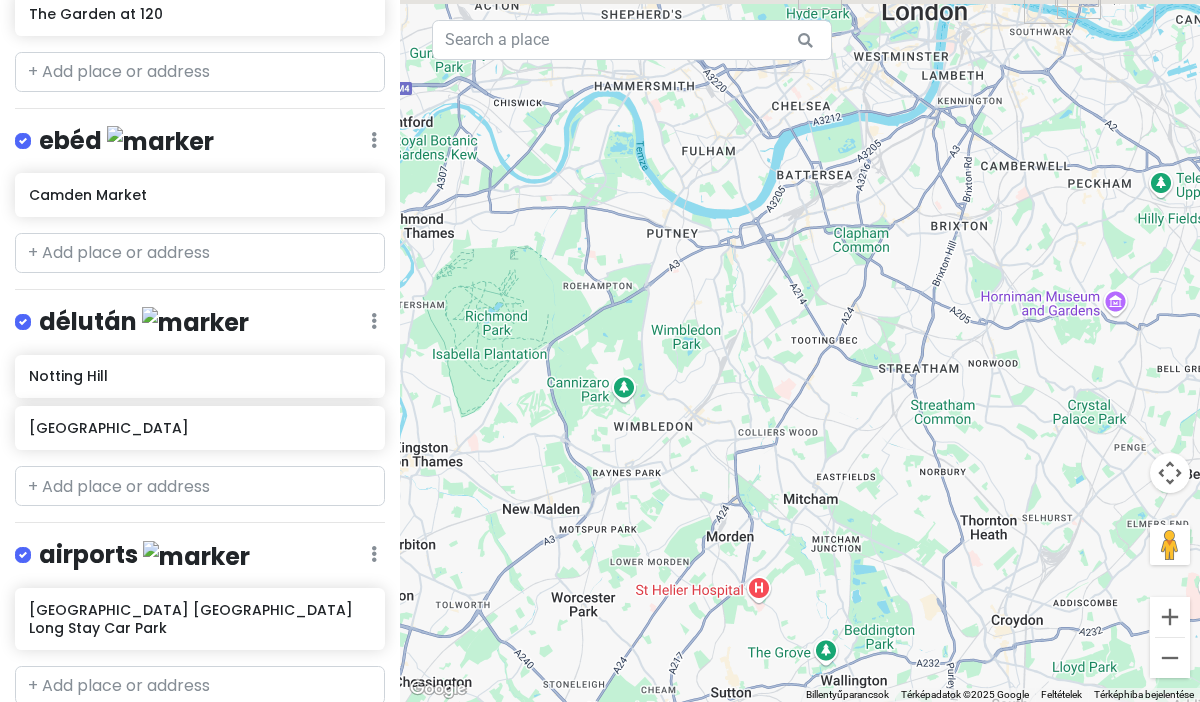 click at bounding box center [800, 351] 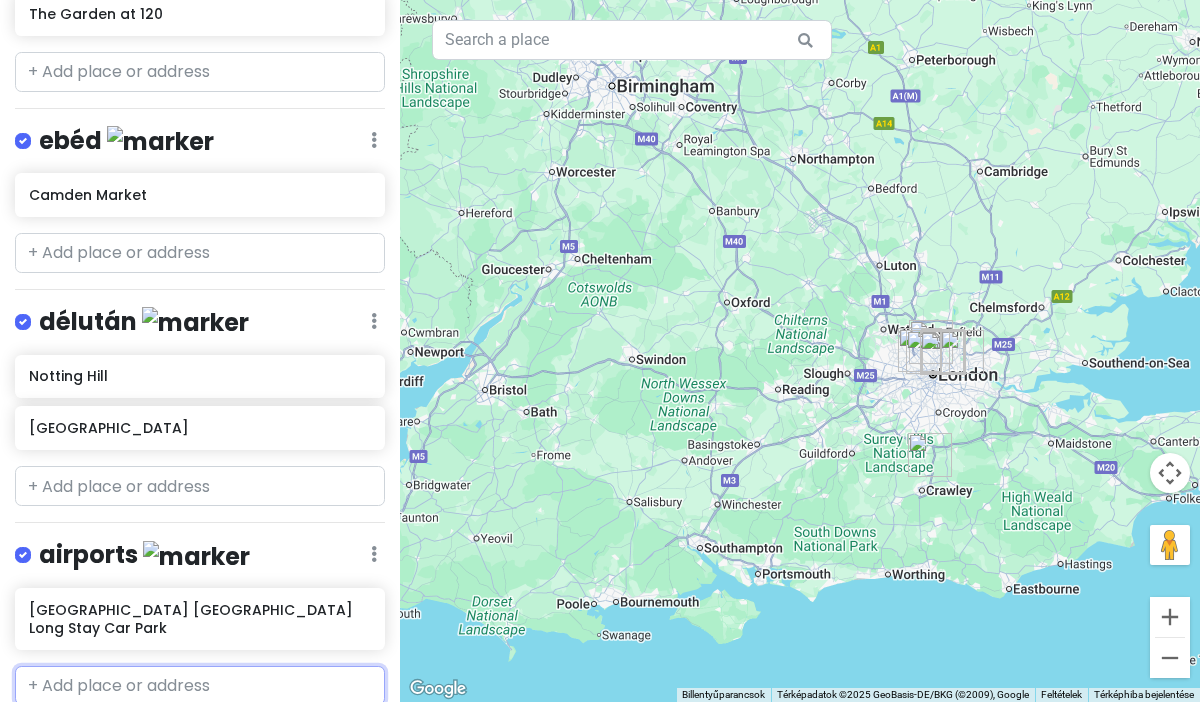 click at bounding box center [200, 686] 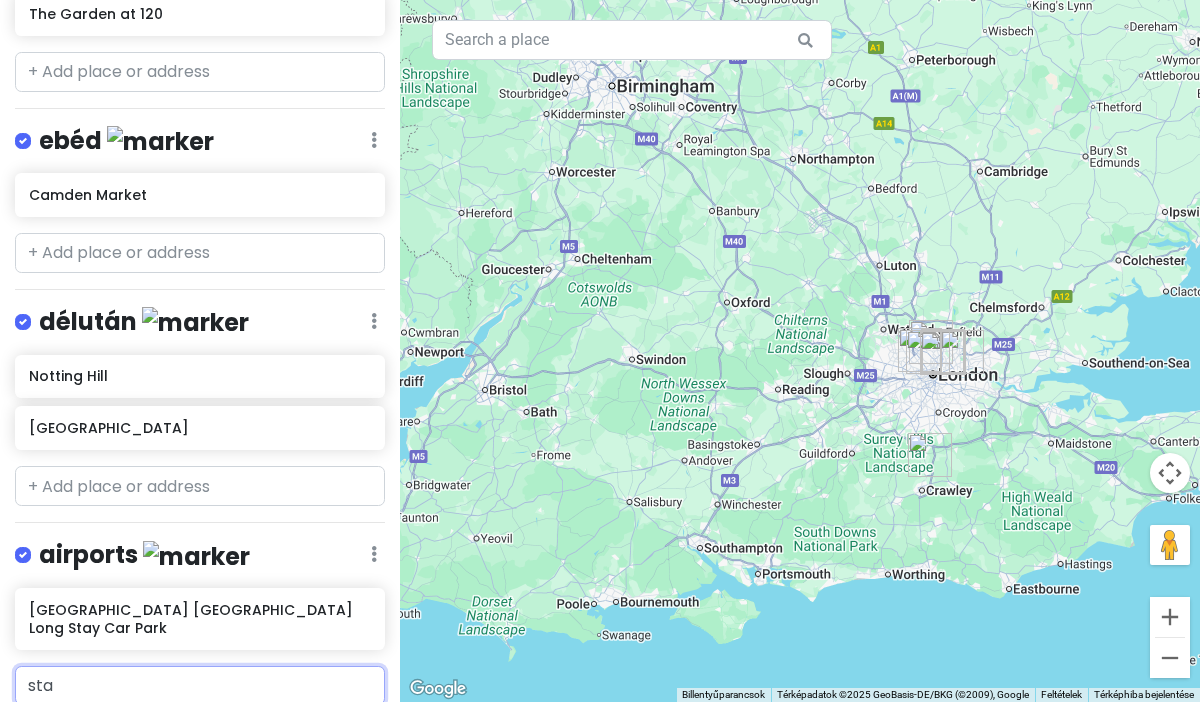 type on "stan" 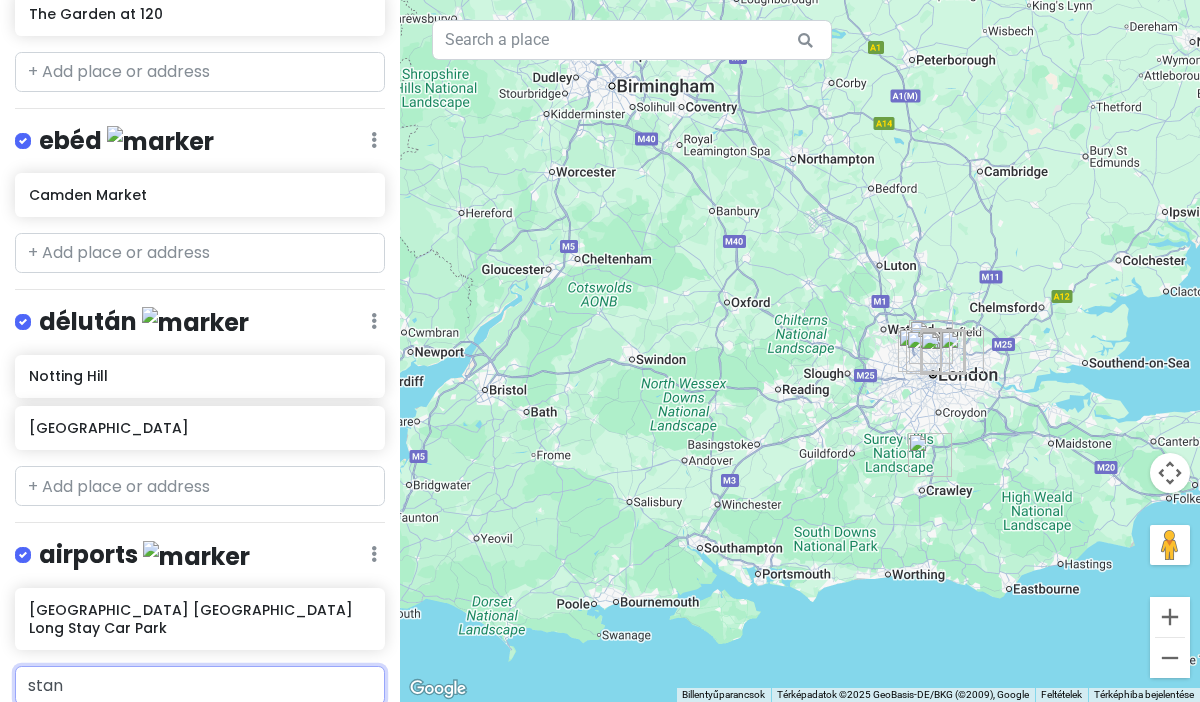 click on "[GEOGRAPHIC_DATA] [GEOGRAPHIC_DATA] (STN)" at bounding box center [142, 743] 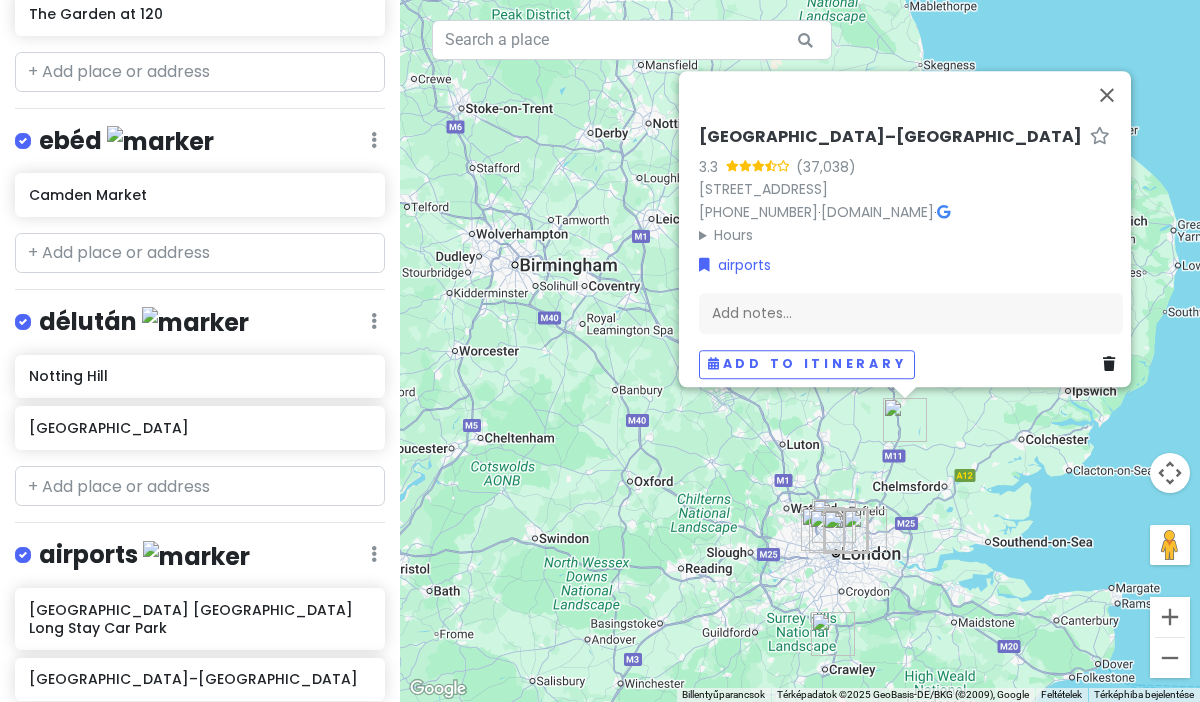 click at bounding box center (1113, 365) 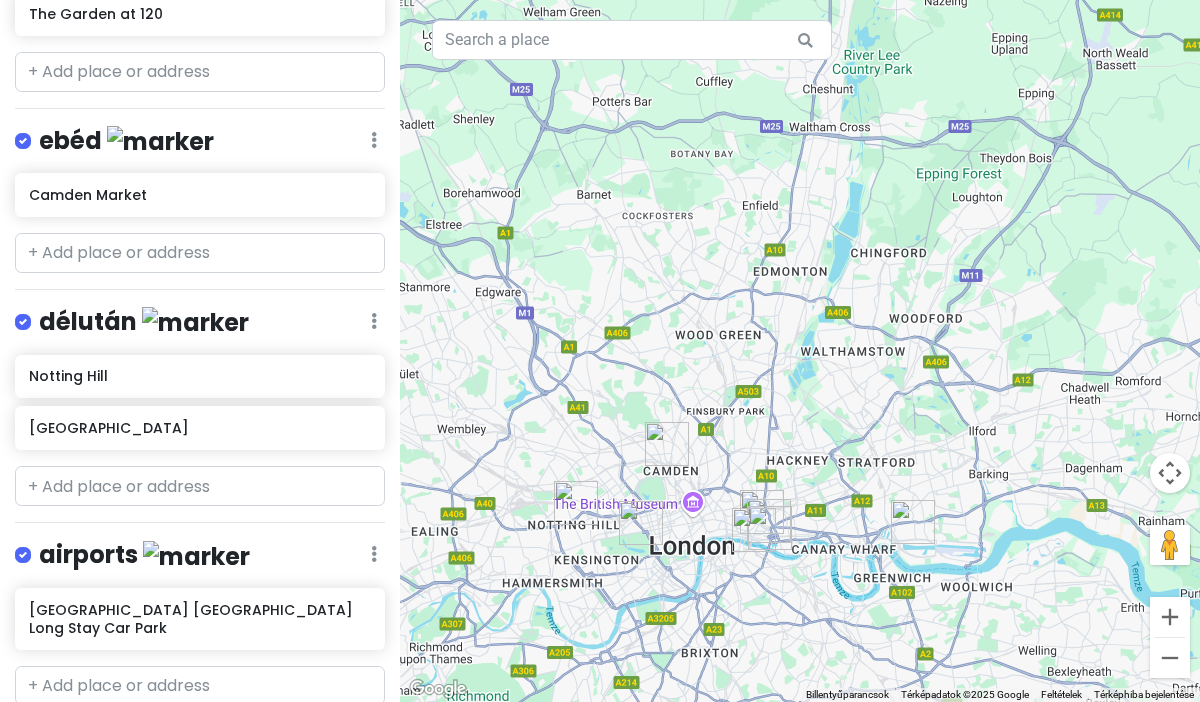 drag, startPoint x: 647, startPoint y: 462, endPoint x: 699, endPoint y: 286, distance: 183.52112 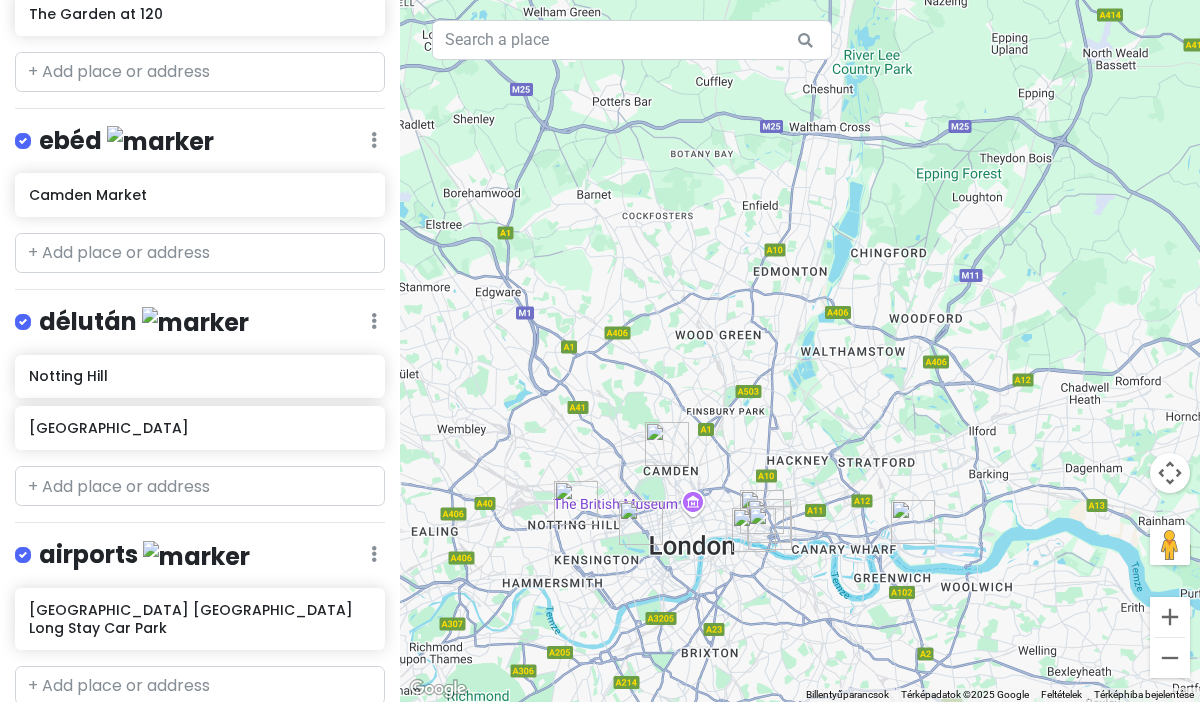 click at bounding box center (800, 351) 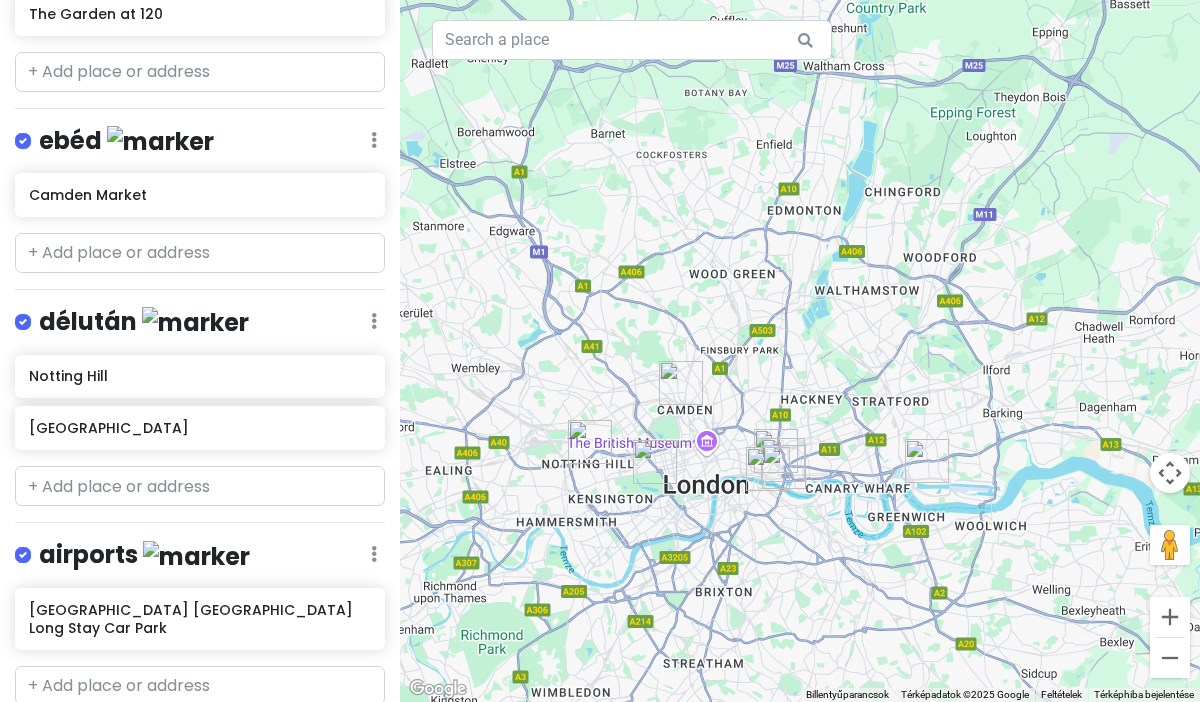 drag, startPoint x: 625, startPoint y: 473, endPoint x: 650, endPoint y: 415, distance: 63.15853 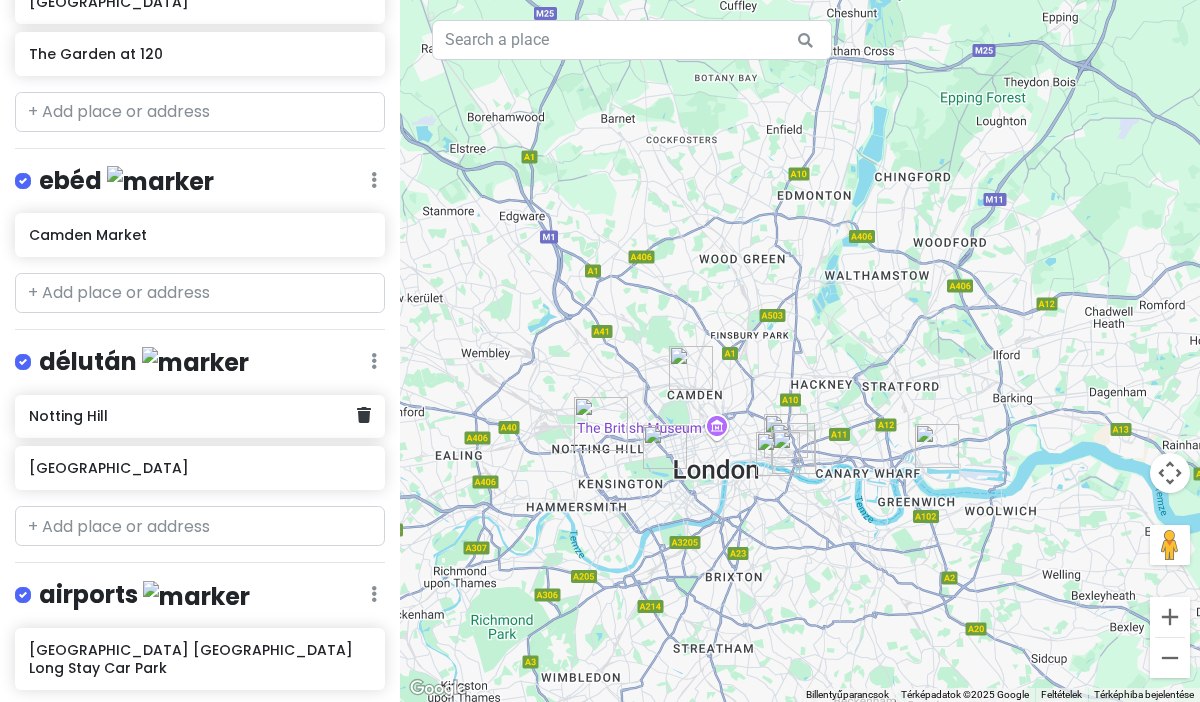 scroll, scrollTop: 827, scrollLeft: 0, axis: vertical 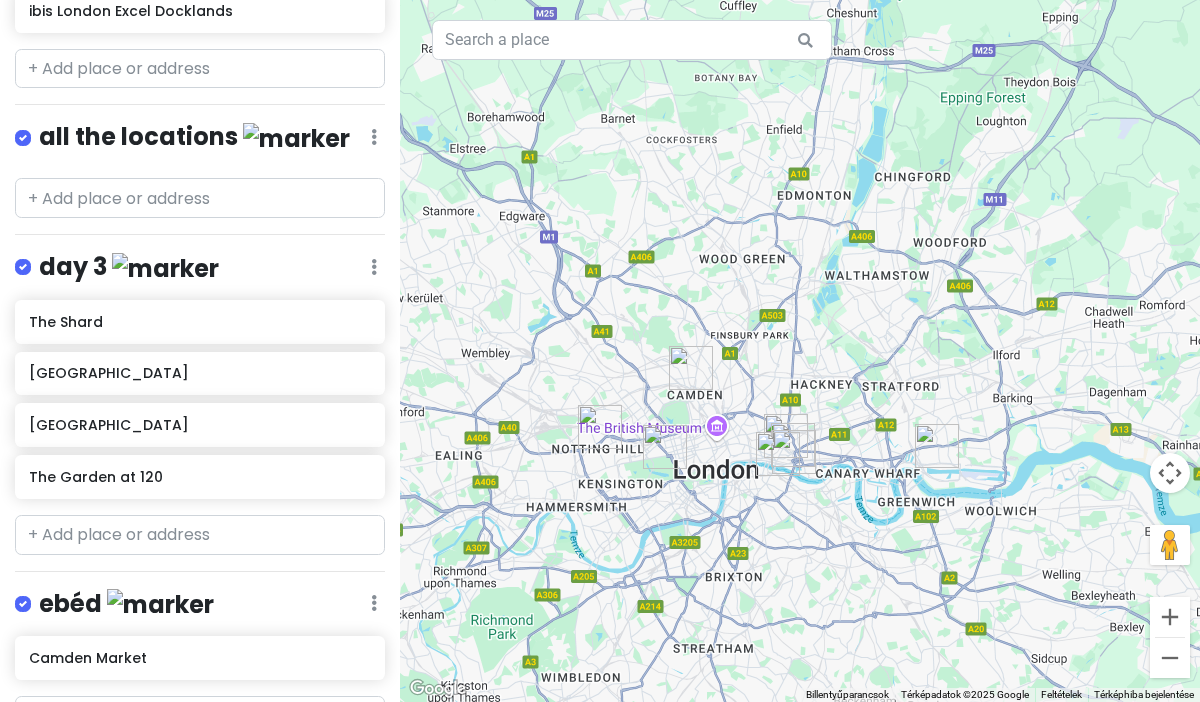 click at bounding box center (374, -60) 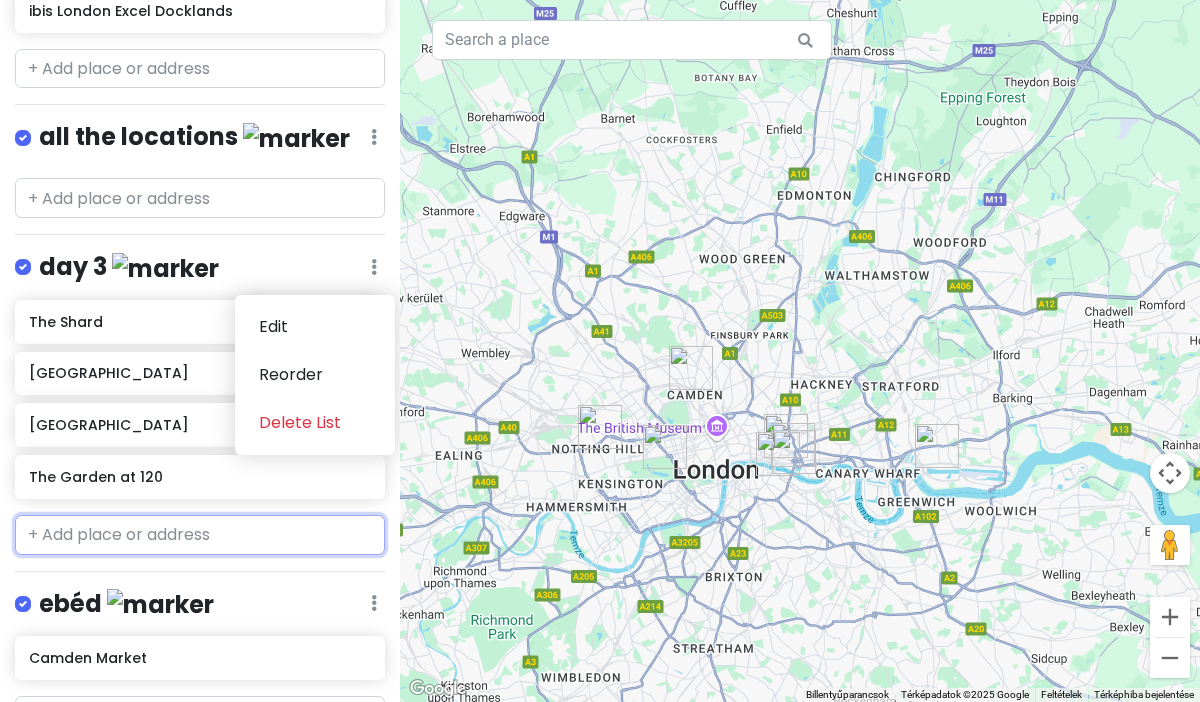 click at bounding box center [200, 535] 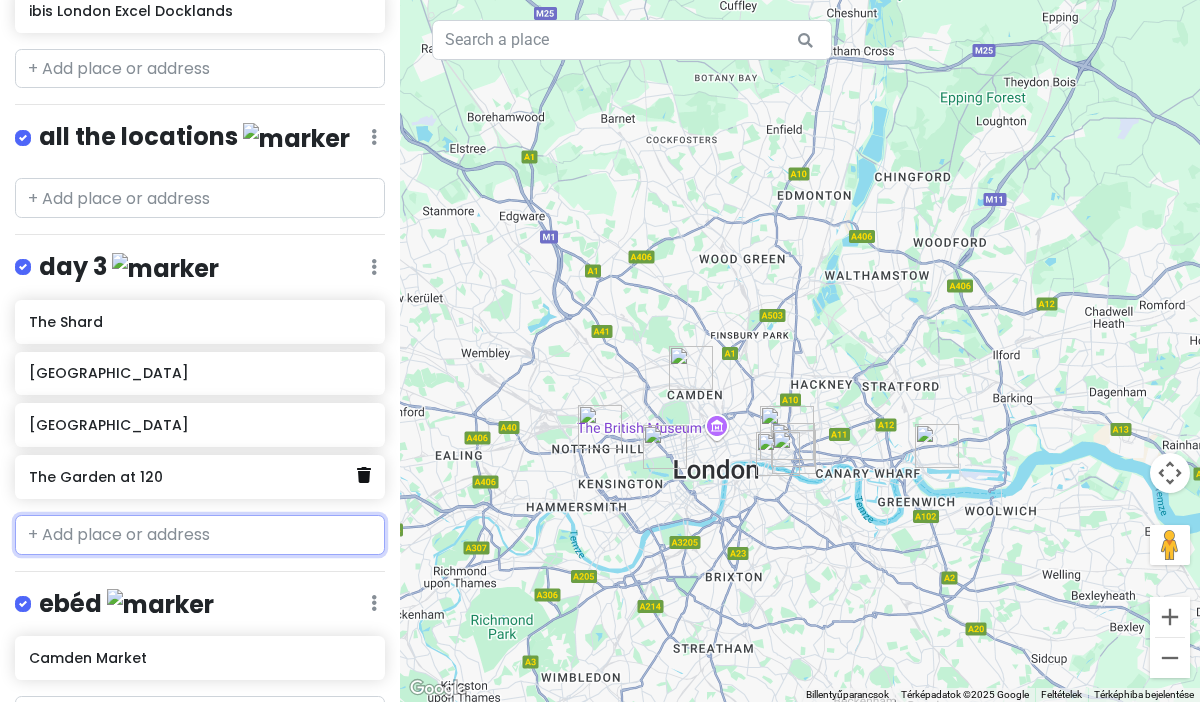 click at bounding box center (364, 475) 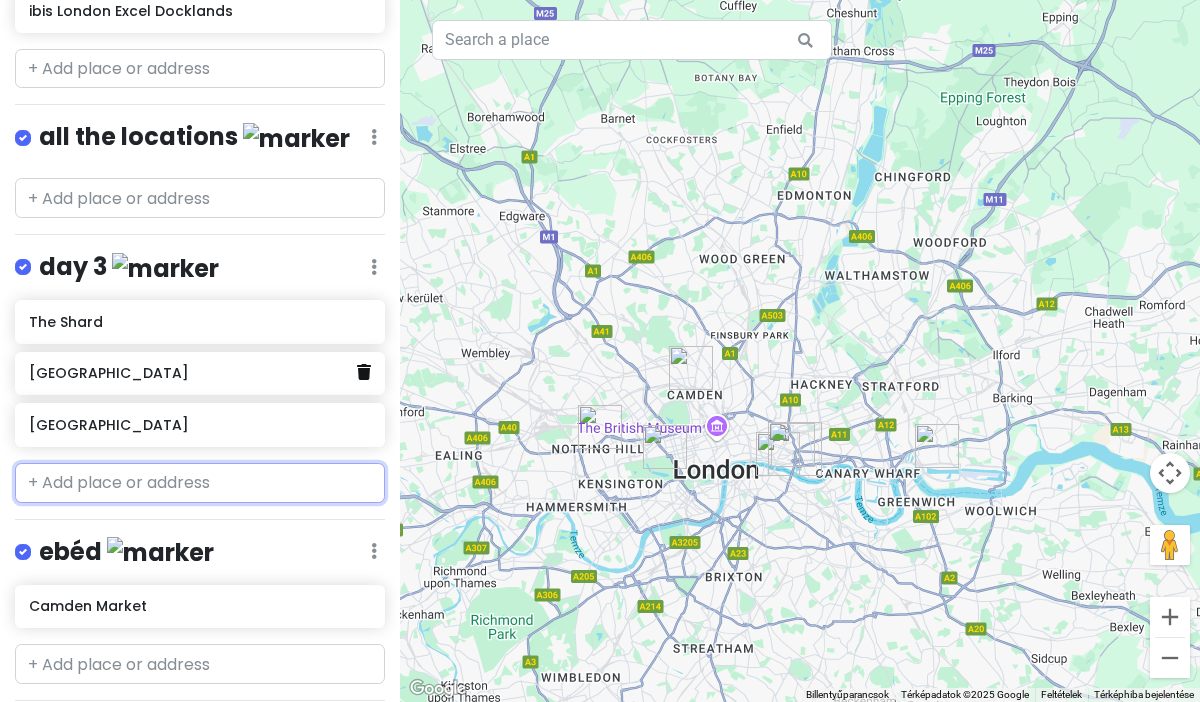 click on "[GEOGRAPHIC_DATA]" at bounding box center (200, 374) 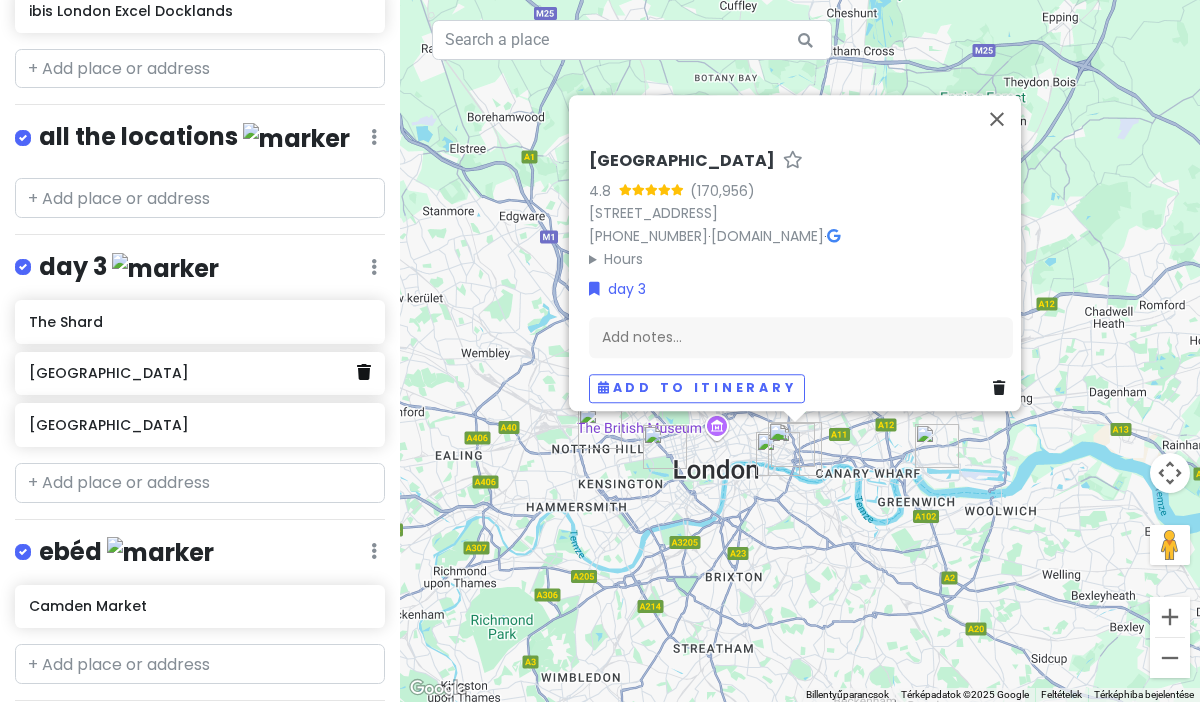 click at bounding box center (364, 372) 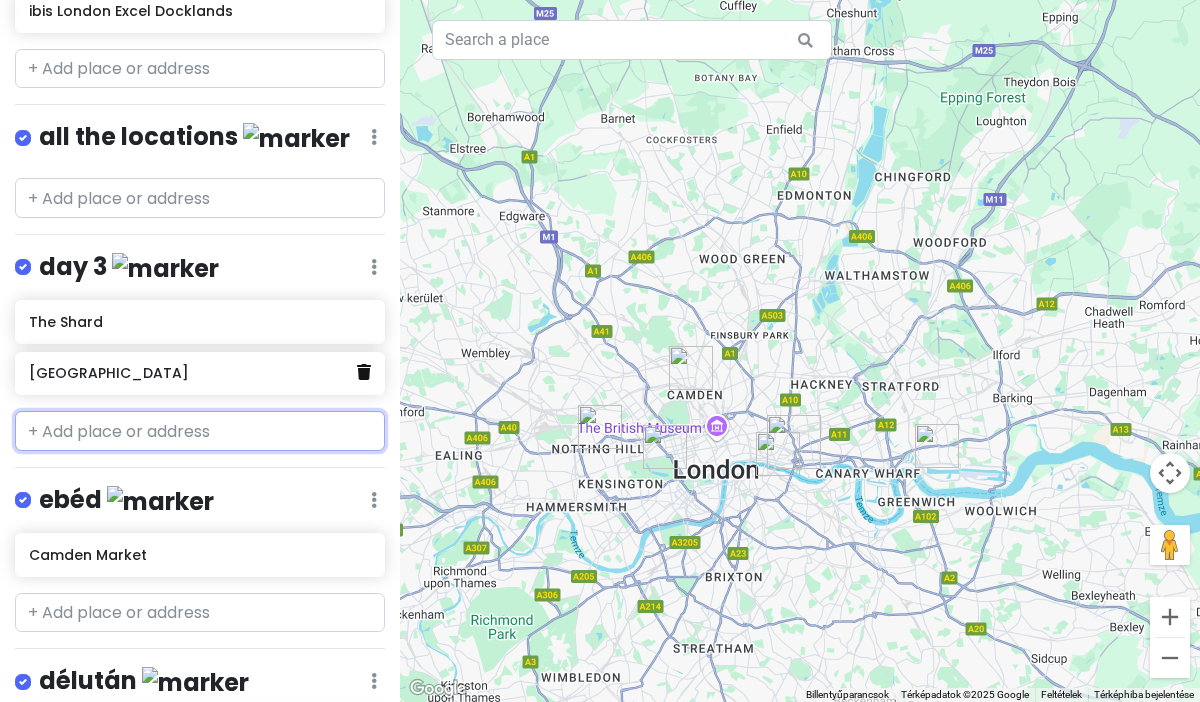 click at bounding box center [364, 372] 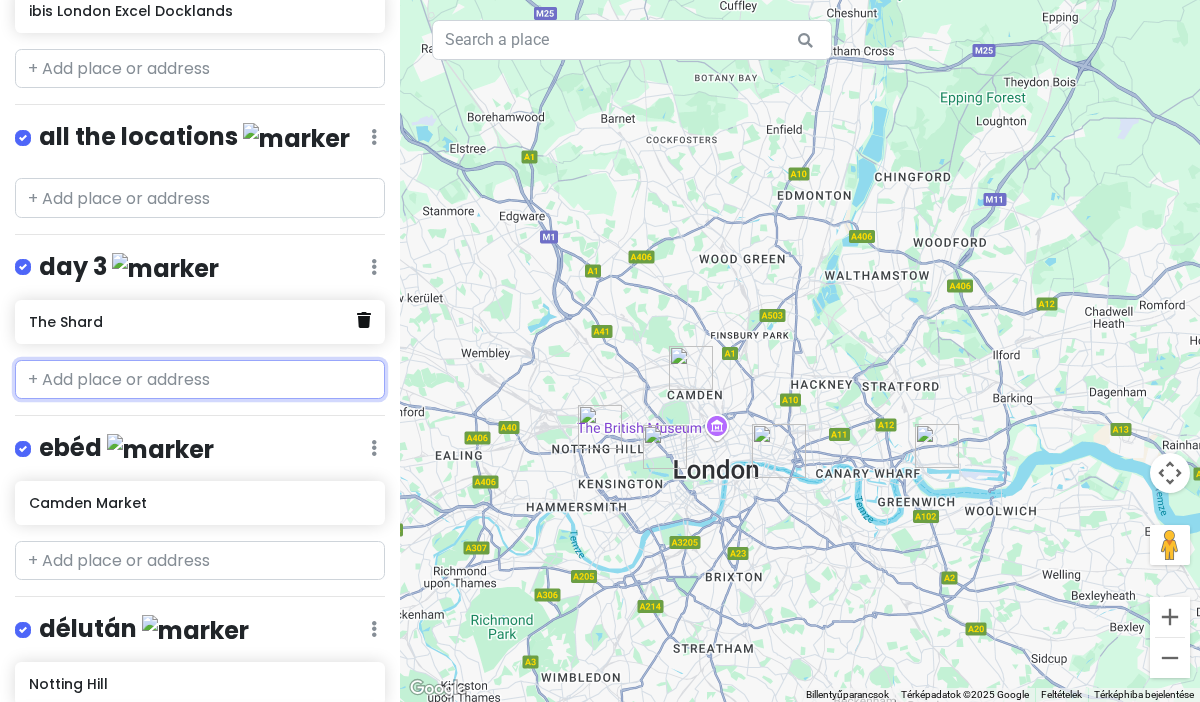 click at bounding box center (364, 320) 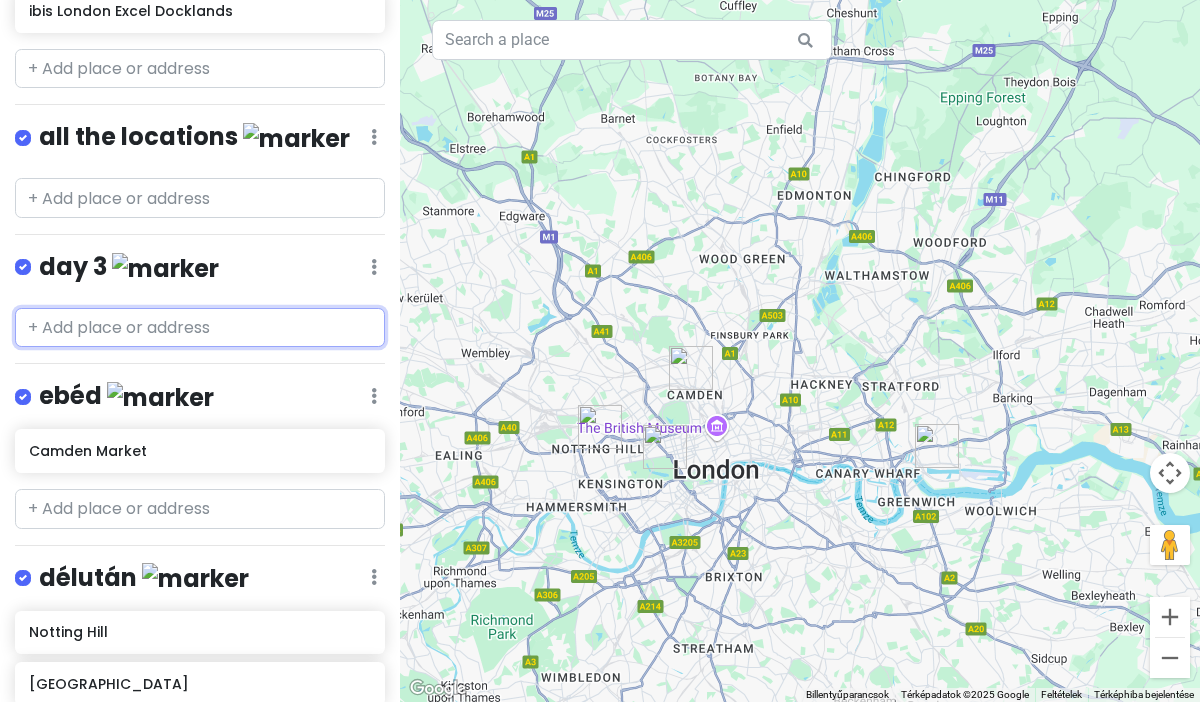 click at bounding box center [200, 328] 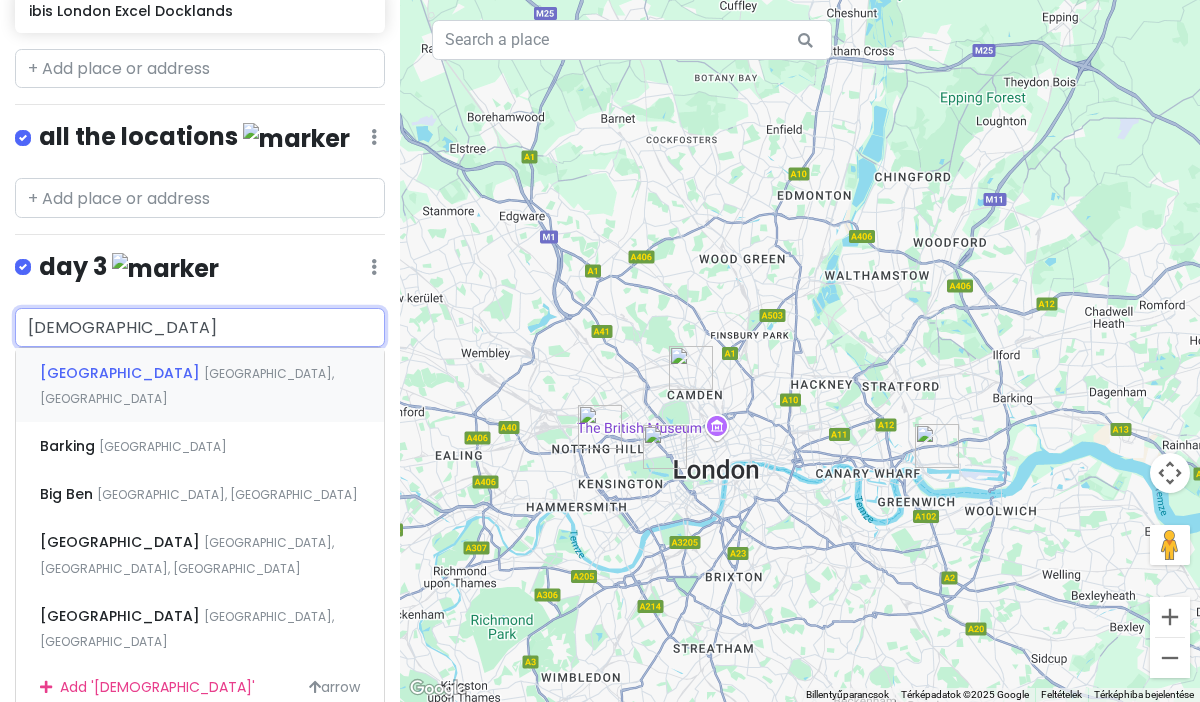 type on "british" 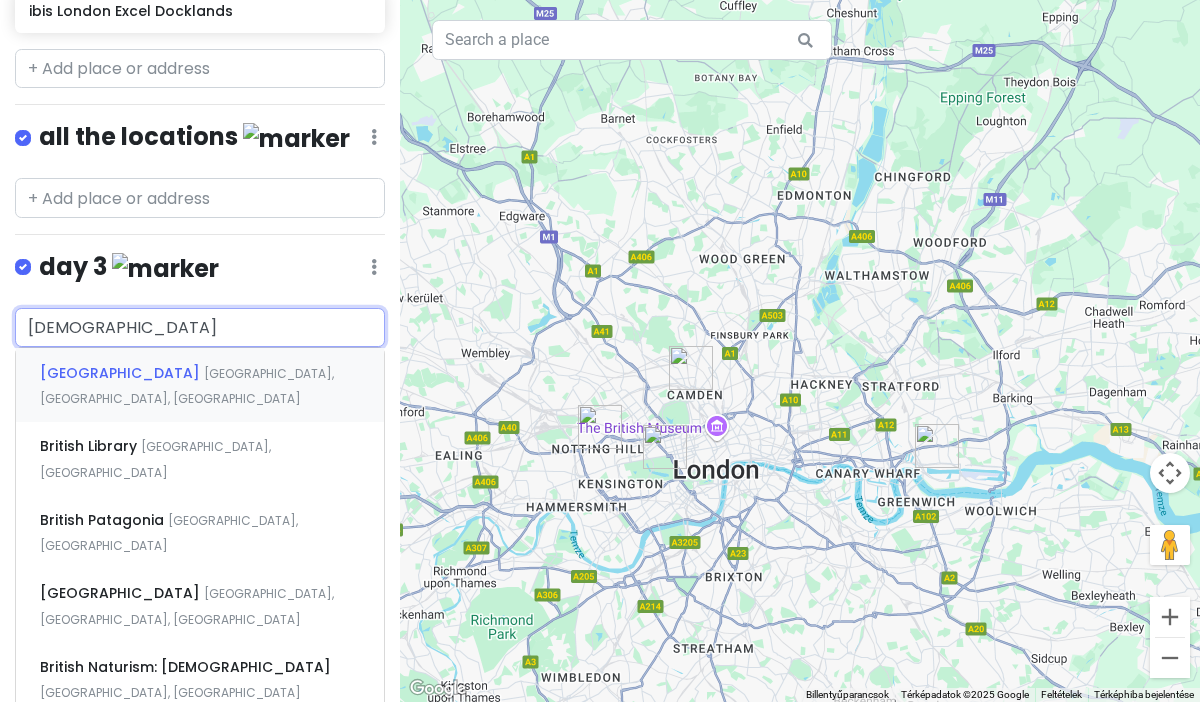 click on "British Museum   Great Russell Street, London, Egyesült Királyság" at bounding box center (200, 385) 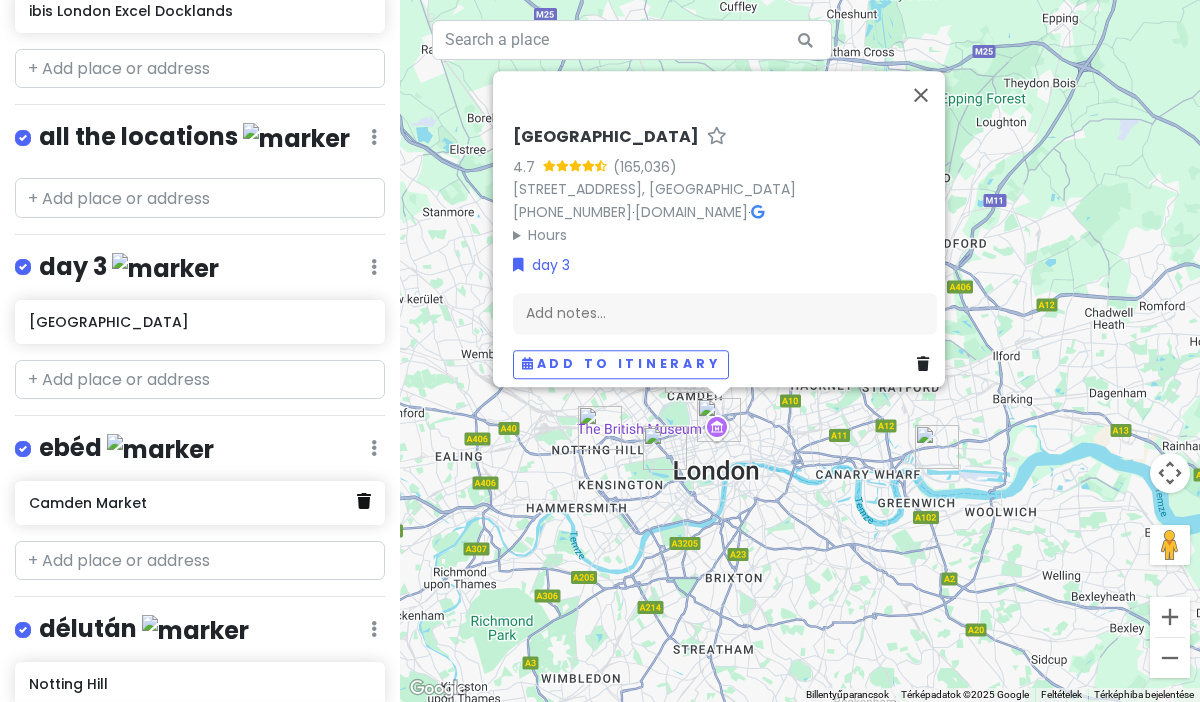 click at bounding box center (364, 501) 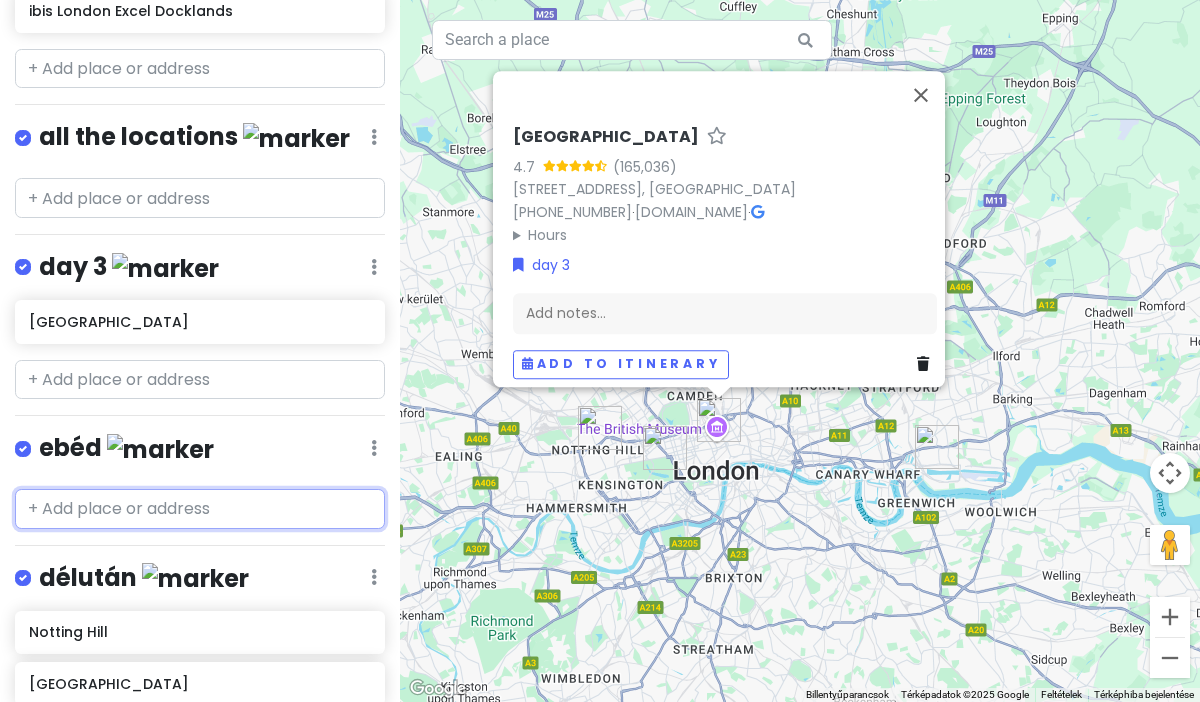 click at bounding box center (200, 509) 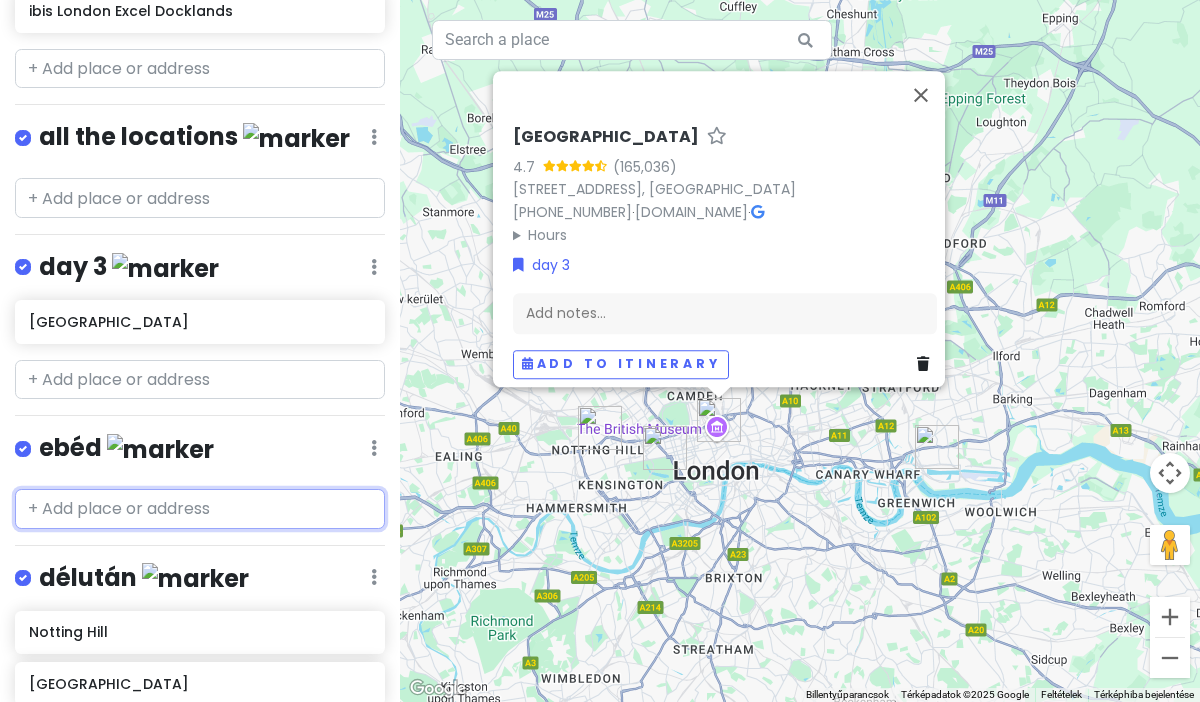 paste on "- [ ] Mercato Mayfair" 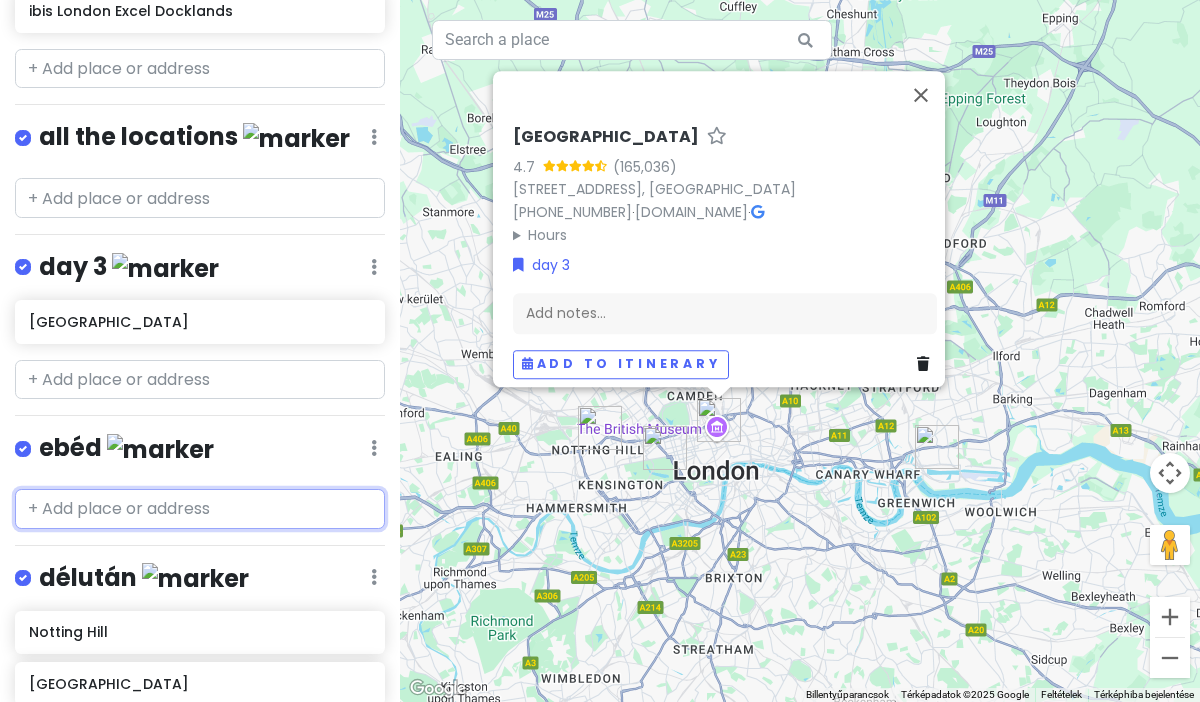 type on "- [ ] Mercato Mayfair" 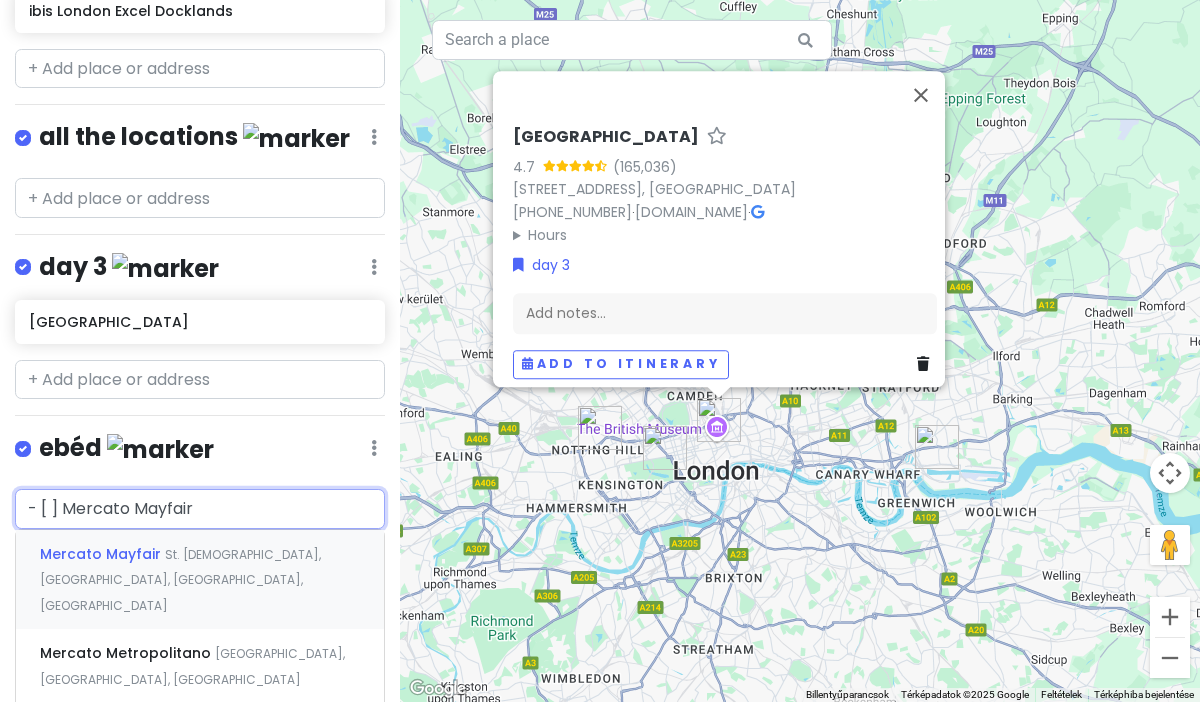 drag, startPoint x: 222, startPoint y: 474, endPoint x: -9, endPoint y: 474, distance: 231 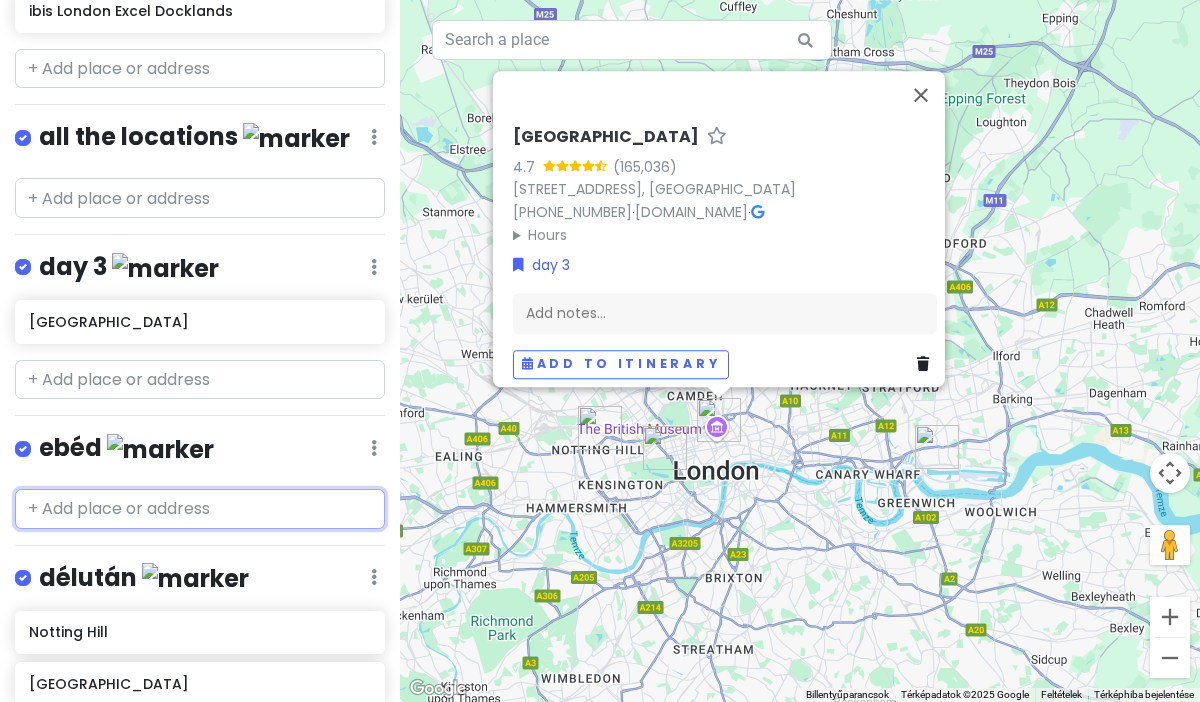 paste on "Blank Street Coffee" 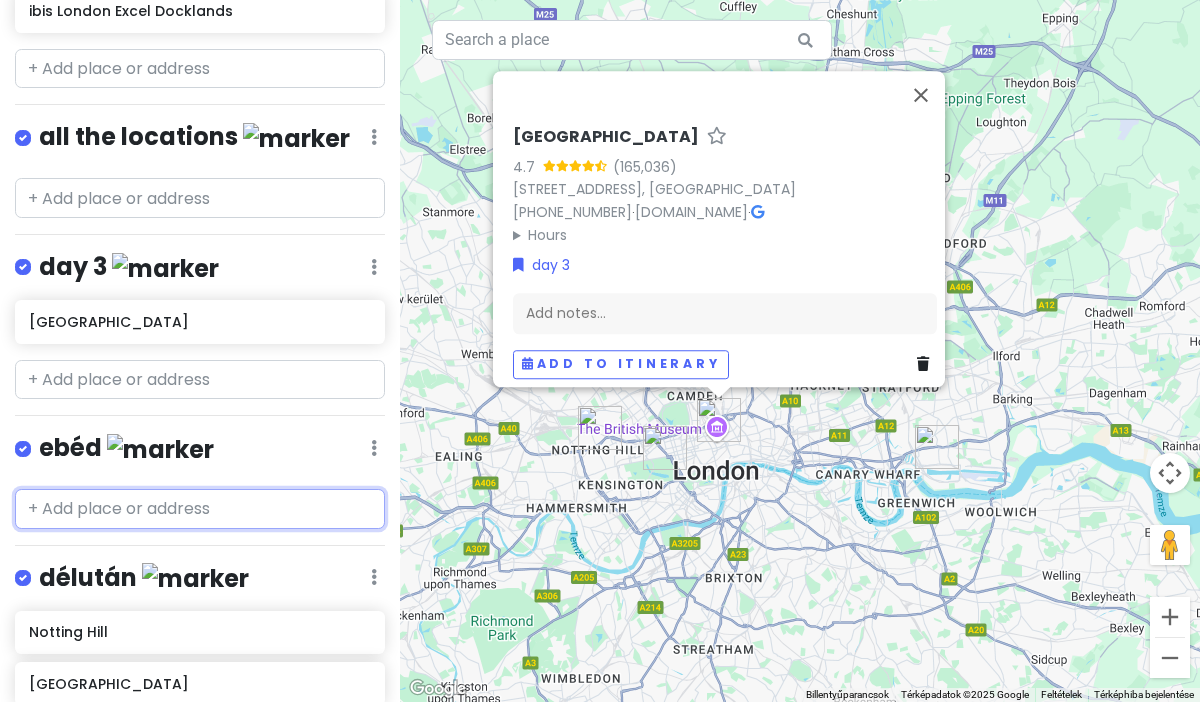 type on "Blank Street Coffee" 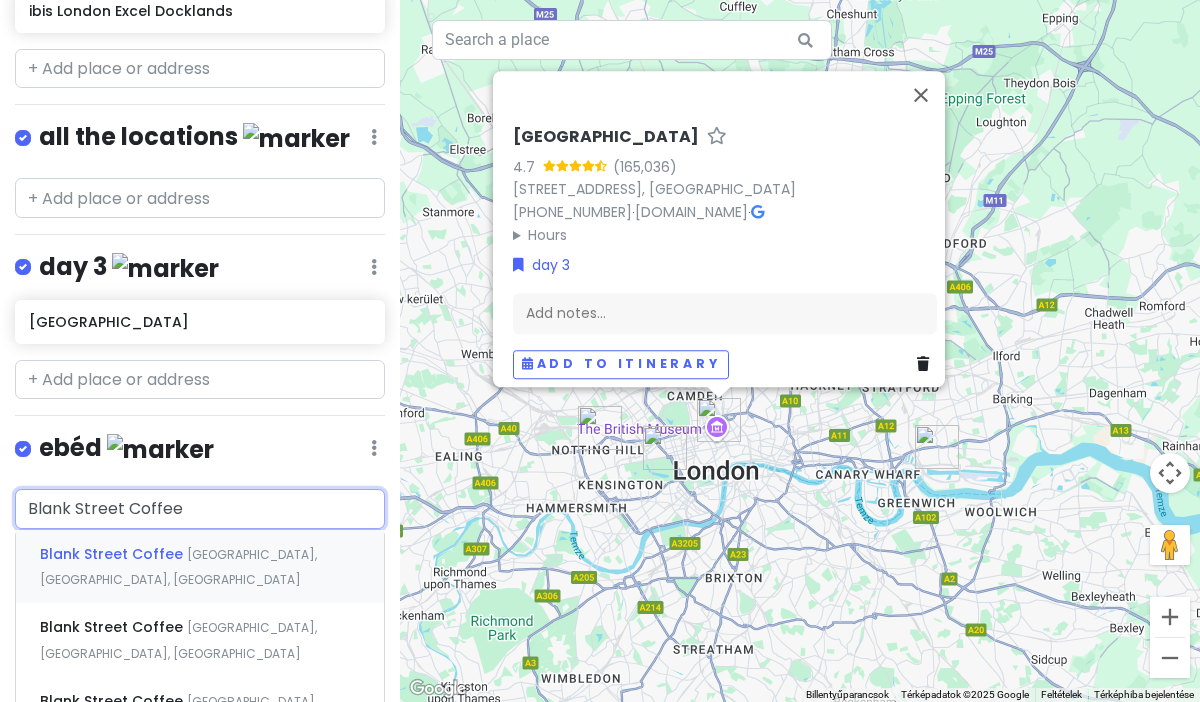 click on "Blank Street Coffee   Charlotte Street, London, Egyesült Királyság" at bounding box center [200, 567] 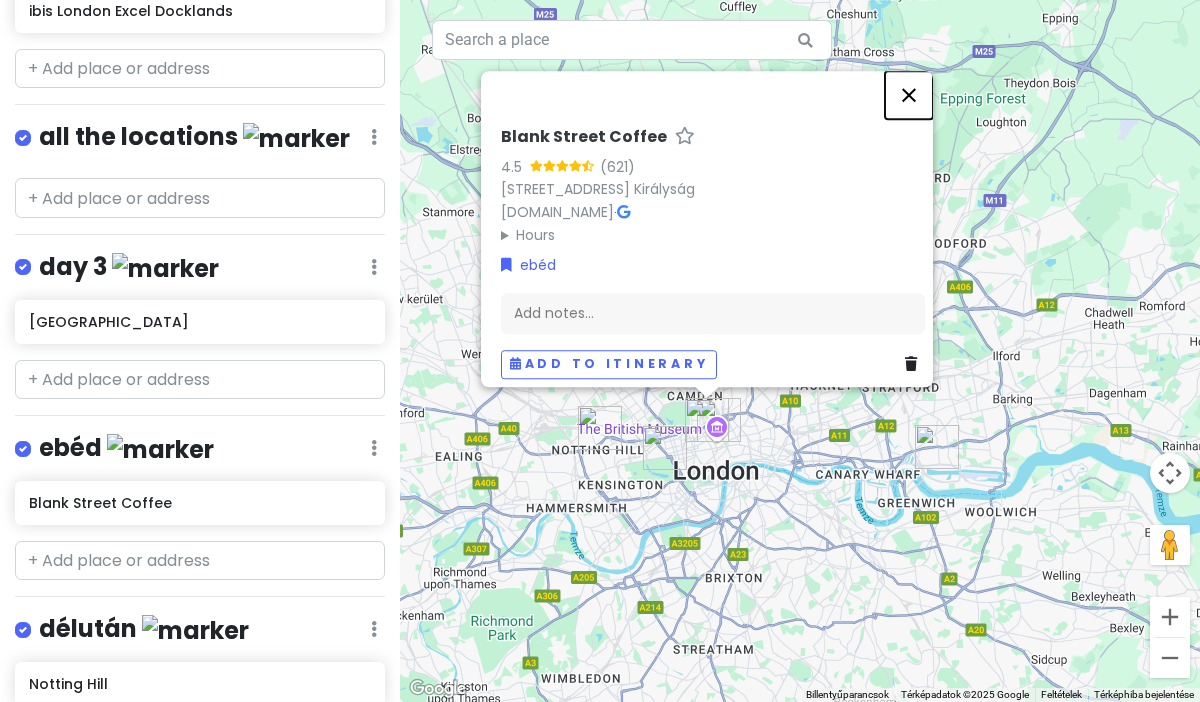 click at bounding box center [909, 95] 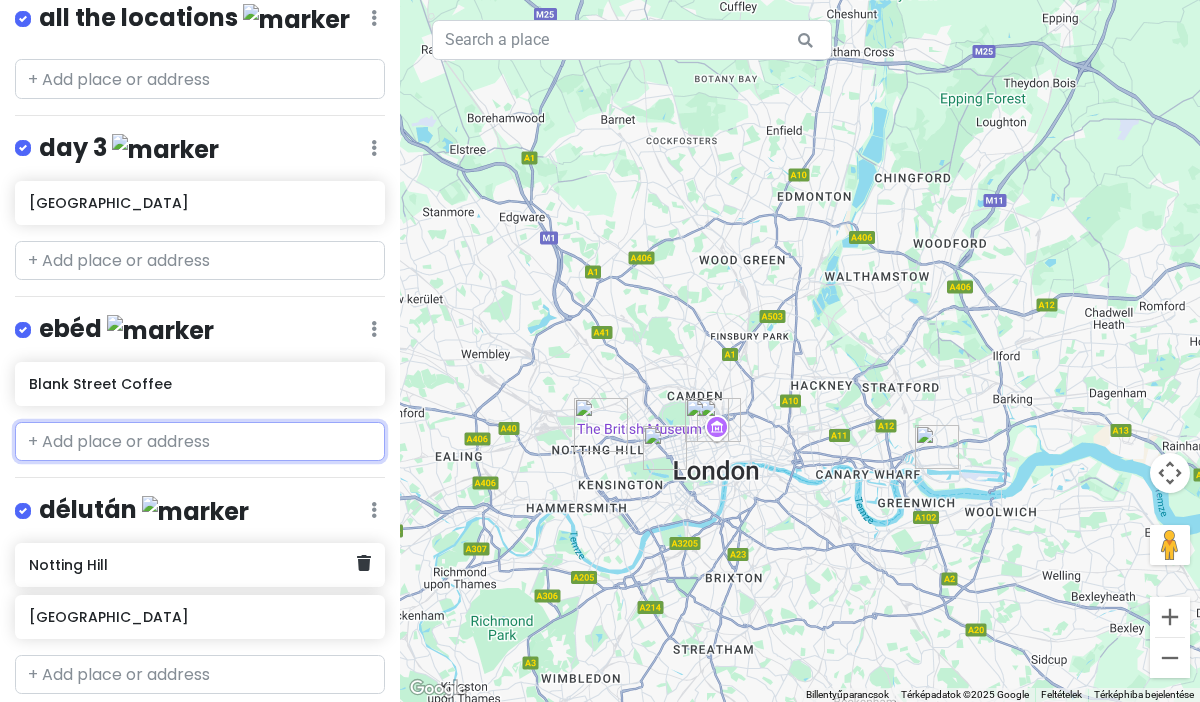 scroll, scrollTop: 532, scrollLeft: 0, axis: vertical 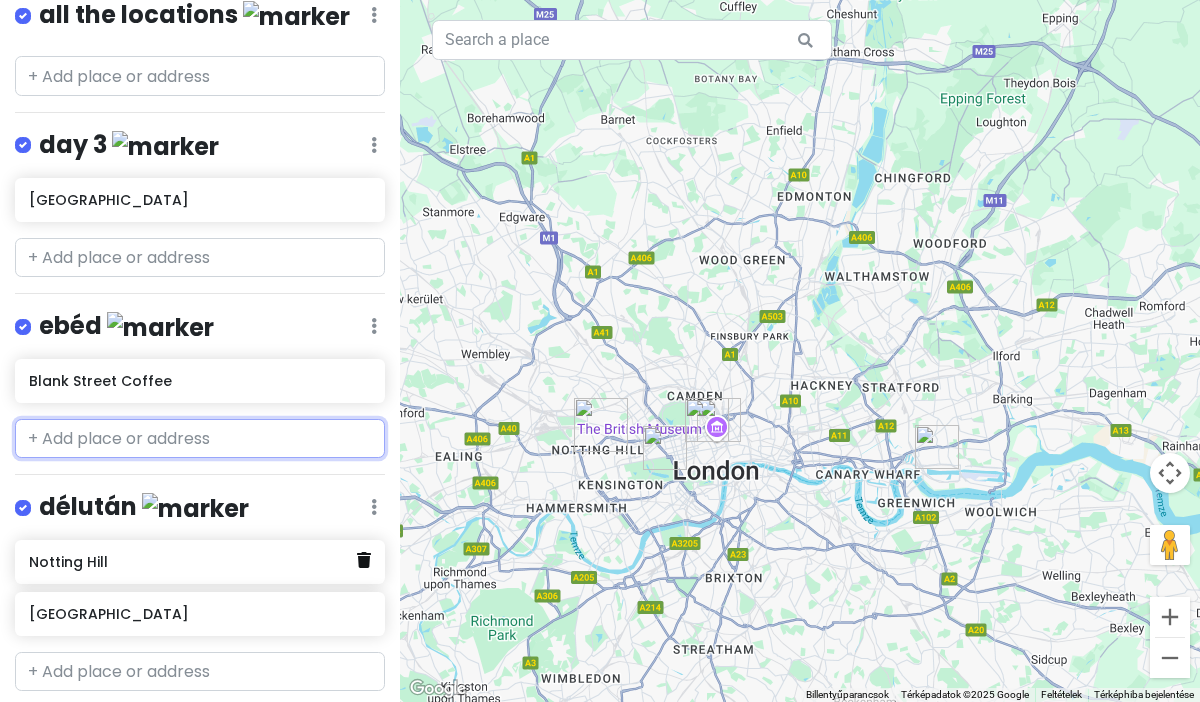 click at bounding box center [364, 560] 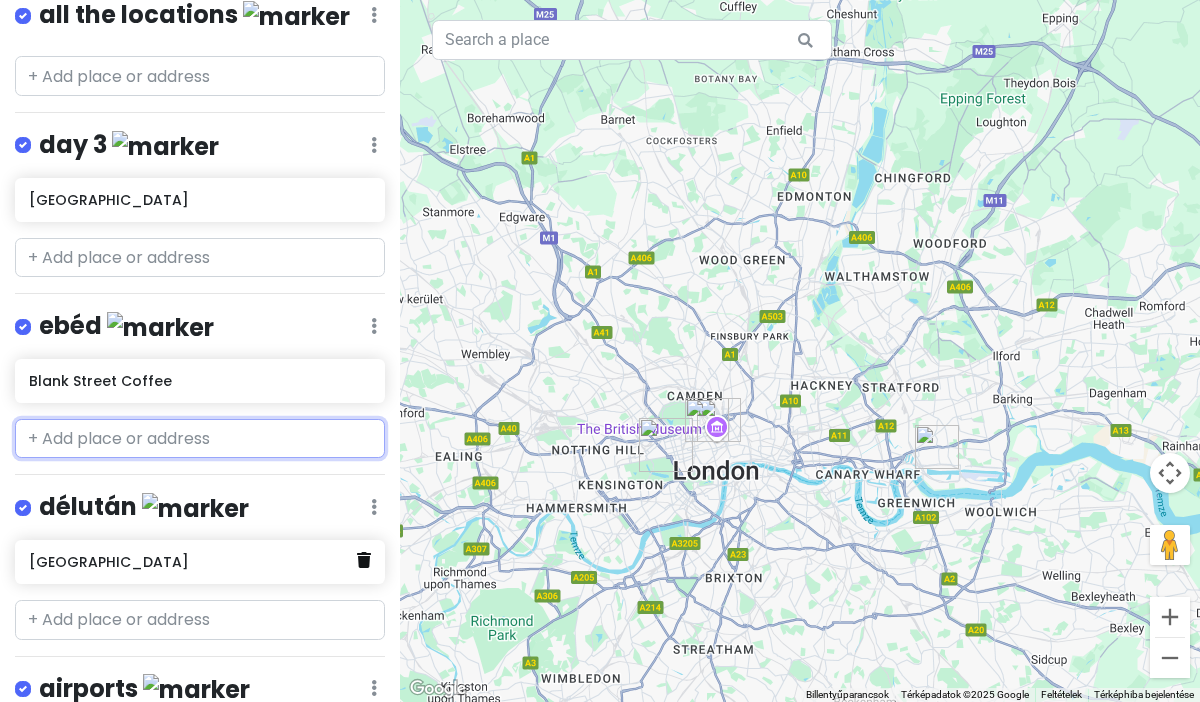 click at bounding box center [364, 560] 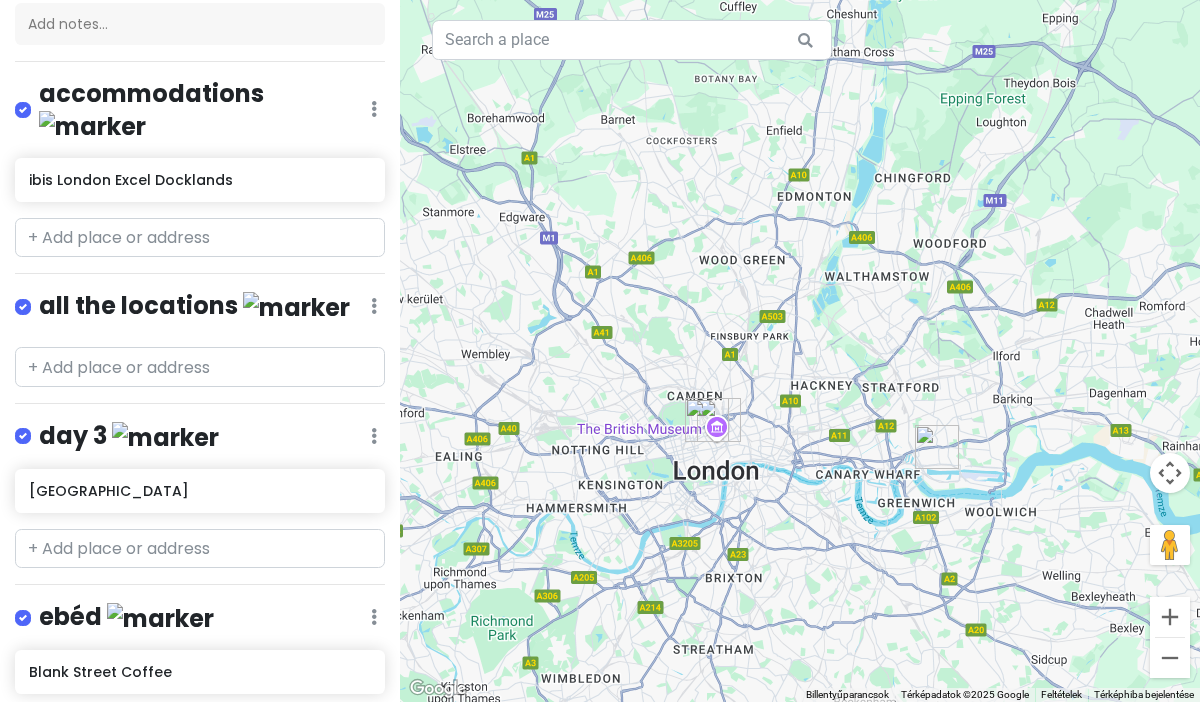 scroll, scrollTop: 240, scrollLeft: 0, axis: vertical 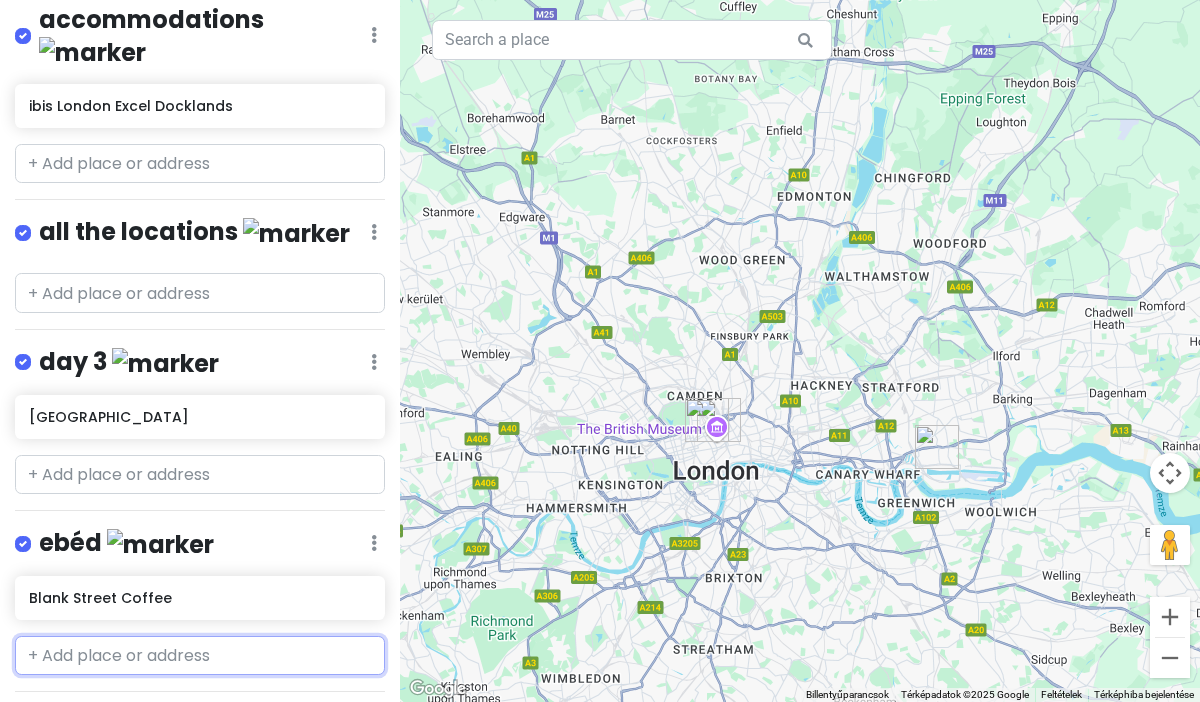 paste on "Borough Market" 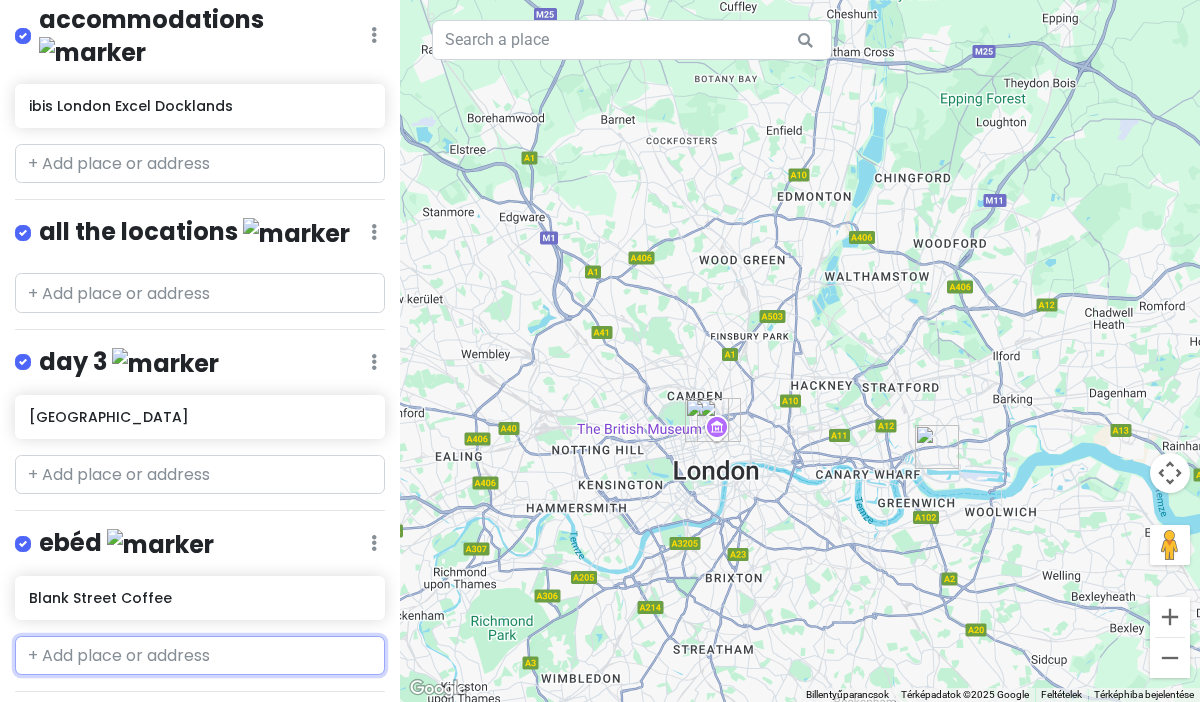 type on "Borough Market" 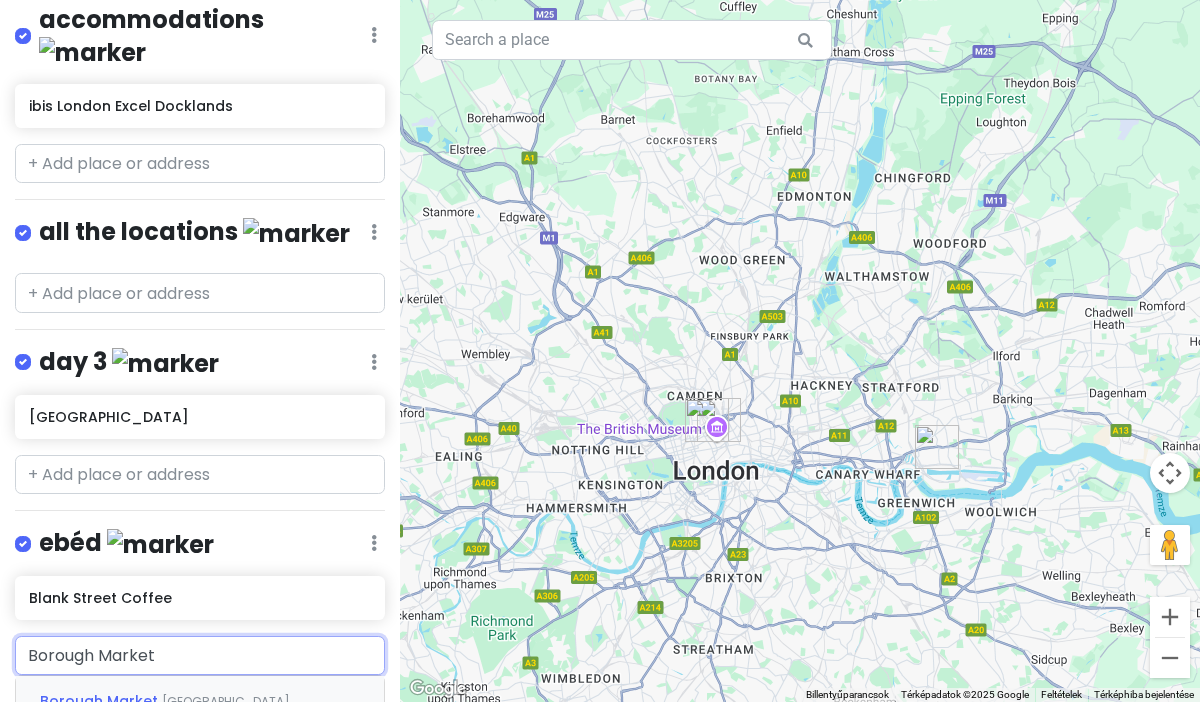 scroll, scrollTop: 347, scrollLeft: 0, axis: vertical 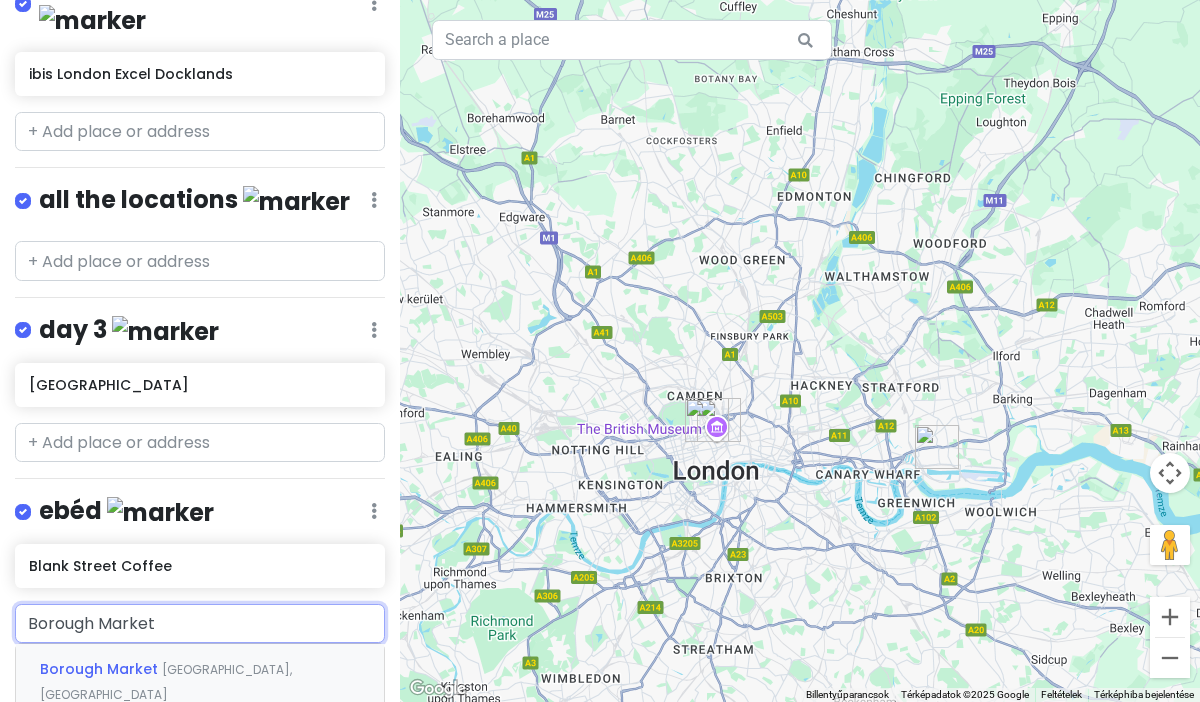 click on "[GEOGRAPHIC_DATA], [GEOGRAPHIC_DATA]" at bounding box center (166, 682) 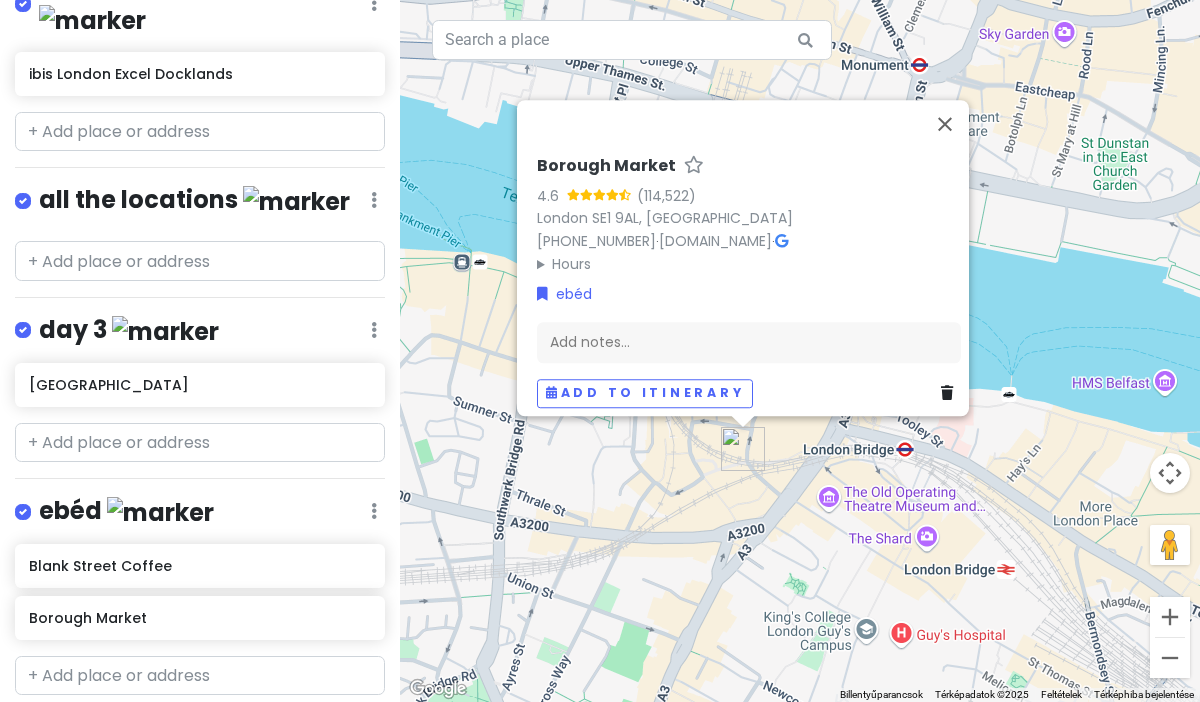 click at bounding box center [951, 394] 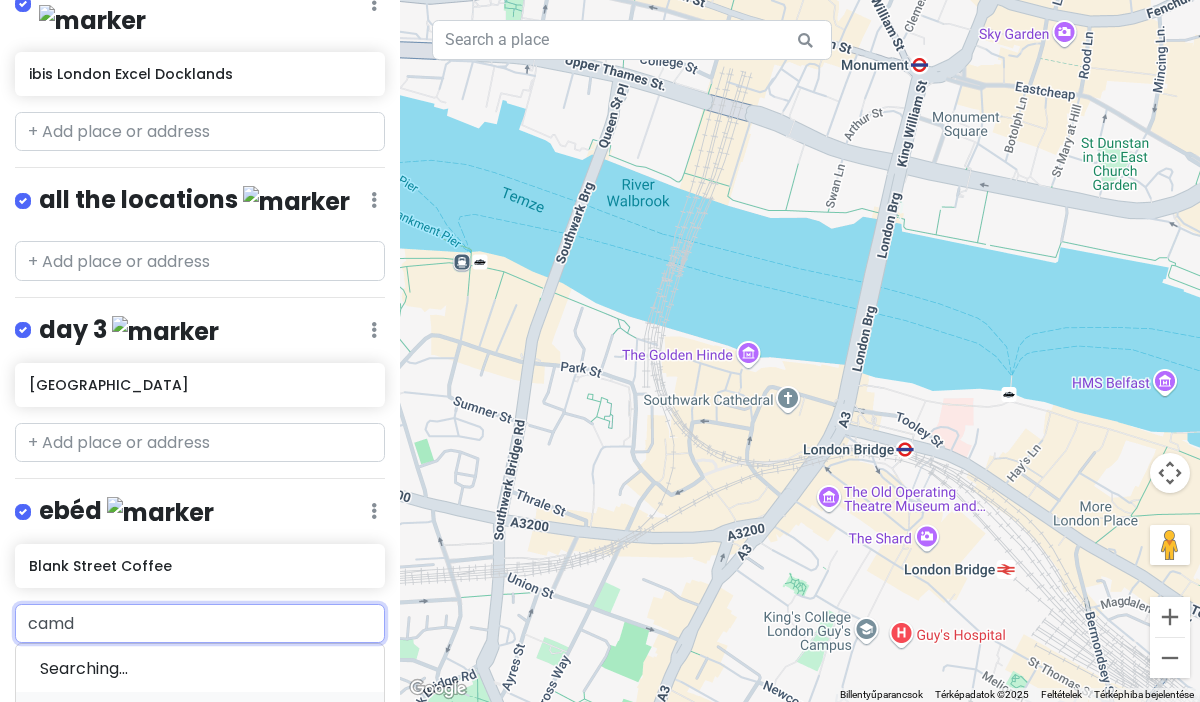 type on "camde" 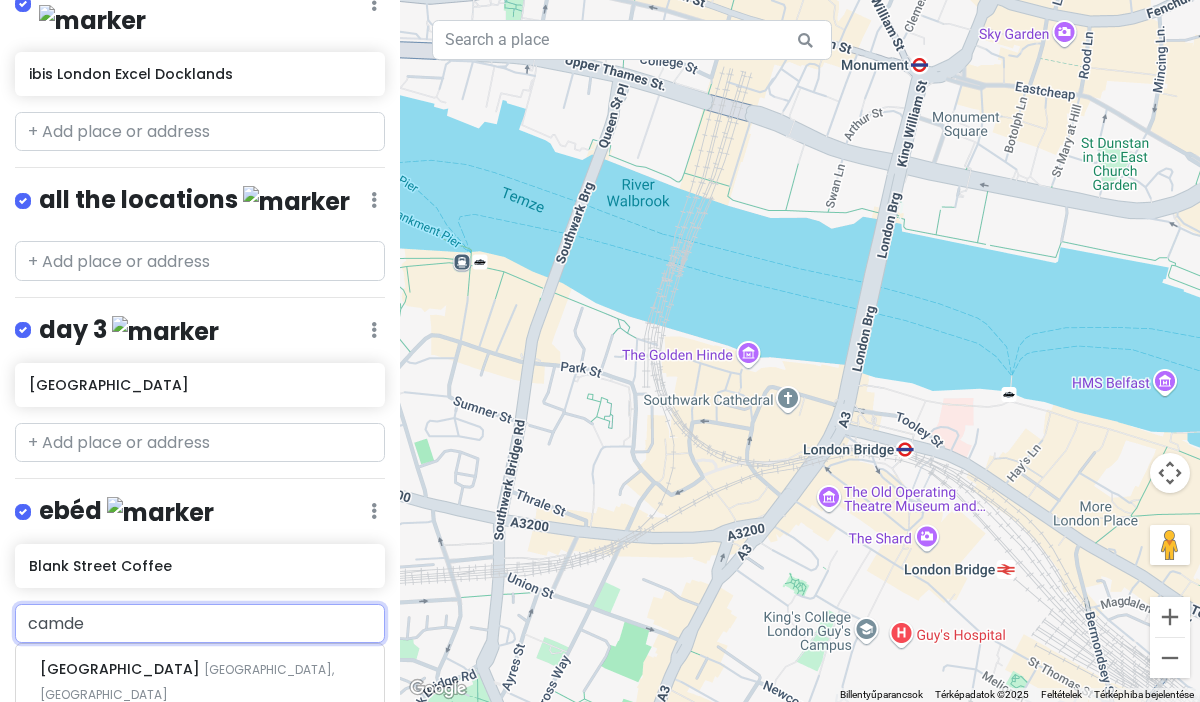 click on "[GEOGRAPHIC_DATA], [GEOGRAPHIC_DATA], [GEOGRAPHIC_DATA]" at bounding box center [187, 682] 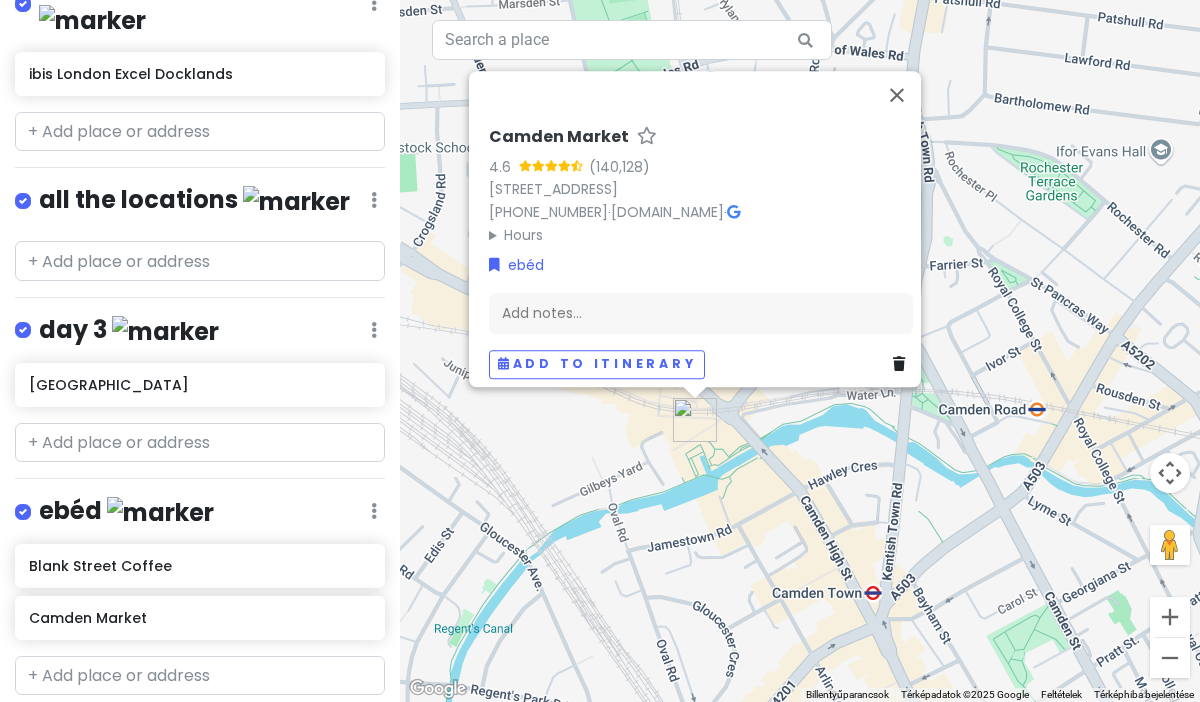 click on "Camden Market 4.6        (140,128) 54-56 Camden Lock Pl, London NW1 8AF, Egyesült Királyság +44 20 3763 9900   ·   www.camdenmarket.com   ·   Hours hétfő  10:00–19:00 kedd  10:00–19:00 szerda  10:00–19:00 csütörtök  10:00–19:00 péntek  10:00–19:00 szombat  10:00–19:00 vasárnap  10:00–19:00 ebéd Add notes...  Add to itinerary" at bounding box center [800, 351] 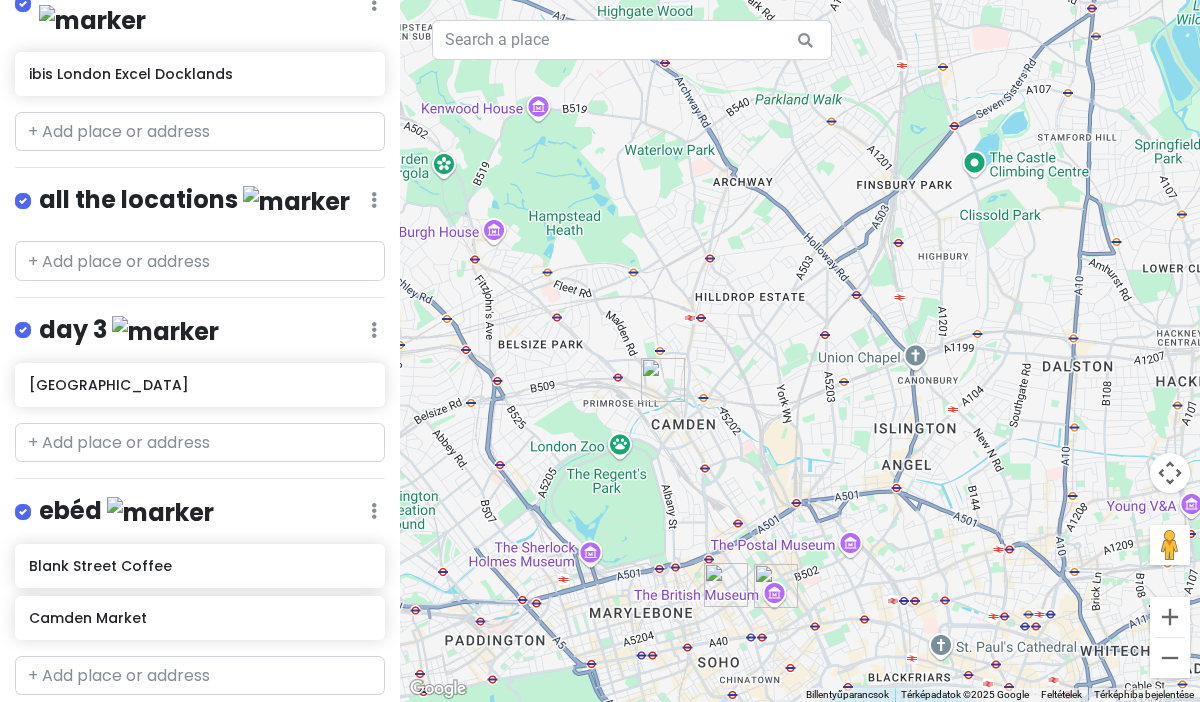 drag, startPoint x: 652, startPoint y: 548, endPoint x: 646, endPoint y: 406, distance: 142.12671 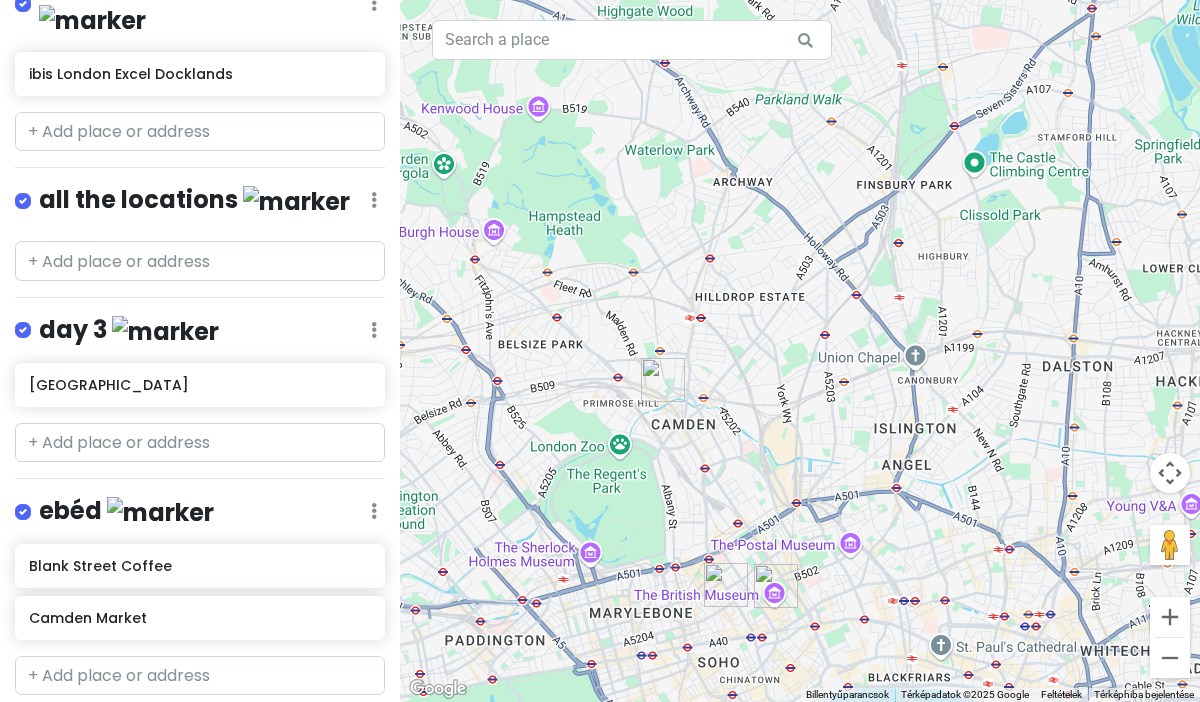 click at bounding box center [800, 351] 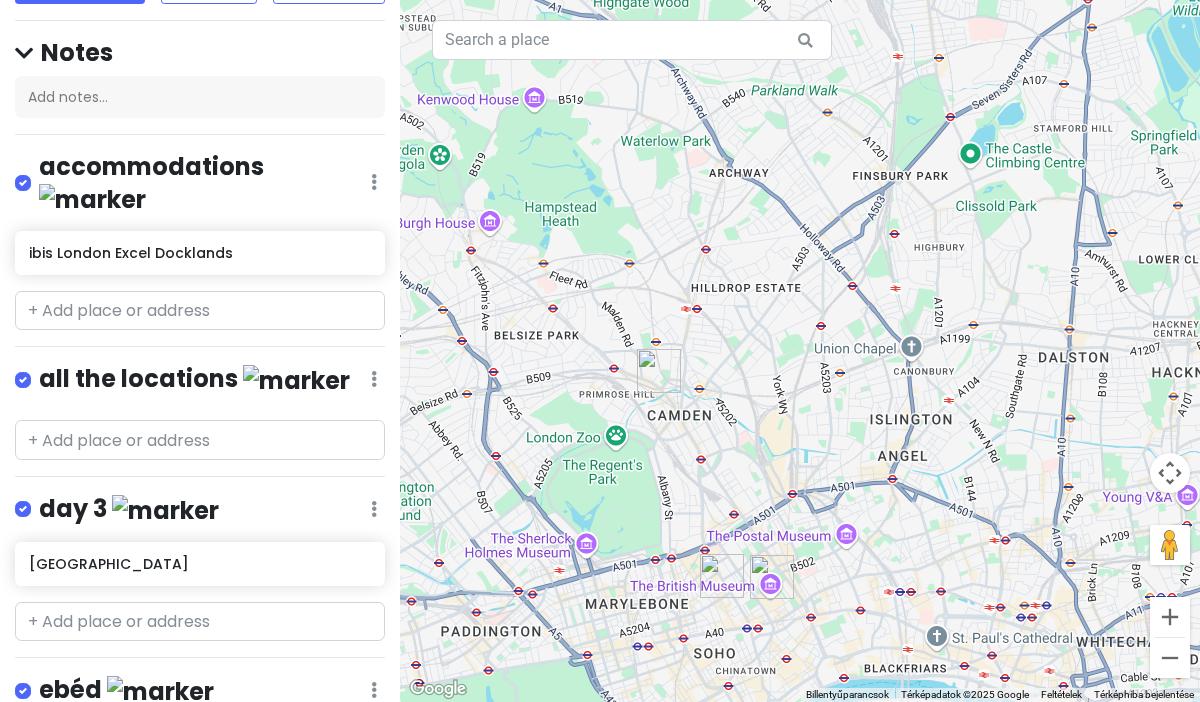 scroll, scrollTop: 171, scrollLeft: 0, axis: vertical 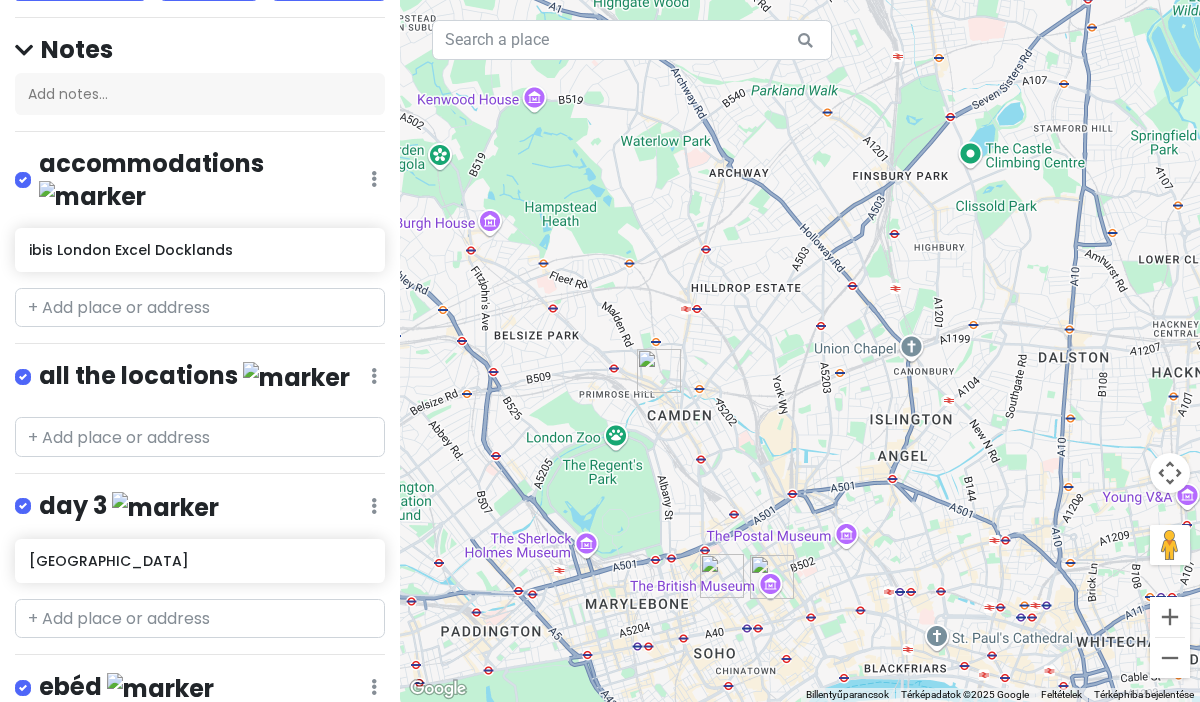 click on "day 3" at bounding box center (129, 506) 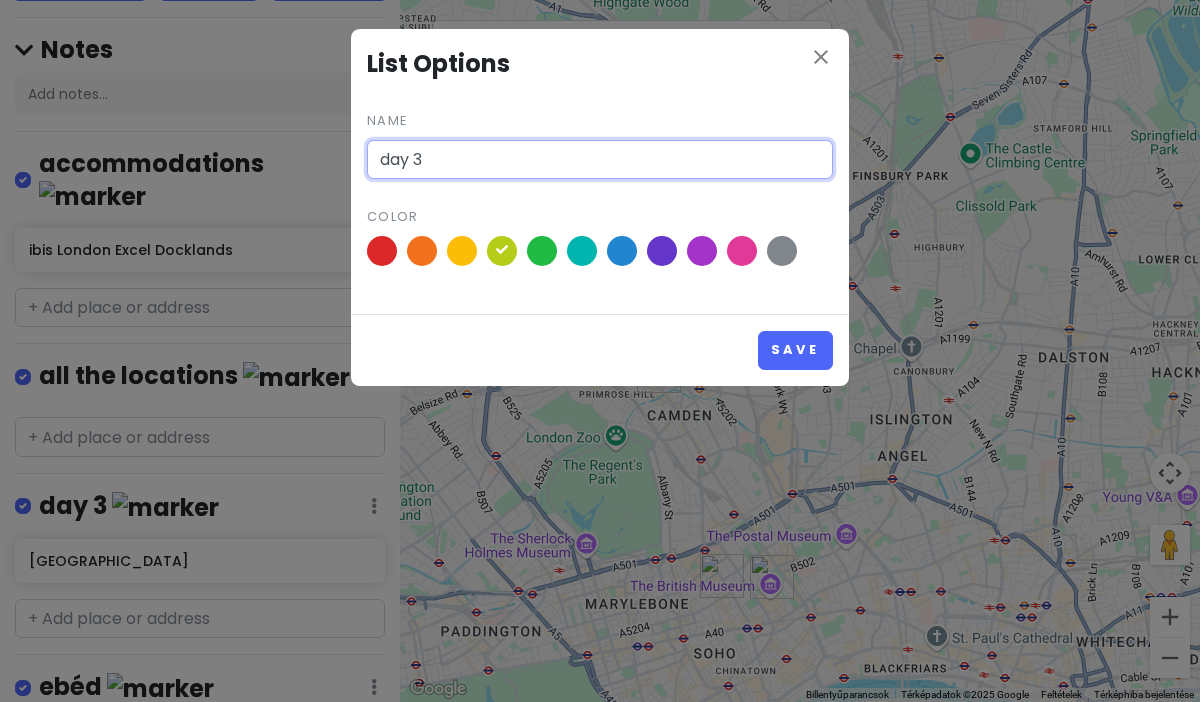 click on "day 3" at bounding box center [600, 160] 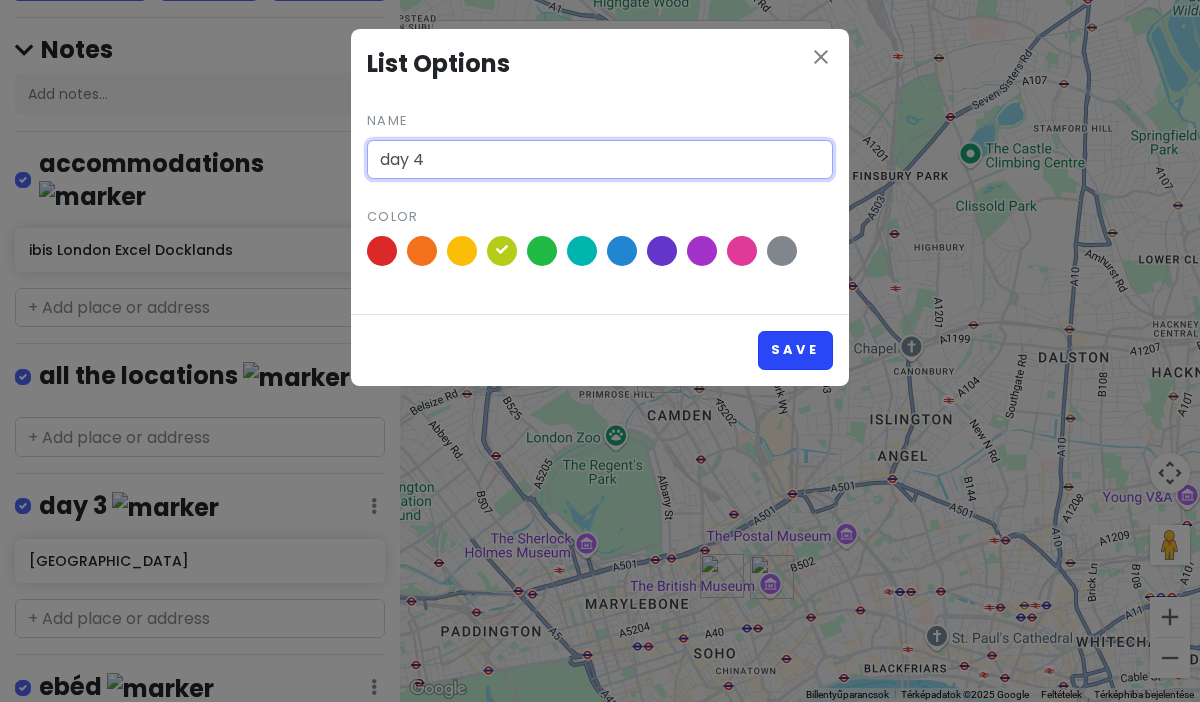 type on "day 4" 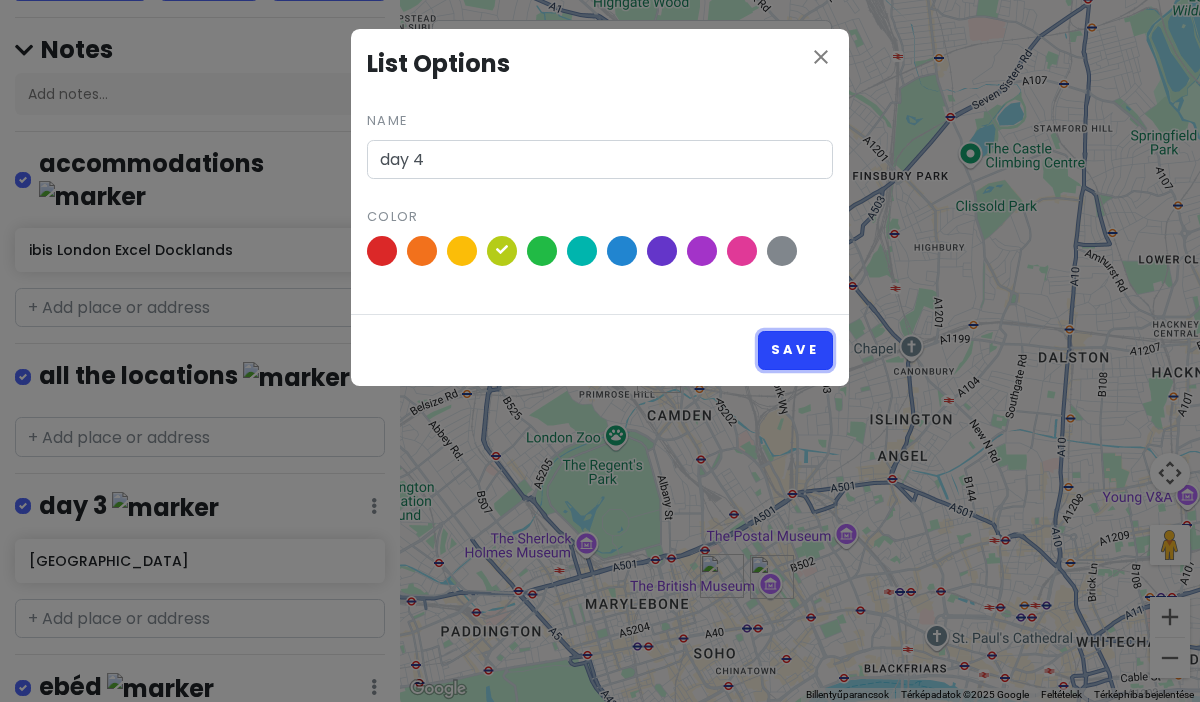 click on "Save" at bounding box center (795, 350) 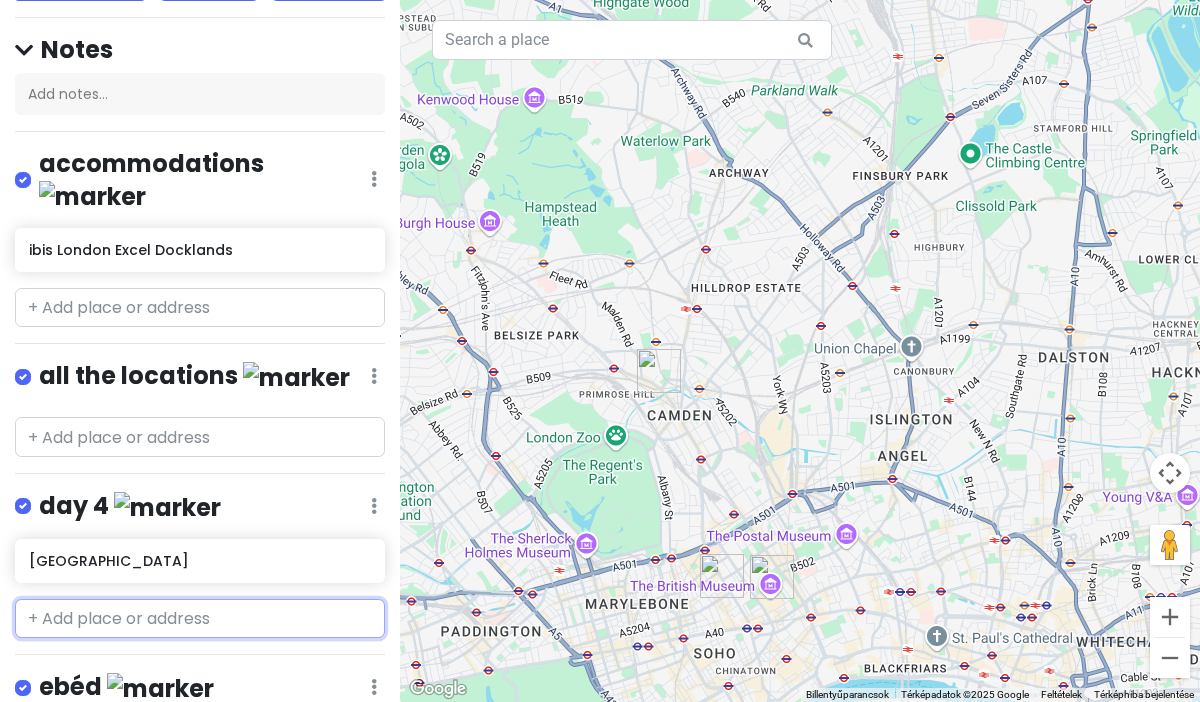 click at bounding box center [200, 619] 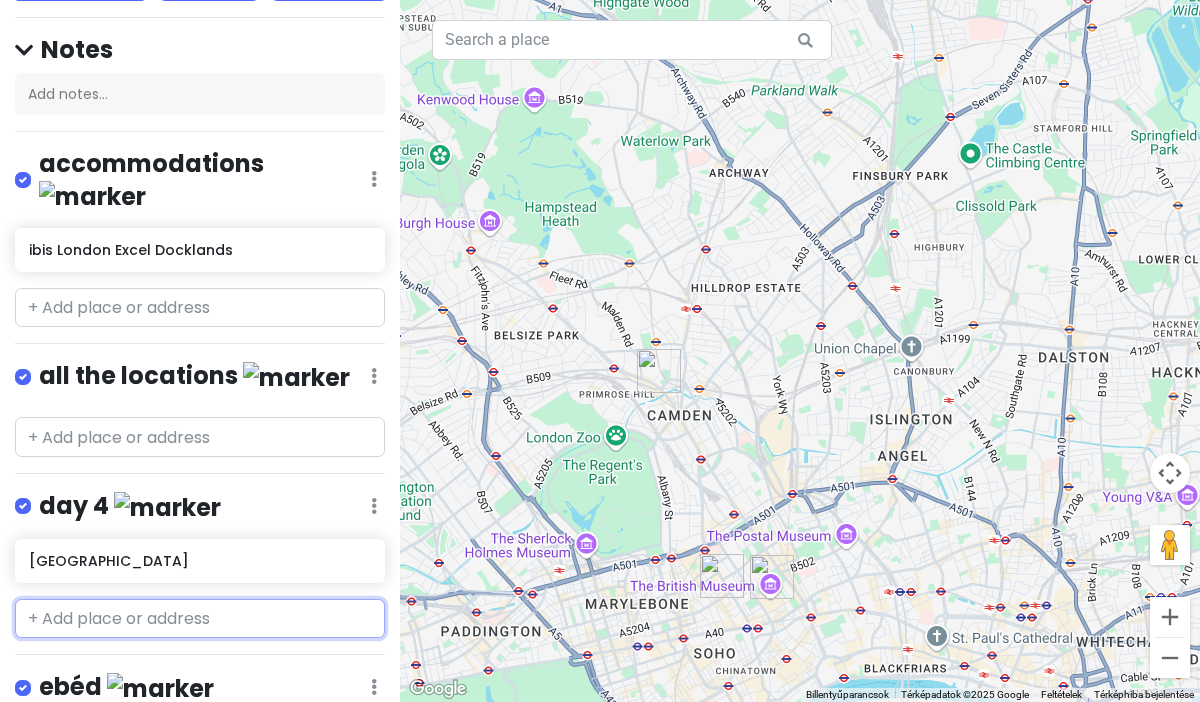 paste on "- [ ] [GEOGRAPHIC_DATA]" 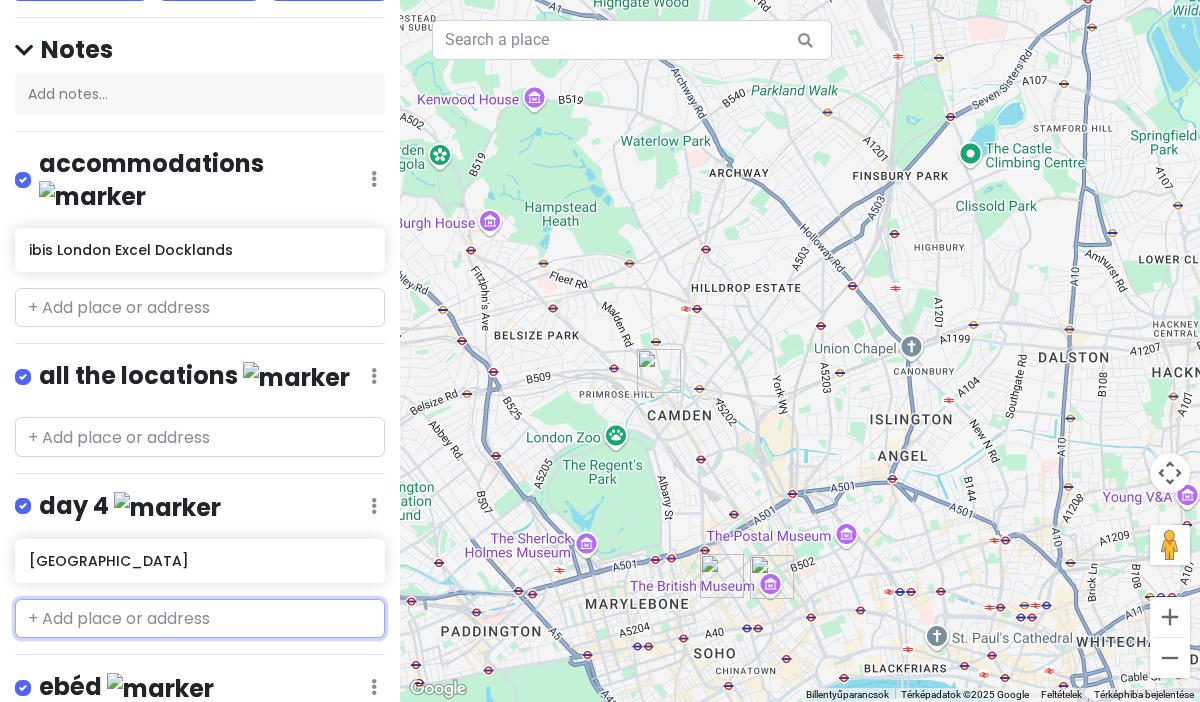 type on "- [ ] [GEOGRAPHIC_DATA]" 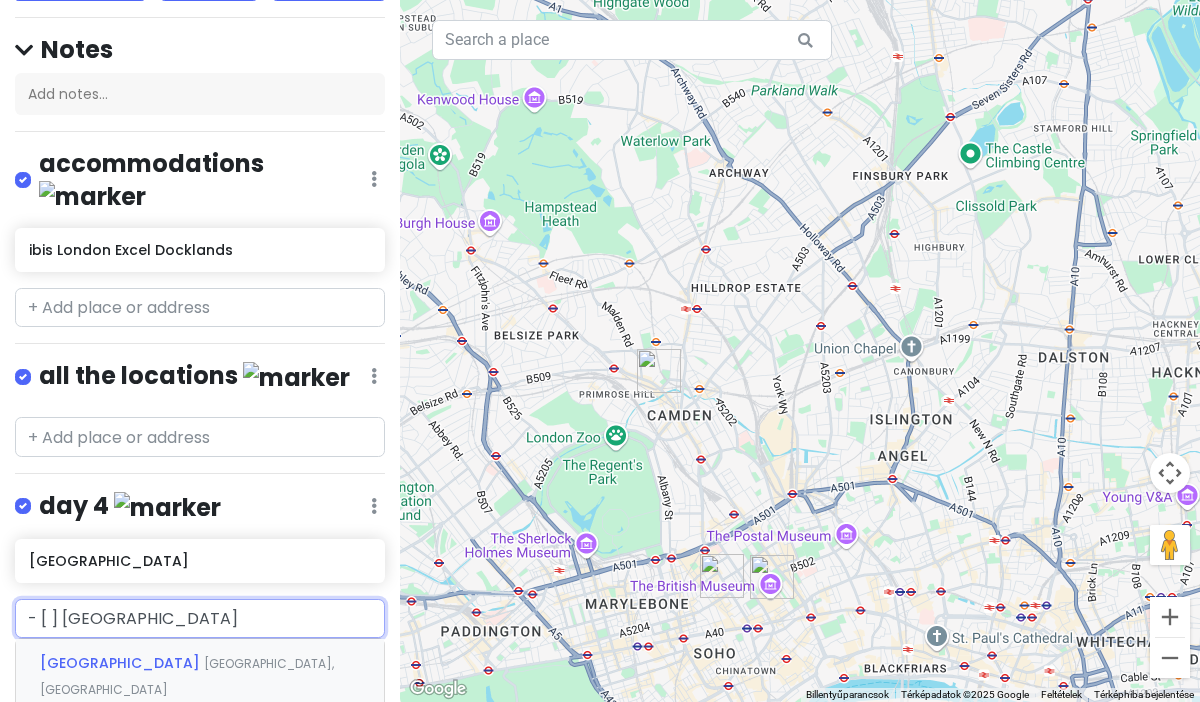 click on "[GEOGRAPHIC_DATA], [GEOGRAPHIC_DATA]" at bounding box center [187, 676] 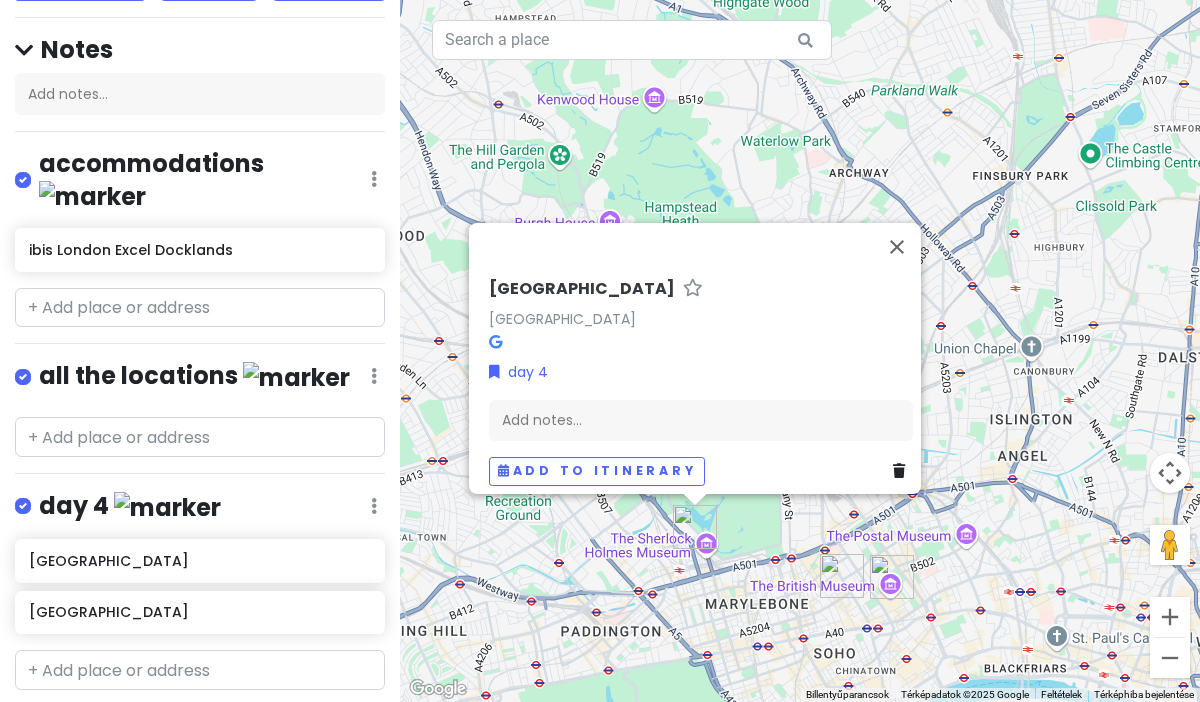 click on "Regent's Park Regent's Park, London NW1, Egyesült Királyság day 4 Add notes...  Add to itinerary" at bounding box center (800, 351) 